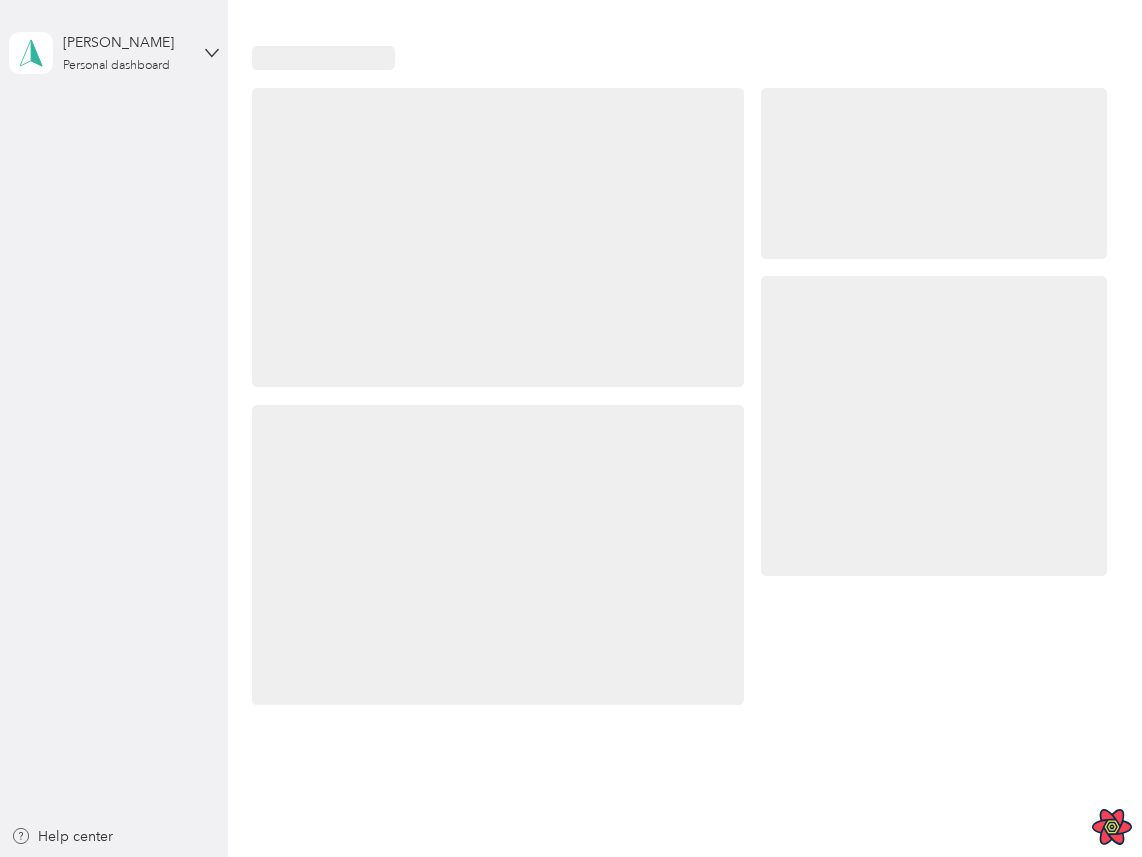 scroll, scrollTop: 0, scrollLeft: 0, axis: both 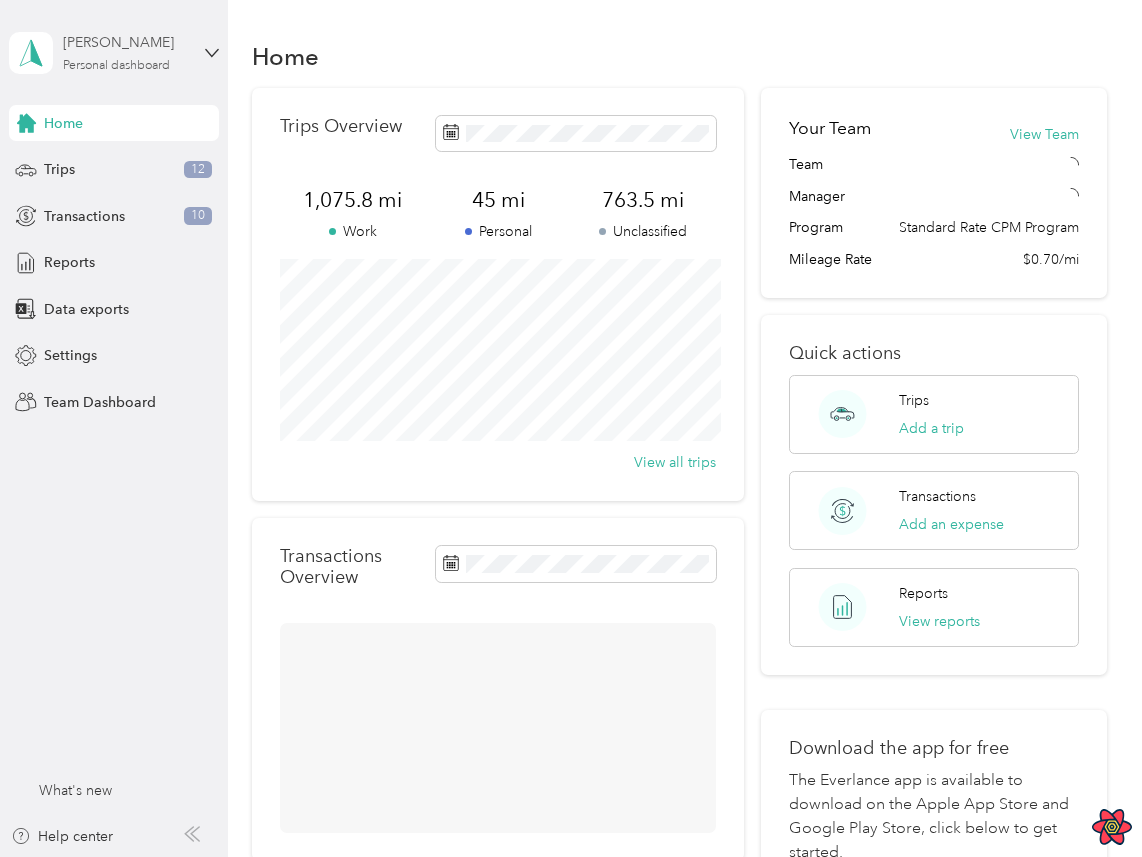 click on "Personal dashboard" at bounding box center [116, 66] 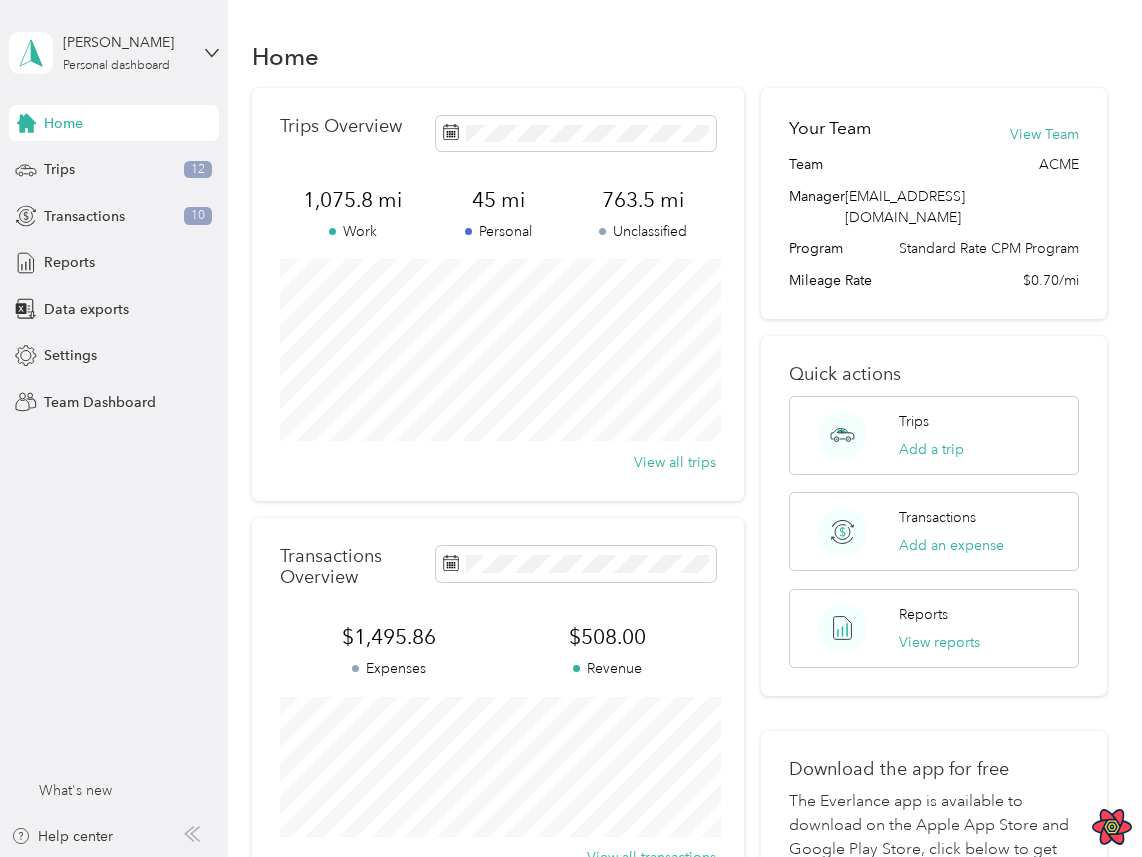 click on "Team dashboard" at bounding box center (80, 164) 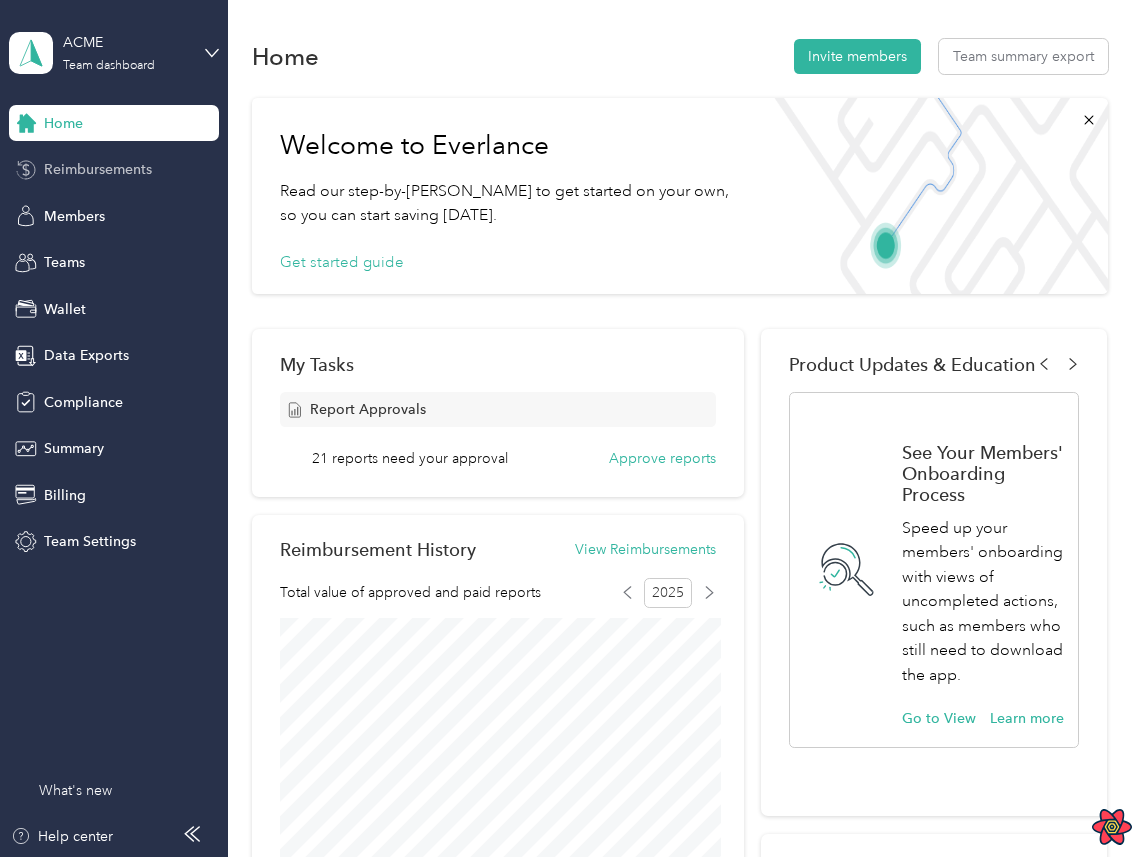 click on "Reimbursements" at bounding box center (114, 170) 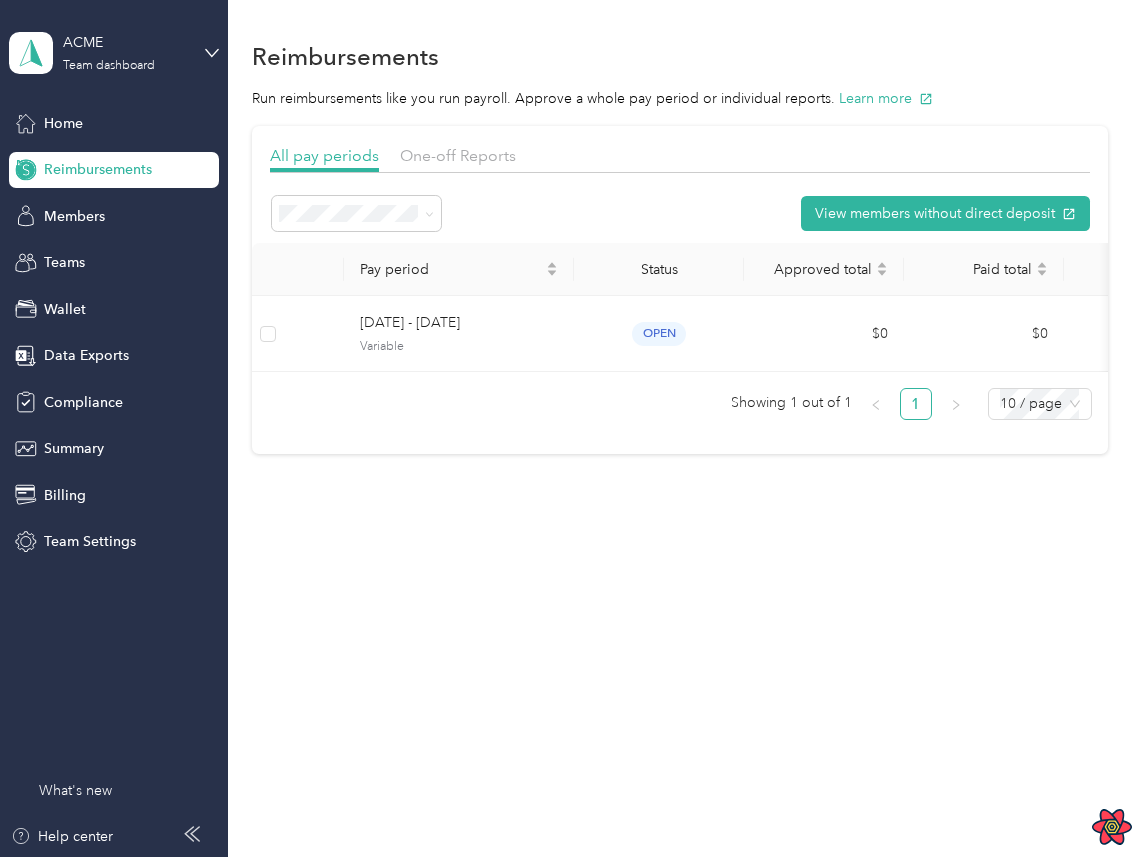 click 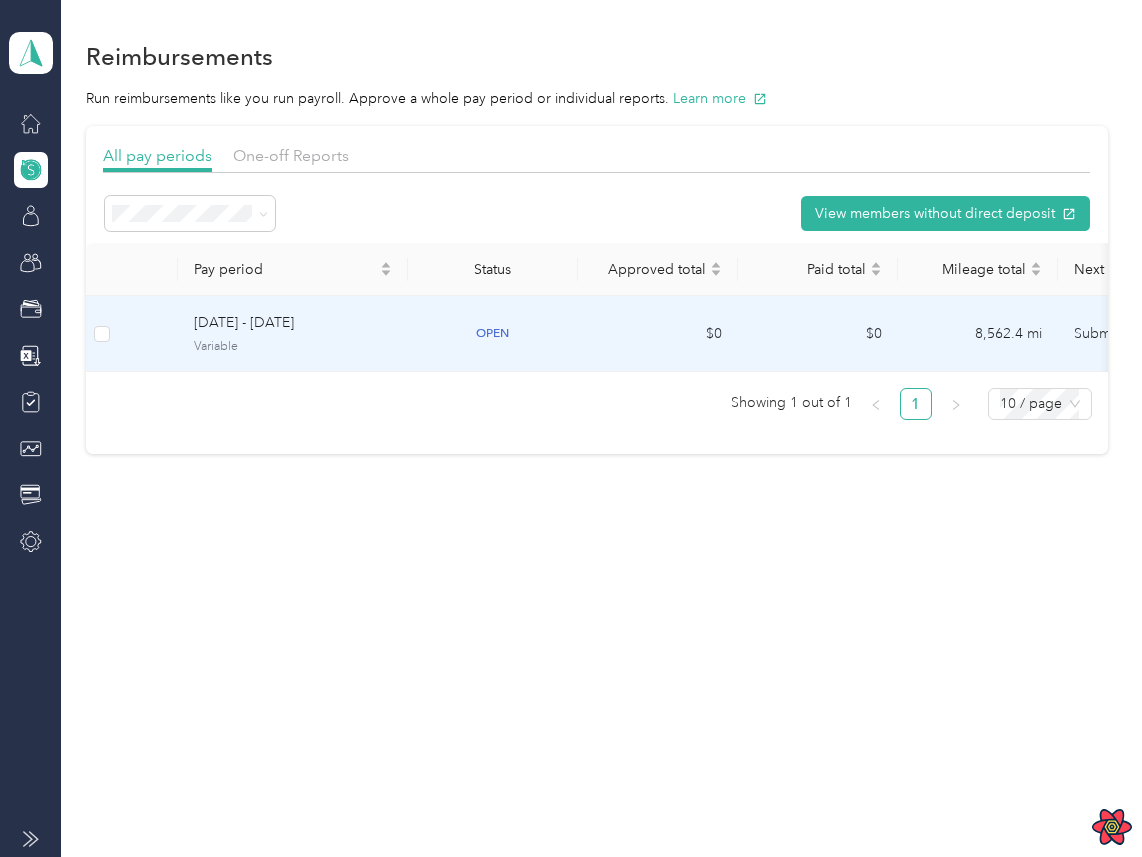 click on "$0" at bounding box center [658, 334] 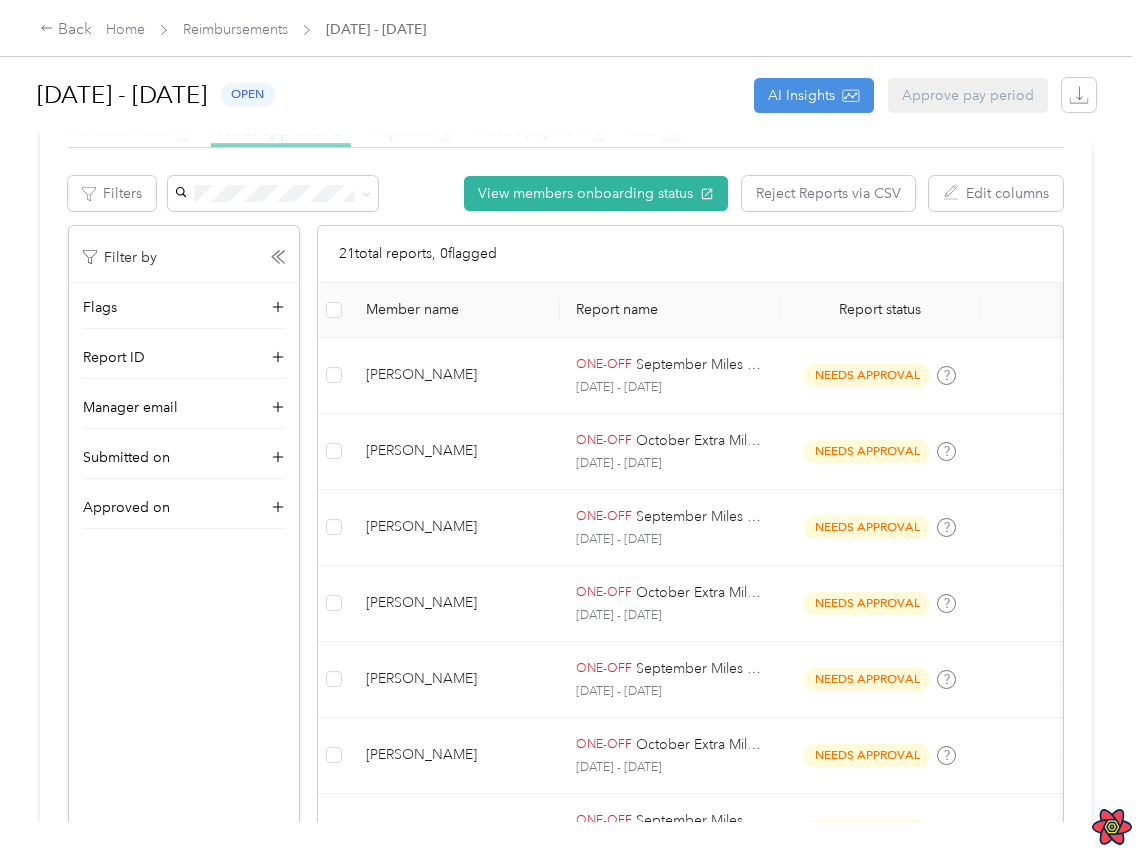 scroll, scrollTop: 855, scrollLeft: 0, axis: vertical 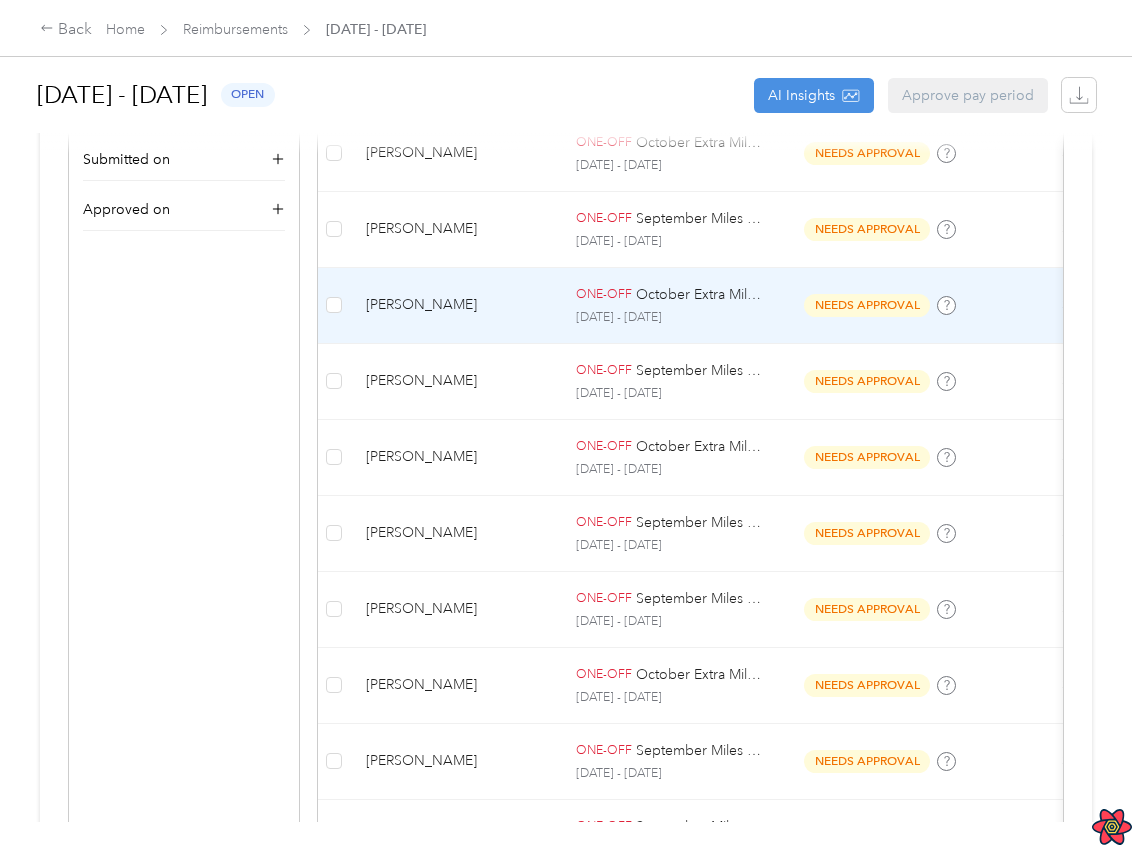 click on "[DATE] - [DATE]" at bounding box center [670, 318] 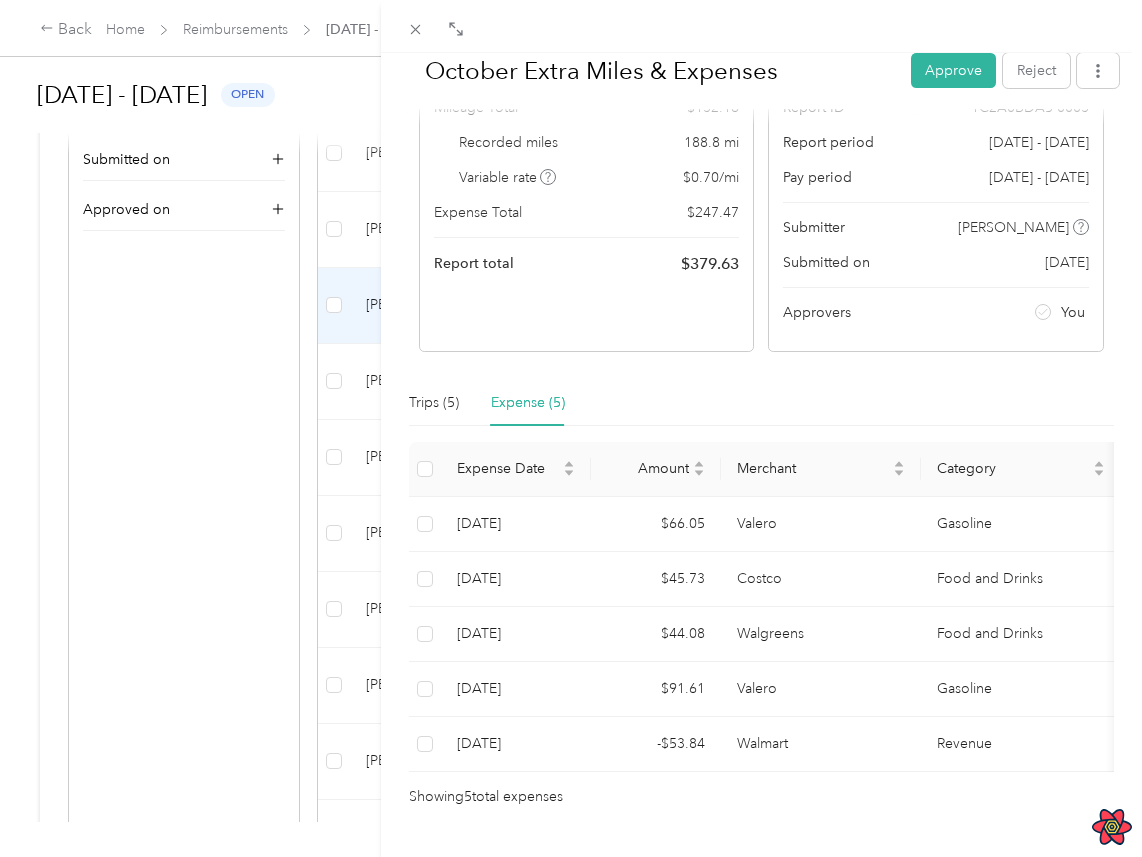 scroll, scrollTop: 205, scrollLeft: 0, axis: vertical 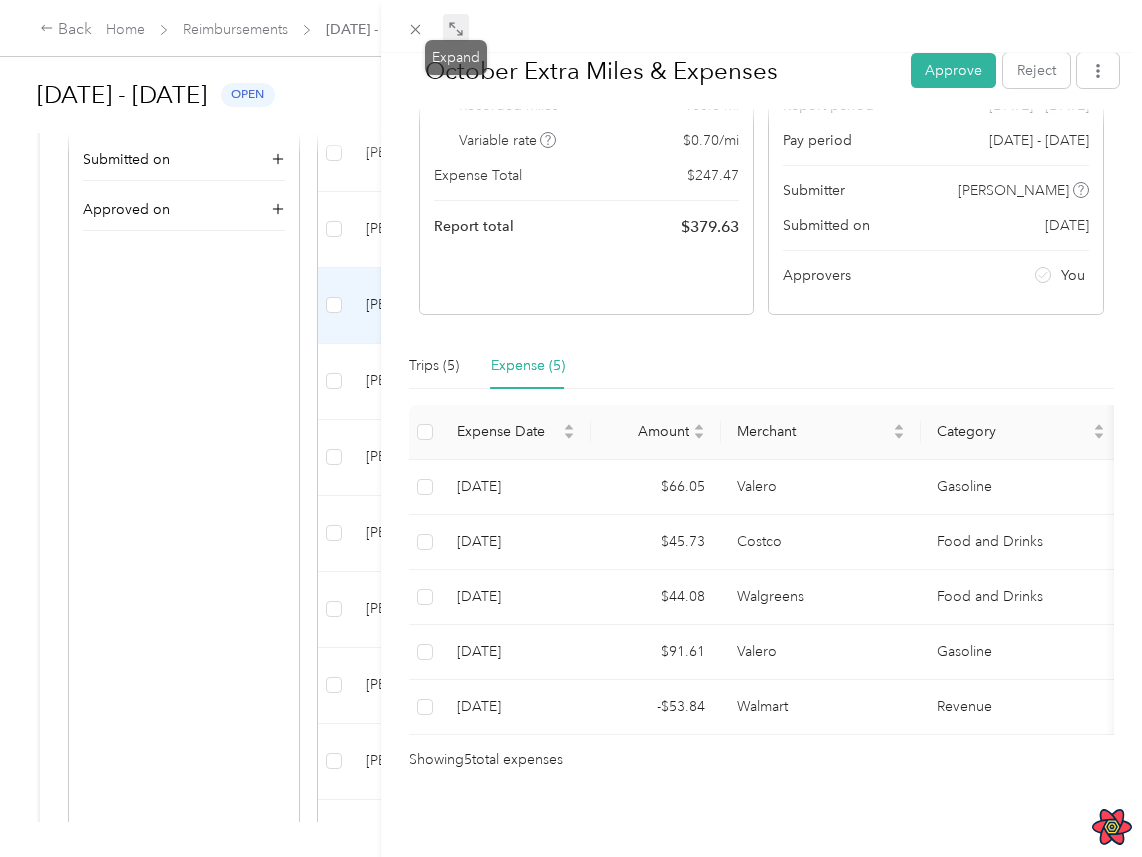 click 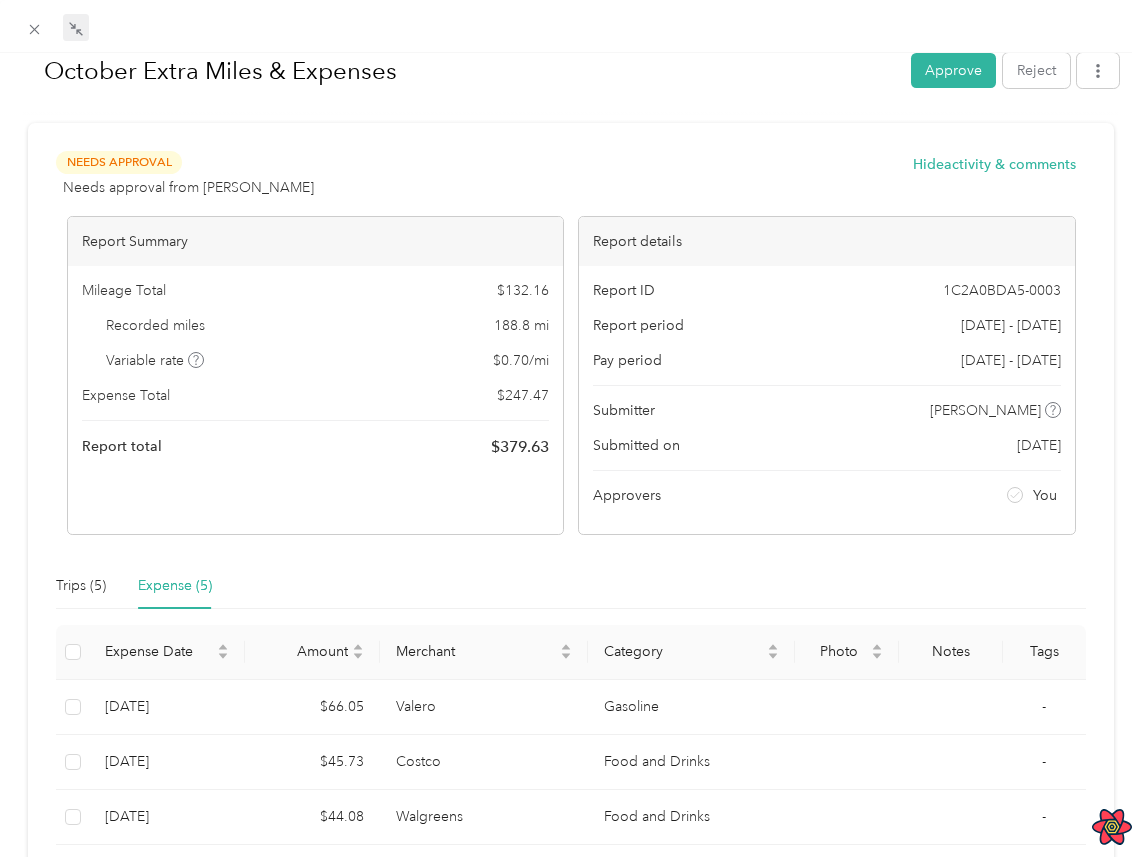 scroll, scrollTop: 7, scrollLeft: 0, axis: vertical 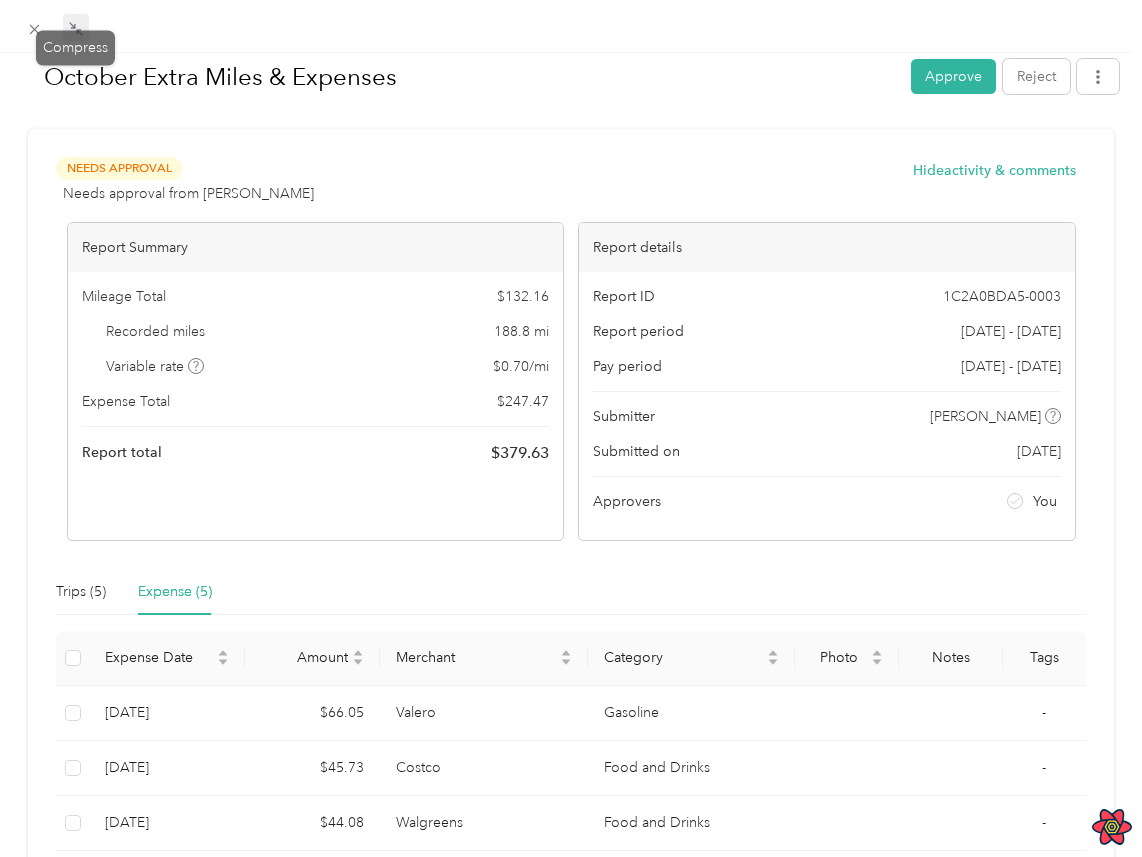 click 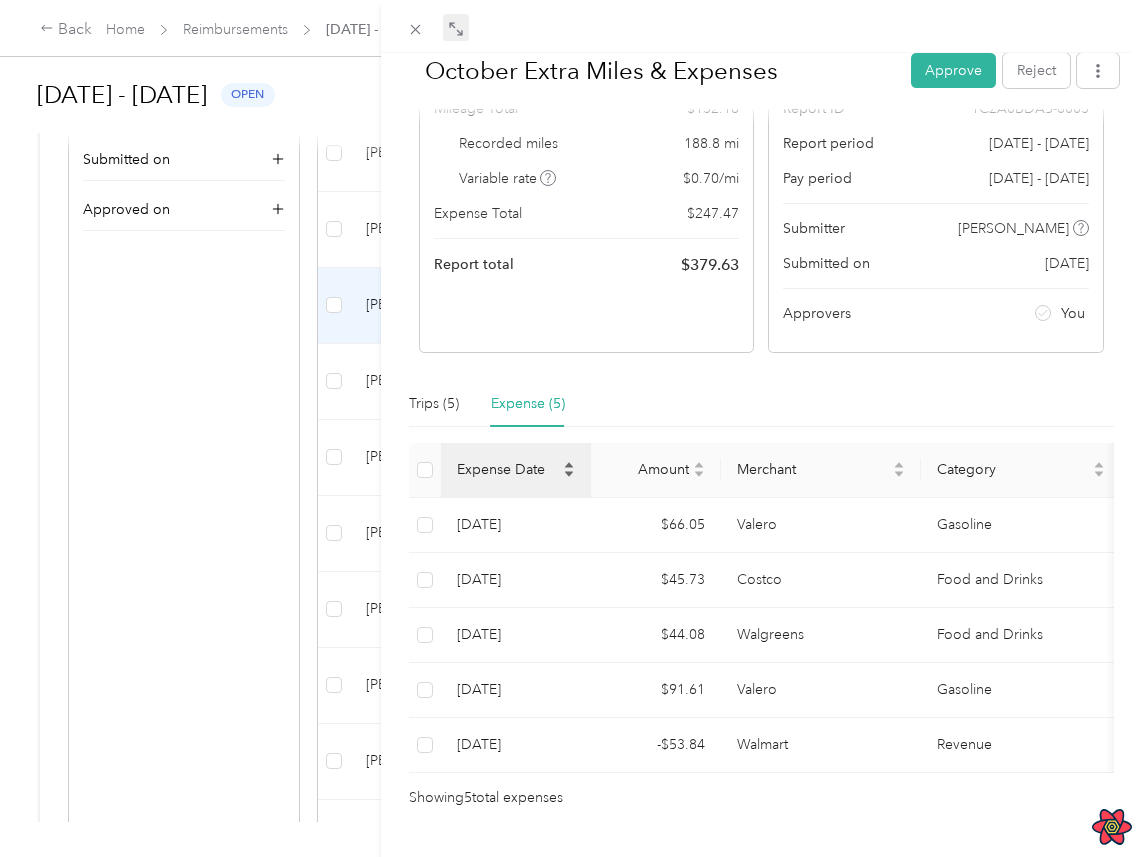 scroll, scrollTop: 205, scrollLeft: 0, axis: vertical 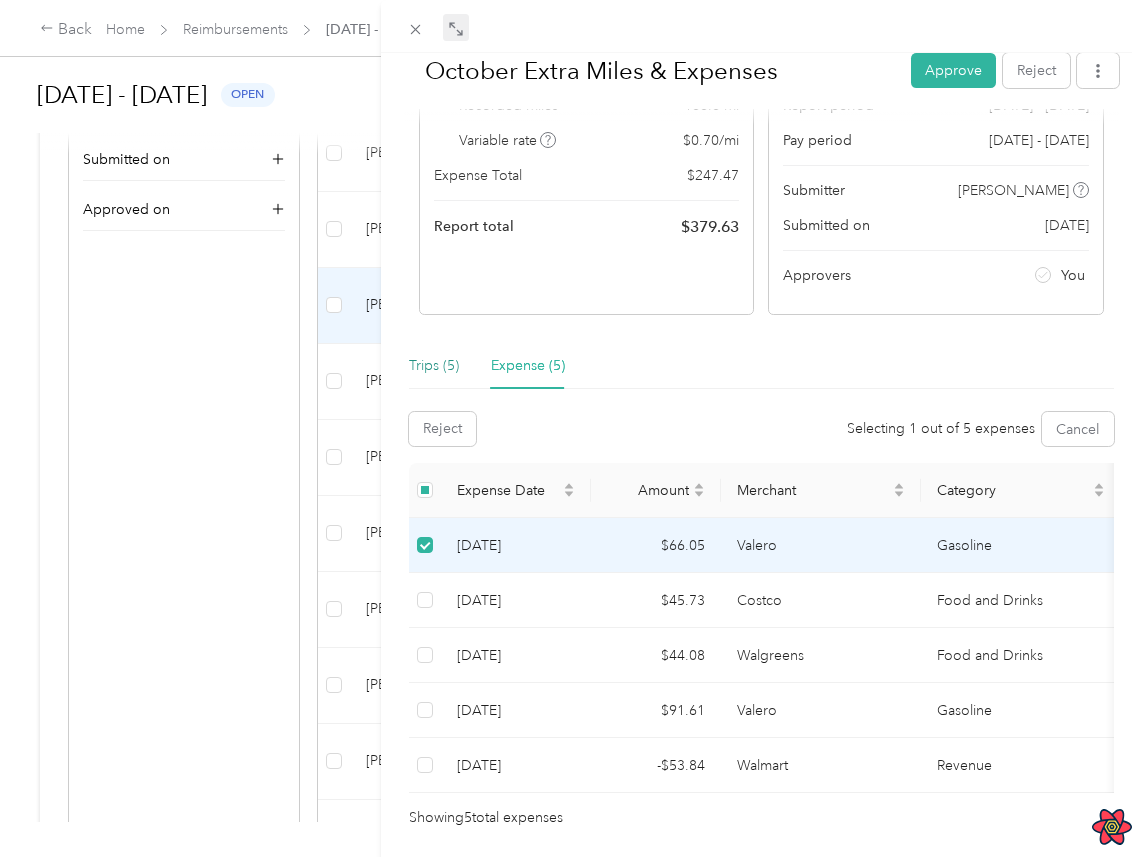 click on "Trips (5)" at bounding box center [434, 366] 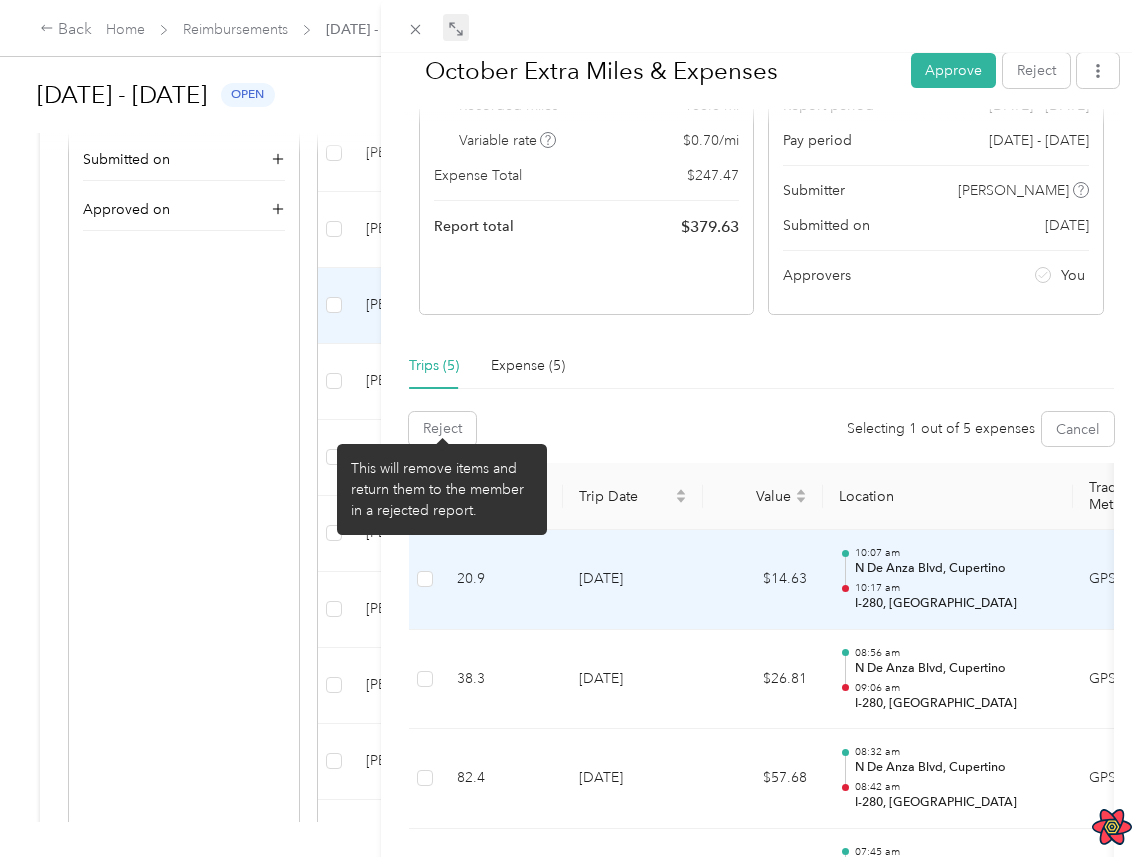 click at bounding box center (425, 580) 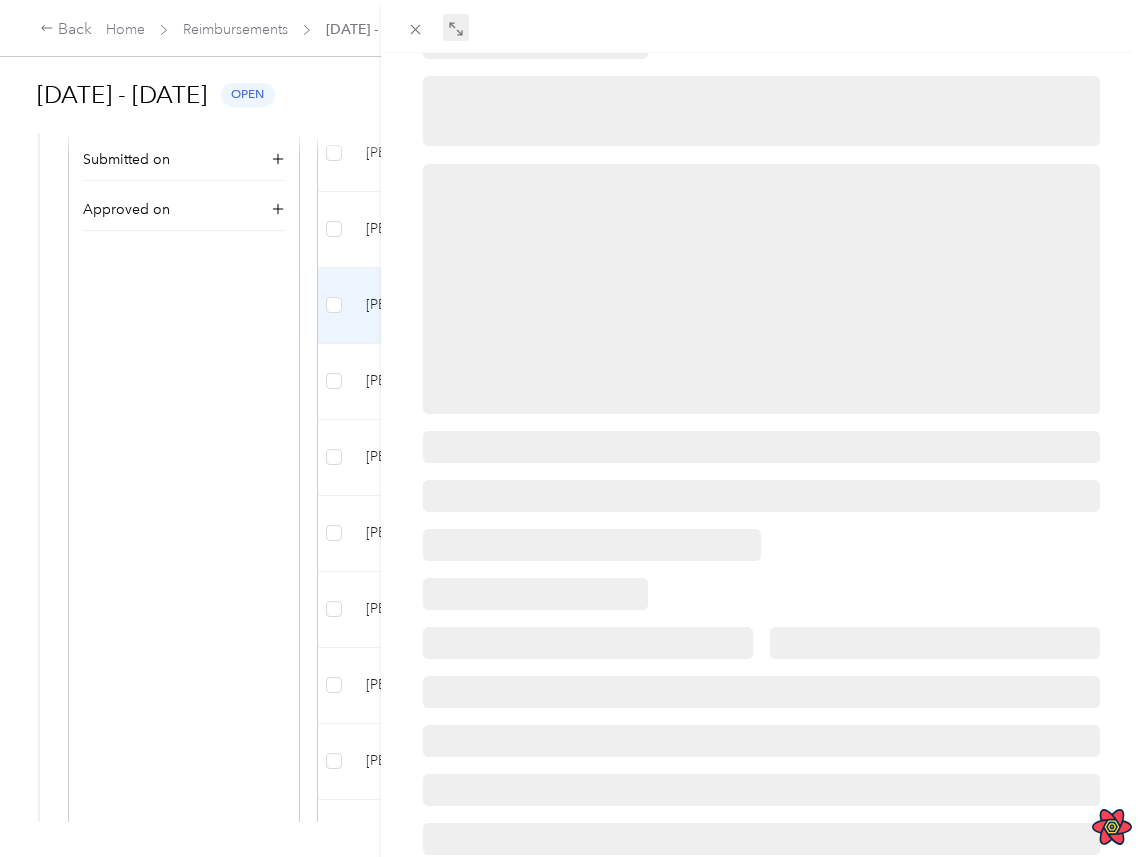 scroll, scrollTop: 0, scrollLeft: 0, axis: both 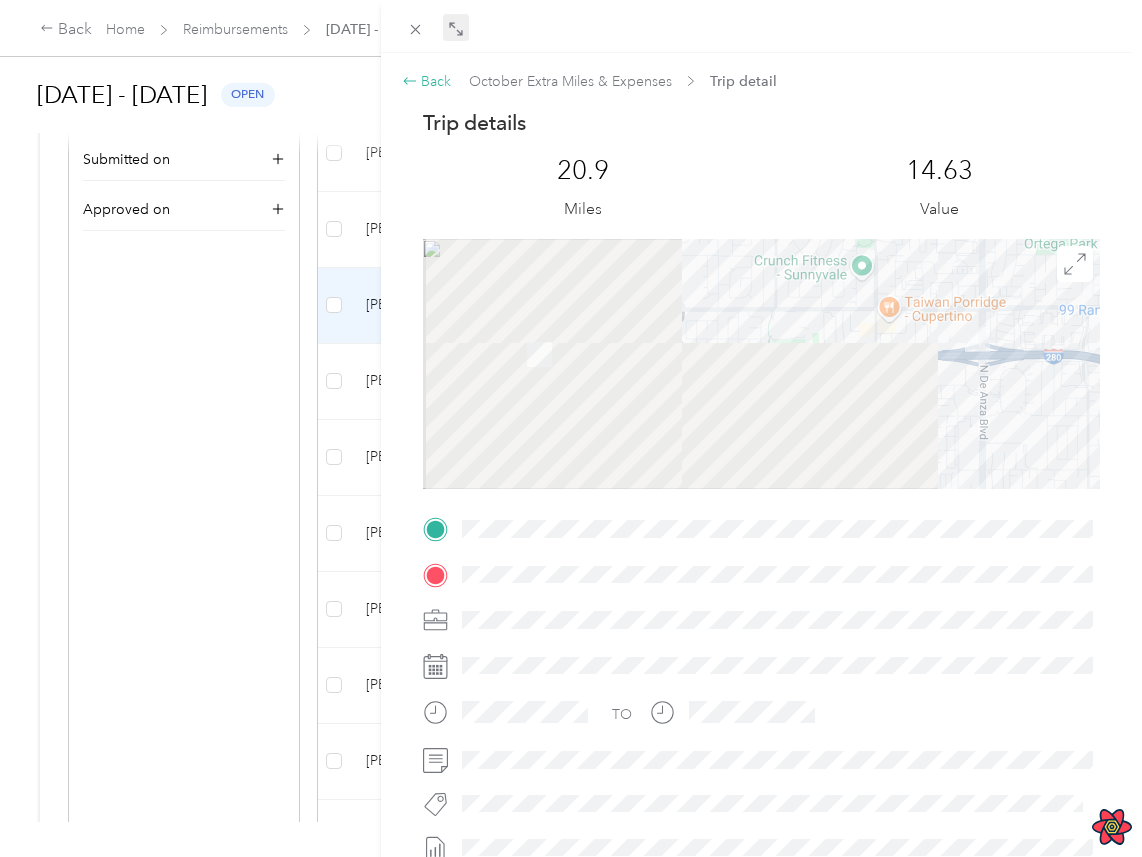 click on "Back" at bounding box center (427, 81) 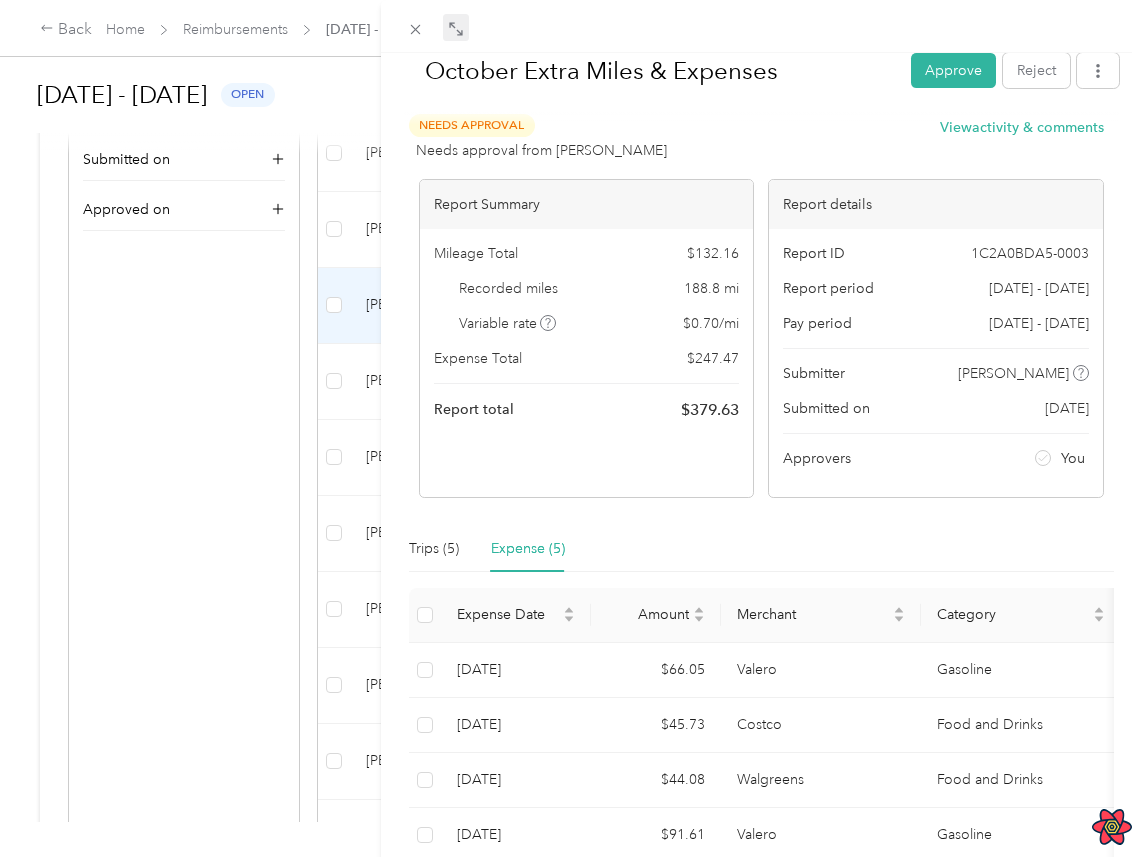 scroll, scrollTop: 28, scrollLeft: 0, axis: vertical 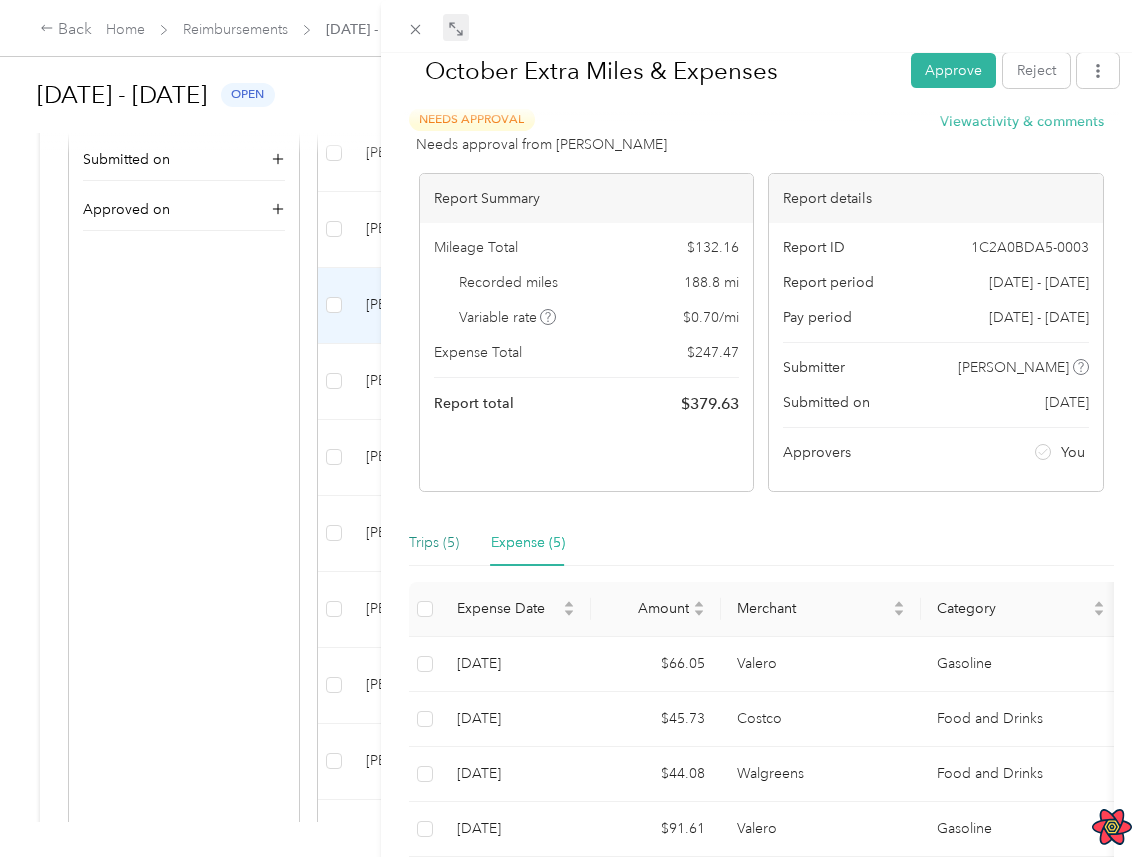 click on "Trips (5)" at bounding box center (434, 543) 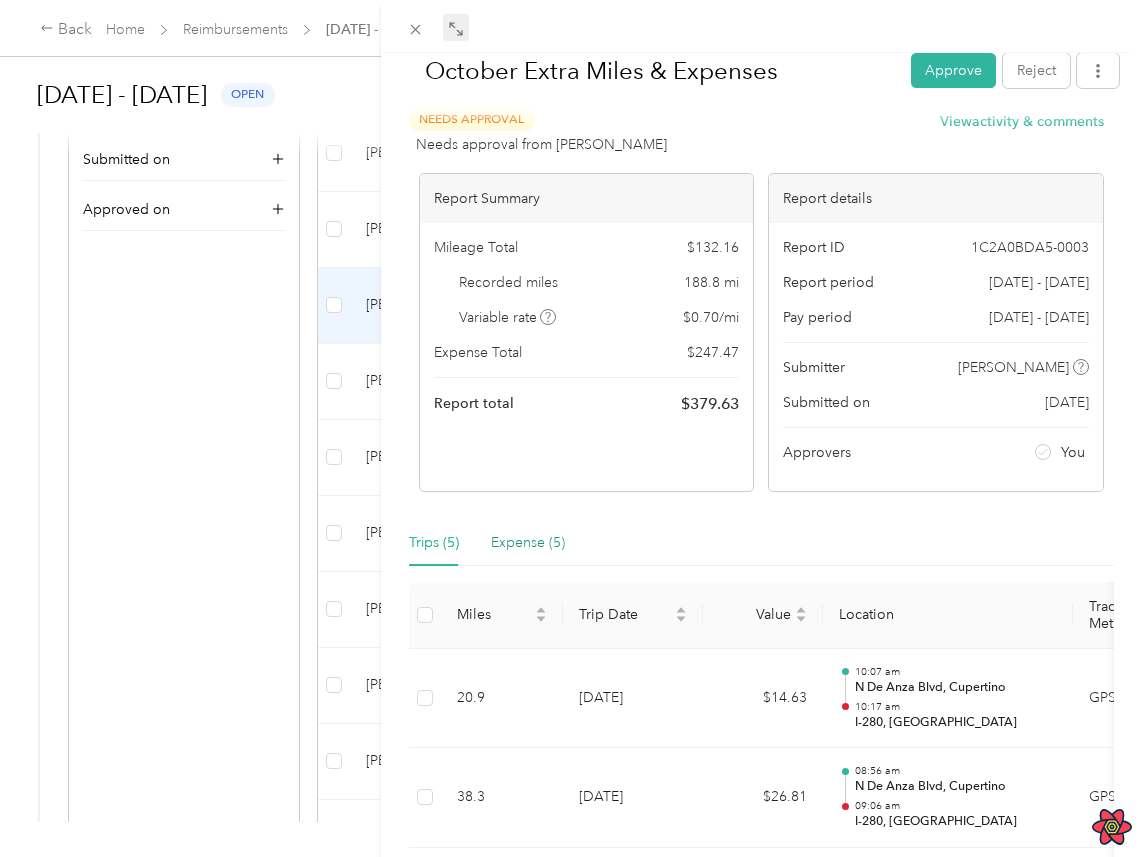 click on "Expense (5)" at bounding box center (528, 543) 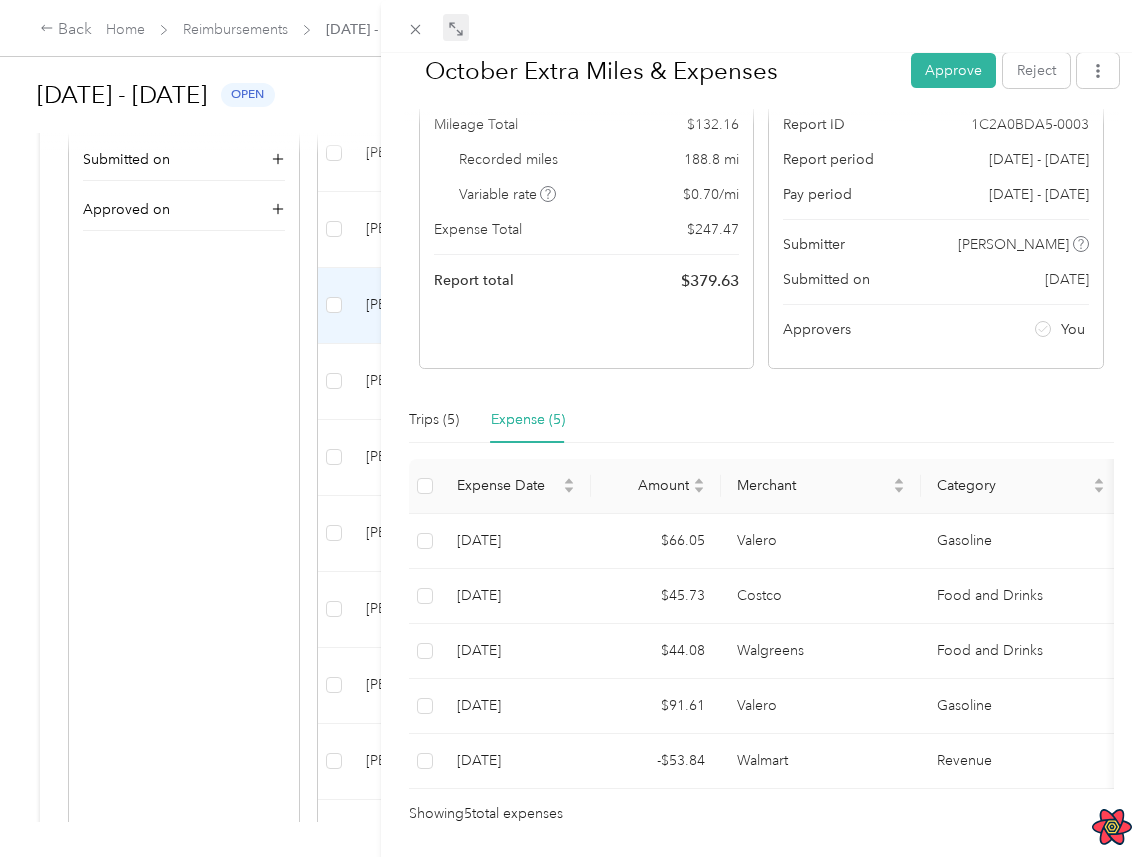 scroll, scrollTop: 205, scrollLeft: 0, axis: vertical 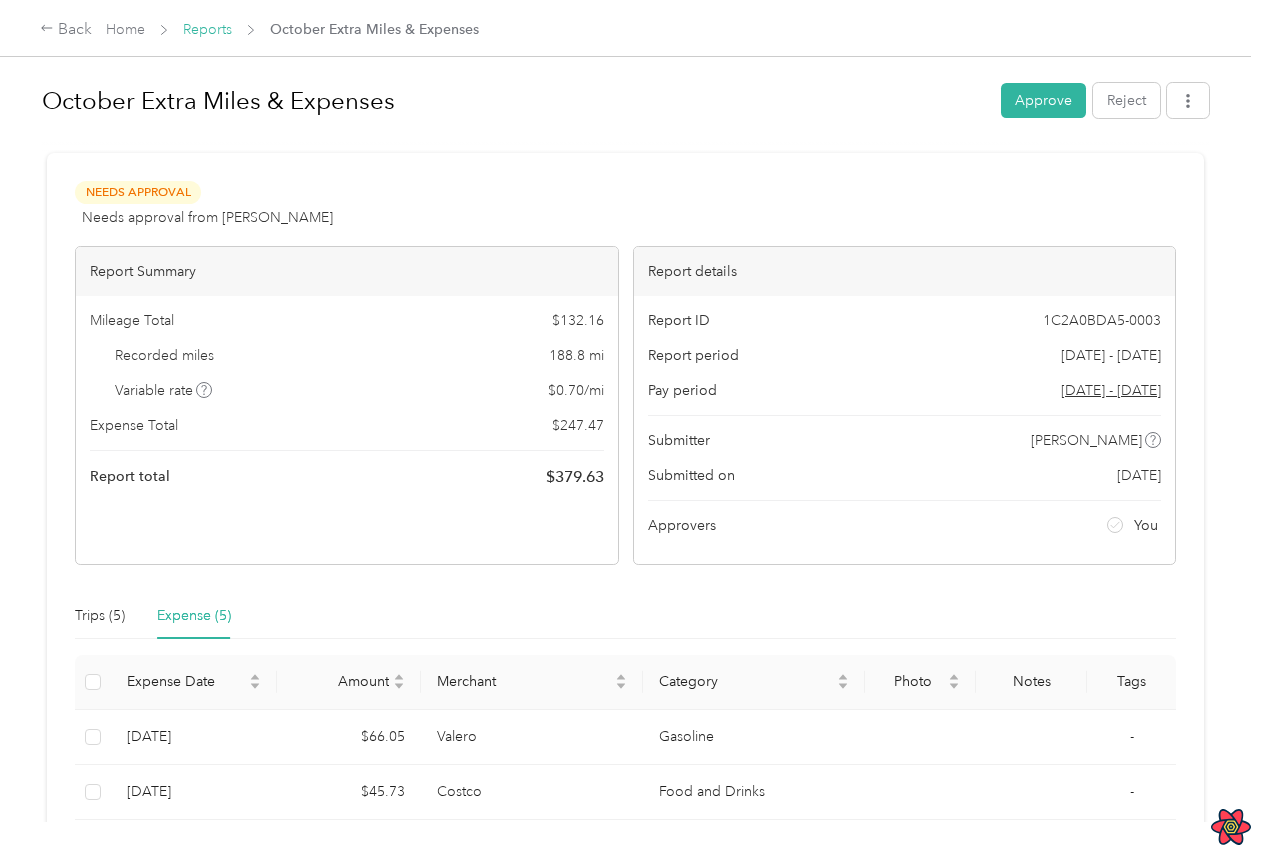 click on "Reports" at bounding box center (207, 29) 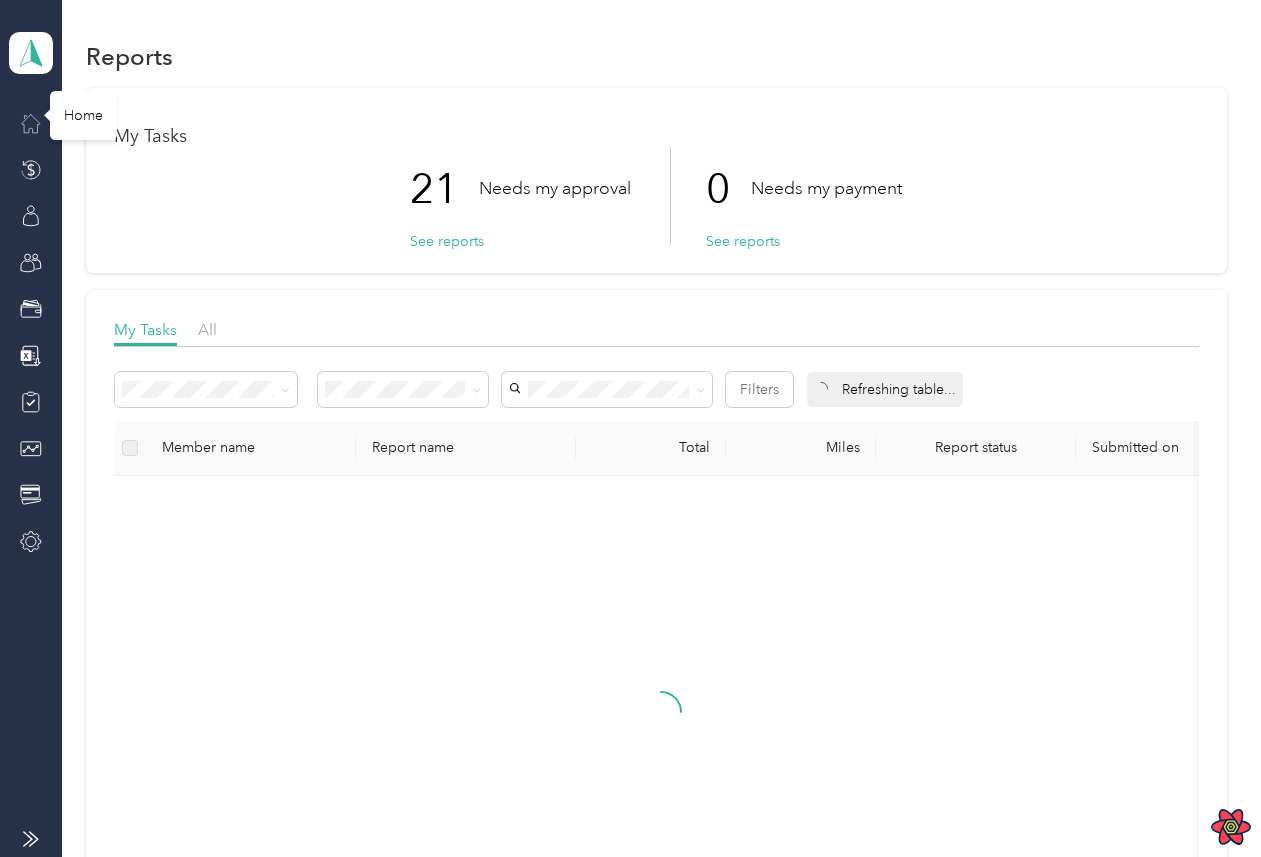 click 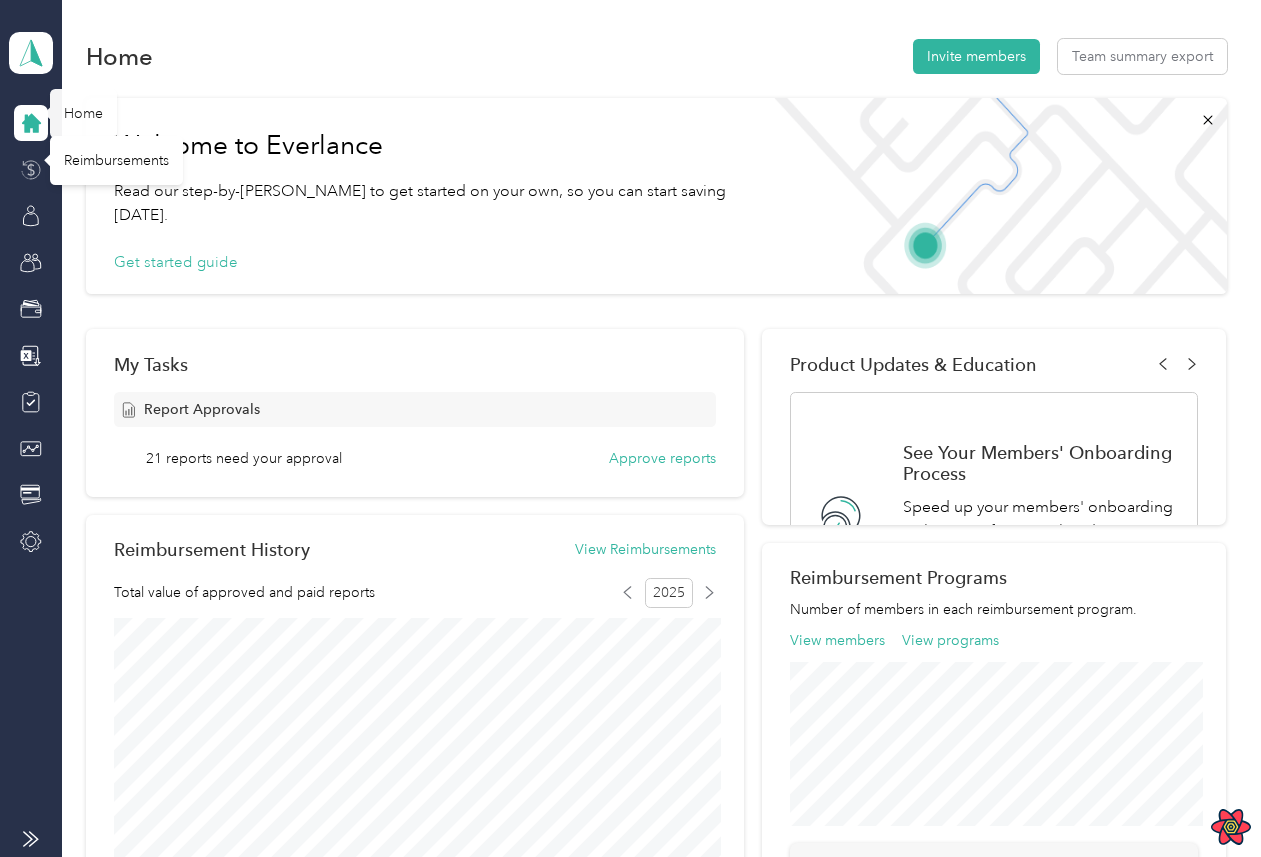 click 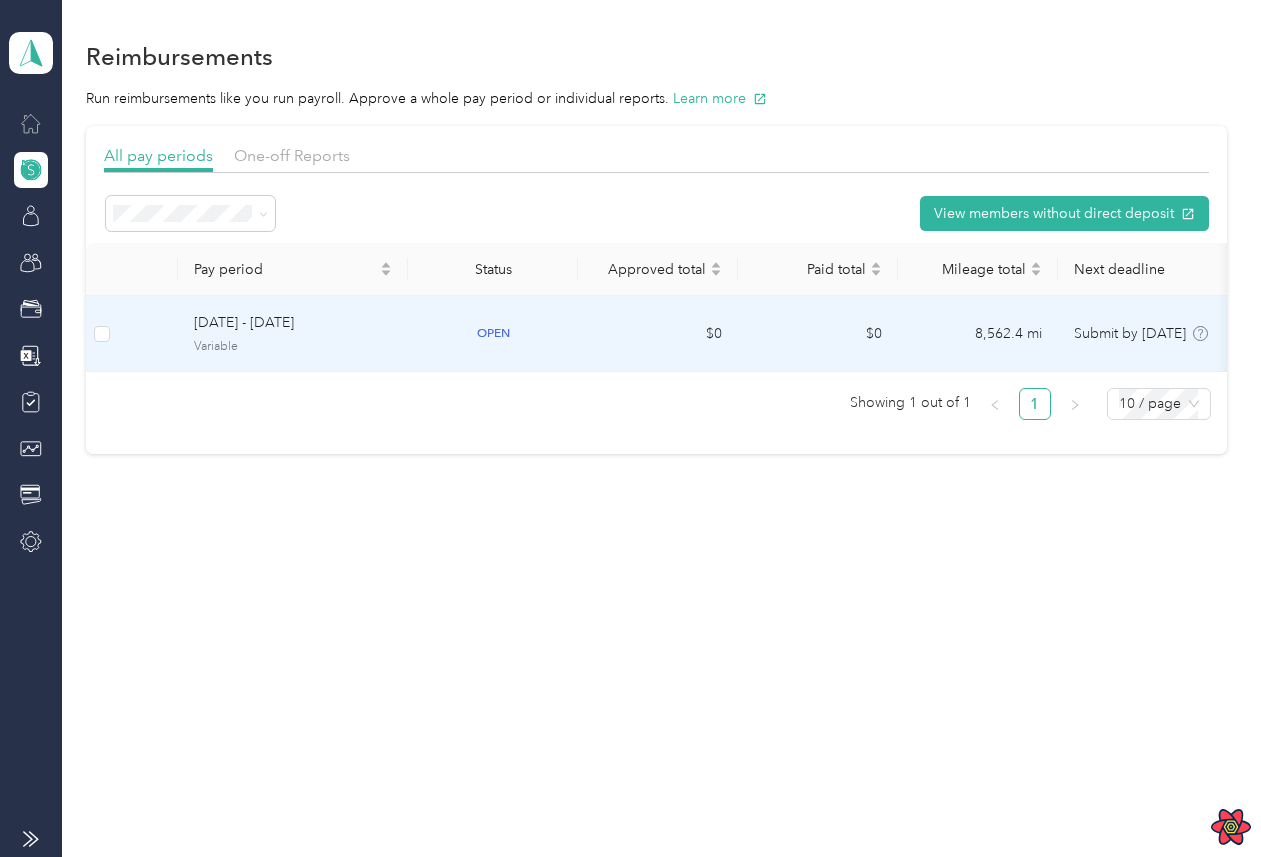 click on "Variable" at bounding box center [293, 347] 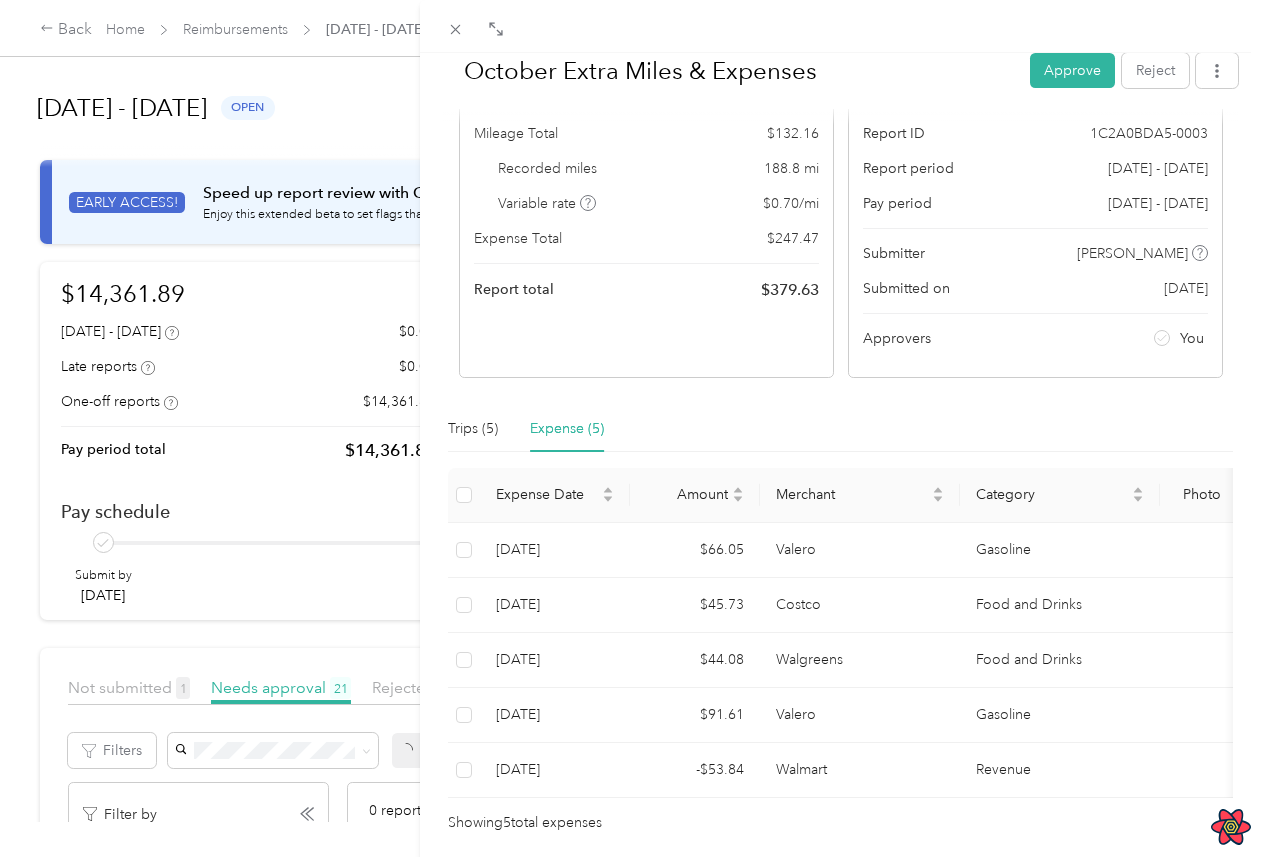 scroll, scrollTop: 205, scrollLeft: 0, axis: vertical 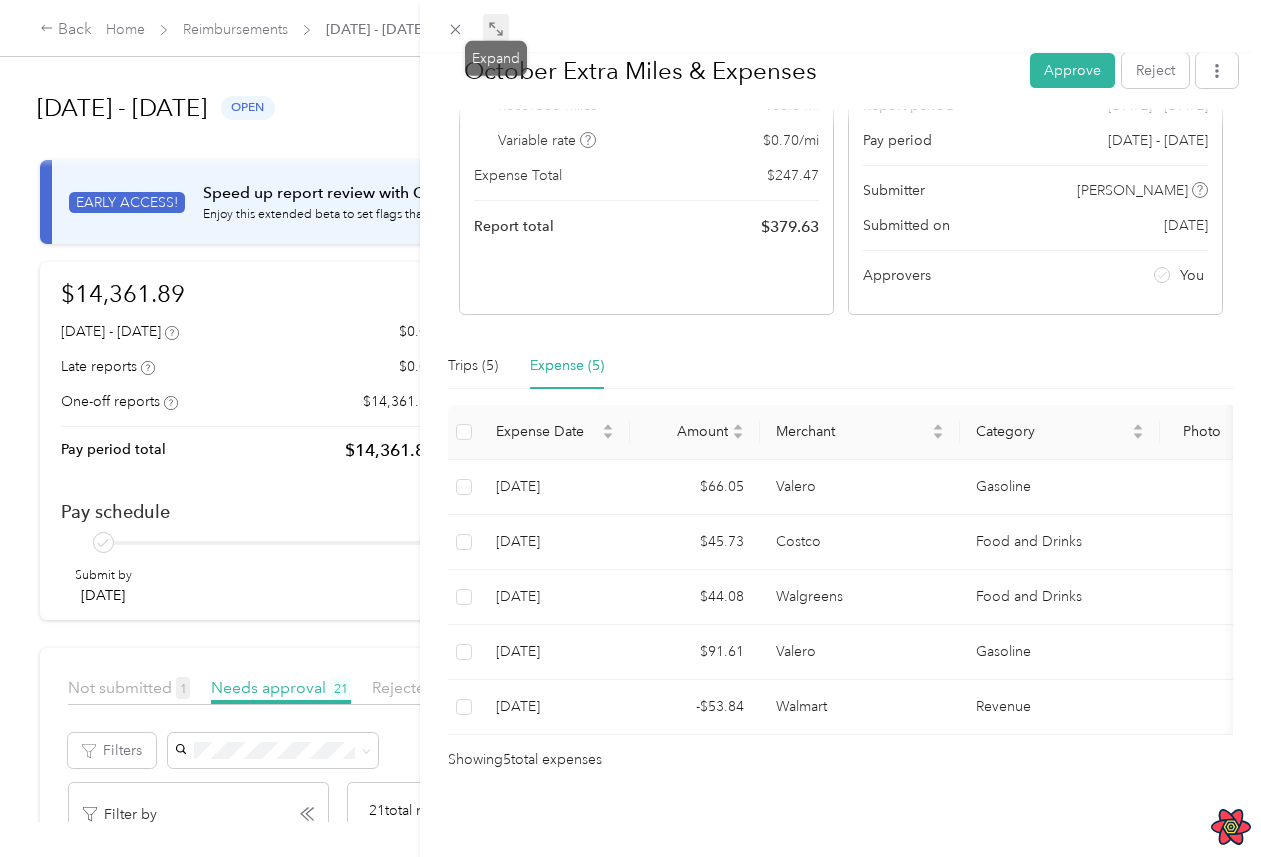 click 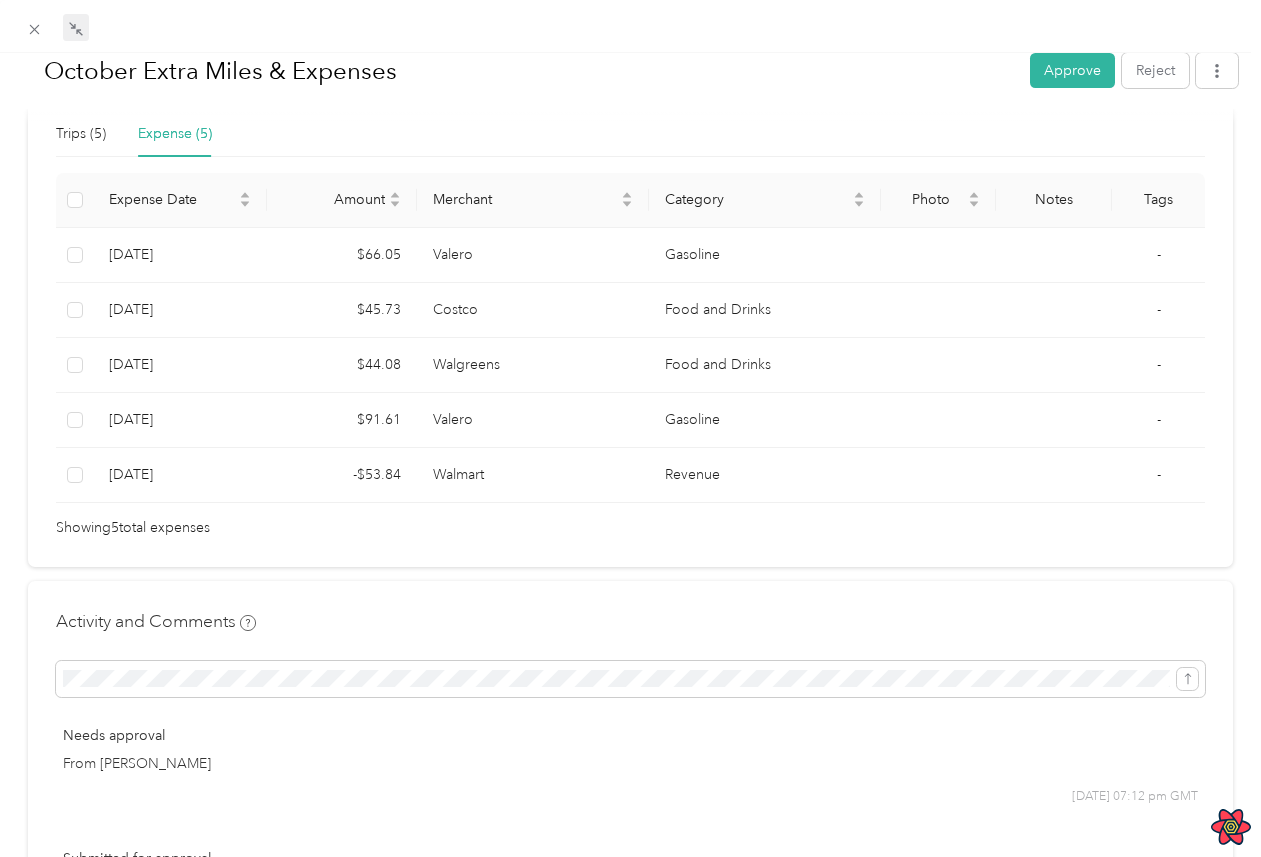 scroll, scrollTop: 397, scrollLeft: 0, axis: vertical 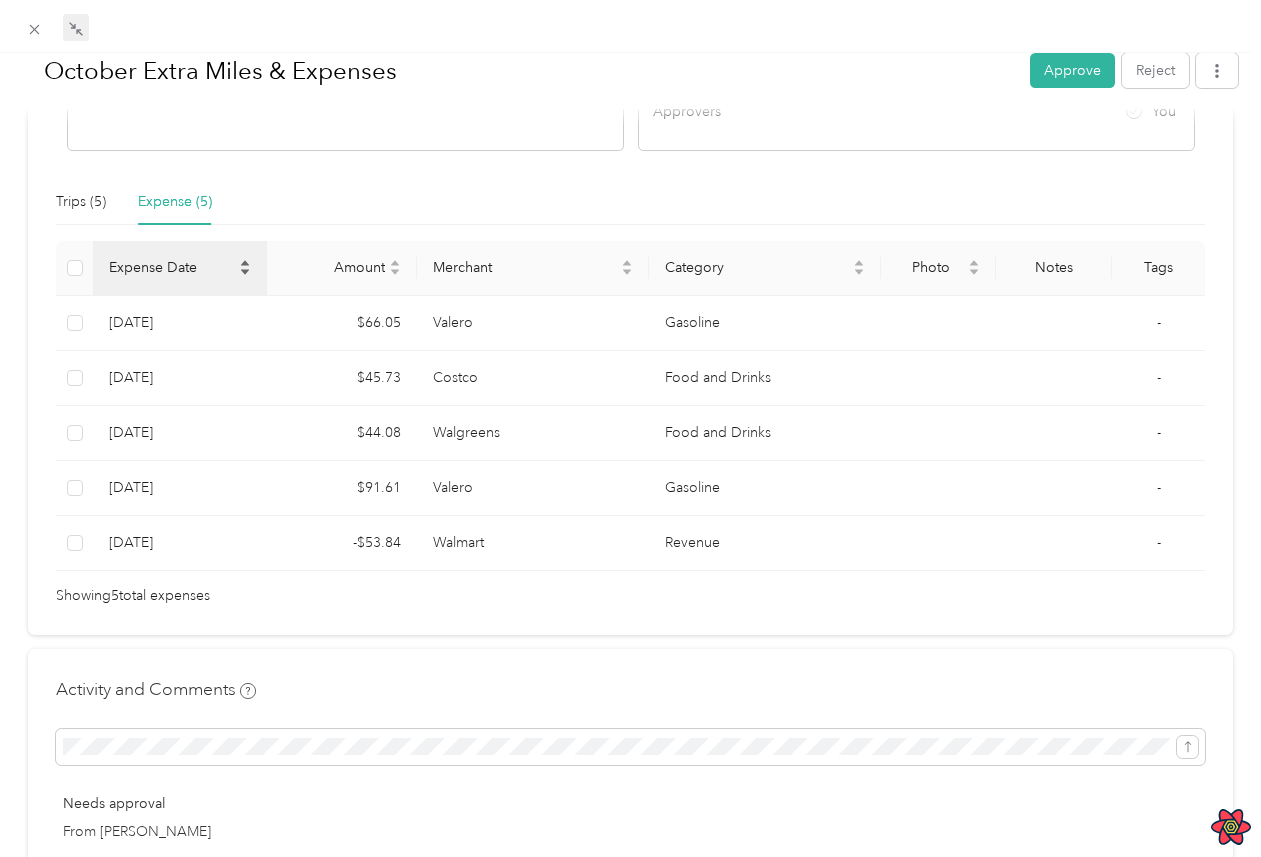 click on "Expense Date" at bounding box center [172, 267] 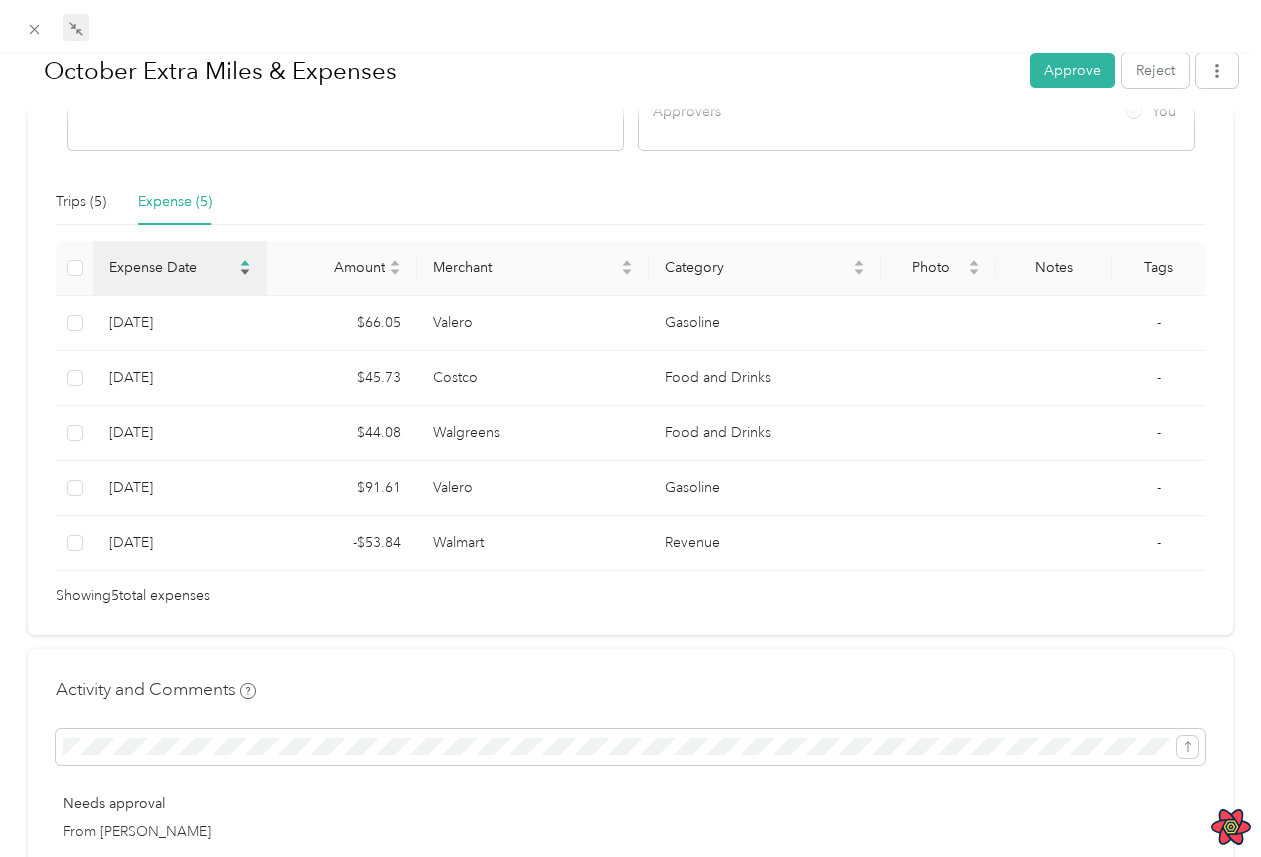 click on "Expense Date" at bounding box center (172, 267) 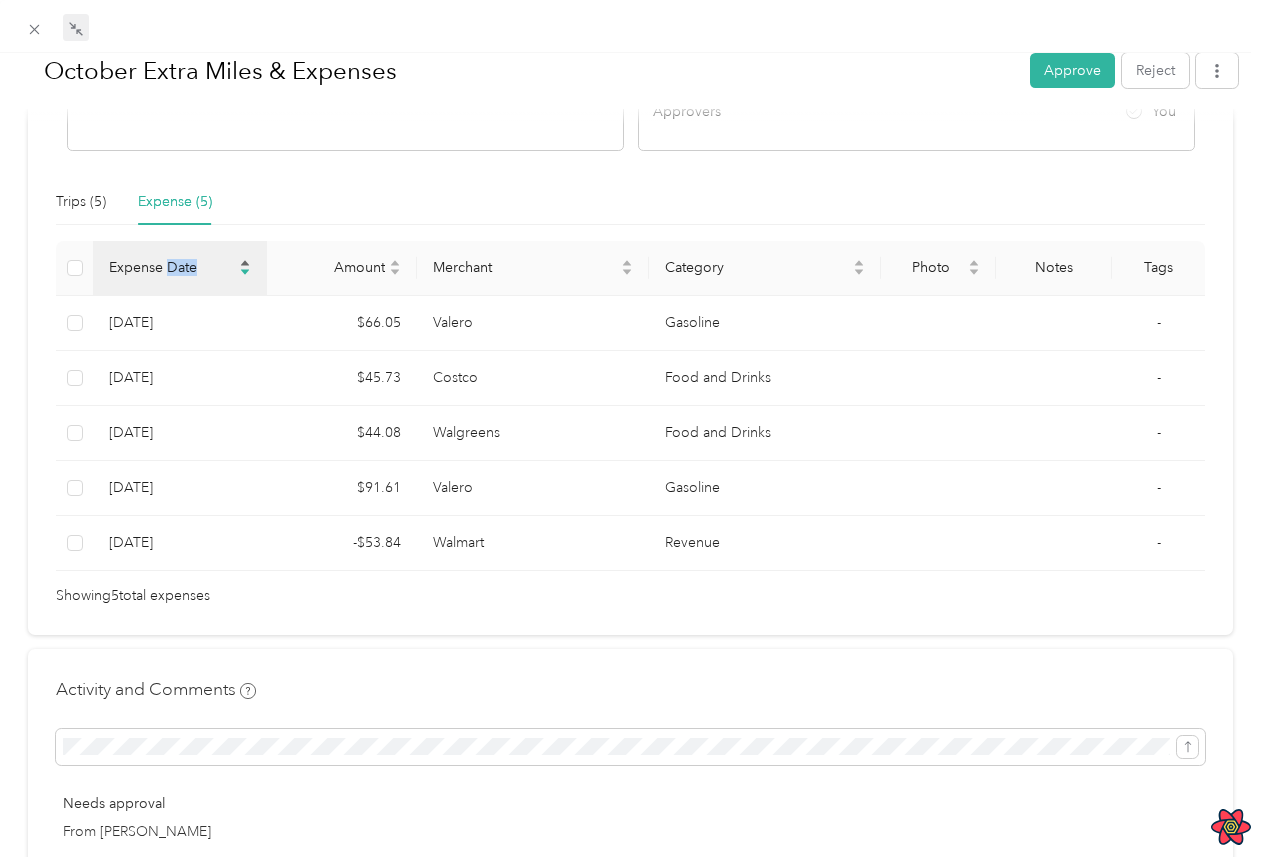 click on "Expense Date" at bounding box center [172, 267] 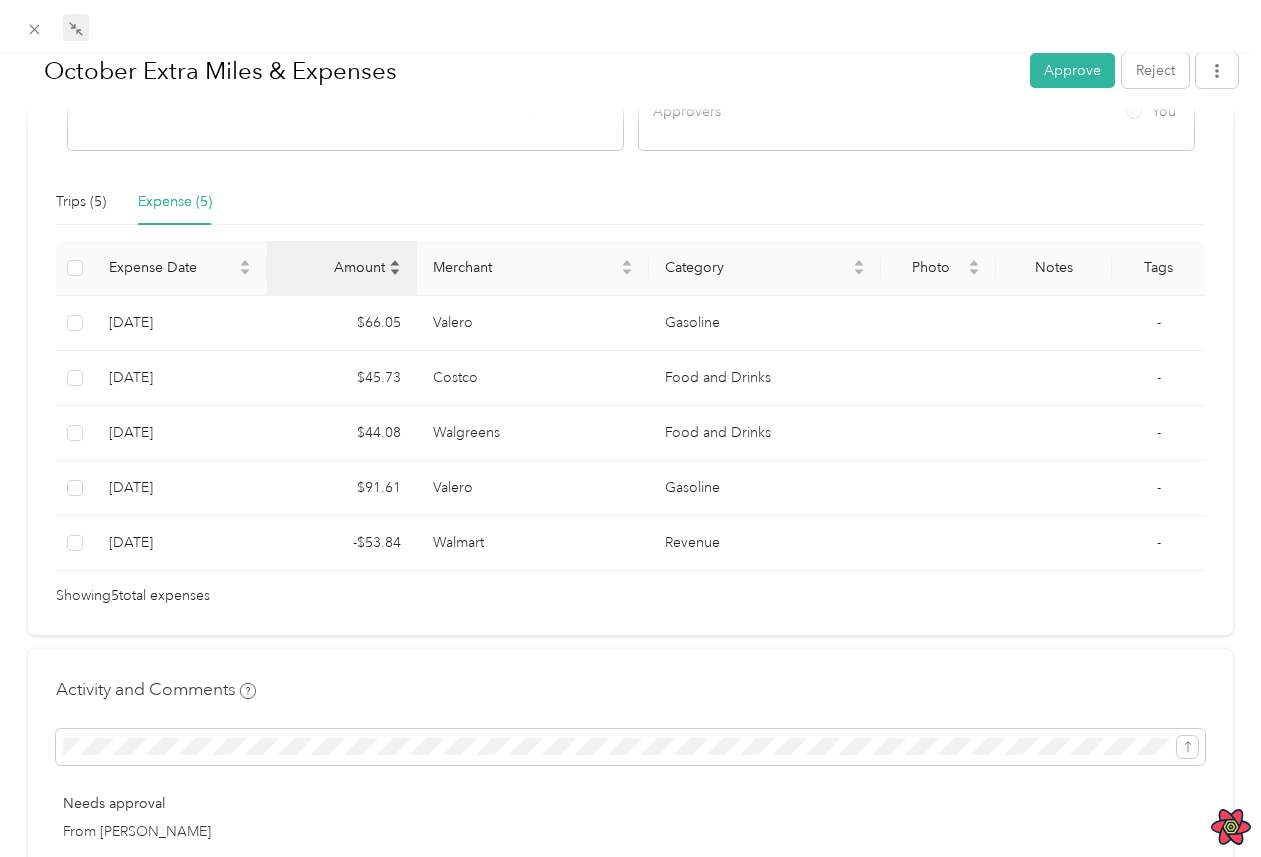 click 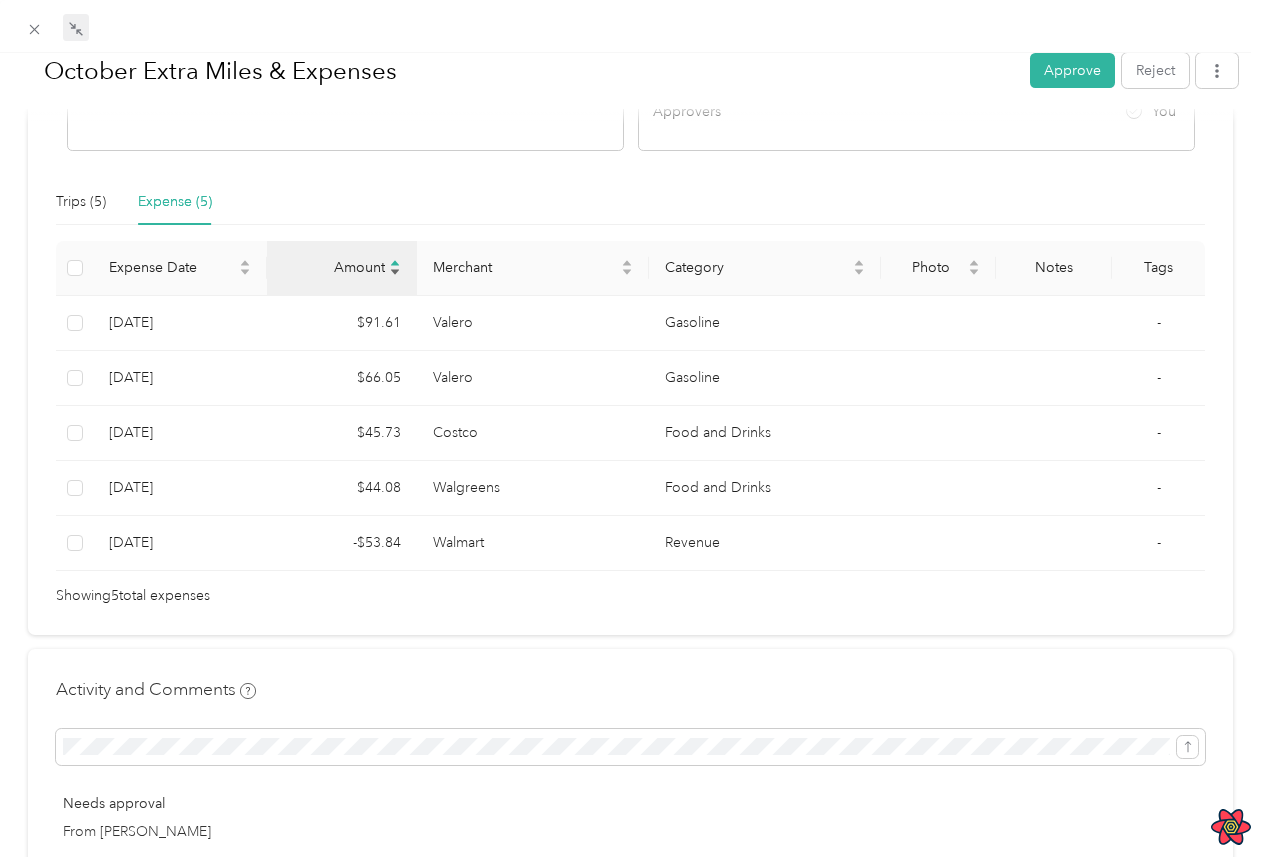 click on "Amount" at bounding box center (334, 267) 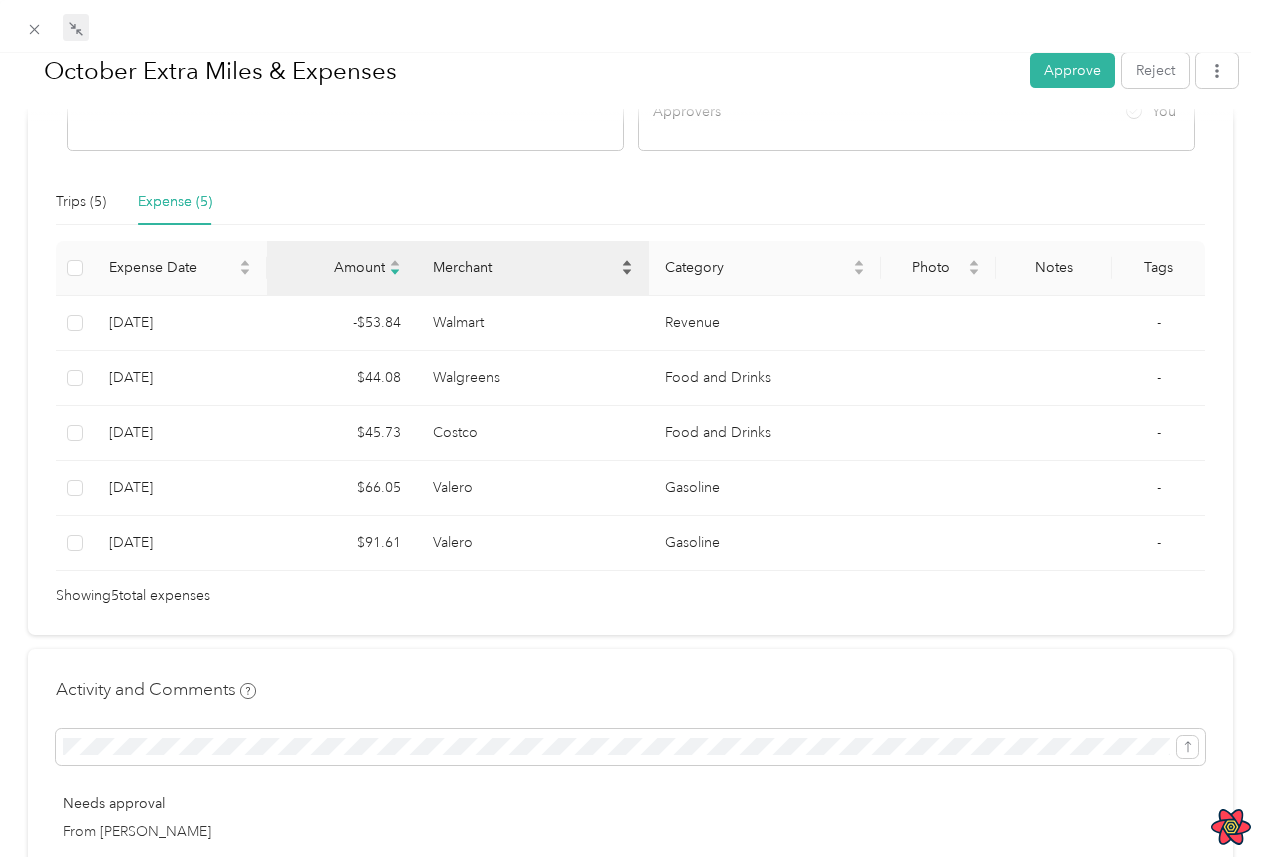 click on "Merchant" at bounding box center (525, 267) 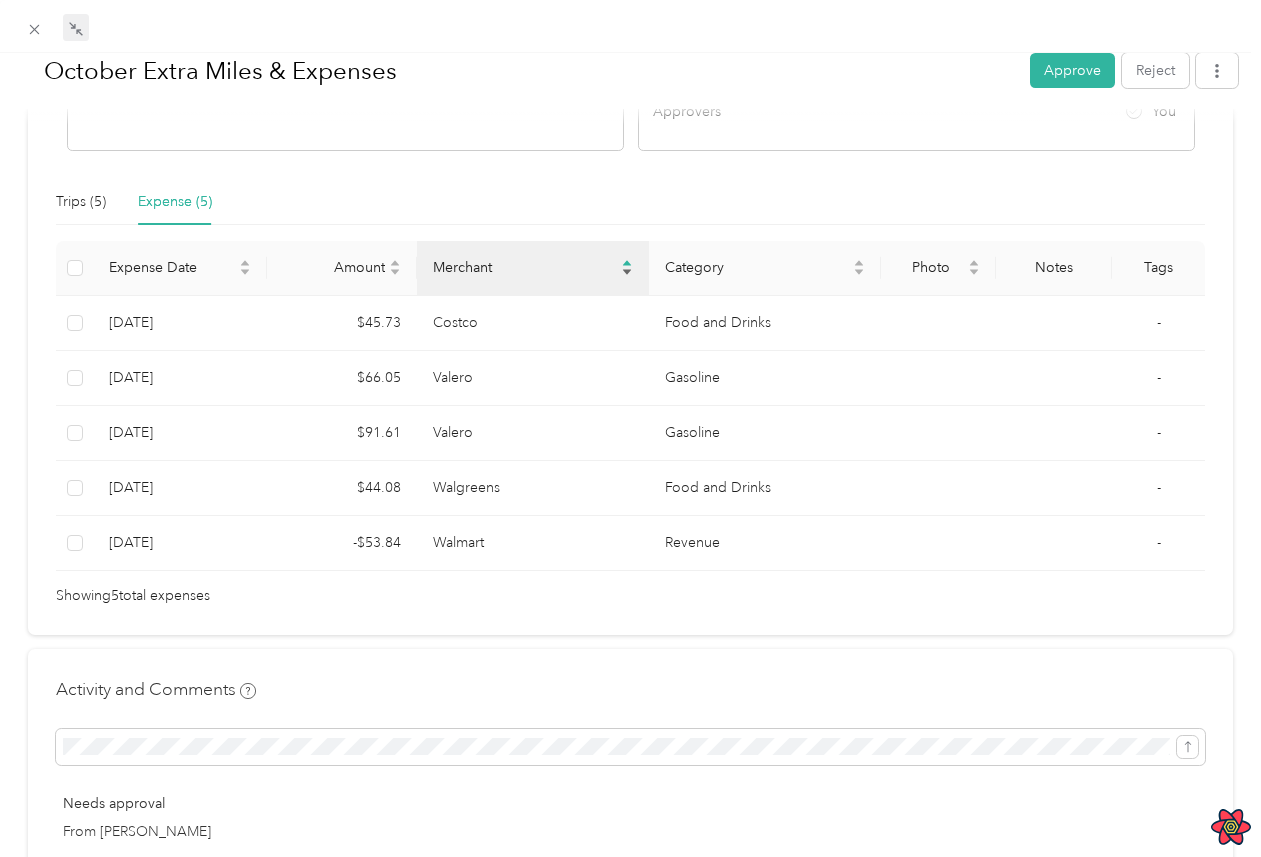 click on "Merchant" at bounding box center (525, 267) 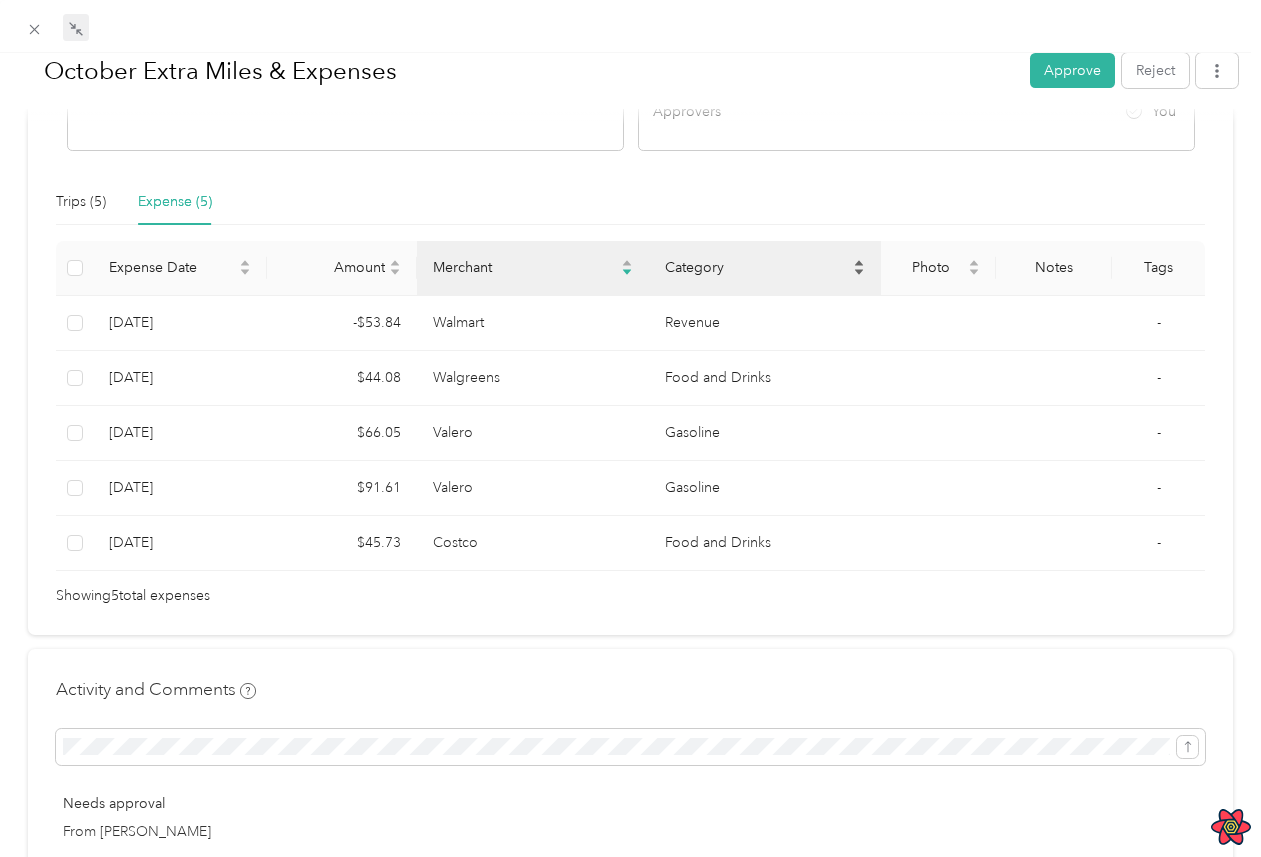 click on "Category" at bounding box center [765, 267] 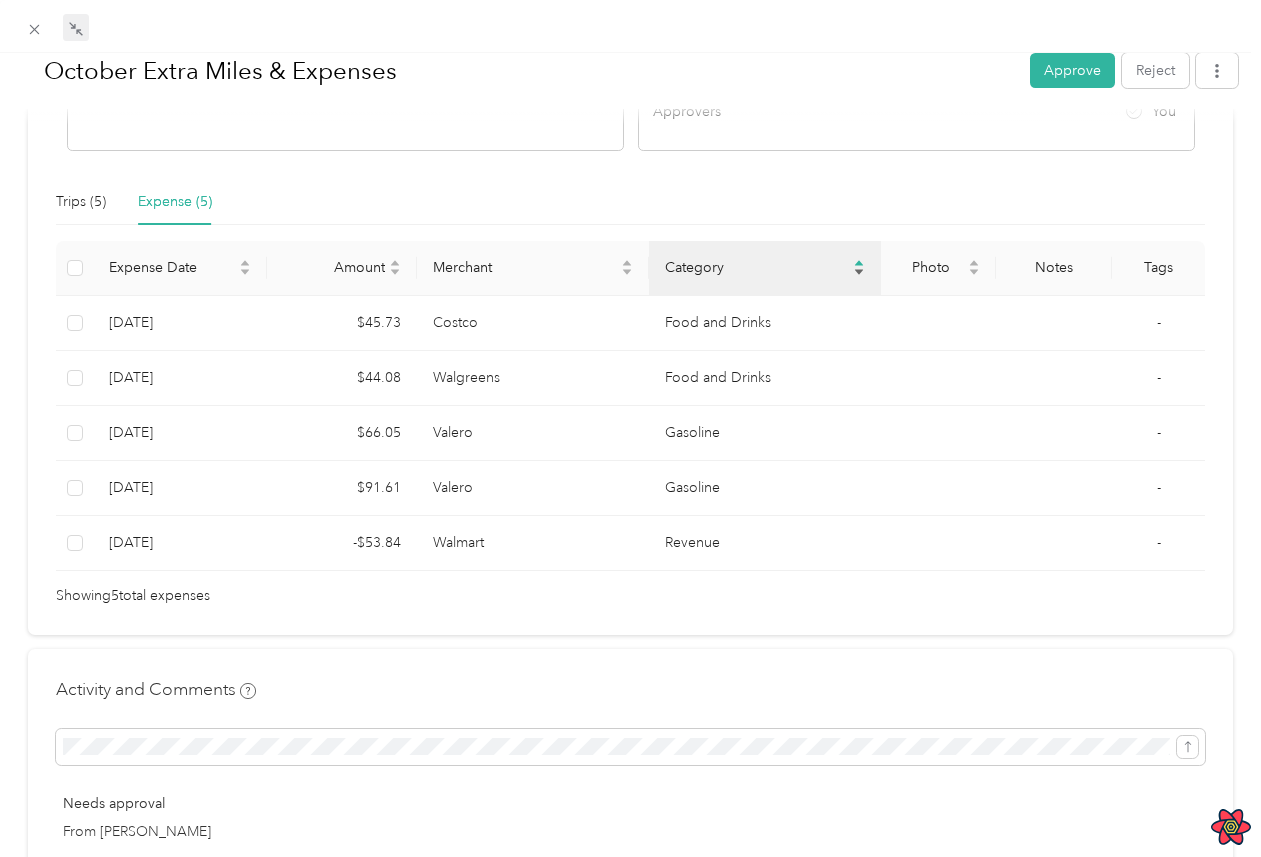 click on "Category" at bounding box center [765, 267] 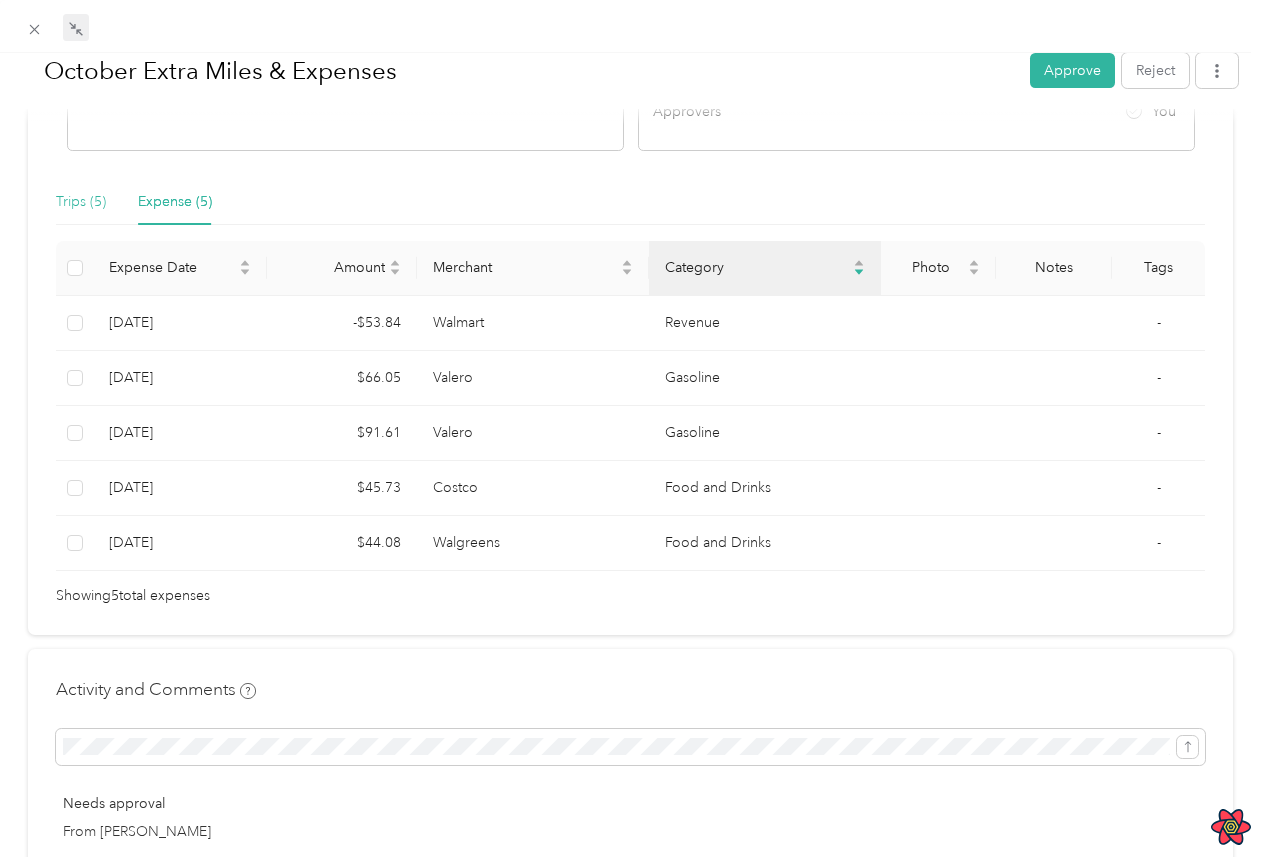 click on "Trips (5)" at bounding box center (81, 202) 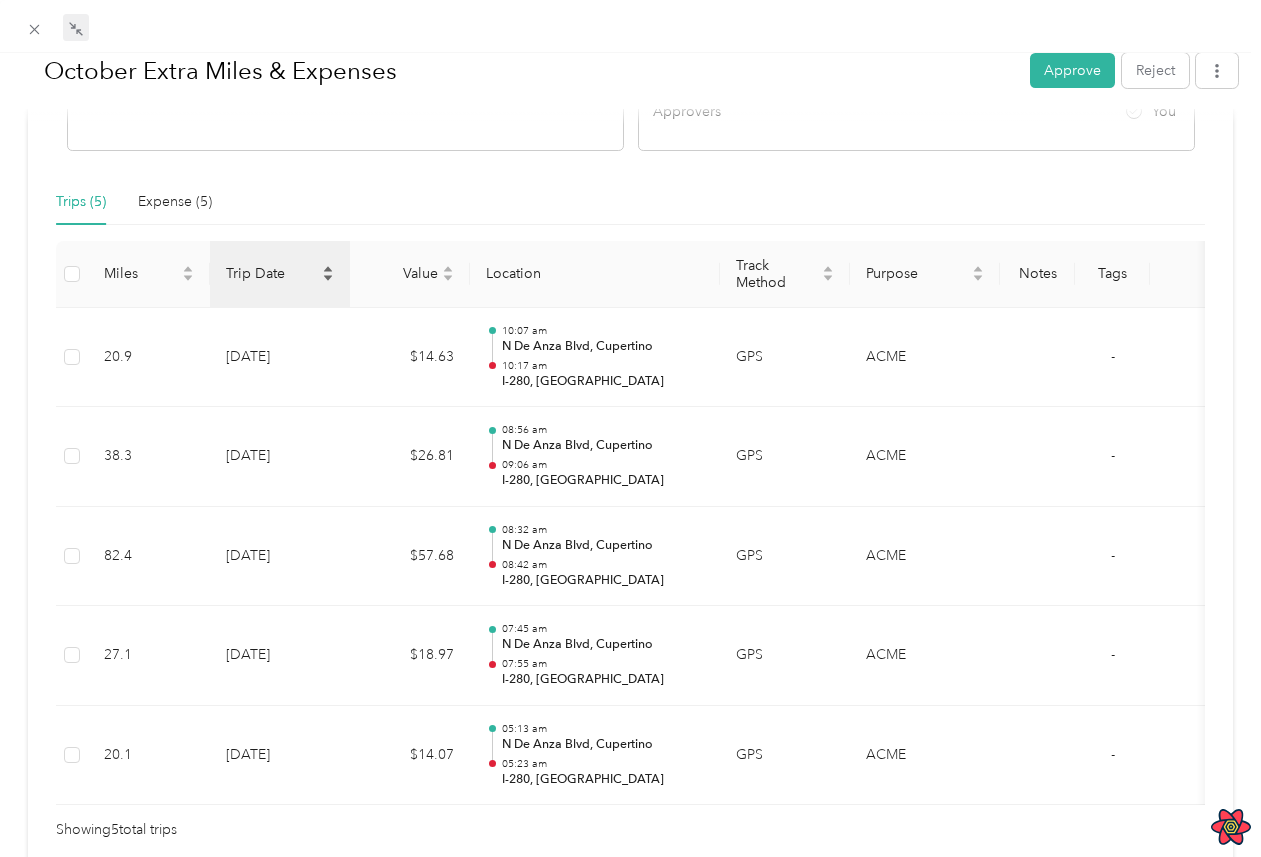 click on "Trip Date" at bounding box center [272, 273] 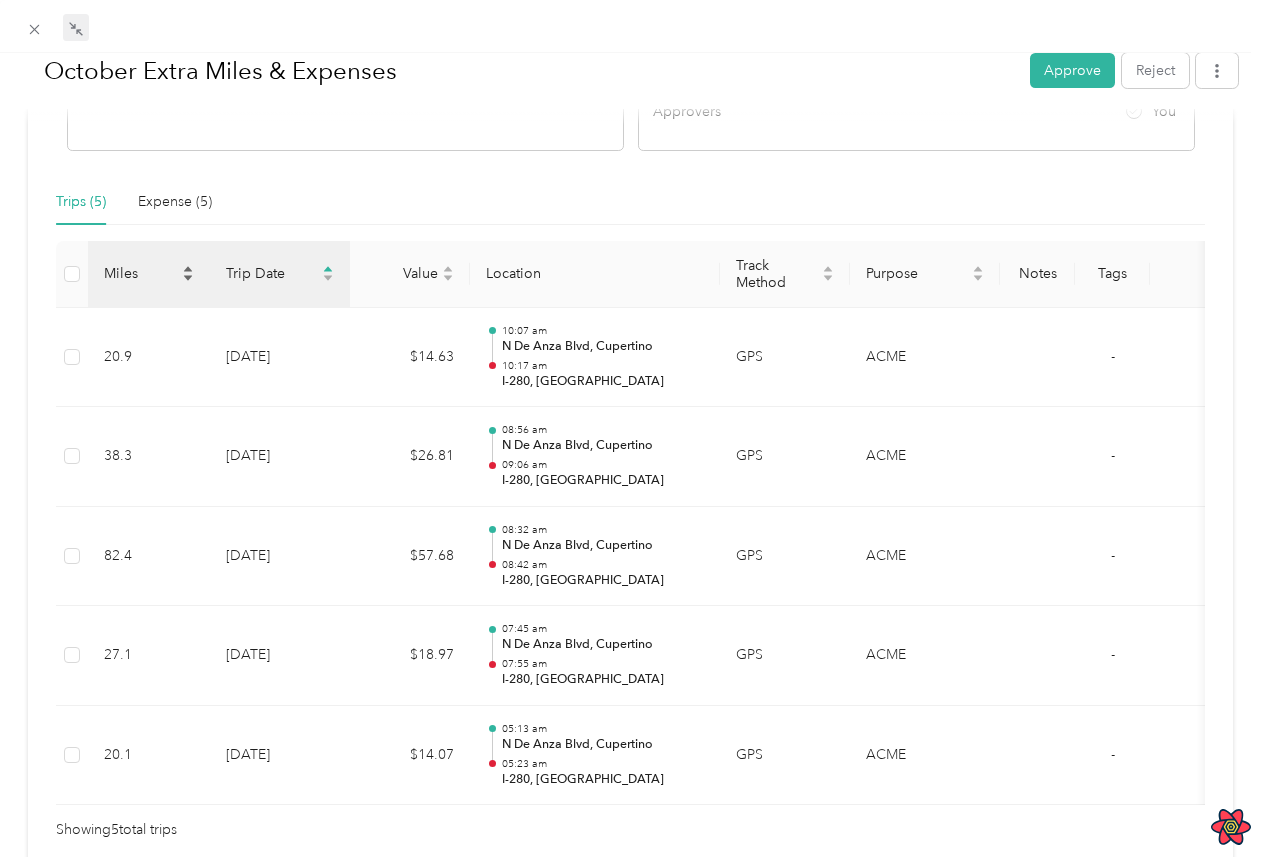 click on "Miles" at bounding box center [141, 273] 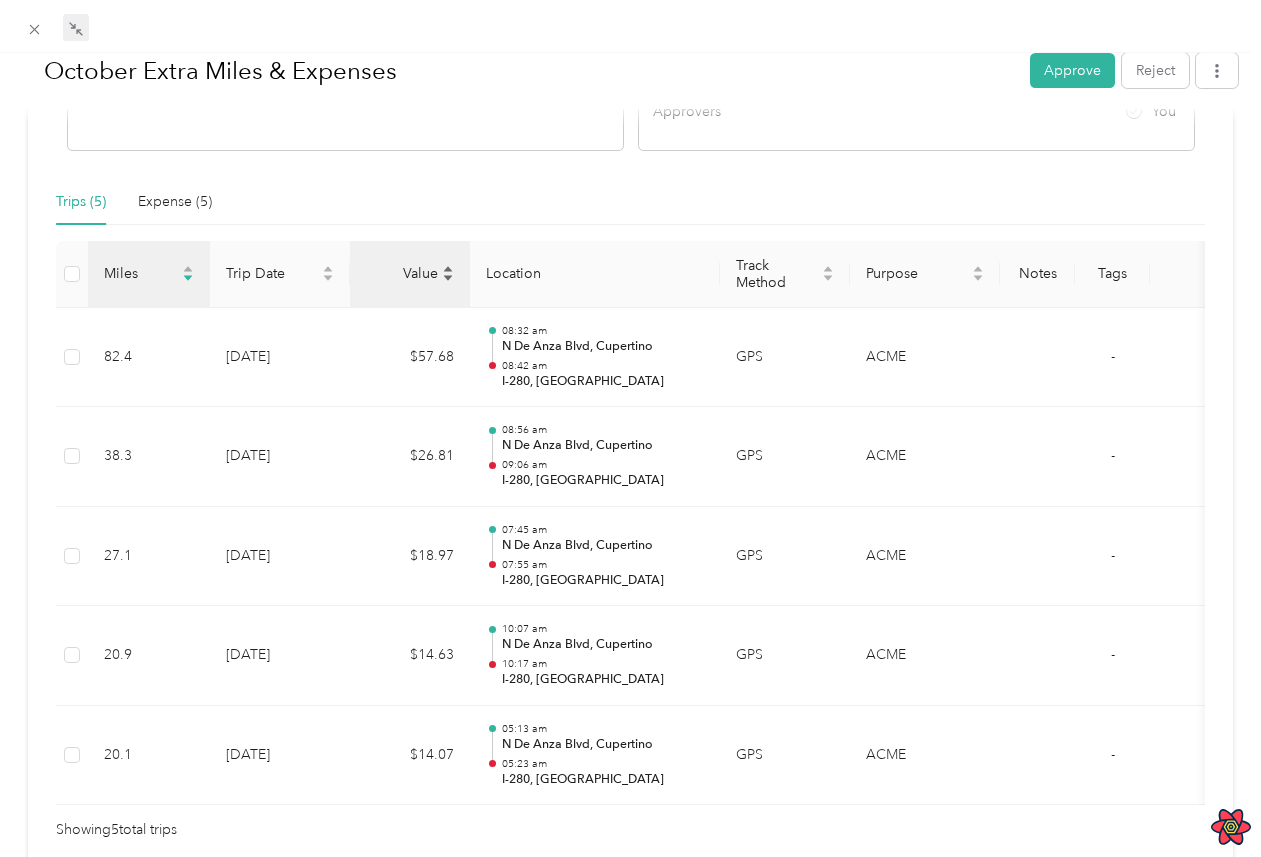 click on "Value" at bounding box center (402, 273) 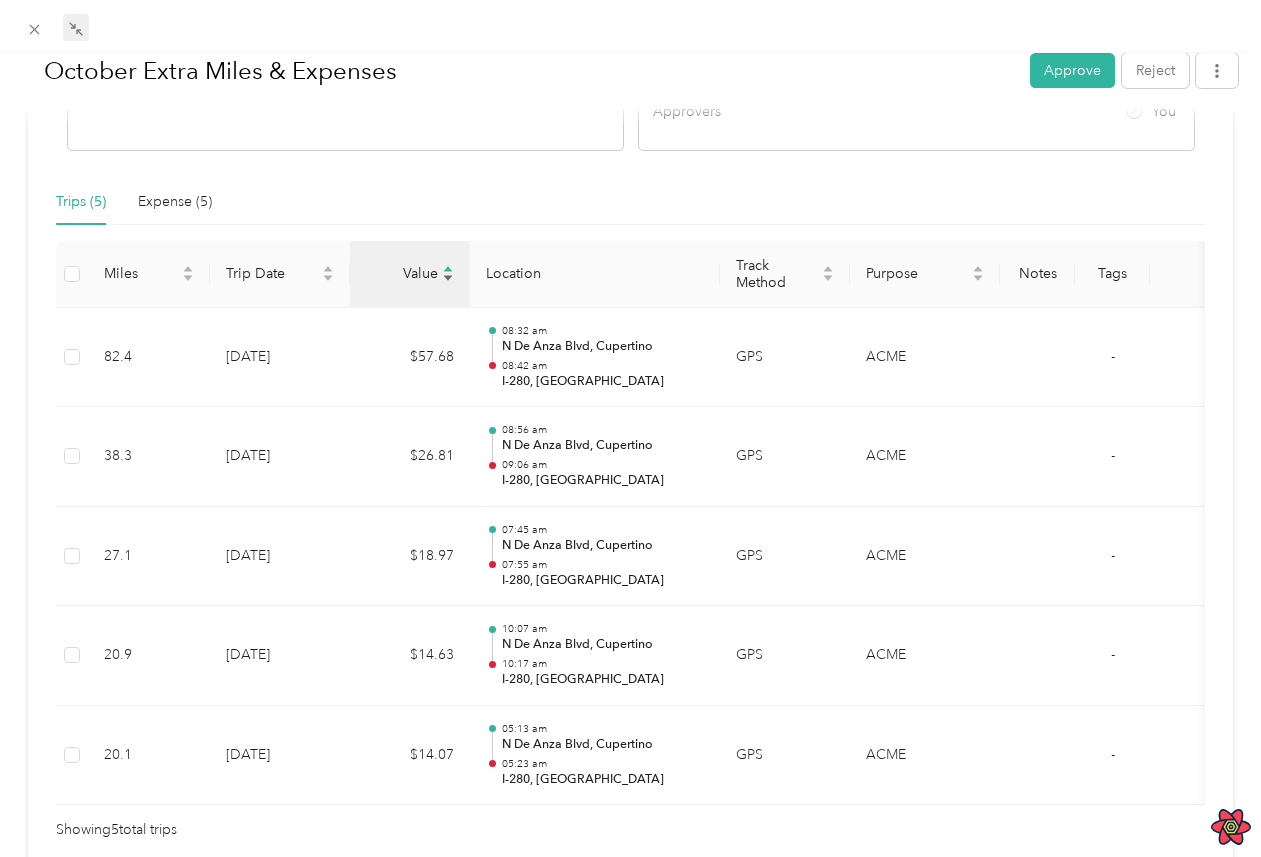 click on "Value" at bounding box center (402, 273) 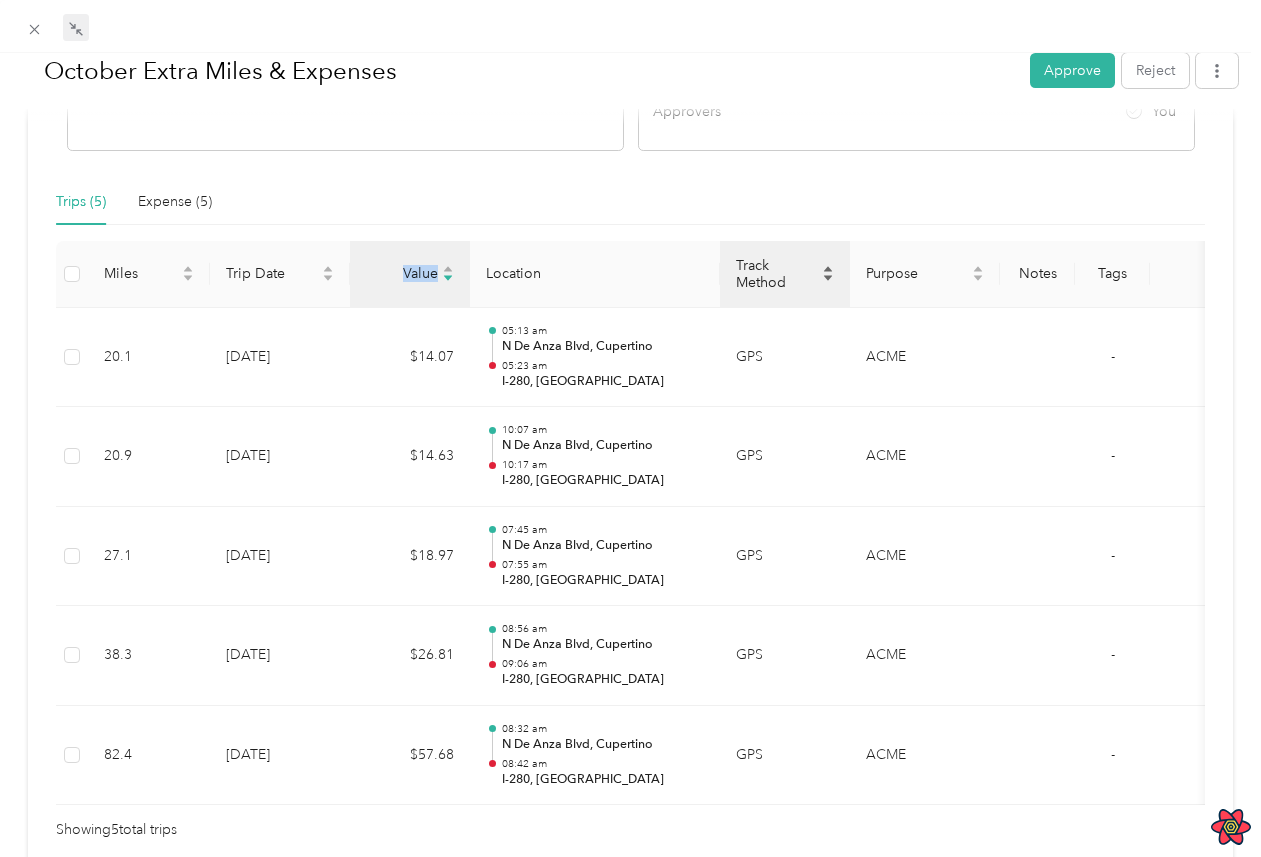 click on "Track Method" at bounding box center [777, 274] 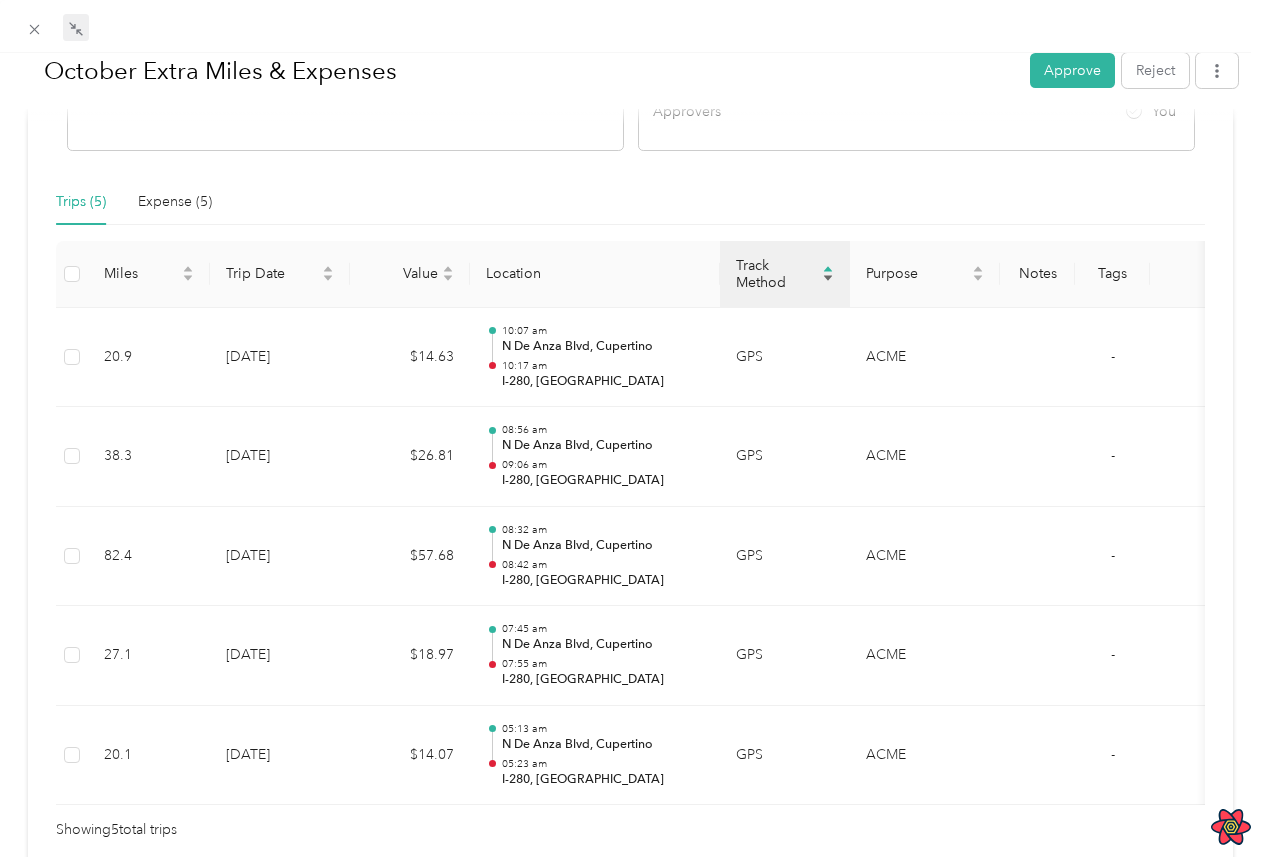 click on "Track Method" at bounding box center (777, 274) 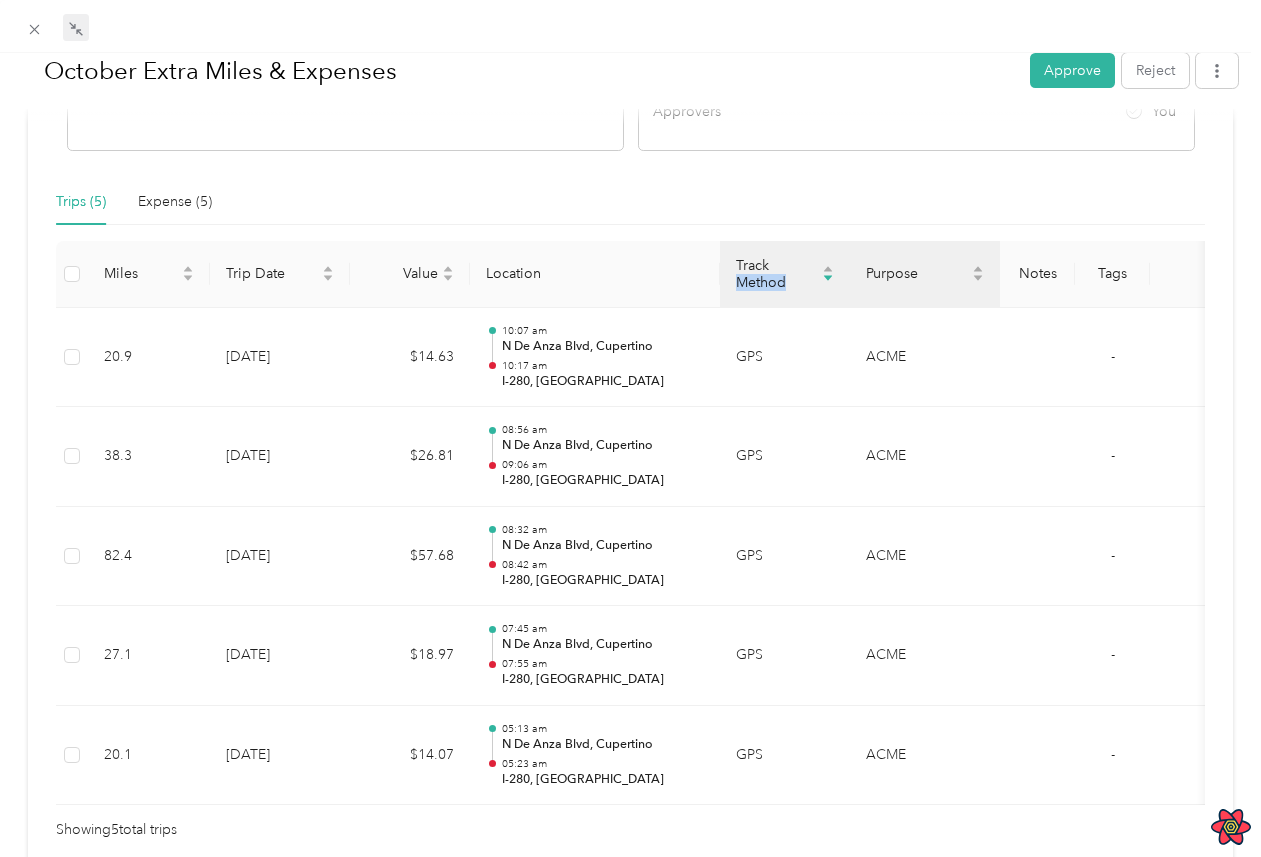 click on "Purpose" at bounding box center (925, 274) 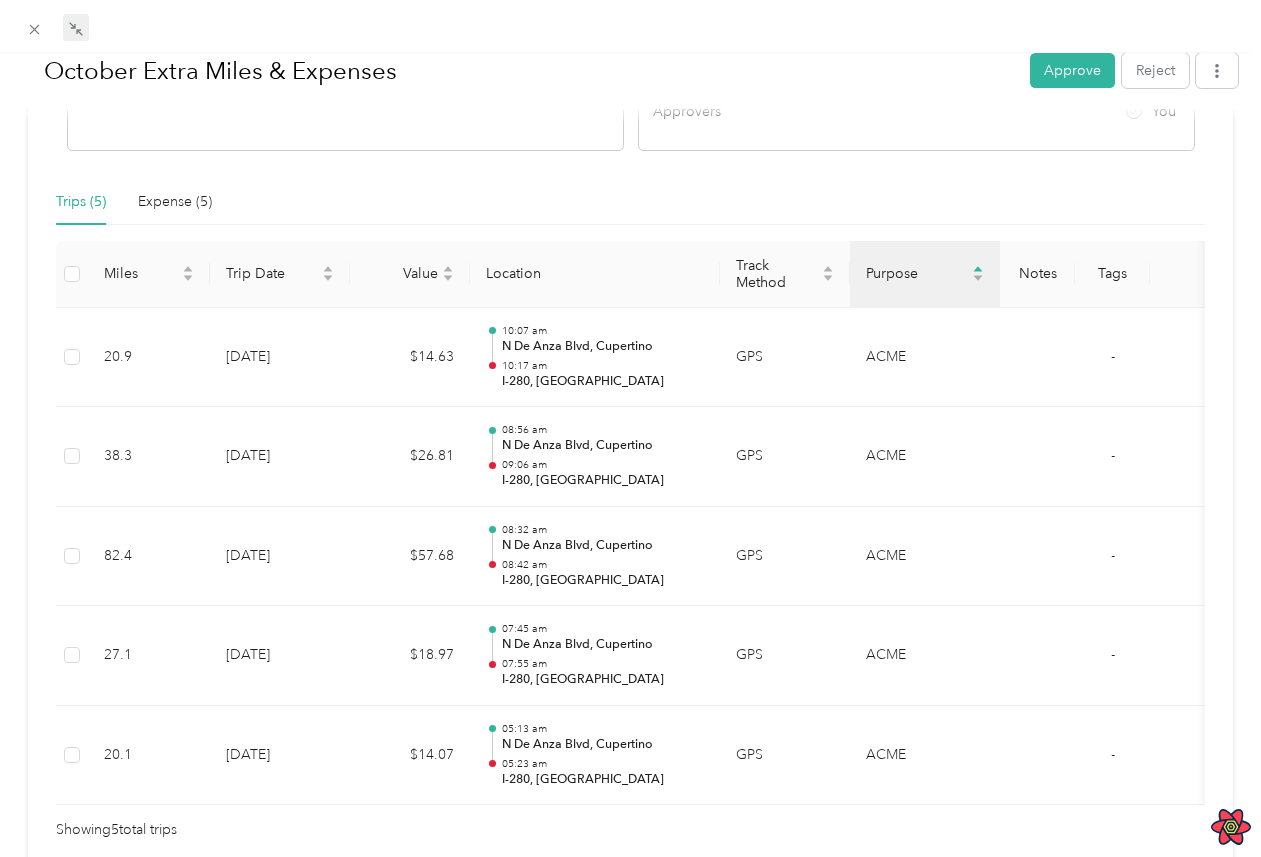 click on "Purpose" at bounding box center [925, 274] 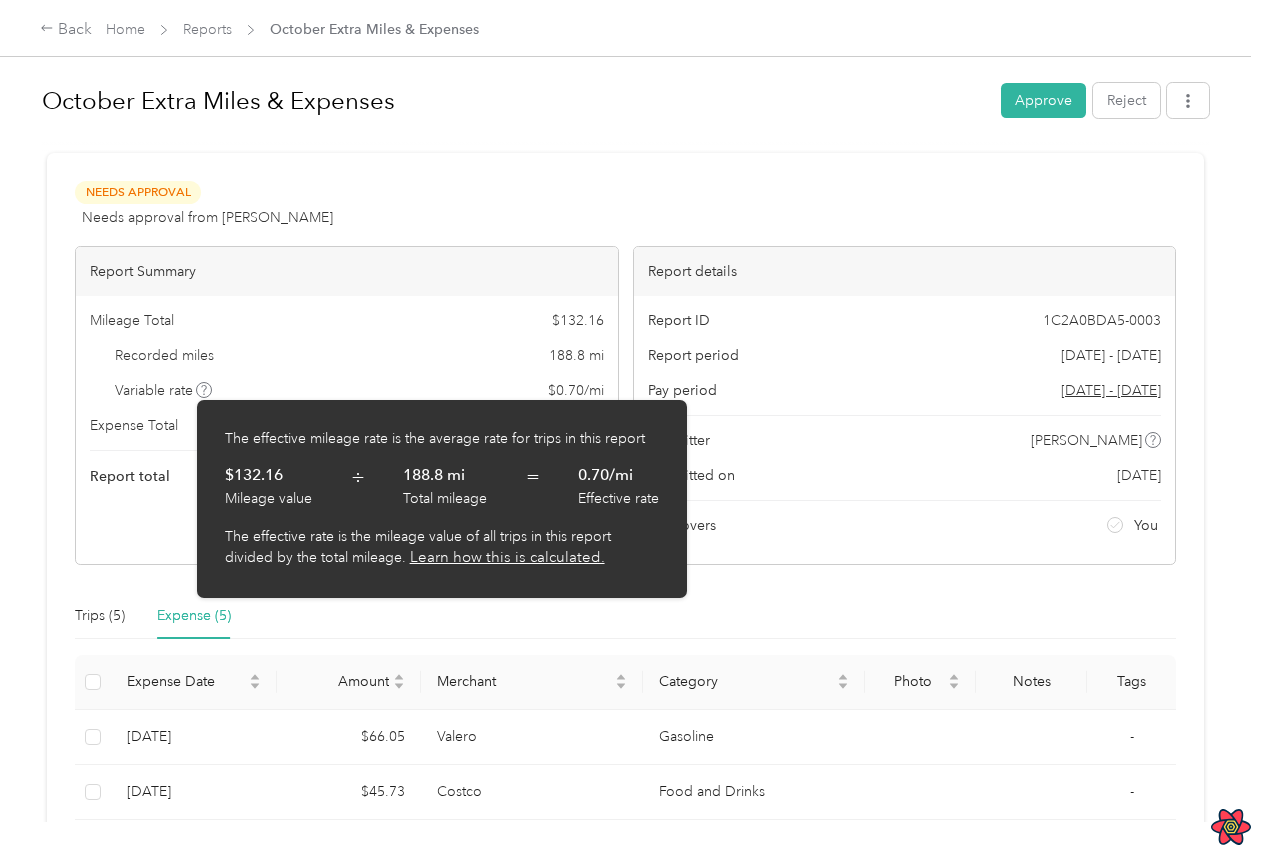 click on "Report Summary Mileage Total $ 132.16 Recorded miles 188.8   mi Variable rate   $ 0.70 / mi Expense Total $ 247.47 Report total $ 379.63" at bounding box center (347, 405) 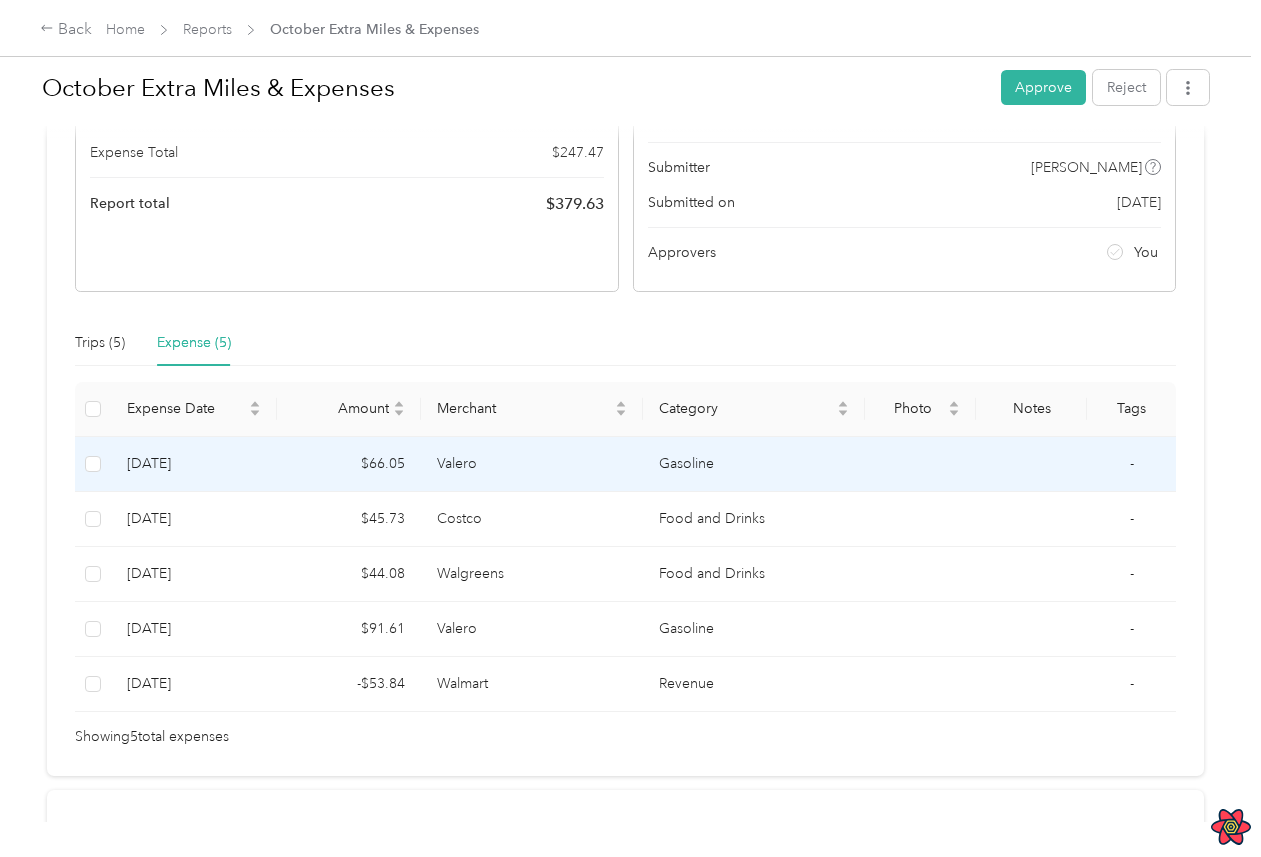 scroll, scrollTop: 281, scrollLeft: 0, axis: vertical 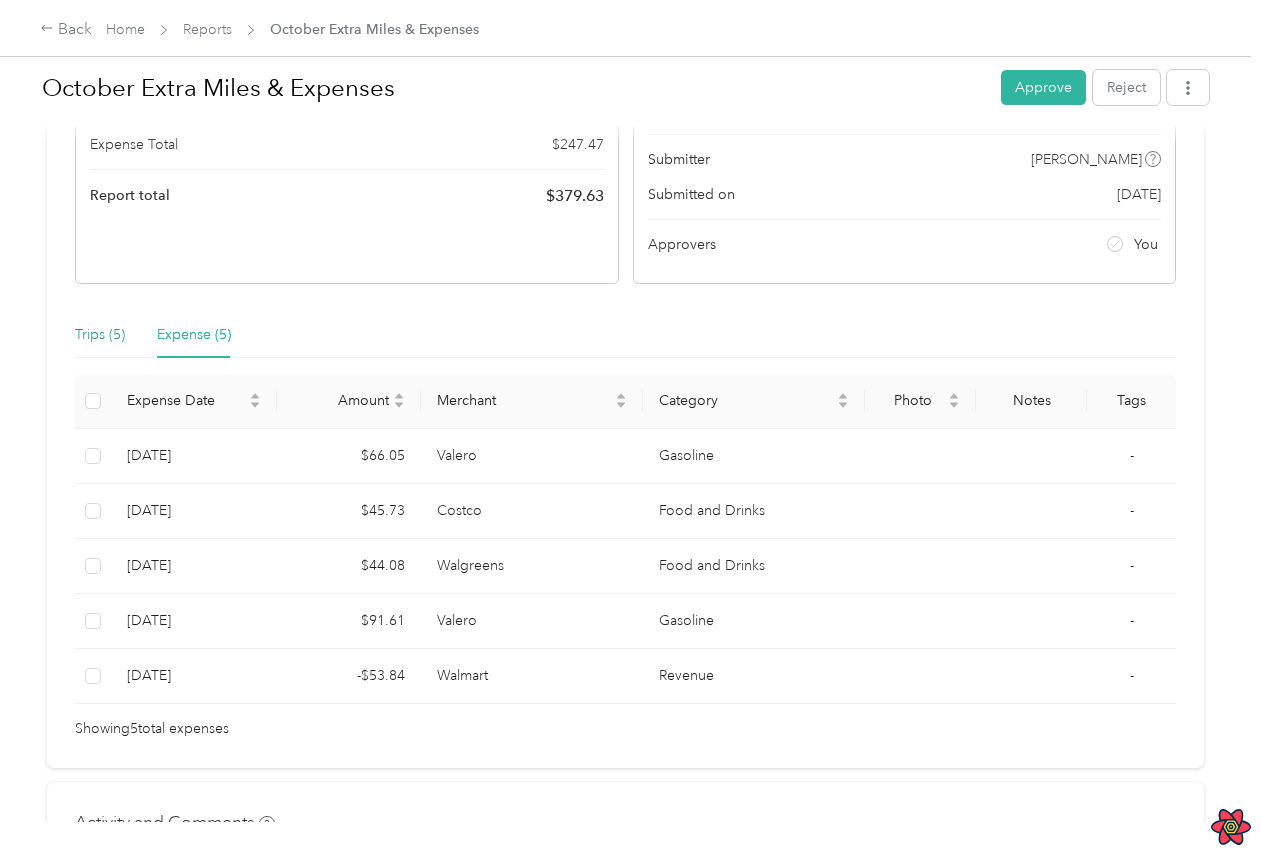 click on "Trips (5)" at bounding box center [100, 335] 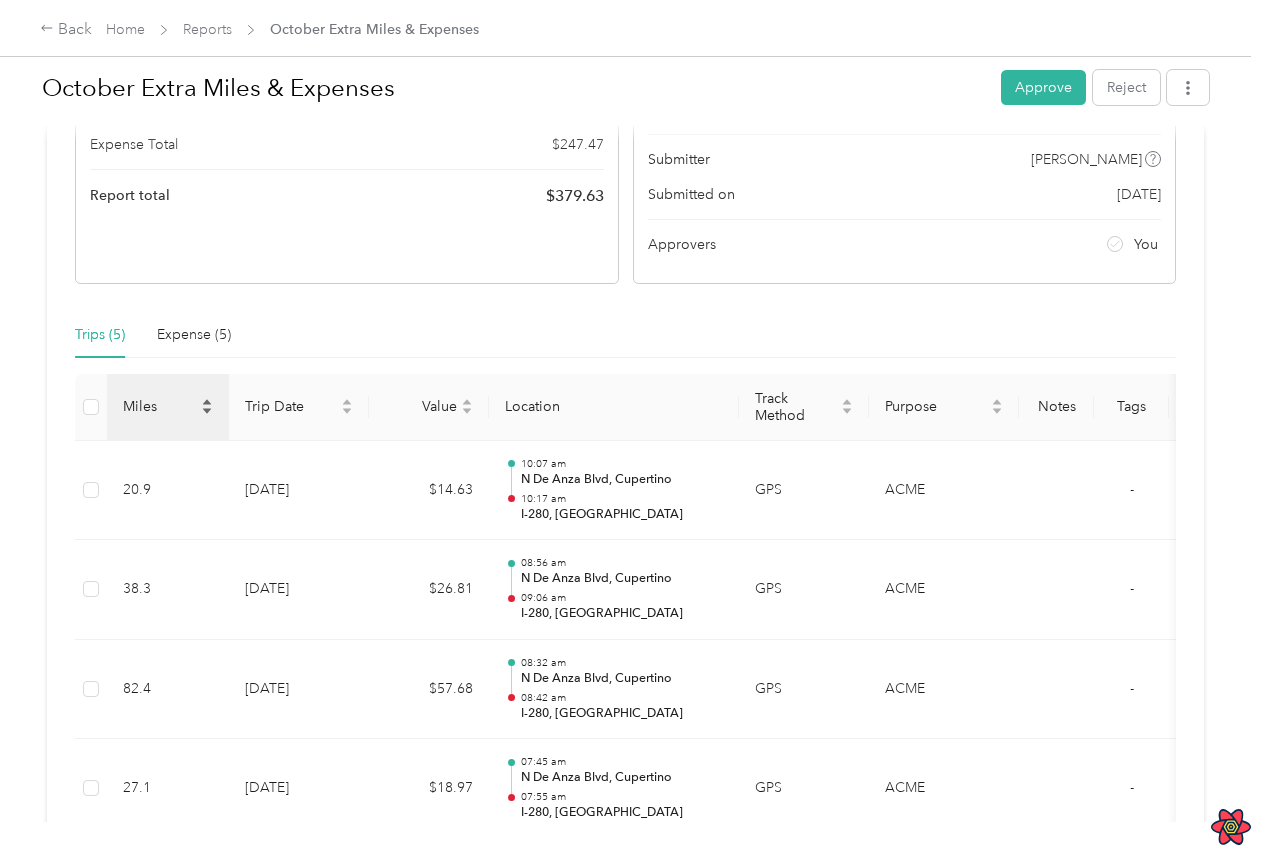 click on "Miles" at bounding box center [160, 406] 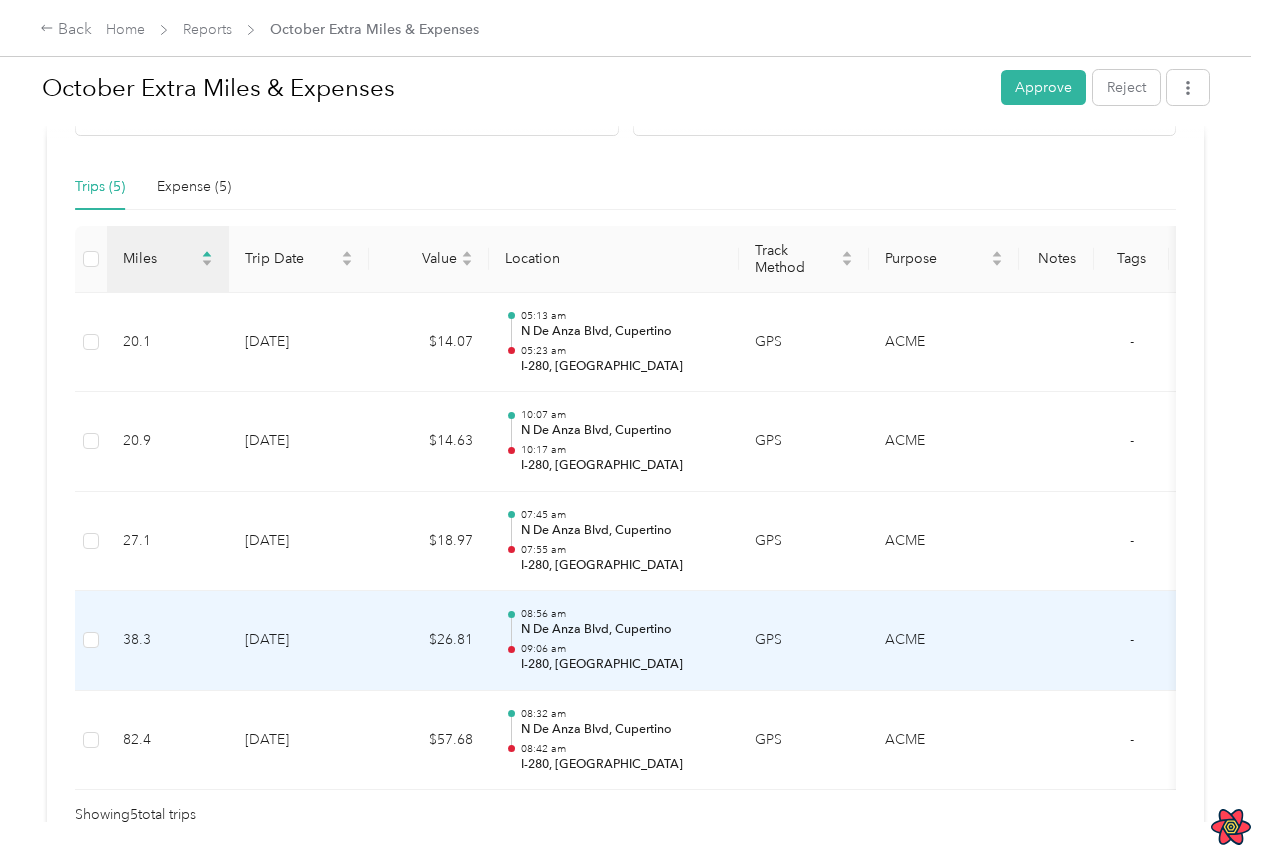 scroll, scrollTop: 366, scrollLeft: 0, axis: vertical 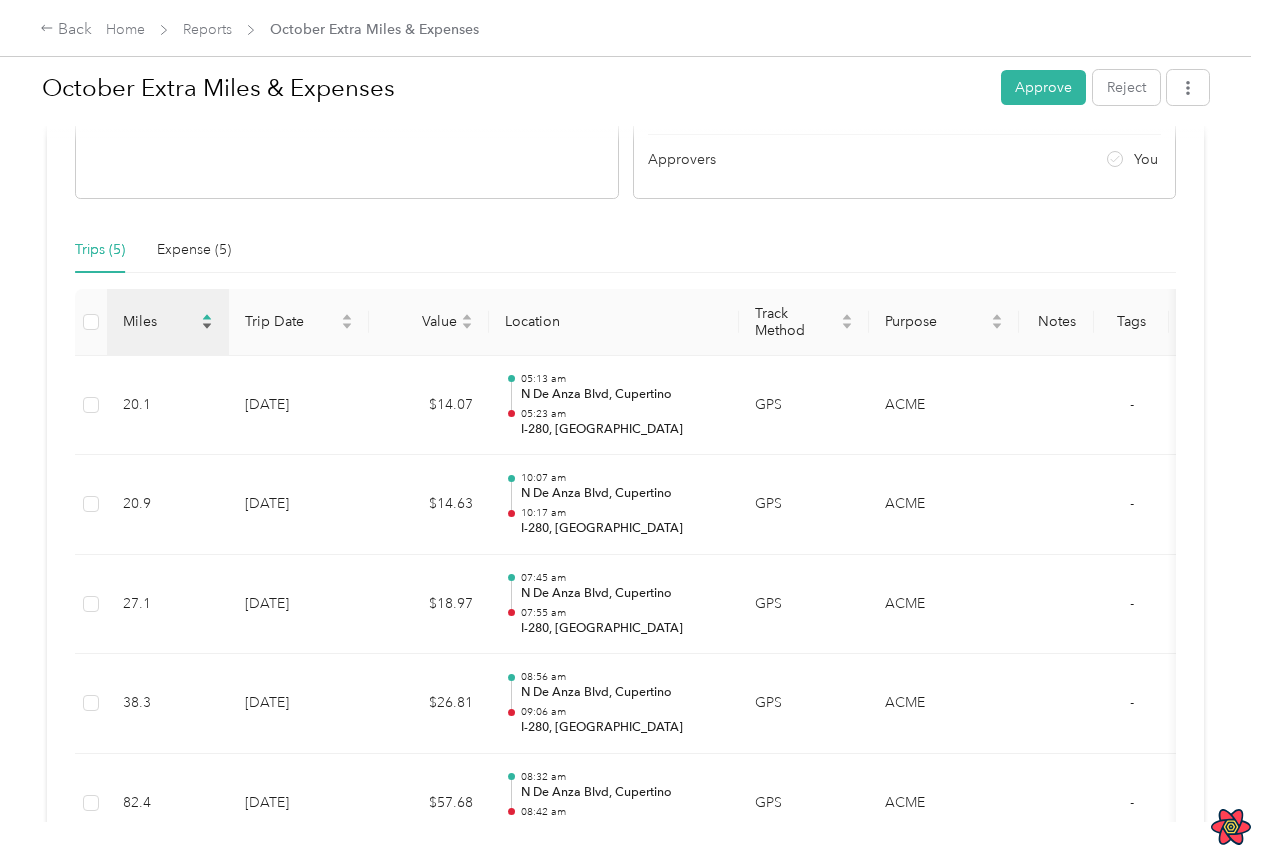 click on "Miles" at bounding box center (168, 321) 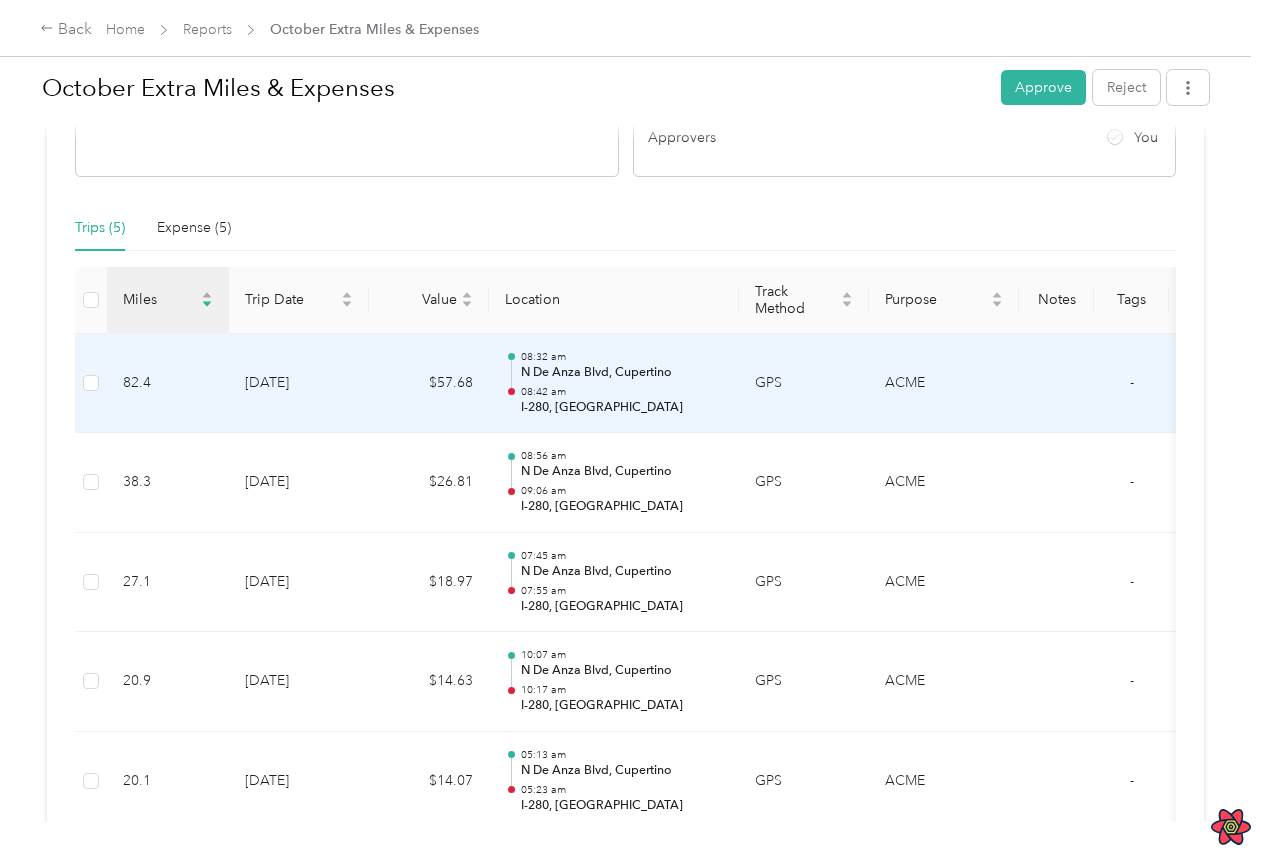 scroll, scrollTop: 376, scrollLeft: 0, axis: vertical 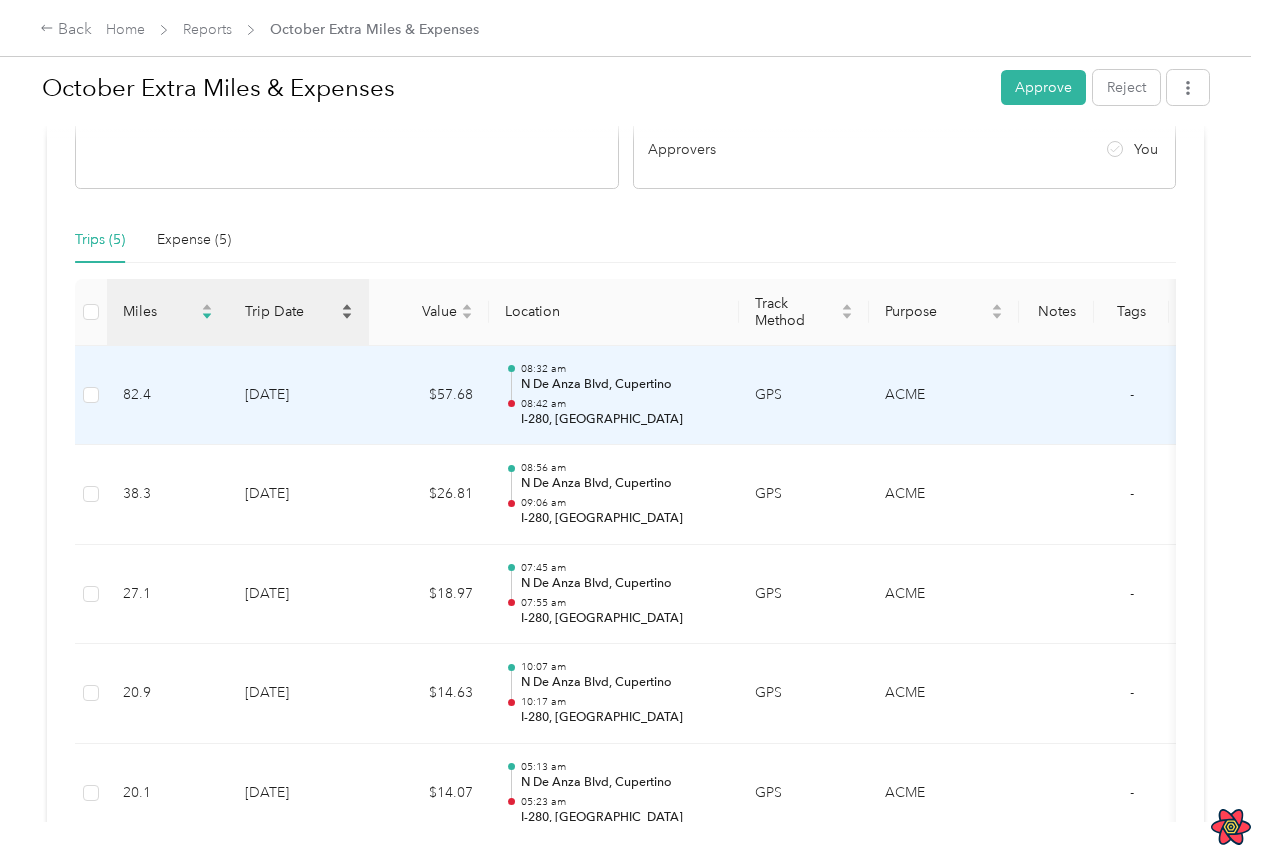 click on "Trip Date" at bounding box center [291, 311] 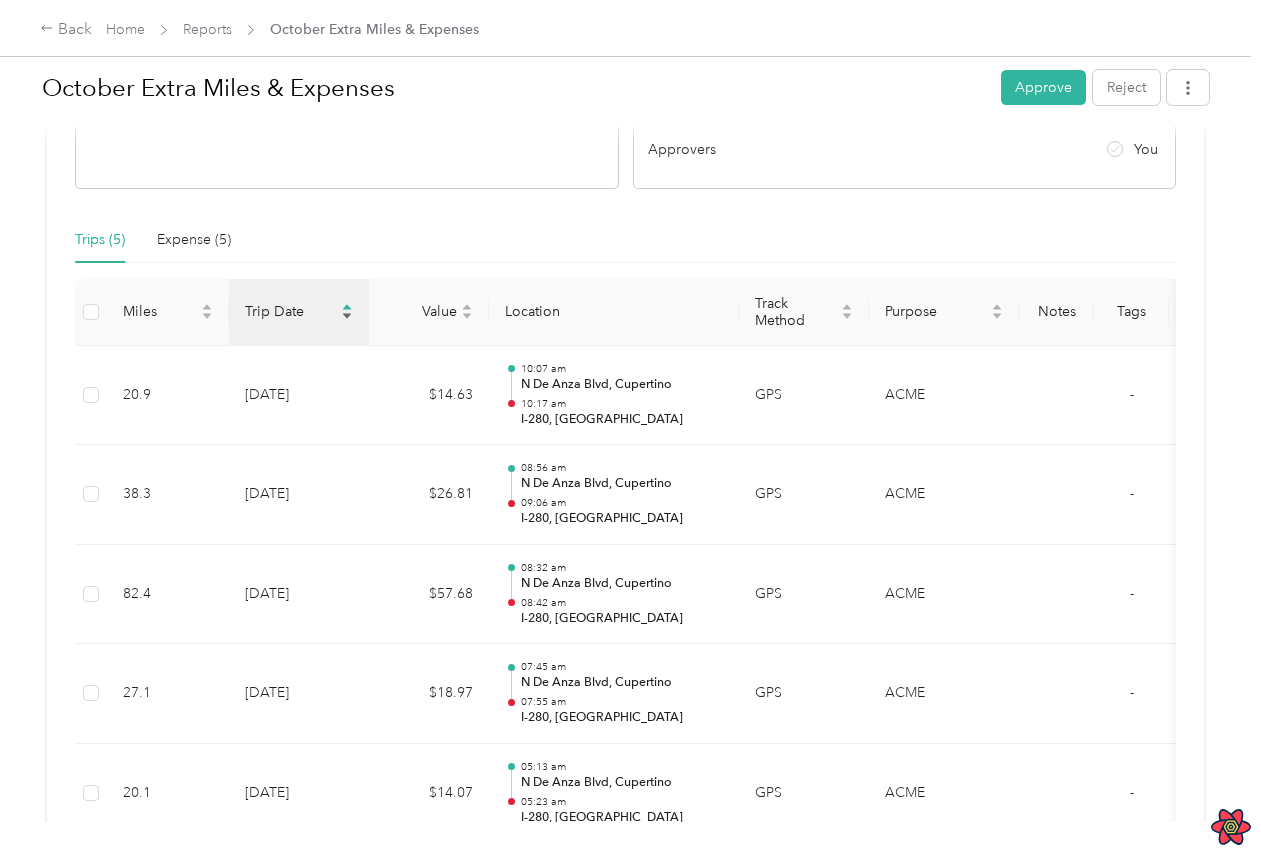 click on "Trip Date" at bounding box center (291, 311) 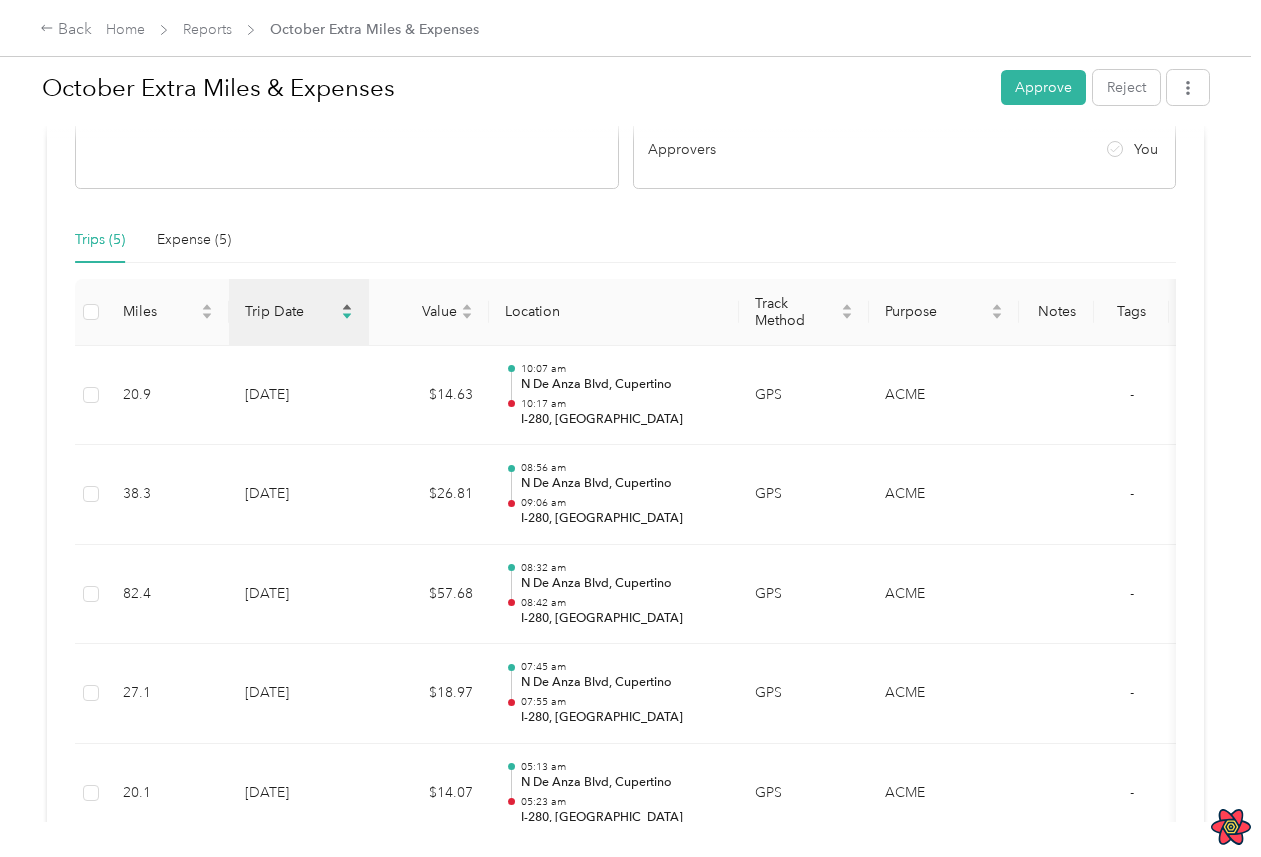 click on "Trip Date" at bounding box center [291, 311] 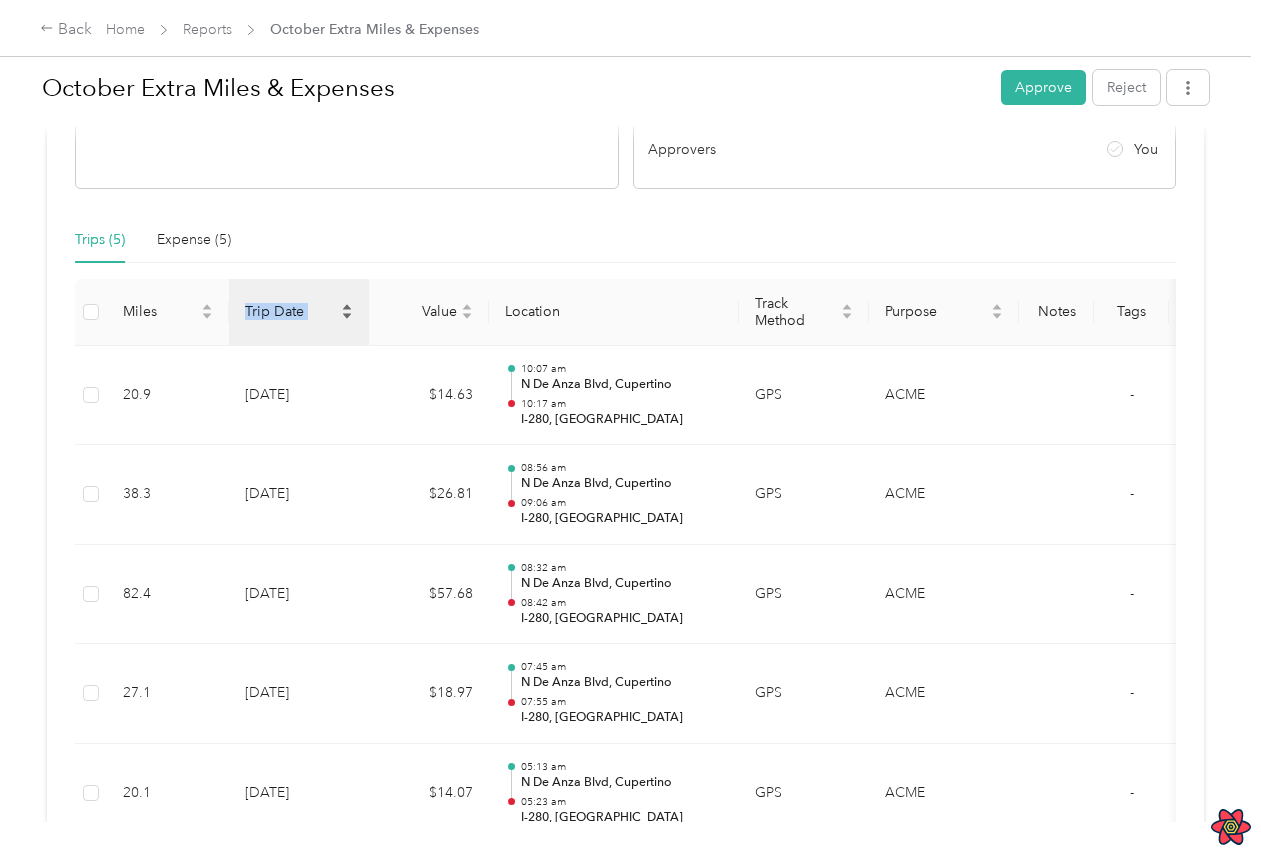 click on "Trip Date" at bounding box center [291, 311] 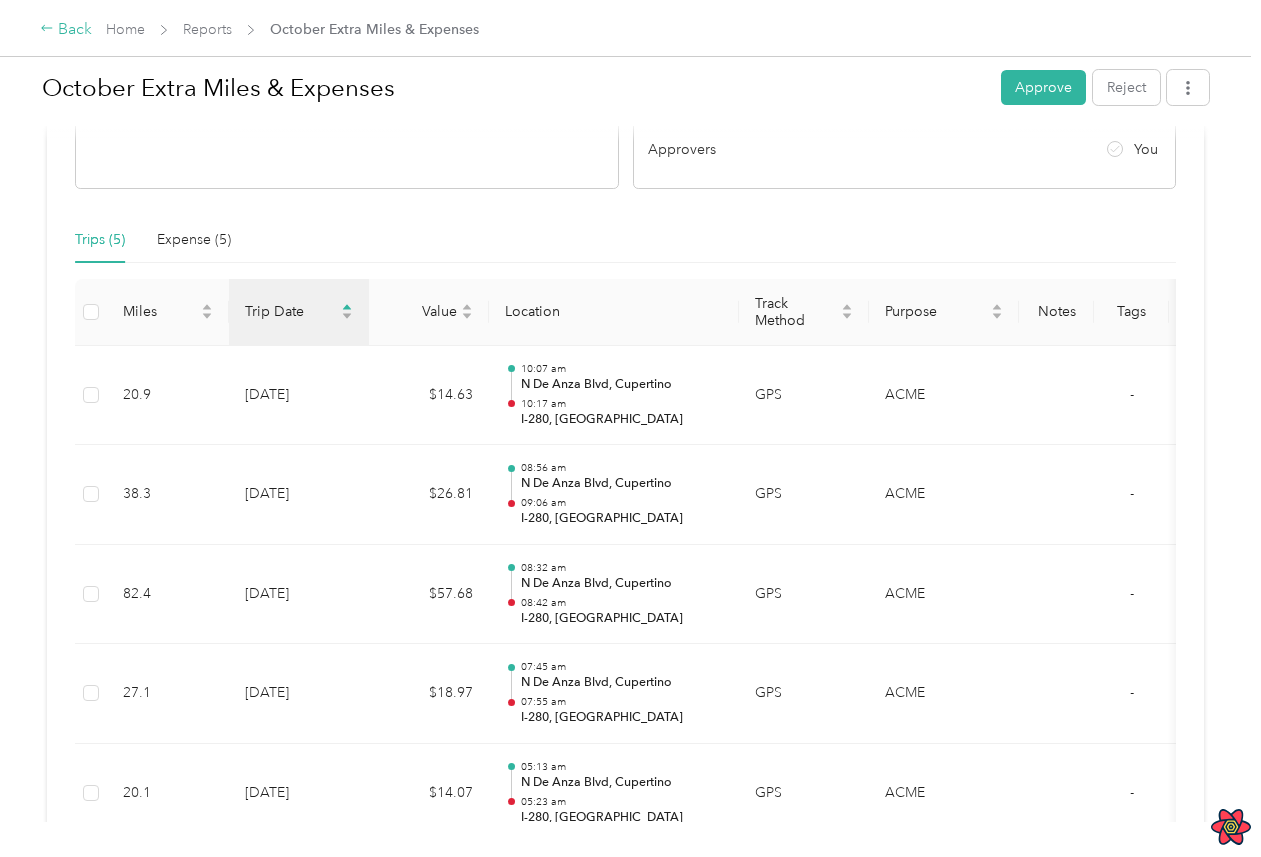 click 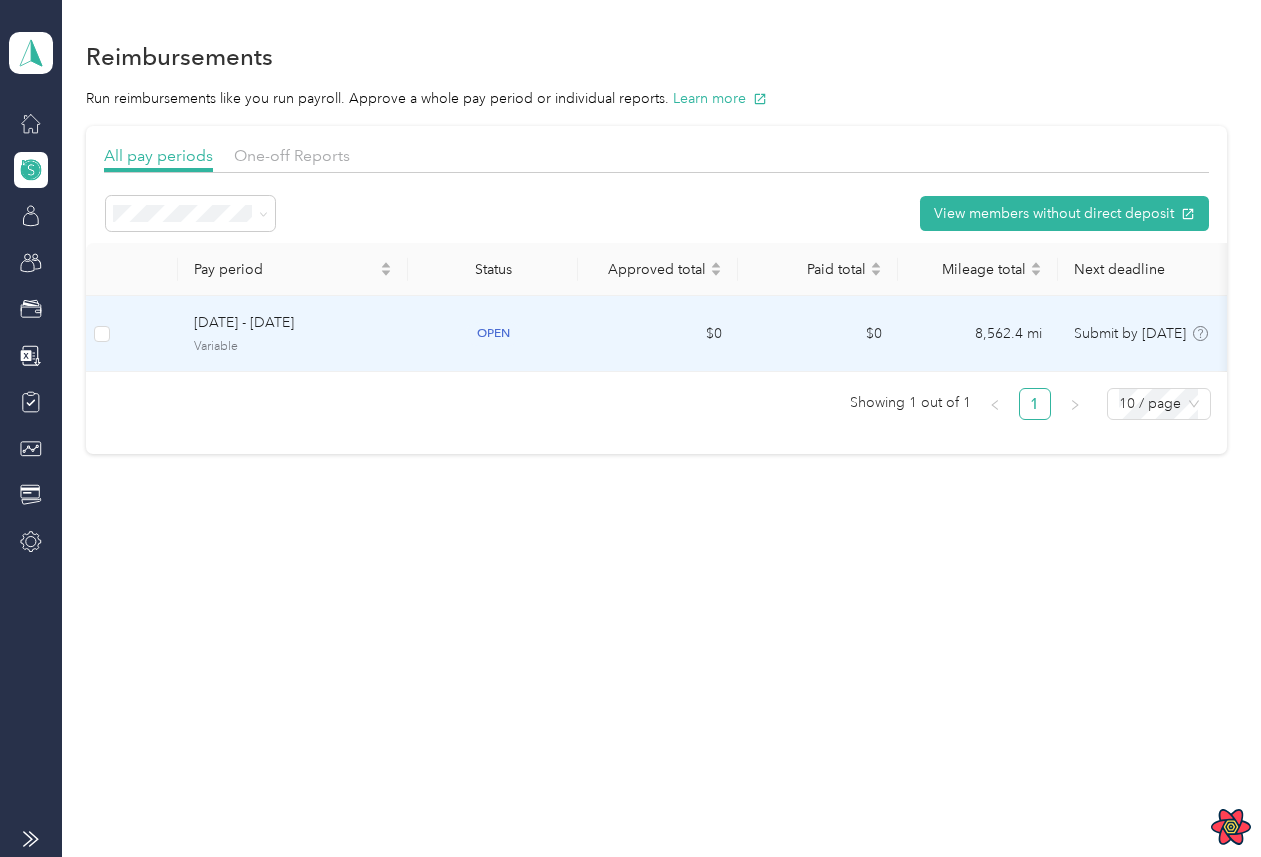 click on "[DATE] - [DATE]" at bounding box center [293, 323] 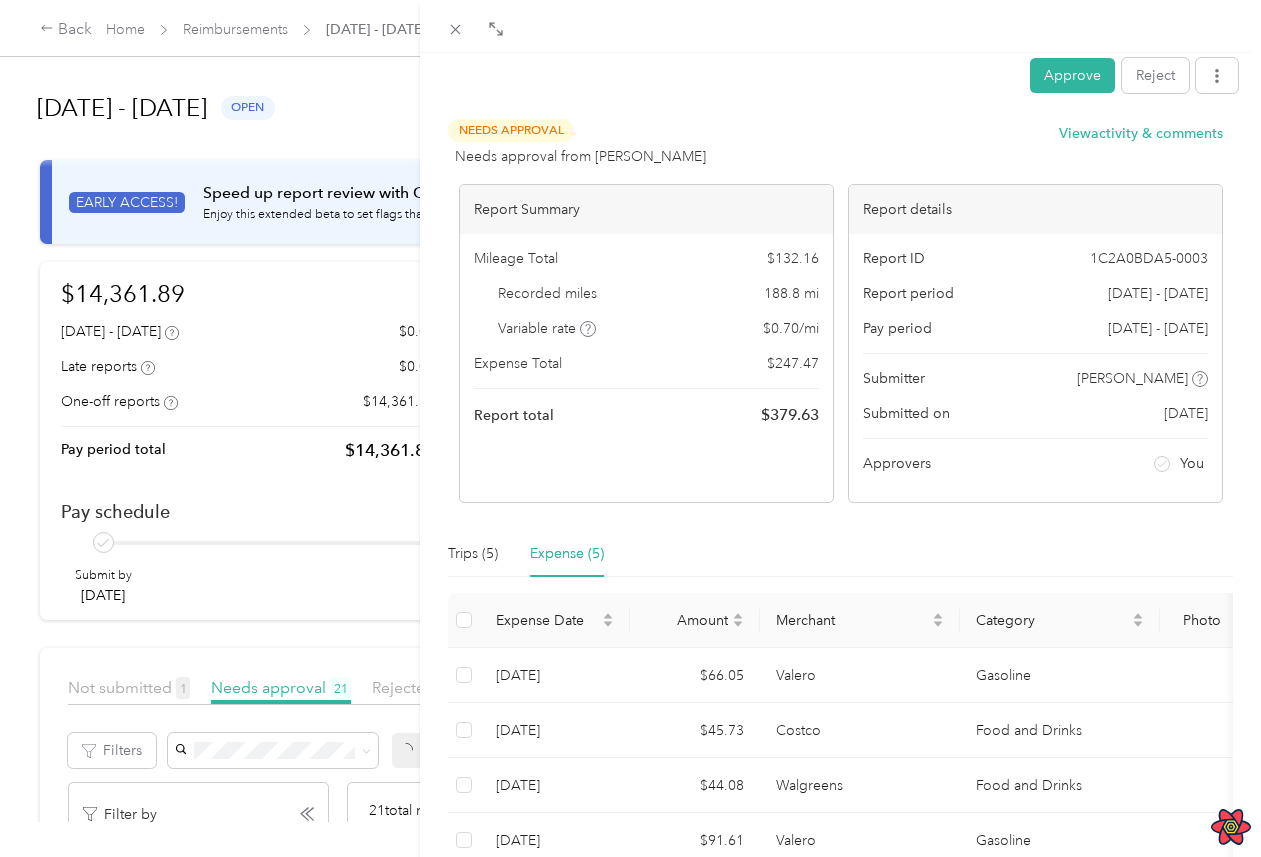 click on "Approve Reject Needs Approval Needs approval from [PERSON_NAME] View  activity & comments Report Summary Mileage Total $ 132.16 Recorded miles 188.8   mi Variable rate   $ 0.70 / mi Expense Total $ 247.47 Report total $ 379.63 Report details Report ID 1C2A0BDA5-0003 Report period [DATE] - [DATE] Pay period [DATE] - [DATE] Submitter [PERSON_NAME] Submitted on [DATE] Approvers You Trips (5) Expense (5) Expense Date Amount Merchant Category Photo Notes Tags                 [DATE] $66.05 Valero Gasoline - [DATE] $45.73 Costco Food and Drinks - [DATE] $44.08 Walgreens Food and Drinks - [DATE] $91.61 Valero Gasoline - [DATE] -$53.84 Walmart Revenue - Showing  5  total expenses" at bounding box center (630, 428) 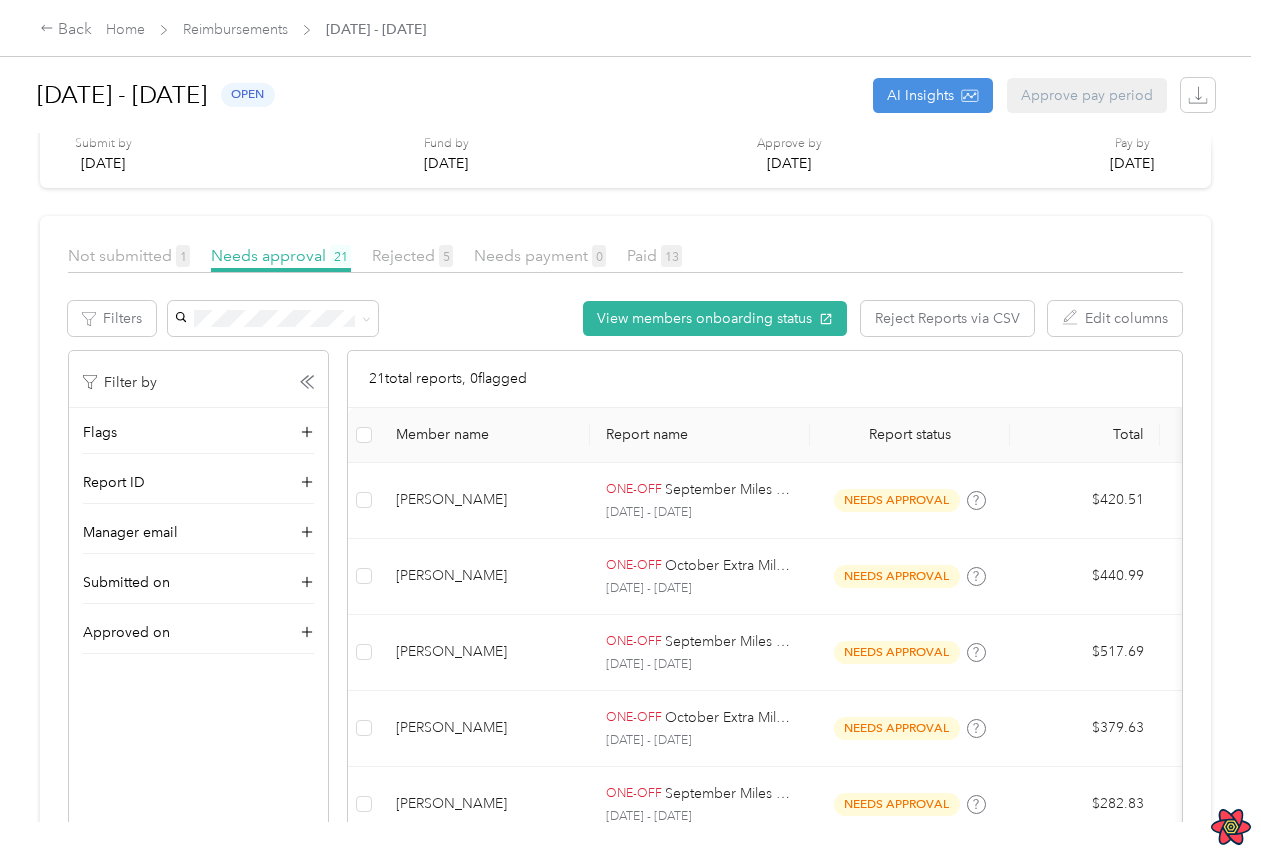 scroll, scrollTop: 863, scrollLeft: 0, axis: vertical 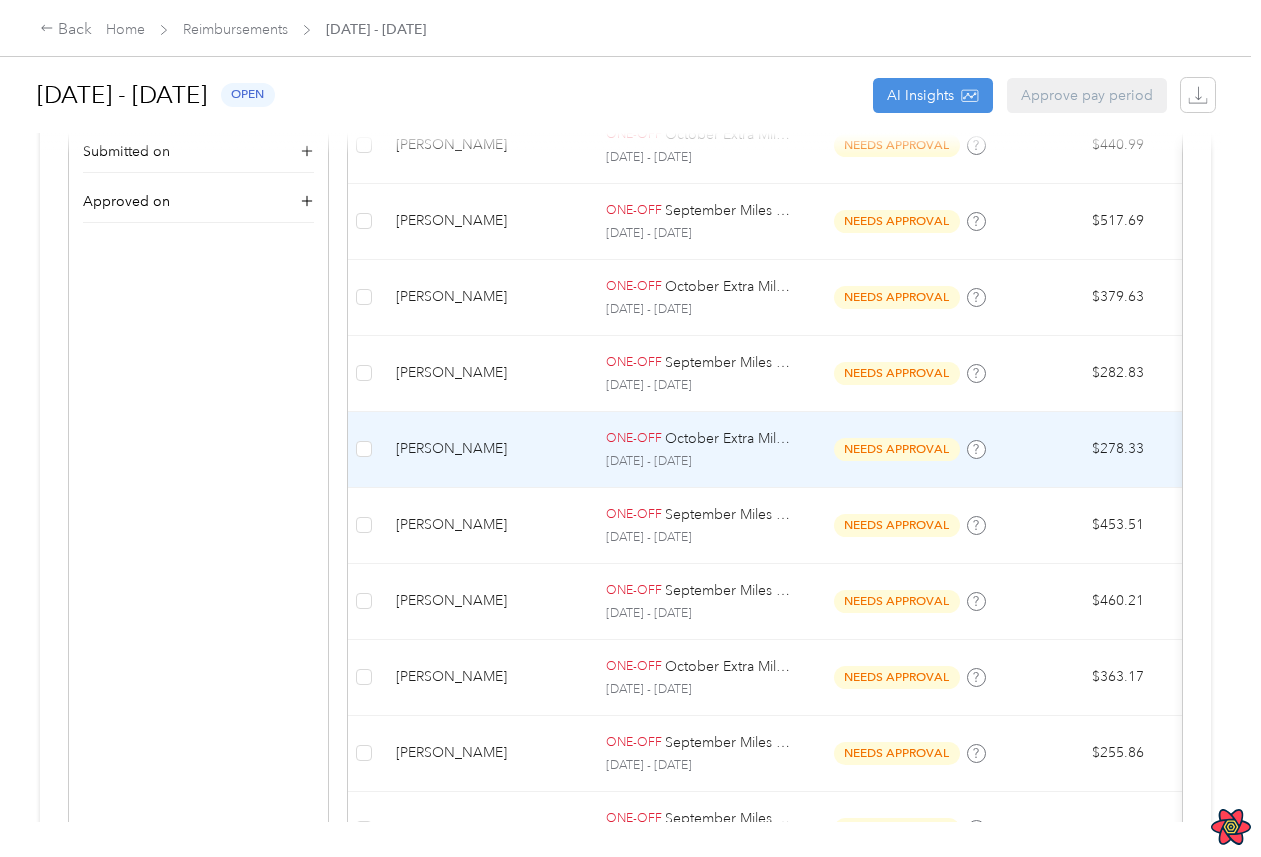 click on "[PERSON_NAME]" at bounding box center [485, 449] 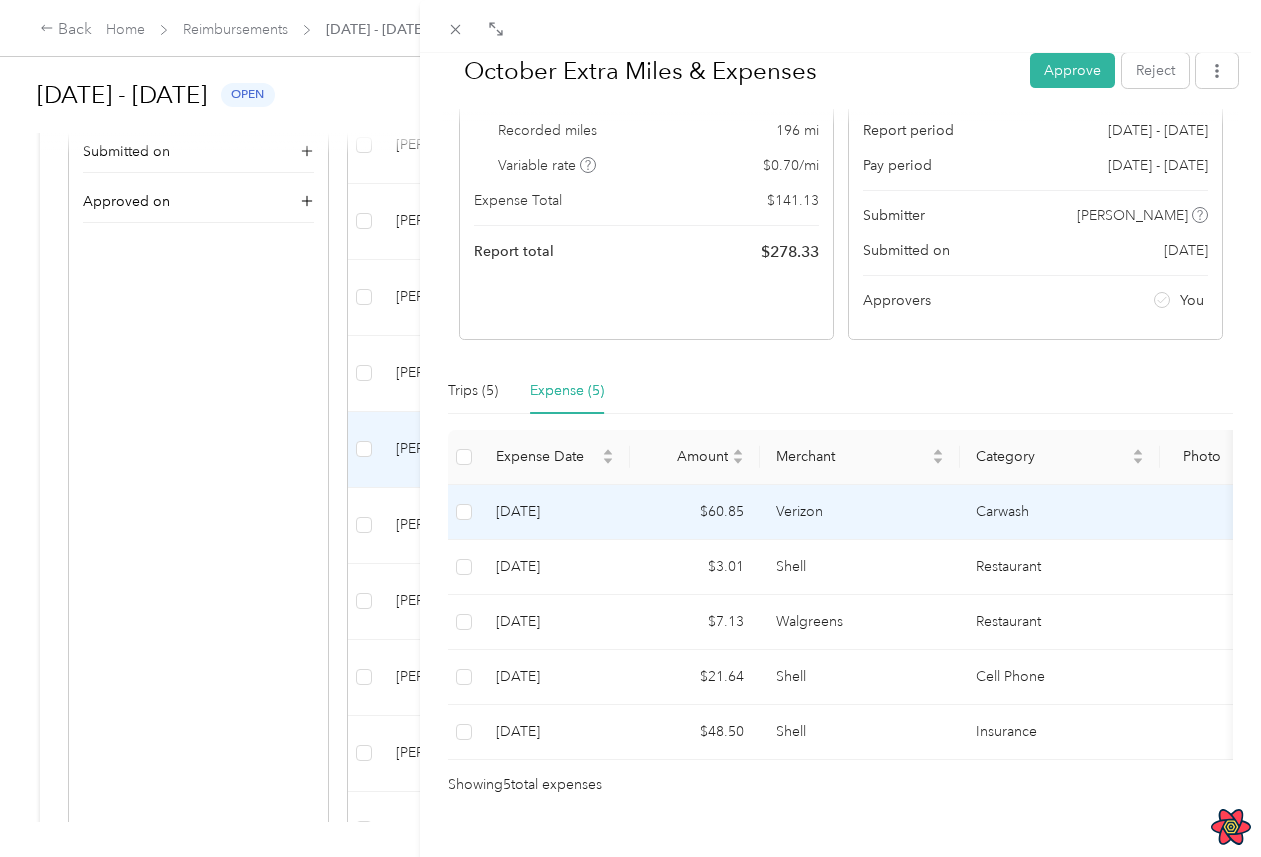 scroll, scrollTop: 205, scrollLeft: 0, axis: vertical 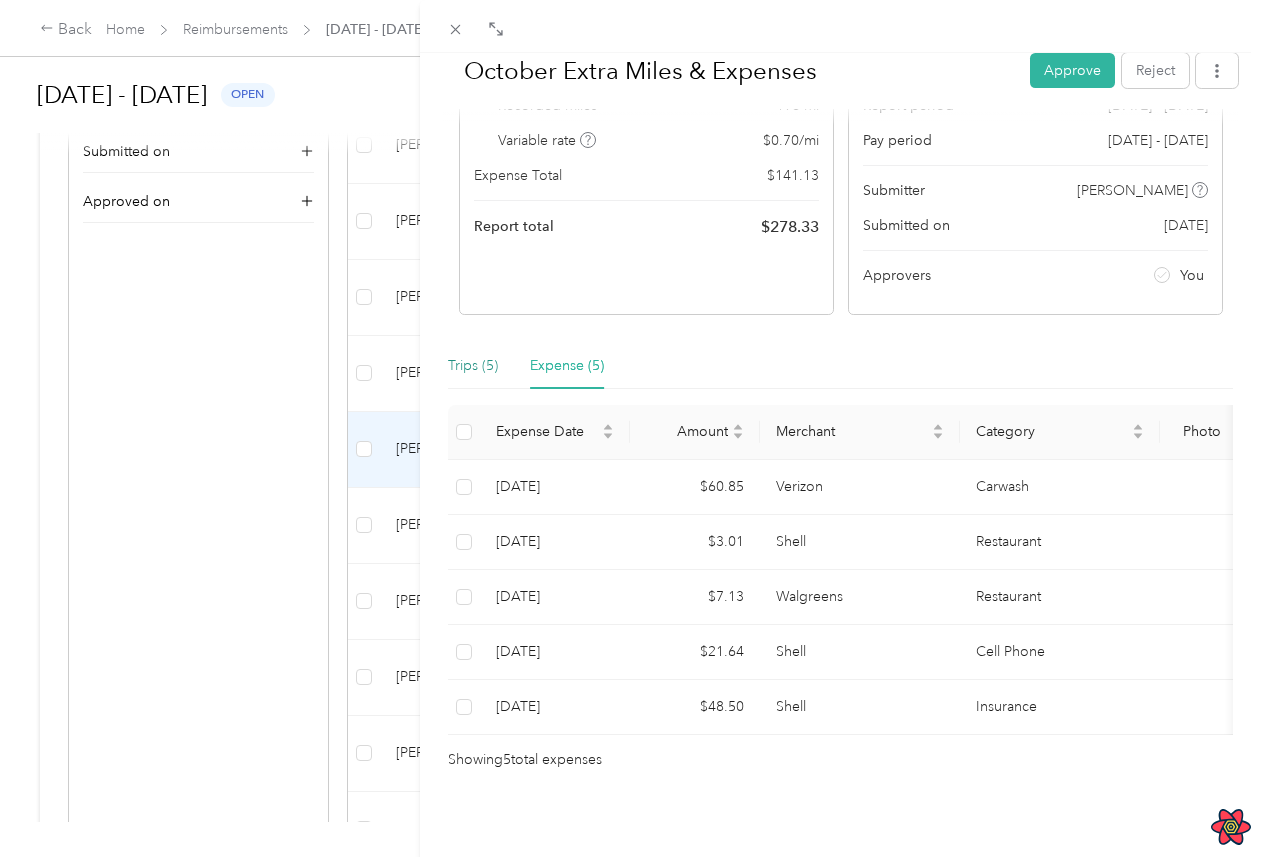 click on "Trips (5)" at bounding box center (473, 366) 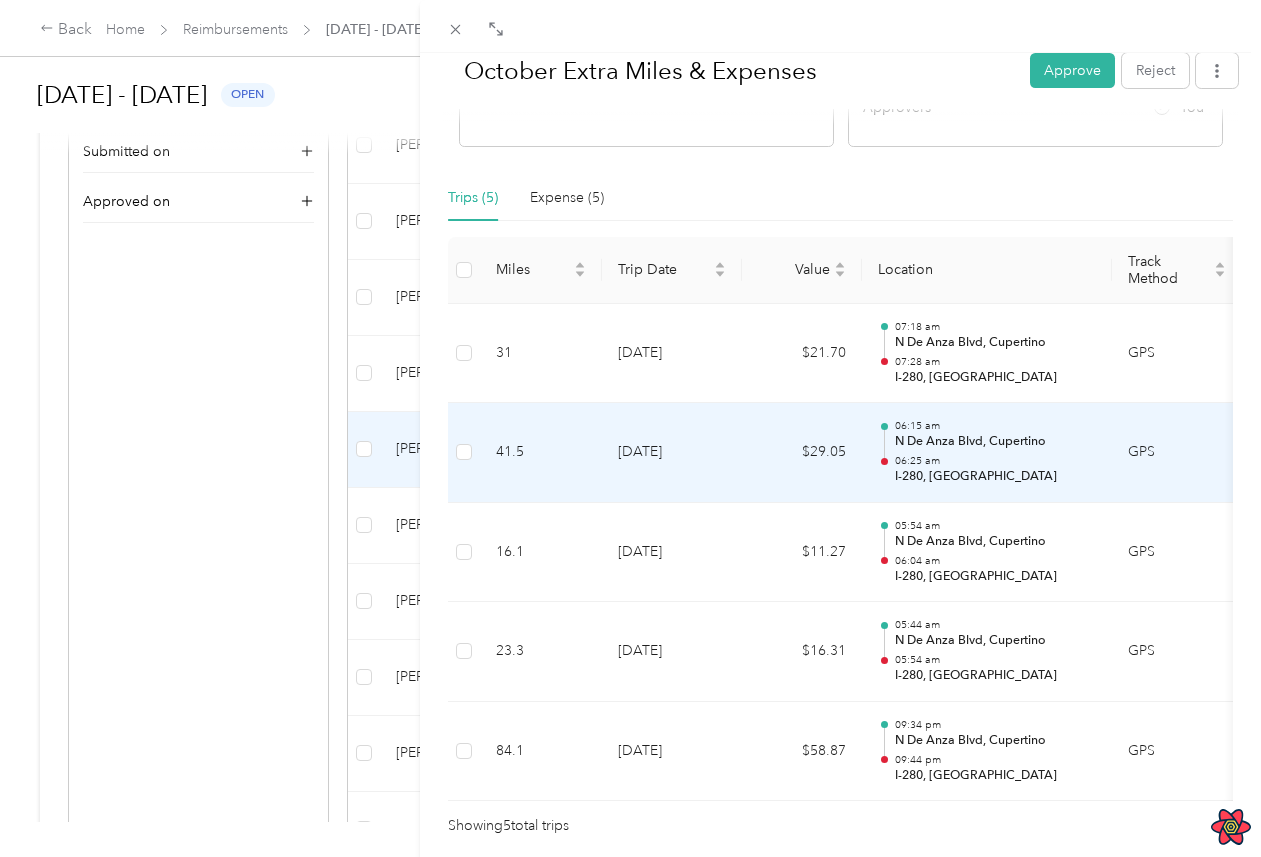 scroll, scrollTop: 439, scrollLeft: 0, axis: vertical 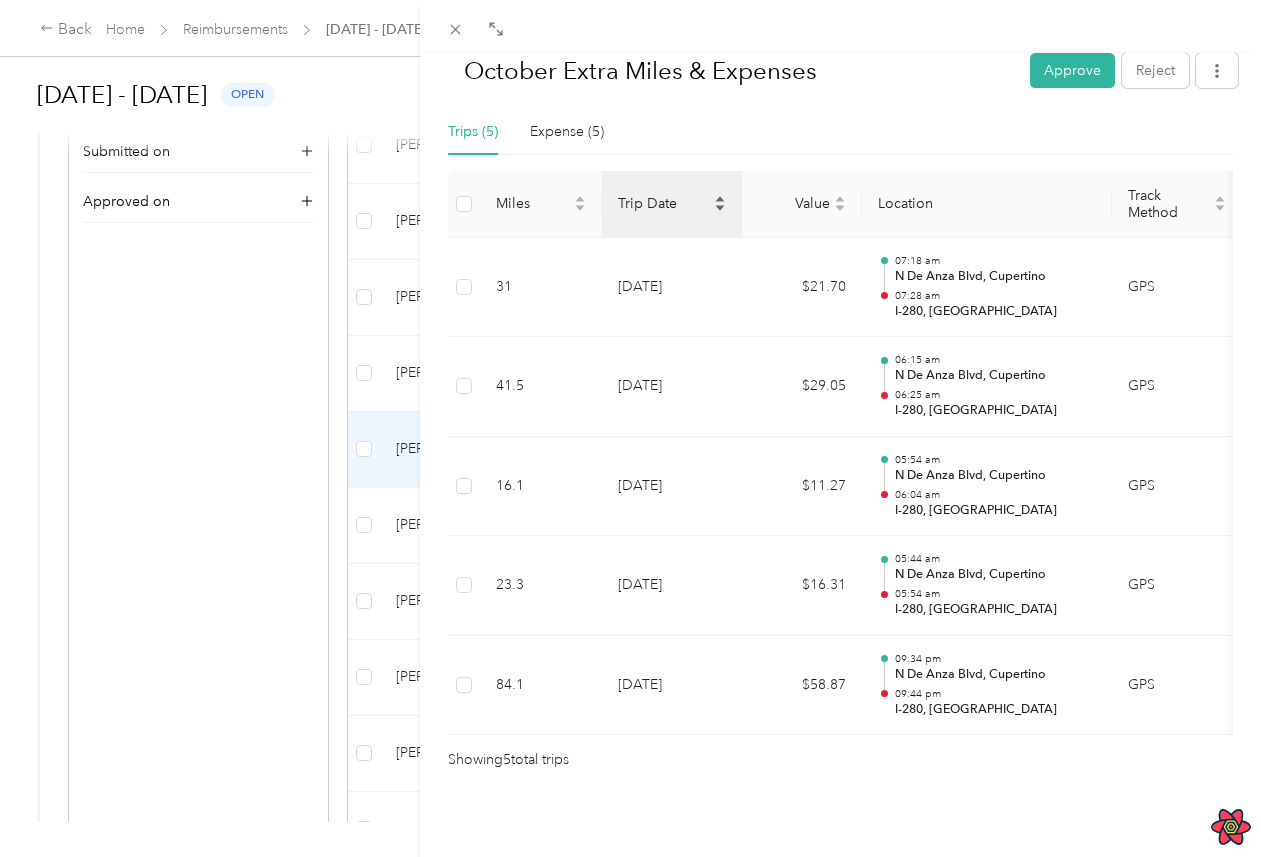 click on "Trip Date" at bounding box center [664, 203] 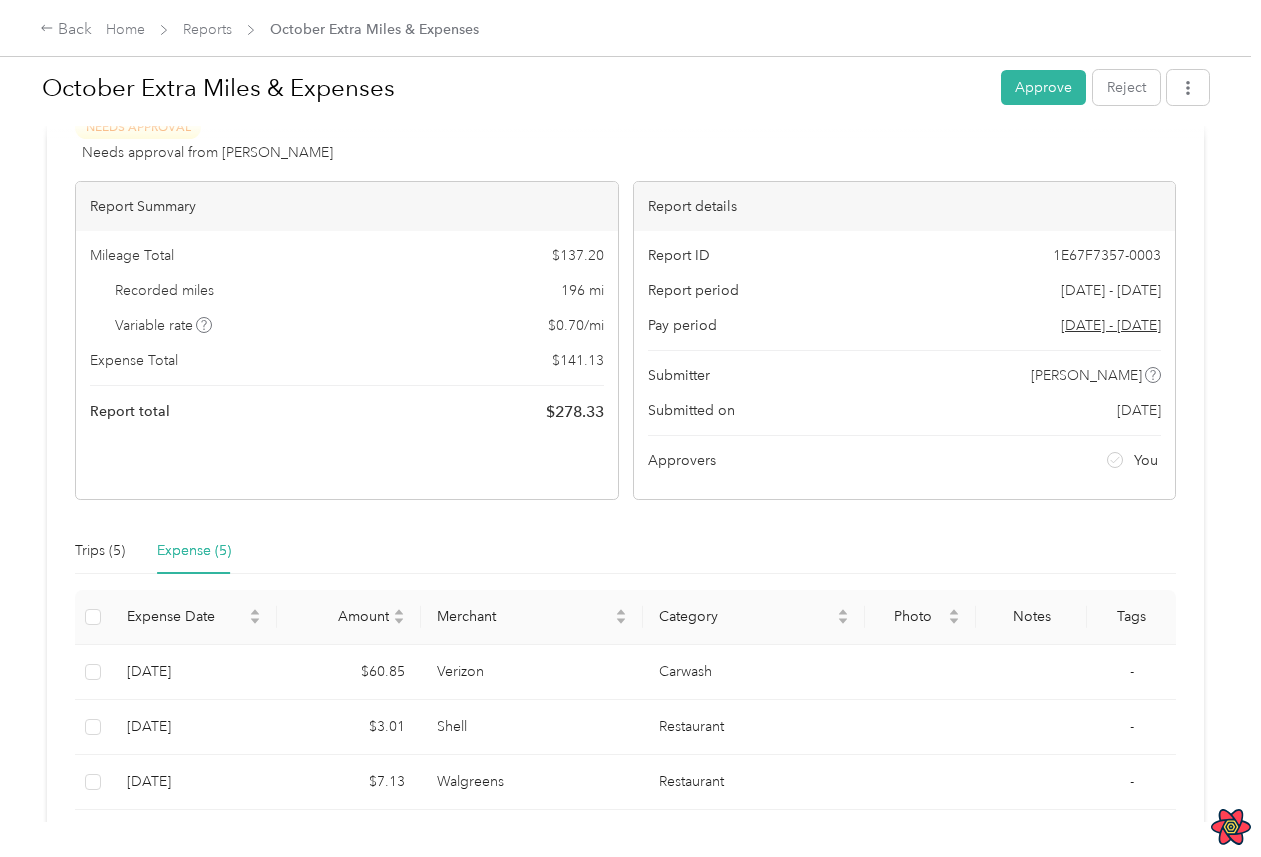 scroll, scrollTop: 396, scrollLeft: 0, axis: vertical 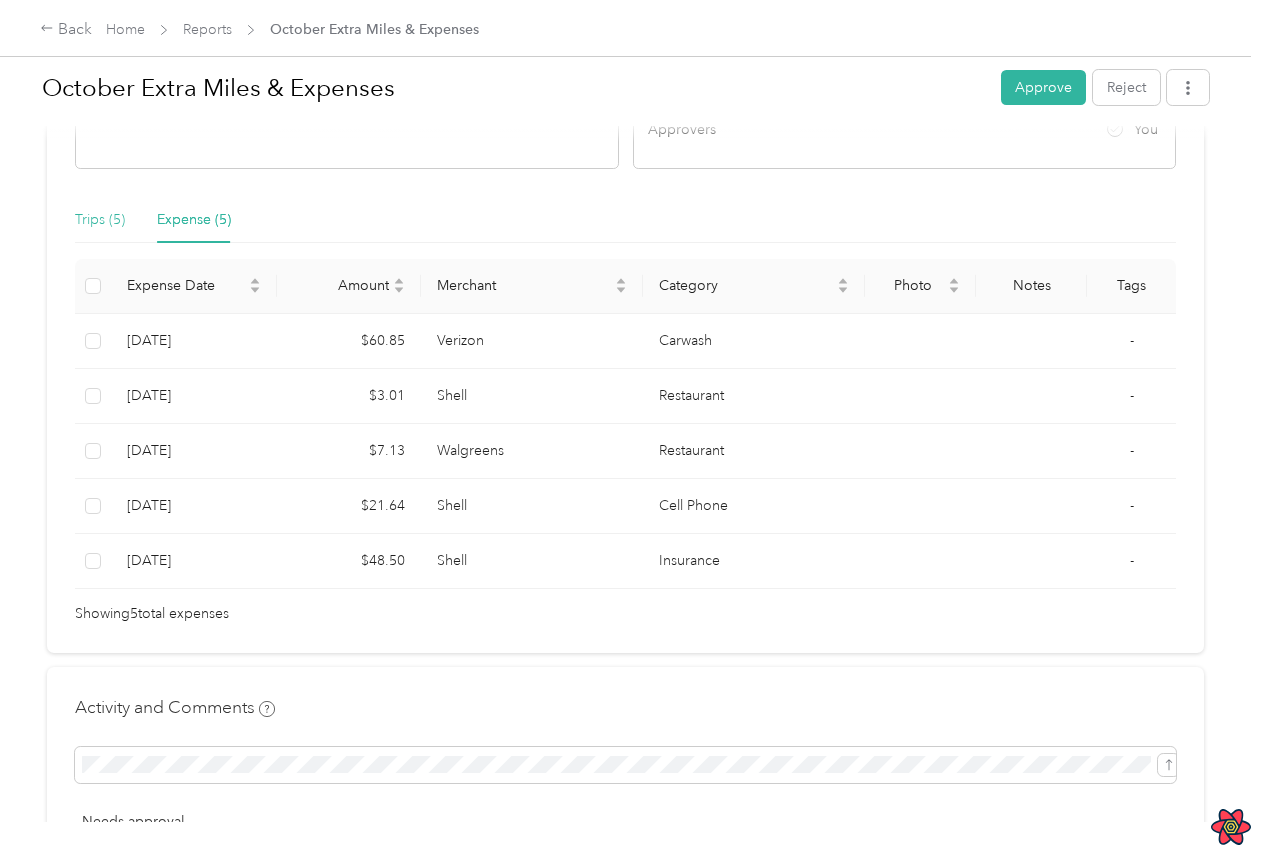 click on "Trips (5)" at bounding box center [100, 220] 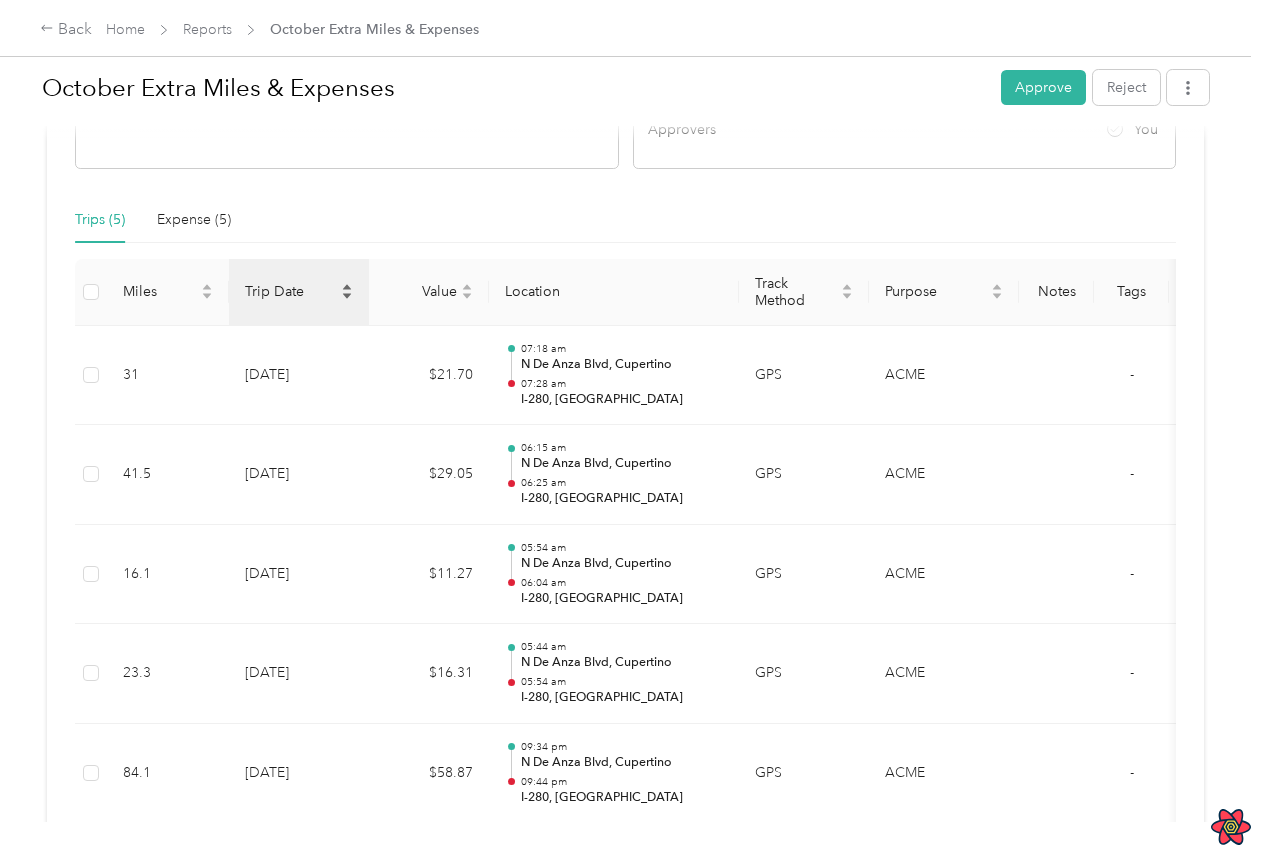 click on "Trip Date" at bounding box center (291, 291) 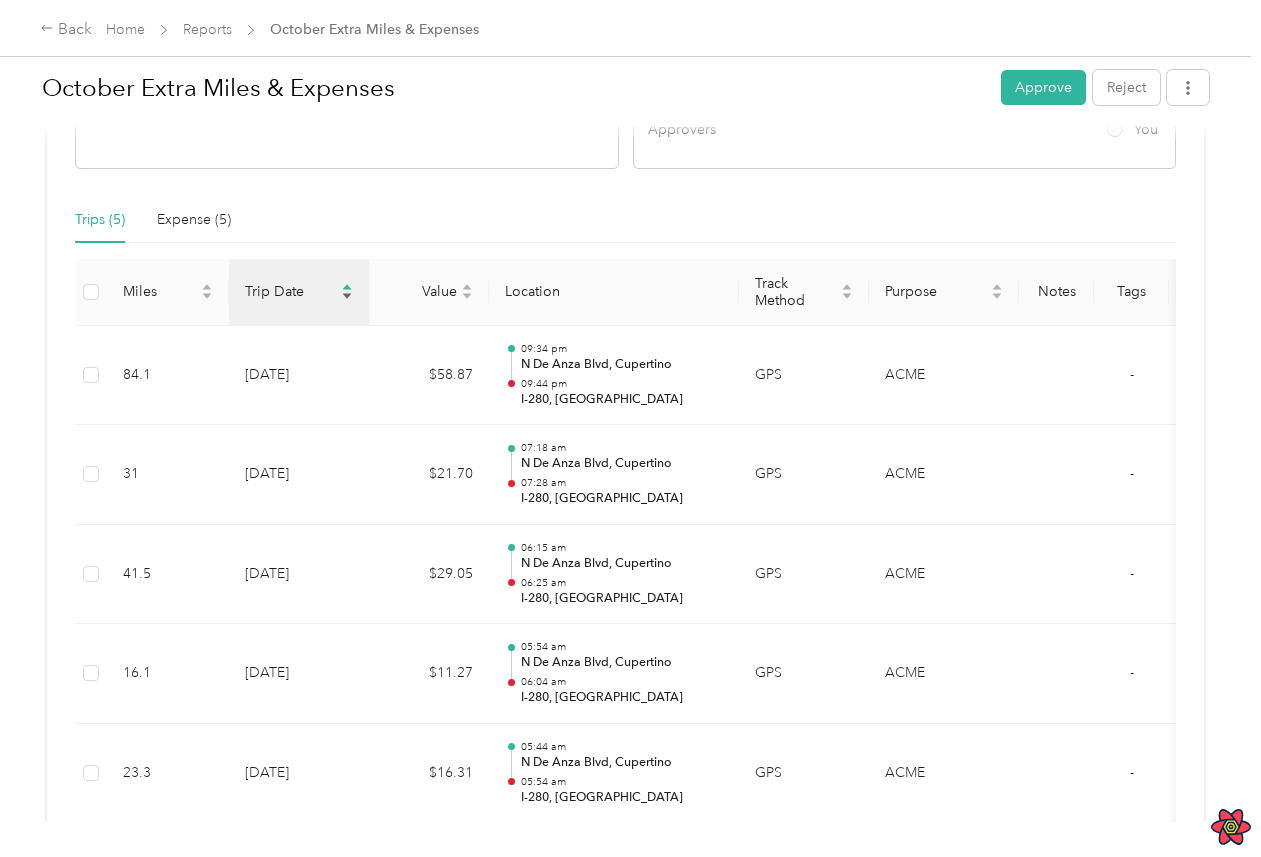 click on "Trip Date" at bounding box center [291, 291] 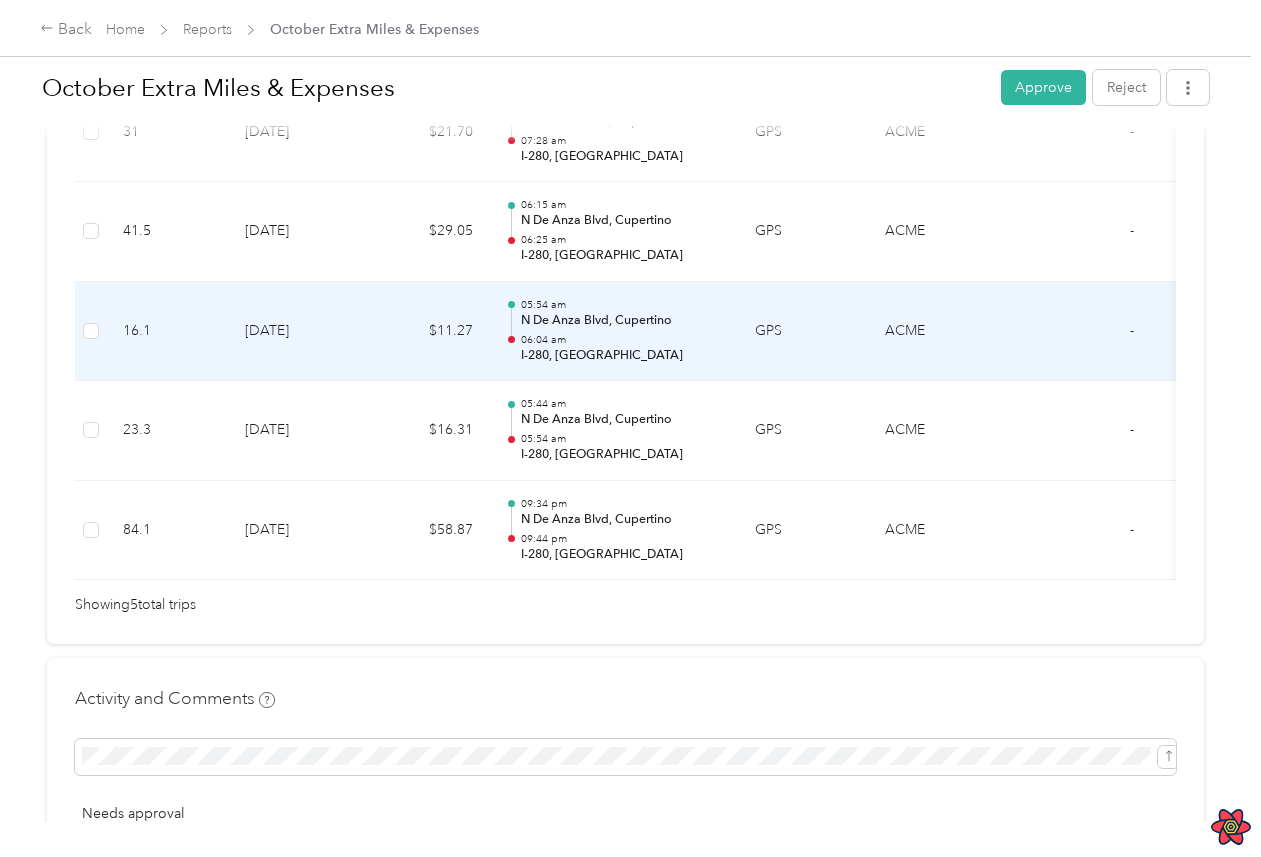 scroll, scrollTop: 525, scrollLeft: 0, axis: vertical 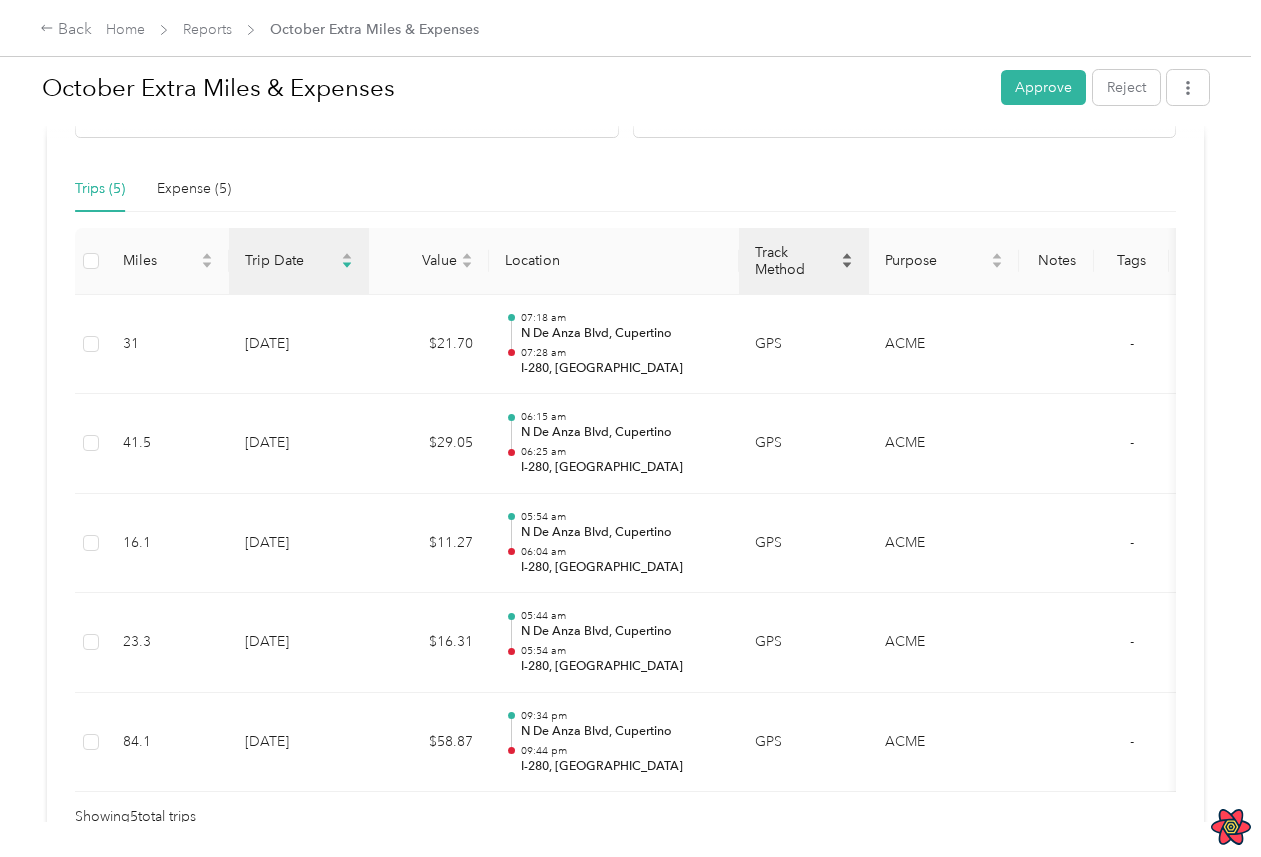 click on "Track Method" at bounding box center [796, 261] 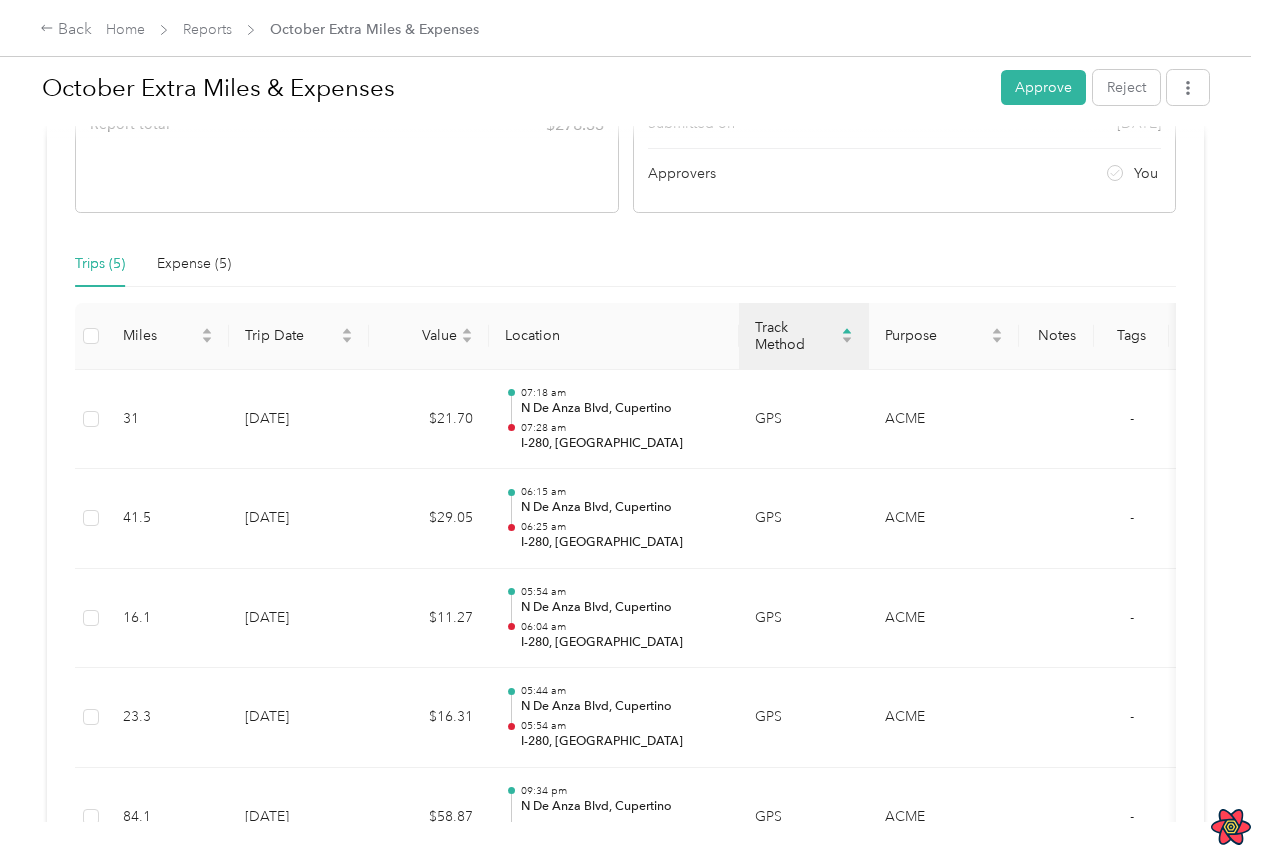 scroll, scrollTop: 0, scrollLeft: 0, axis: both 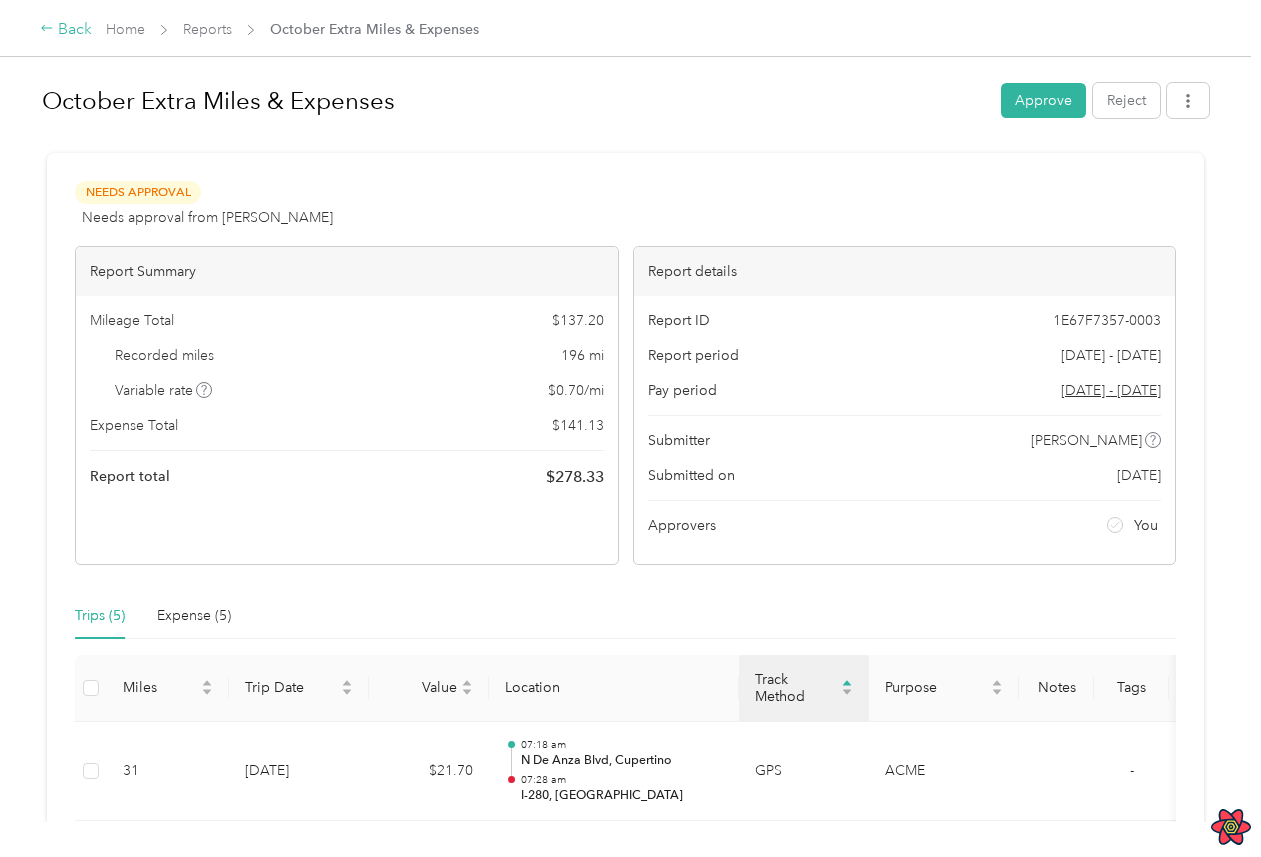 click on "Back" at bounding box center (66, 30) 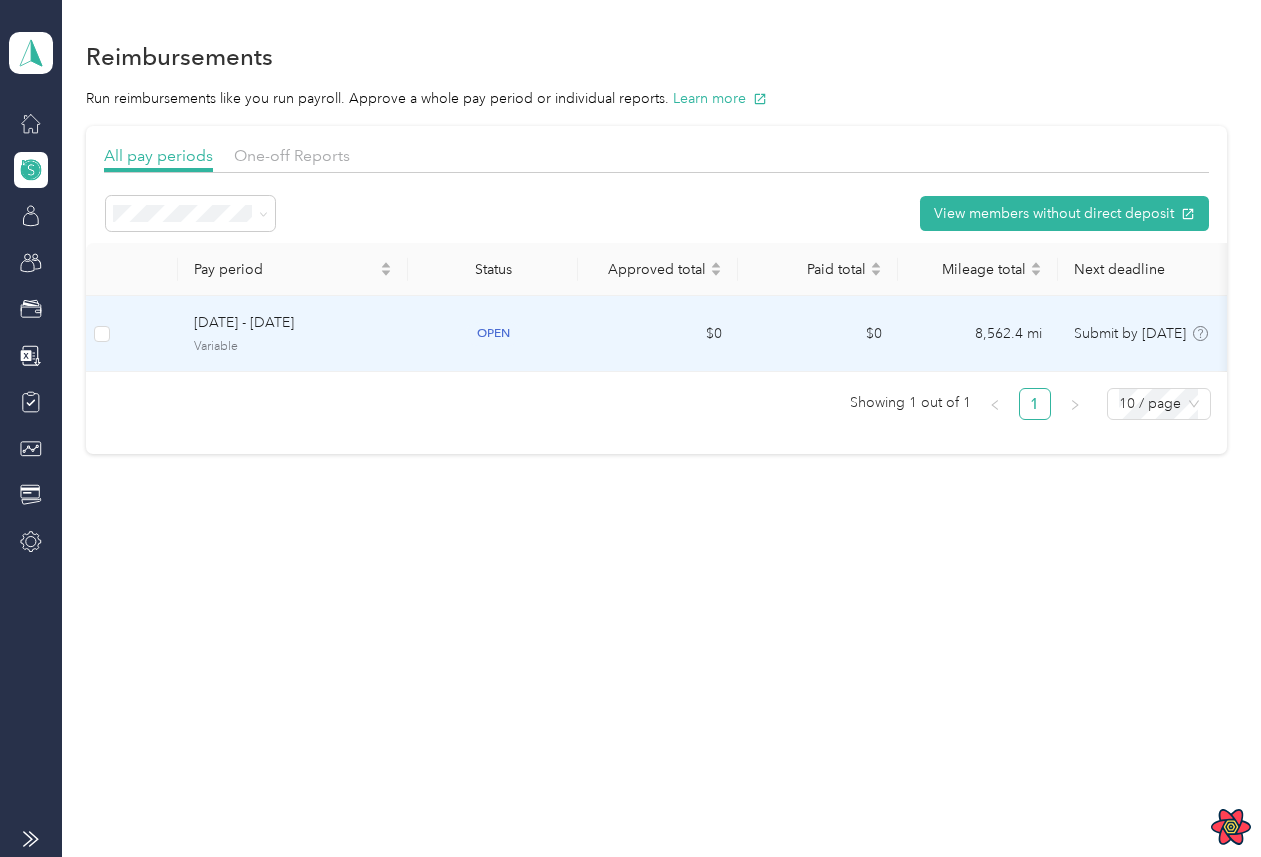 click on "Variable" at bounding box center [293, 347] 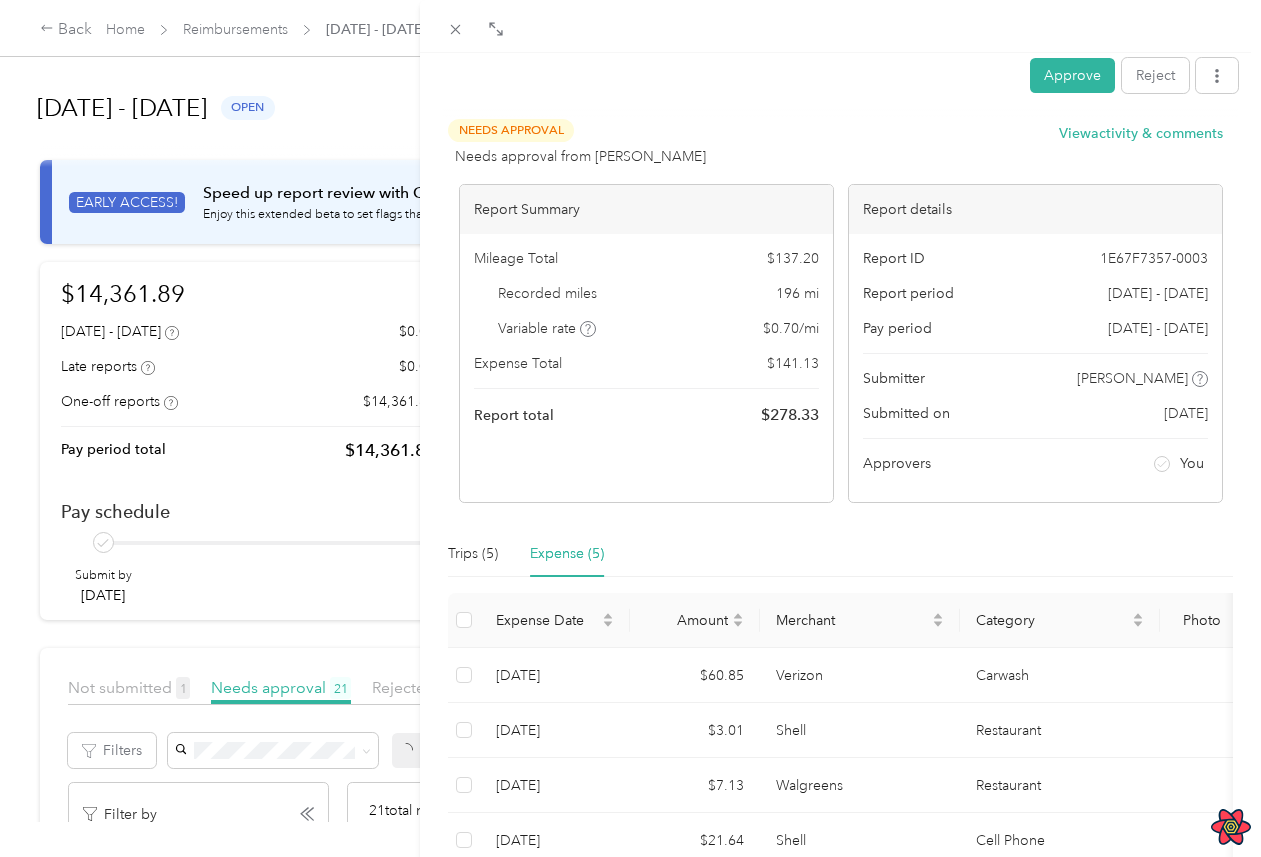 click on "Approve Reject Needs Approval Needs approval from [PERSON_NAME] View  activity & comments Report Summary Mileage Total $ 137.20 Recorded miles 196   mi Variable rate   $ 0.70 / mi Expense Total $ 141.13 Report total $ 278.33 Report details Report ID 1E67F7357-0003 Report period [DATE] - [DATE] Pay period [DATE] - [DATE] Submitter Raleigh Murazik Submitted on [DATE] Approvers You Trips (5) Expense (5) Expense Date Amount Merchant Category Photo Notes Tags                 [DATE] $60.85 Verizon Carwash - [DATE] $3.01 Shell Restaurant - [DATE] $7.13 Walgreens Restaurant - [DATE] $21.64 Shell Cell Phone - [DATE] $48.50 Shell Insurance - Showing  5  total expenses" at bounding box center [630, 428] 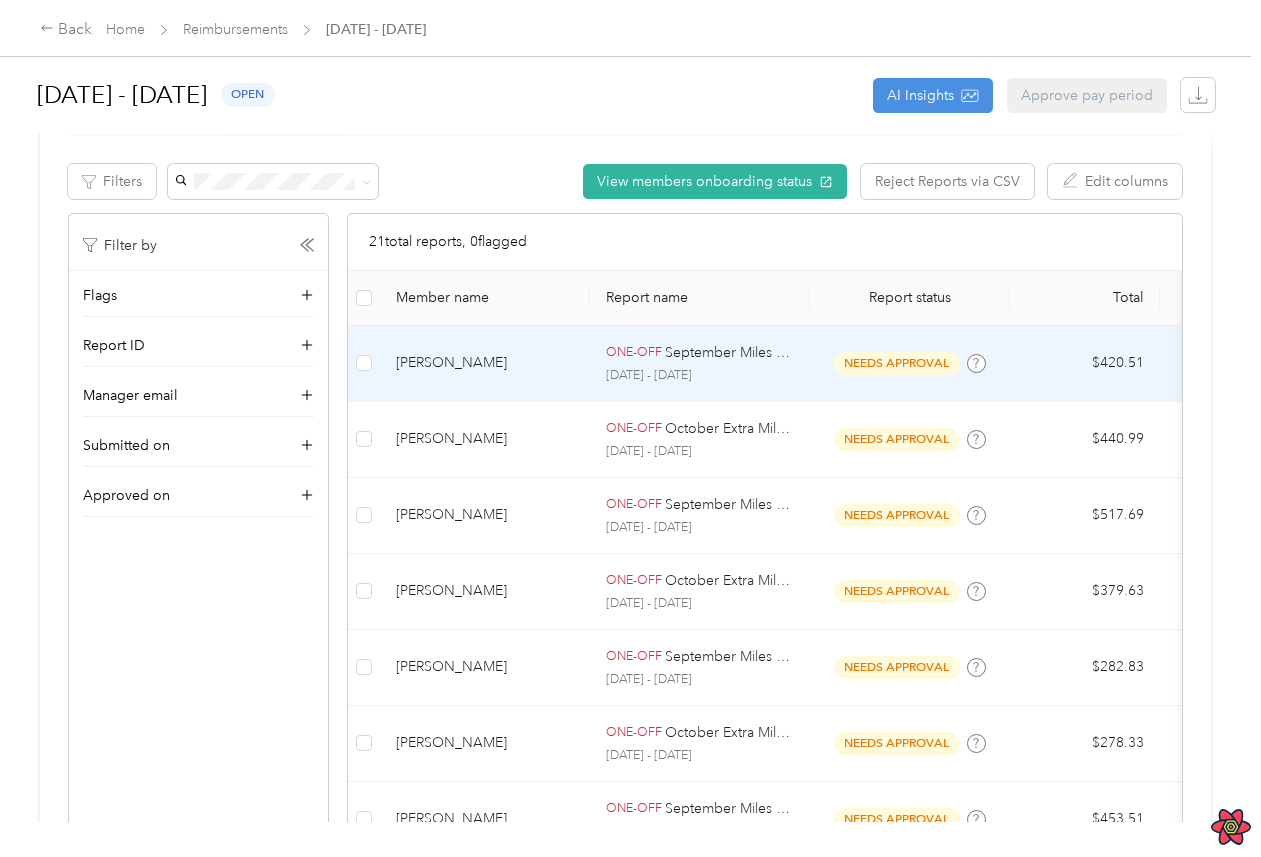 scroll, scrollTop: 581, scrollLeft: 0, axis: vertical 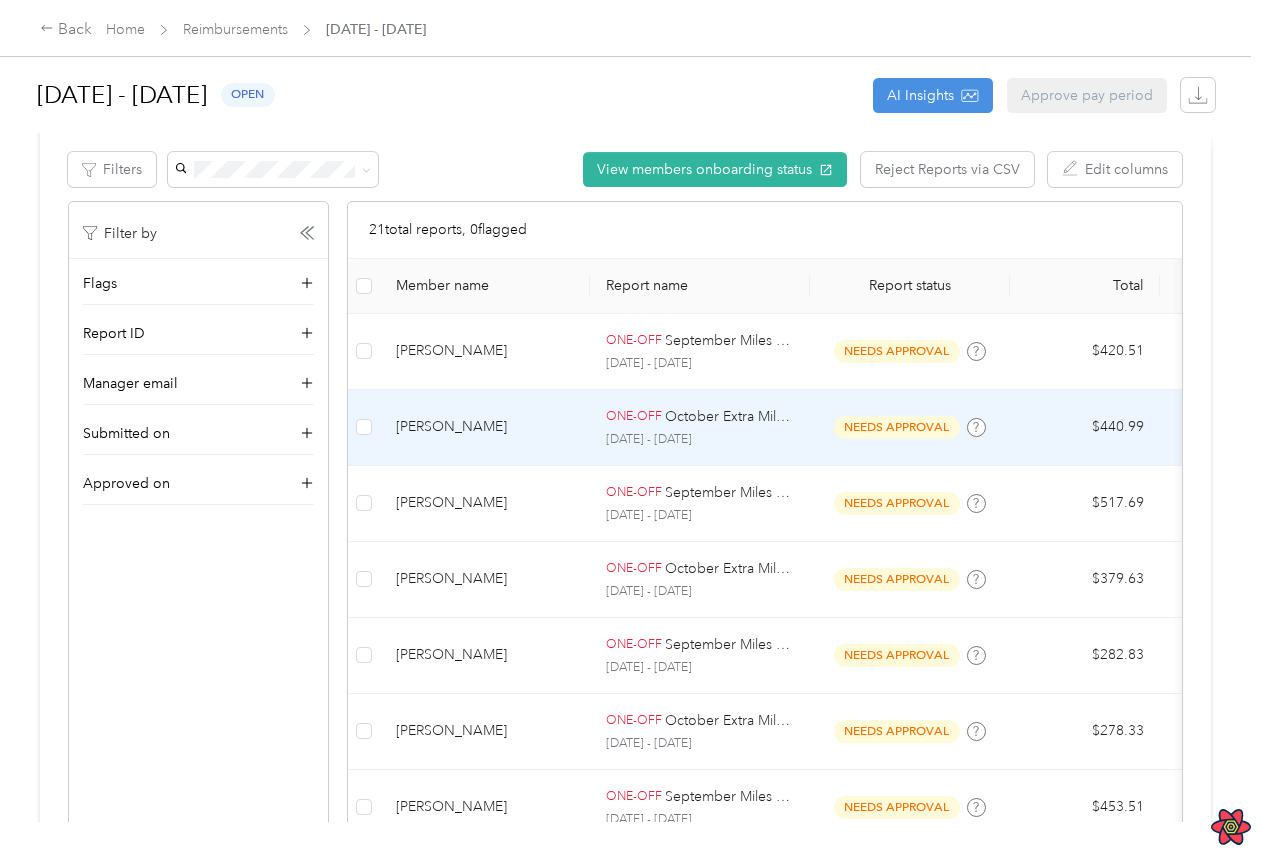 click on "[PERSON_NAME]" at bounding box center [485, 428] 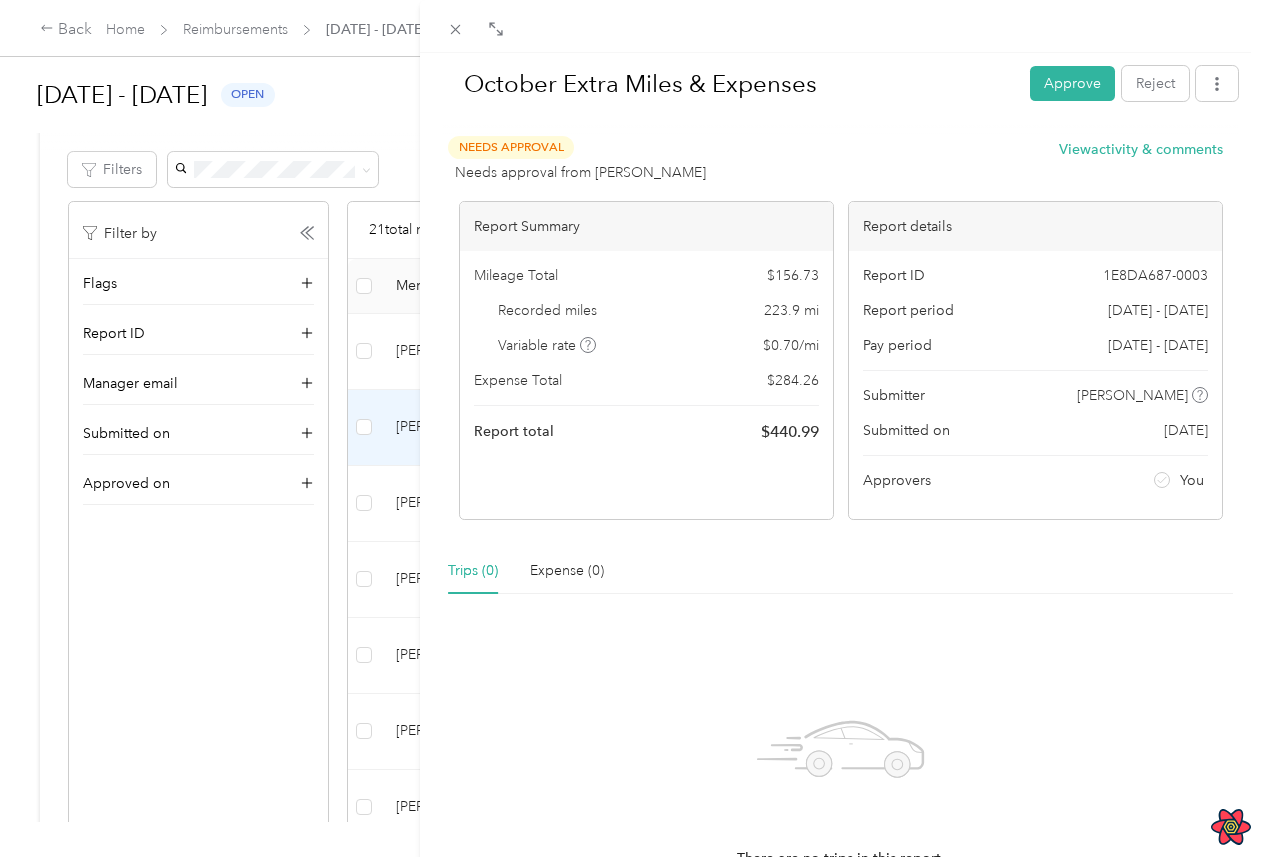 click on "October Extra Miles & Expenses Approve Reject Needs Approval Needs approval from [PERSON_NAME] View  activity & comments Report Summary Mileage Total $ 156.73 Recorded miles 223.9   mi Variable rate   $ 0.70 / mi Expense Total $ 284.26 Report total $ 440.99 Report details Report ID 1E8DA687-0003 Report period [DATE] - [DATE] Pay period [DATE] - [DATE] Submitter [PERSON_NAME] Submitted on [DATE] Approvers You Trips (0) Expense (0) There are no trips in this report." at bounding box center (630, 428) 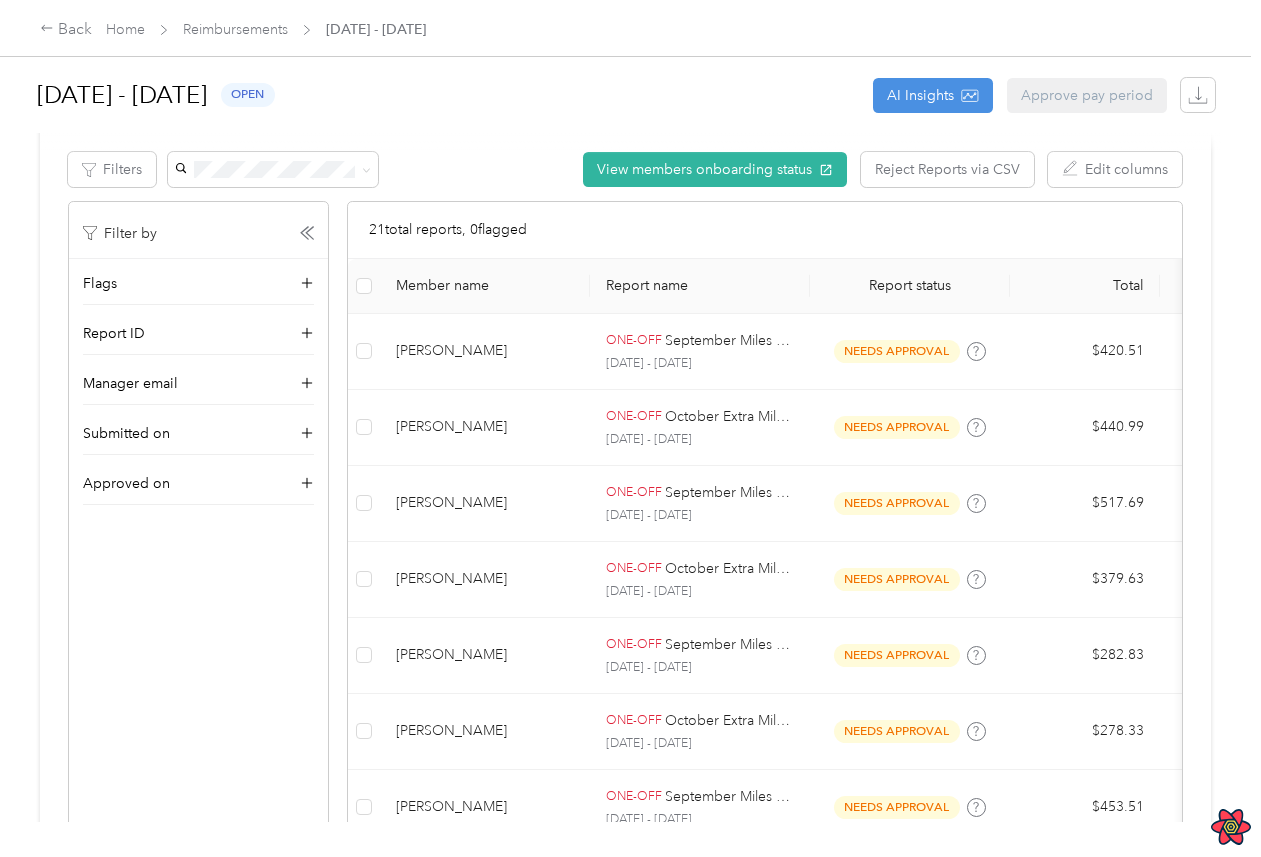 click at bounding box center [630, 428] 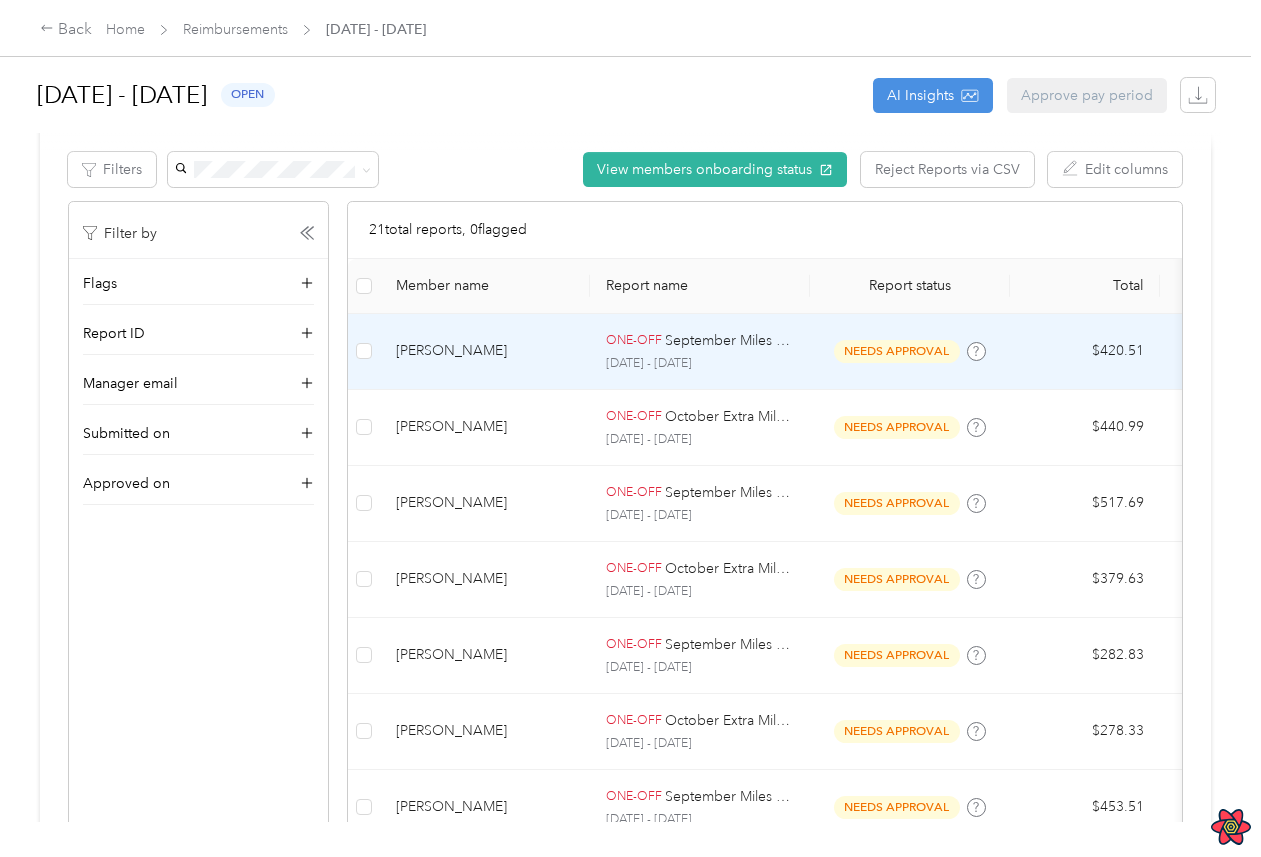 click on "[PERSON_NAME]" at bounding box center [485, 352] 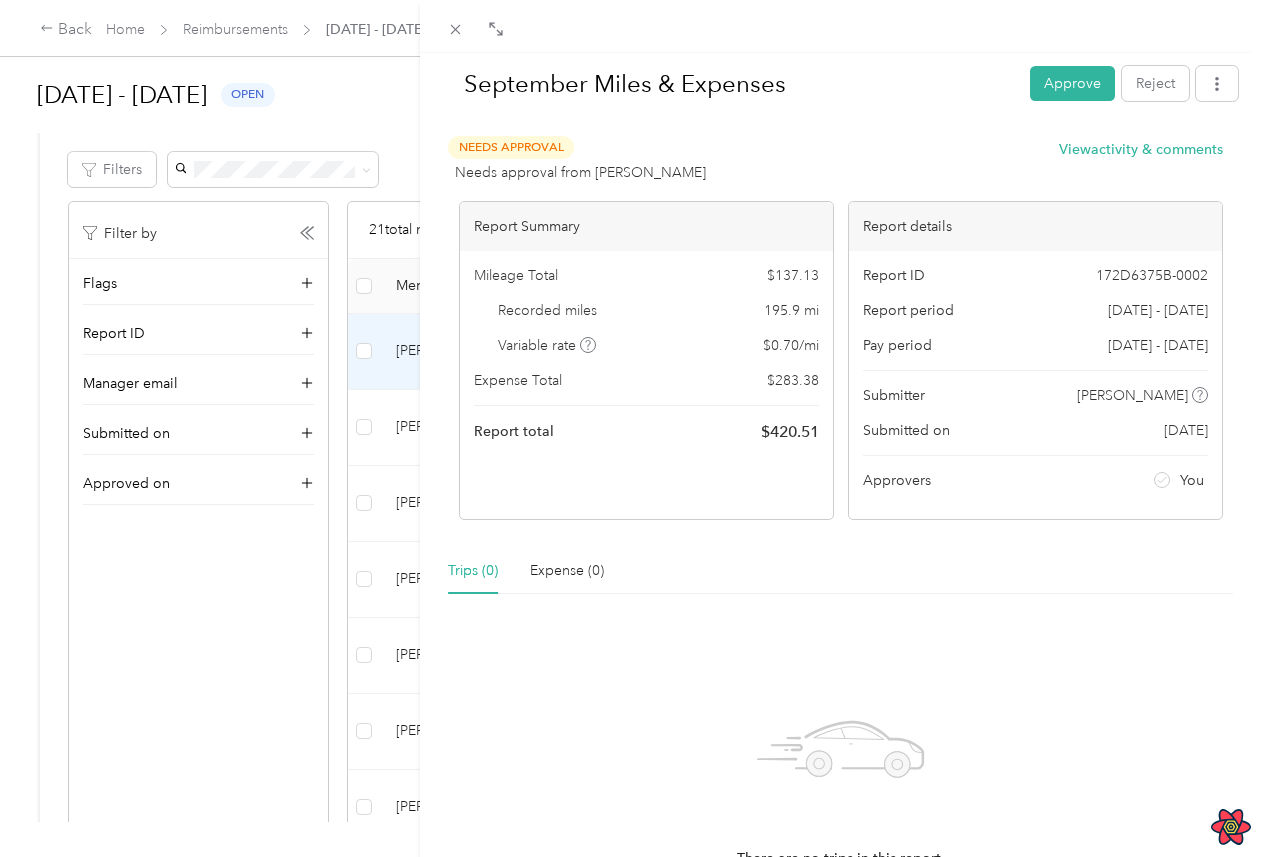 scroll, scrollTop: 17, scrollLeft: 0, axis: vertical 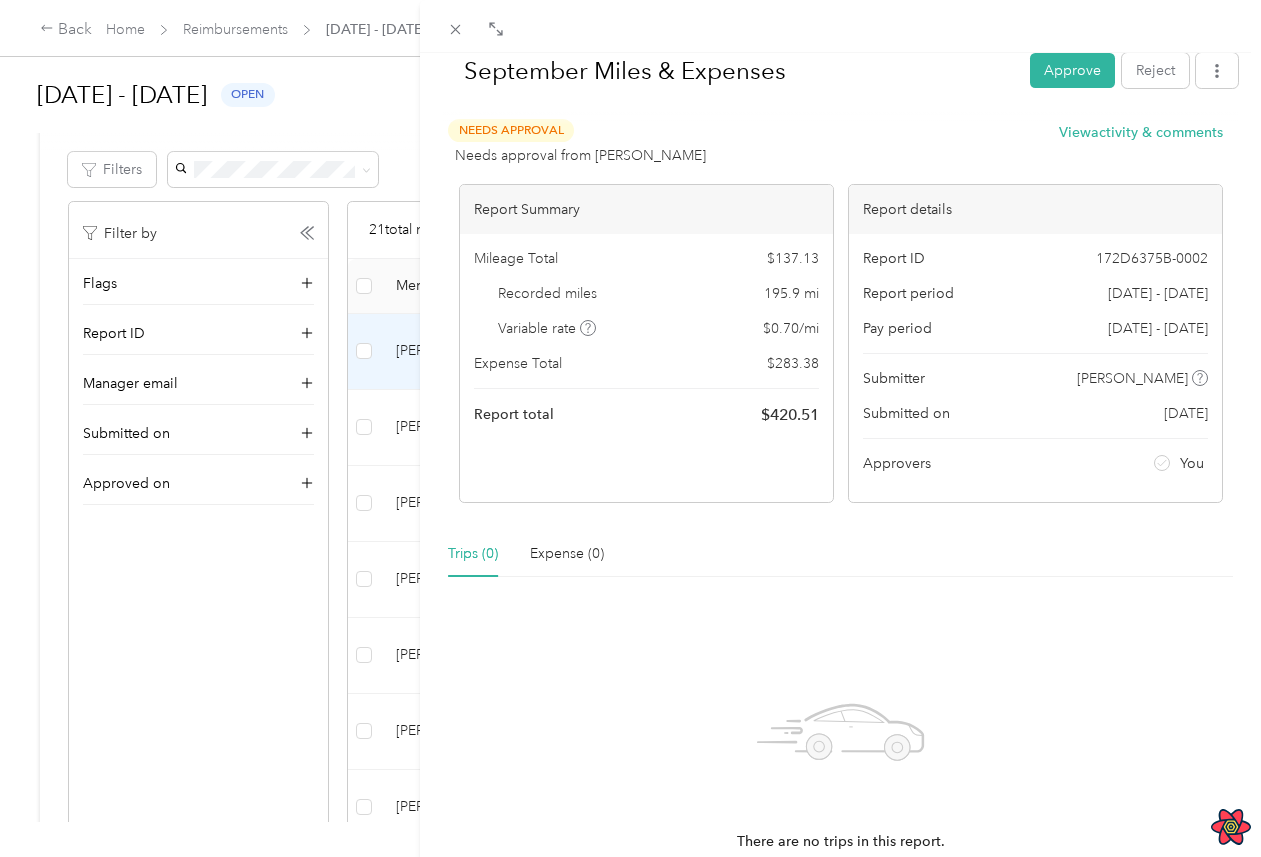 click on "September Miles & Expenses Approve Reject Needs Approval Needs approval from [PERSON_NAME] View  activity & comments Report Summary Mileage Total $ 137.13 Recorded miles 195.9   mi Variable rate   $ 0.70 / mi Expense Total $ 283.38 Report total $ 420.51 Report details Report ID 172D6375B-0002 Report period [DATE] - [DATE] Pay period [DATE] - [DATE] Submitter [PERSON_NAME] Submitted on [DATE] Approvers You Trips (0) Expense (0) There are no trips in this report." at bounding box center [630, 428] 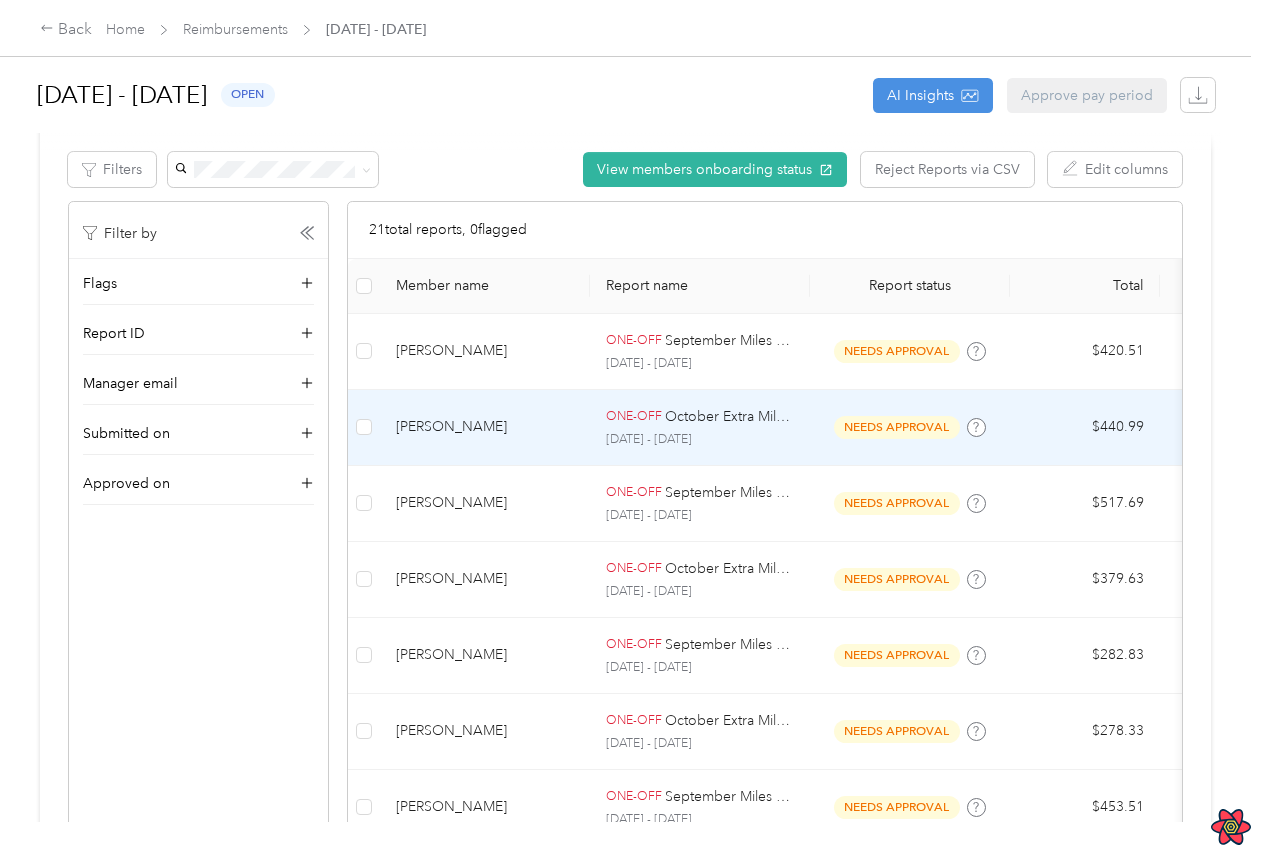 click on "[PERSON_NAME]" at bounding box center [485, 428] 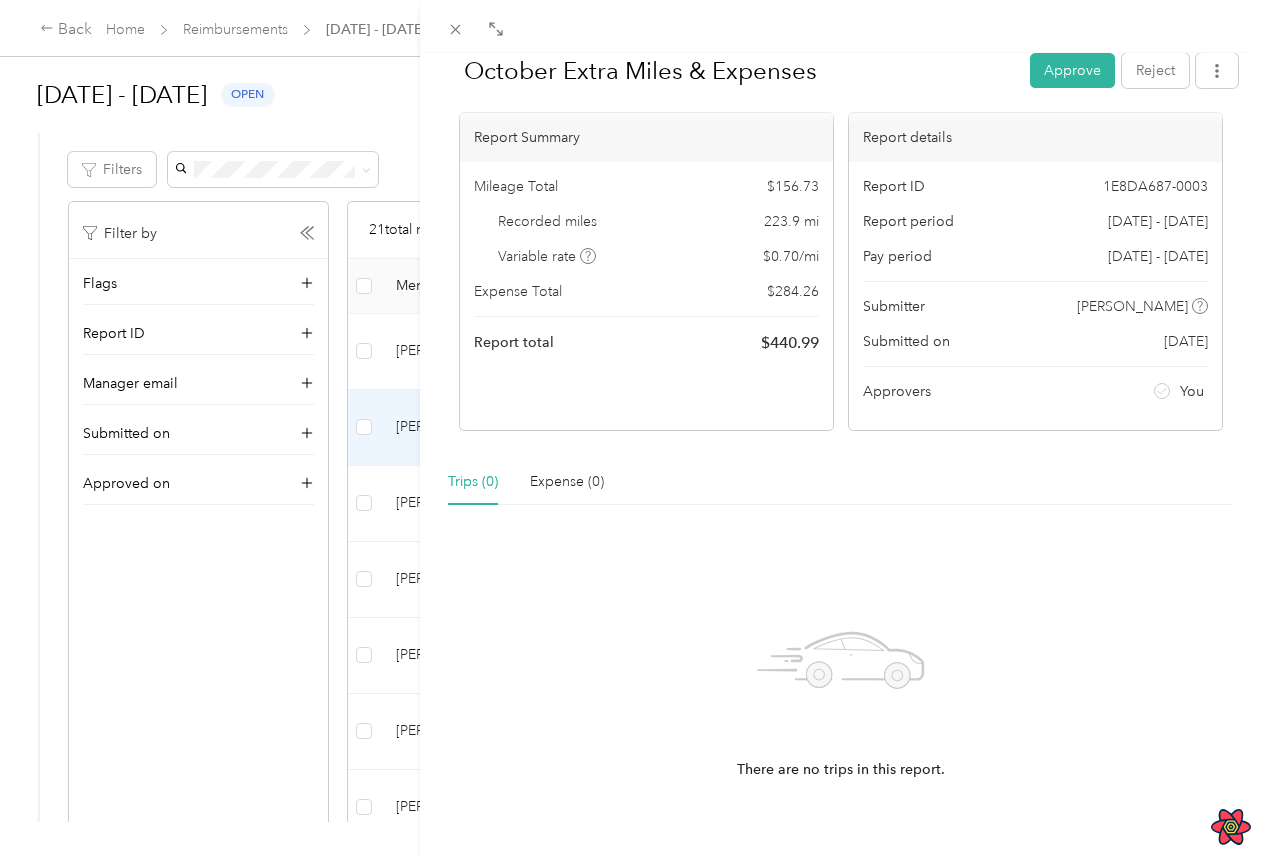 scroll, scrollTop: 95, scrollLeft: 0, axis: vertical 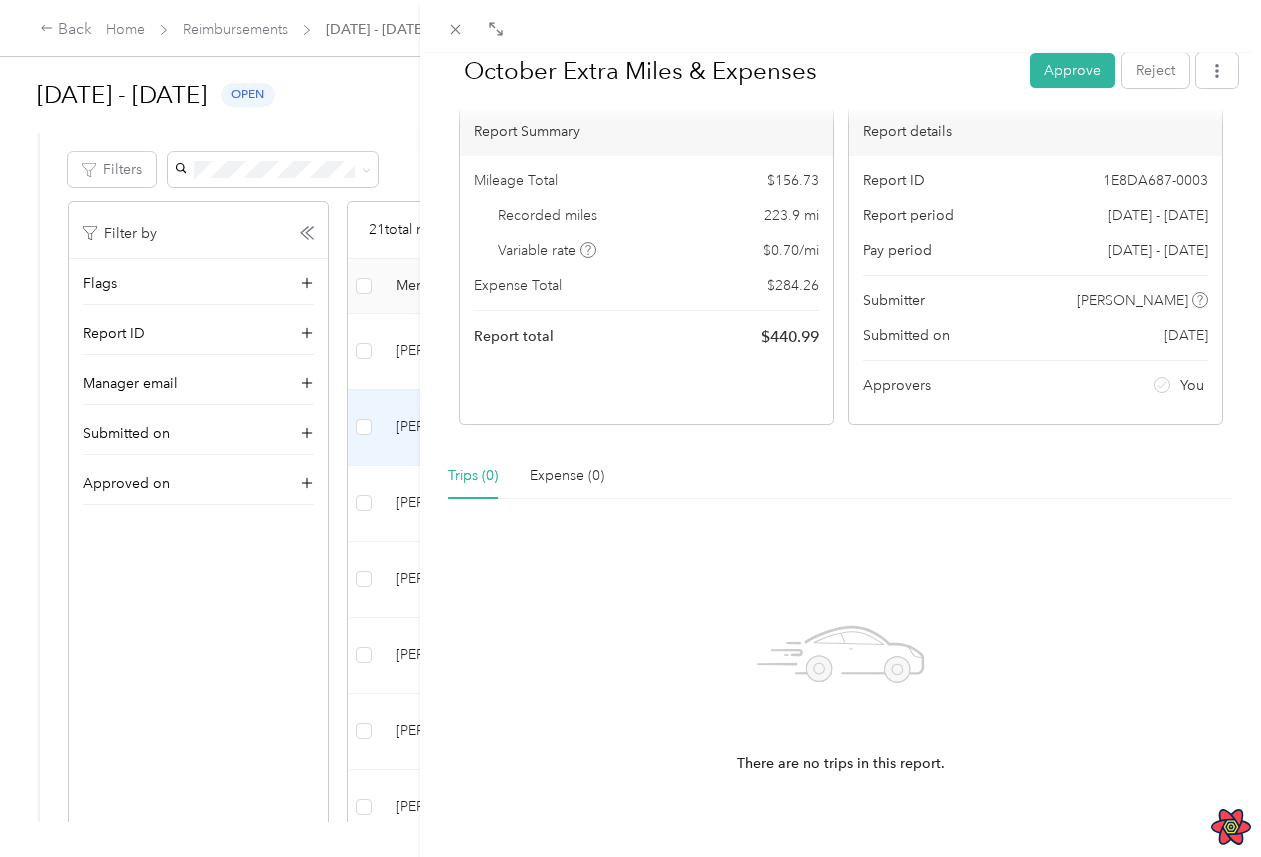 click on "October Extra Miles & Expenses Approve Reject Needs Approval Needs approval from [PERSON_NAME] View  activity & comments Report Summary Mileage Total $ 156.73 Recorded miles 223.9   mi Variable rate   $ 0.70 / mi Expense Total $ 284.26 Report total $ 440.99 Report details Report ID 1E8DA687-0003 Report period [DATE] - [DATE] Pay period [DATE] - [DATE] Submitter [PERSON_NAME] Submitted on [DATE] Approvers You Trips (0) Expense (0) There are no trips in this report." at bounding box center [630, 428] 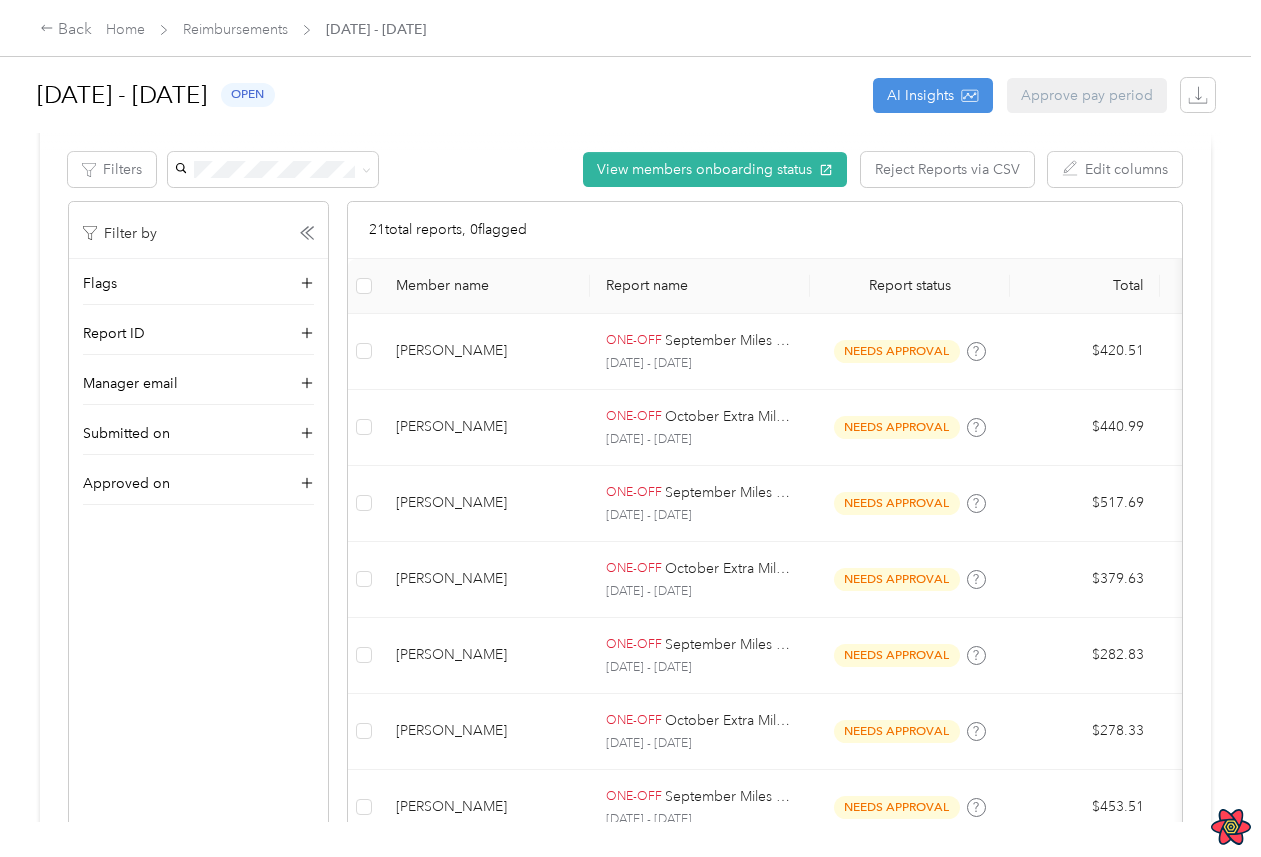 click at bounding box center (630, 428) 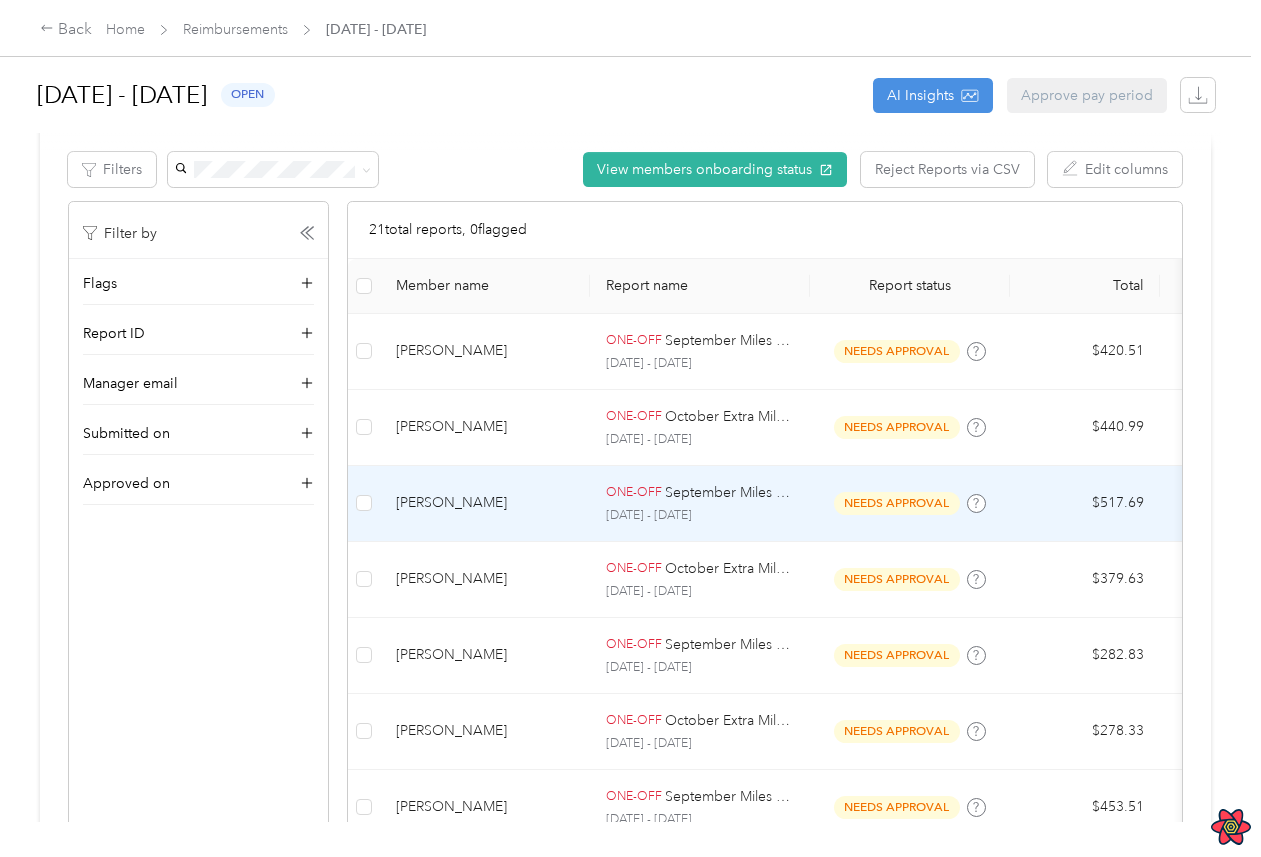 click on "[PERSON_NAME]" at bounding box center [485, 504] 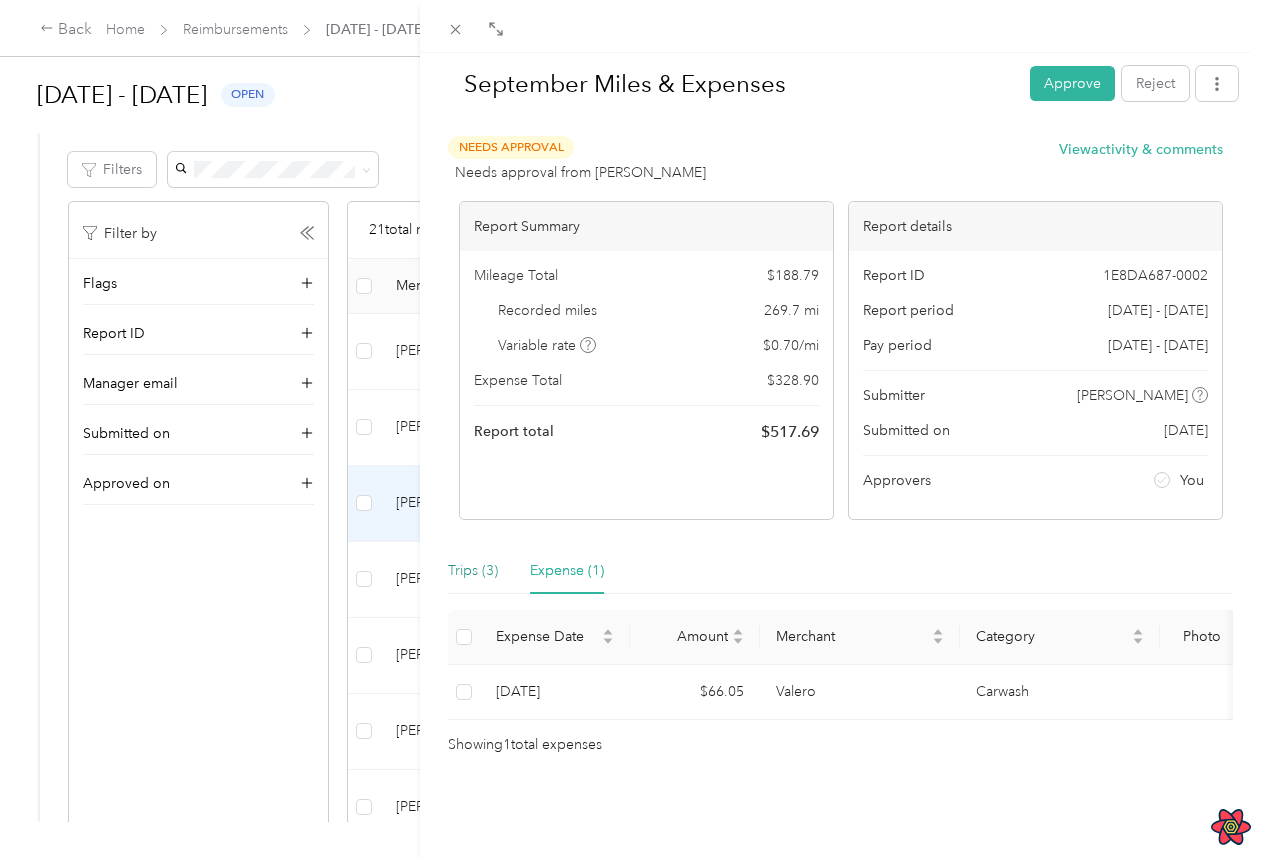 click on "Trips (3)" at bounding box center (473, 571) 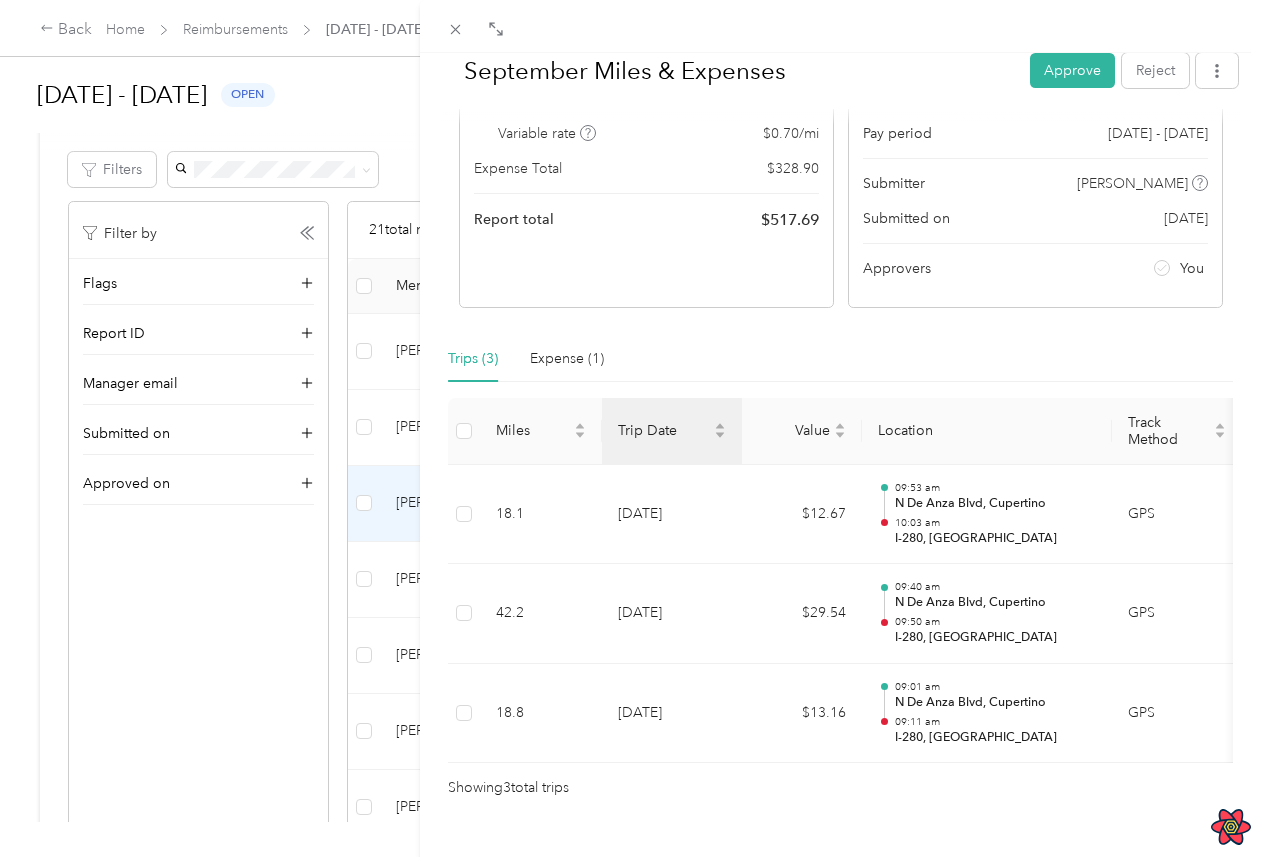 scroll, scrollTop: 240, scrollLeft: 0, axis: vertical 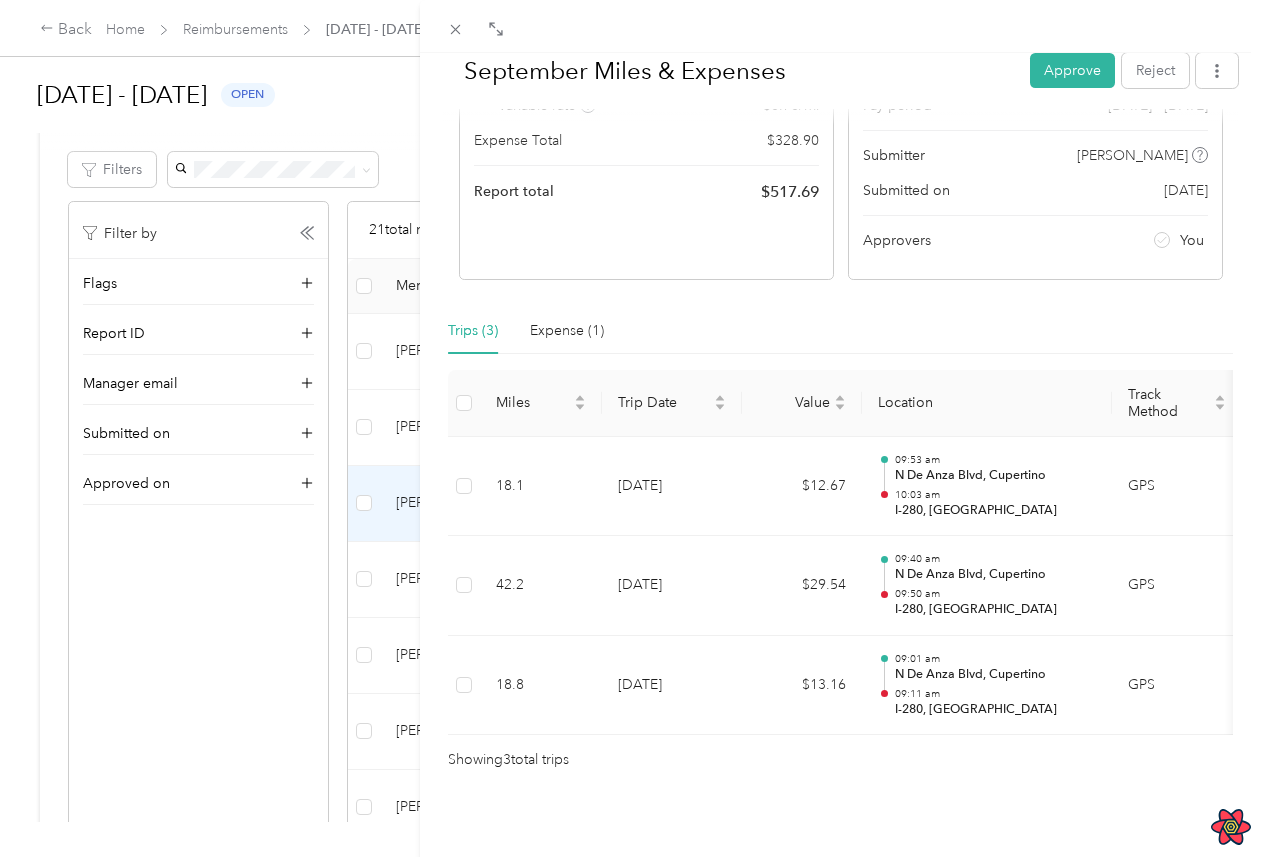 click on "September Miles & Expenses Approve Reject Needs Approval Needs approval from [PERSON_NAME] View  activity & comments Report Summary Mileage Total $ 188.79 Recorded miles 269.7   mi Variable rate   $ 0.70 / mi Expense Total $ 328.90 Report total $ 517.69 Report details Report ID 1E8DA687-0002 Report period [DATE] - [DATE] Pay period [DATE] - [DATE] Submitter [PERSON_NAME] Submitted on [DATE] Approvers You Trips (3) Expense (1) Miles Trip Date Value Location Track Method Purpose Notes Tags                     18.1 [DATE] $12.67 09:53 am [GEOGRAPHIC_DATA]:03 am I-280, [GEOGRAPHIC_DATA] GPS ACME - 42.2 [DATE] $29.54 09:40 [GEOGRAPHIC_DATA] 09:50 am I-280, [GEOGRAPHIC_DATA] GPS ACME - 18.8 [DATE] $13.16 09:01 am [GEOGRAPHIC_DATA] 09:11 am I-280, [GEOGRAPHIC_DATA] GPS ACME - Showing  3  total trips Expense Date Amount Merchant Category Photo Notes Tags                 [DATE] $66.05 Valero Carwash - Showing  1  total expenses" at bounding box center (630, 428) 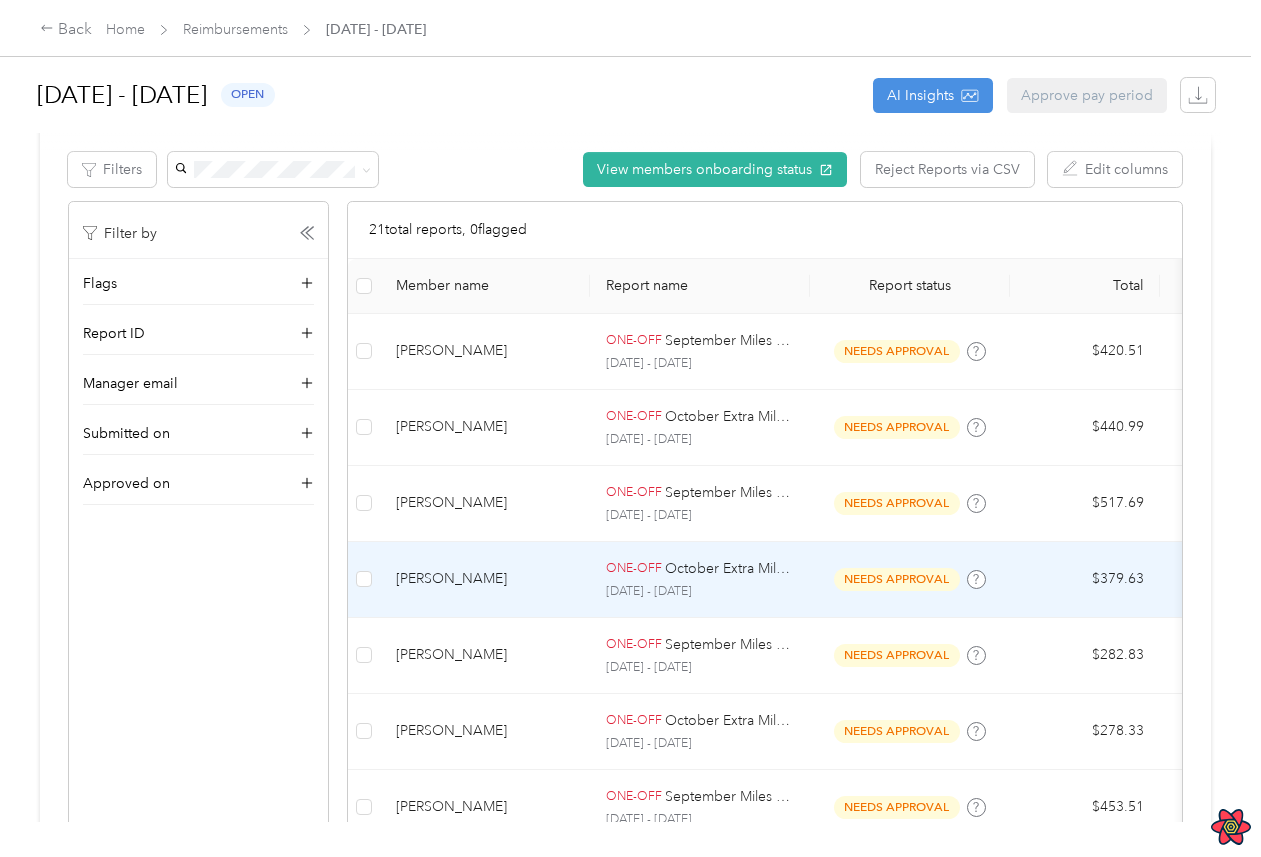 click on "[PERSON_NAME]" at bounding box center [485, 579] 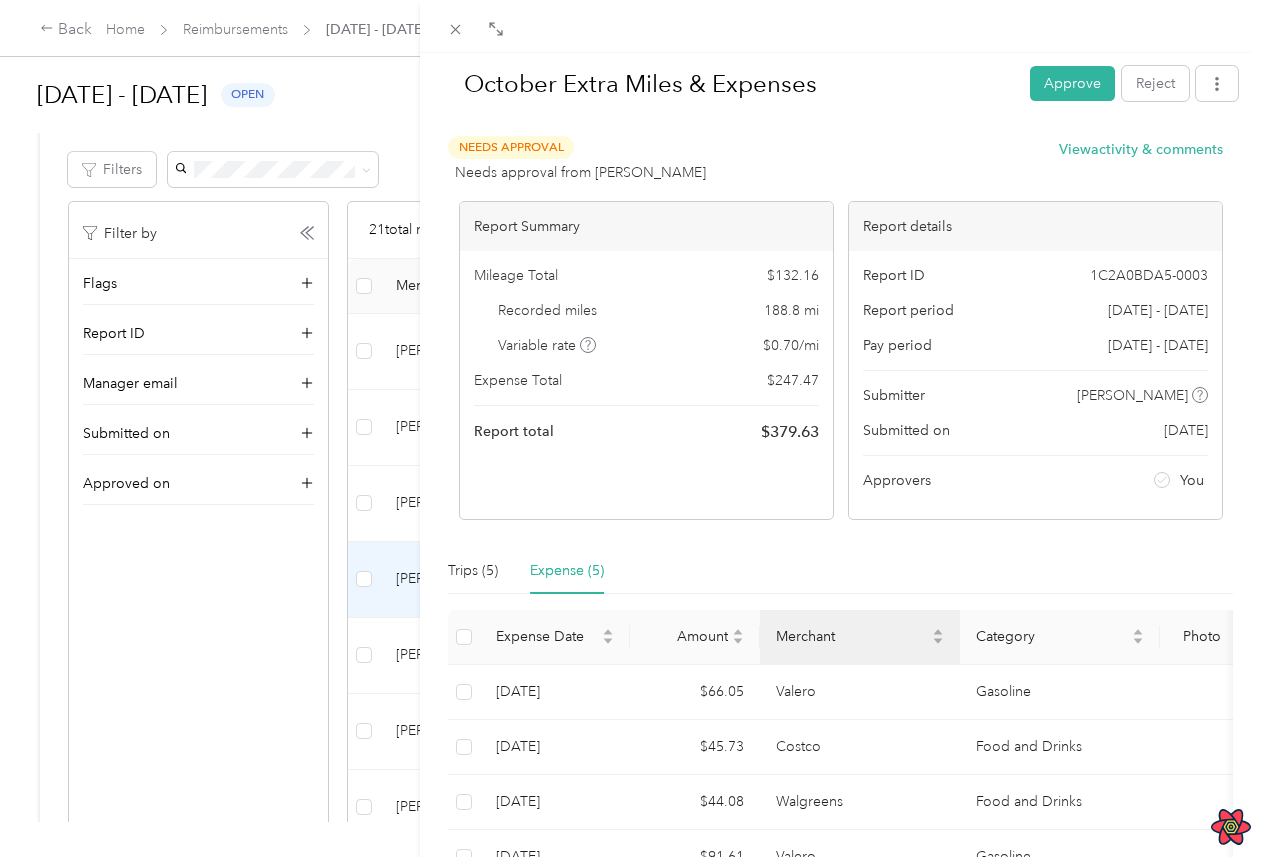 scroll, scrollTop: 205, scrollLeft: 0, axis: vertical 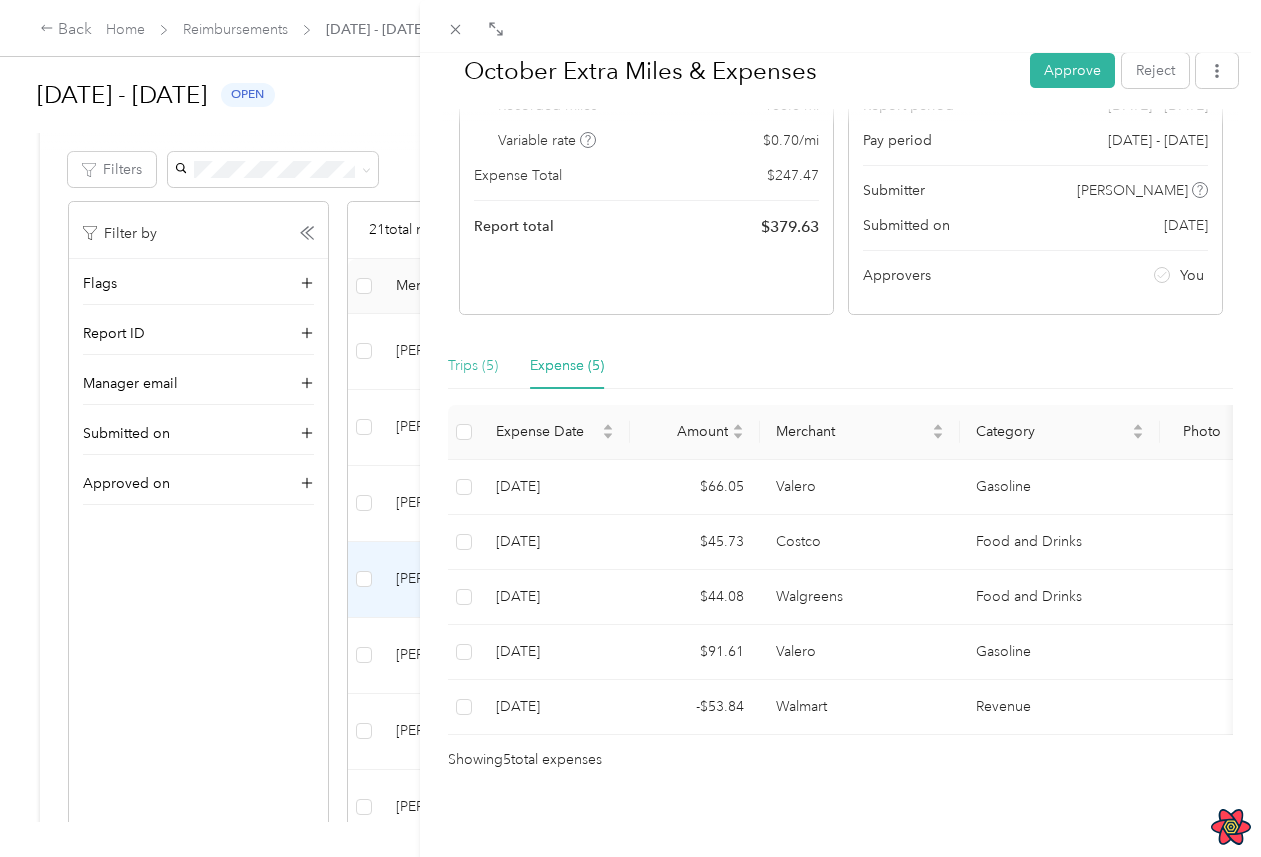 click on "Trips (5)" at bounding box center [473, 366] 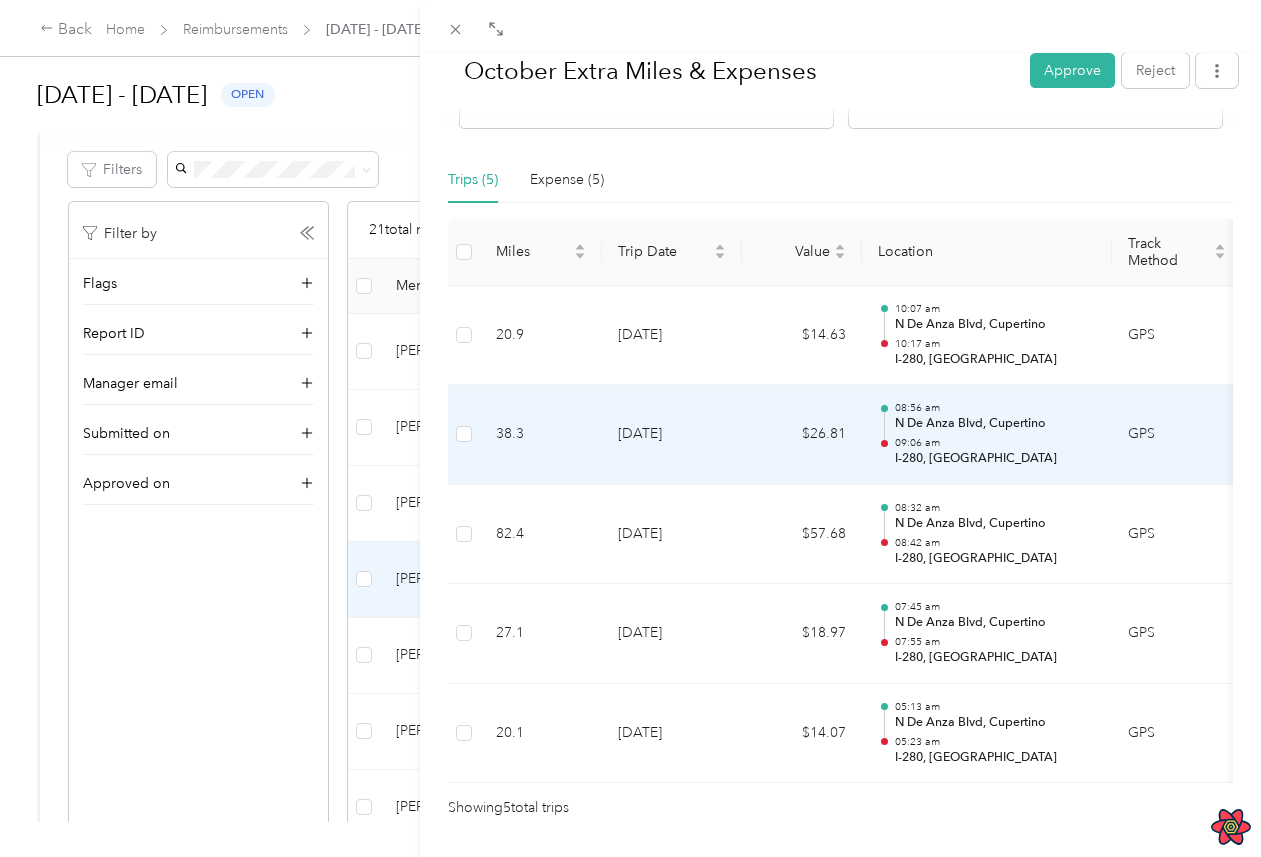 scroll, scrollTop: 439, scrollLeft: 0, axis: vertical 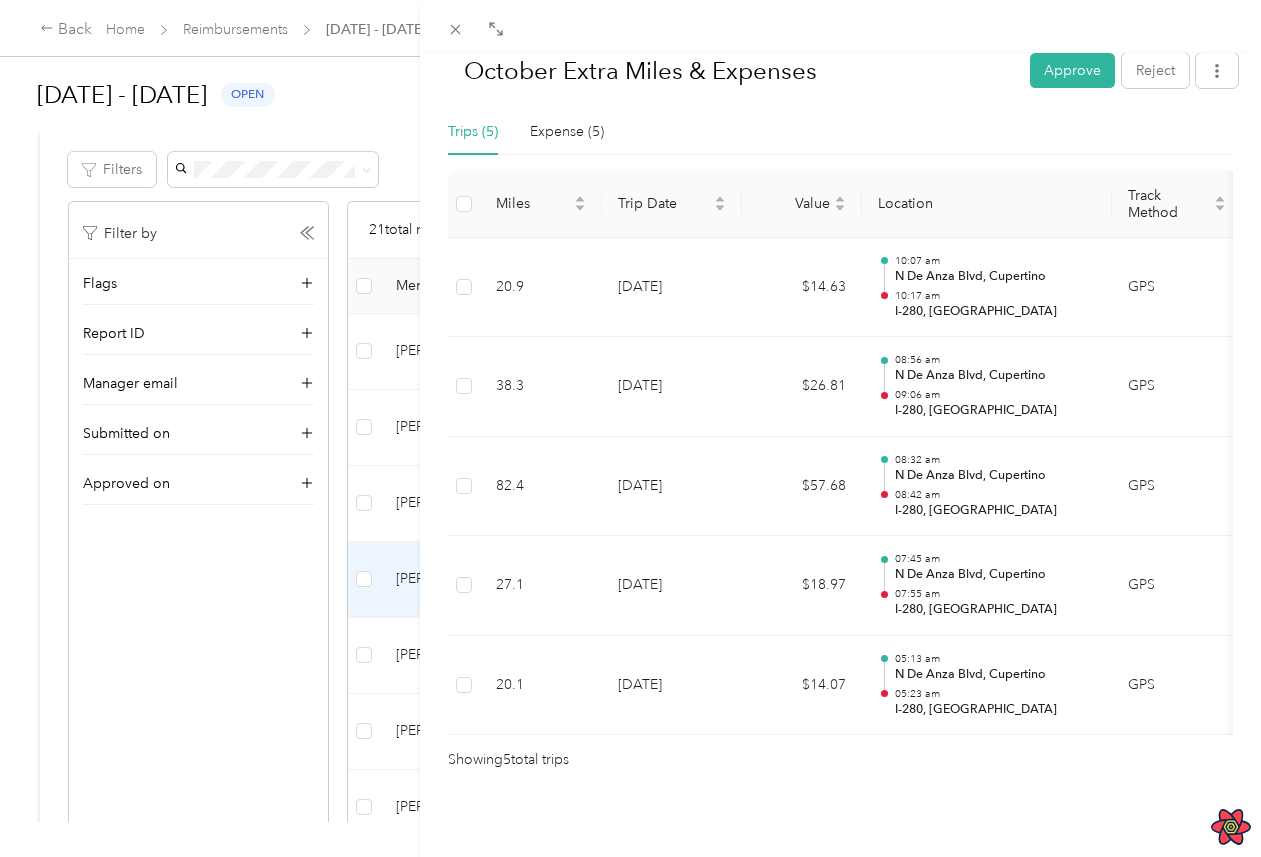click on "October Extra Miles & Expenses Approve Reject Needs Approval Needs approval from [PERSON_NAME] View  activity & comments Report Summary Mileage Total $ 132.16 Recorded miles 188.8   mi Variable rate   $ 0.70 / mi Expense Total $ 247.47 Report total $ 379.63 Report details Report ID 1C2A0BDA5-0003 Report period [DATE] - [DATE] Pay period [DATE] - [DATE] Submitter [PERSON_NAME] Submitted on [DATE] Approvers You Trips (5) Expense (5) Miles Trip Date Value Location Track Method Purpose Notes Tags                     20.9 [DATE] $14.63 10:07 am [GEOGRAPHIC_DATA] 10:17 am I-280, [GEOGRAPHIC_DATA] GPS ACME - 38.3 [DATE] $26.81 08:56 am [GEOGRAPHIC_DATA] 09:06 am I-280, [GEOGRAPHIC_DATA] GPS ACME - 82.4 [DATE] $57.68 08:32 am [GEOGRAPHIC_DATA] 08:42 am I-280, [GEOGRAPHIC_DATA] GPS ACME - 27.1 [DATE] $18.97 07:45 [GEOGRAPHIC_DATA] 07:55 am I-280, [GEOGRAPHIC_DATA] GPS ACME - 20.1 [DATE] $14.07 05:13 am [GEOGRAPHIC_DATA] 05:23 am I-280, [GEOGRAPHIC_DATA] GPS ACME - Showing  5 Amount" at bounding box center (630, 428) 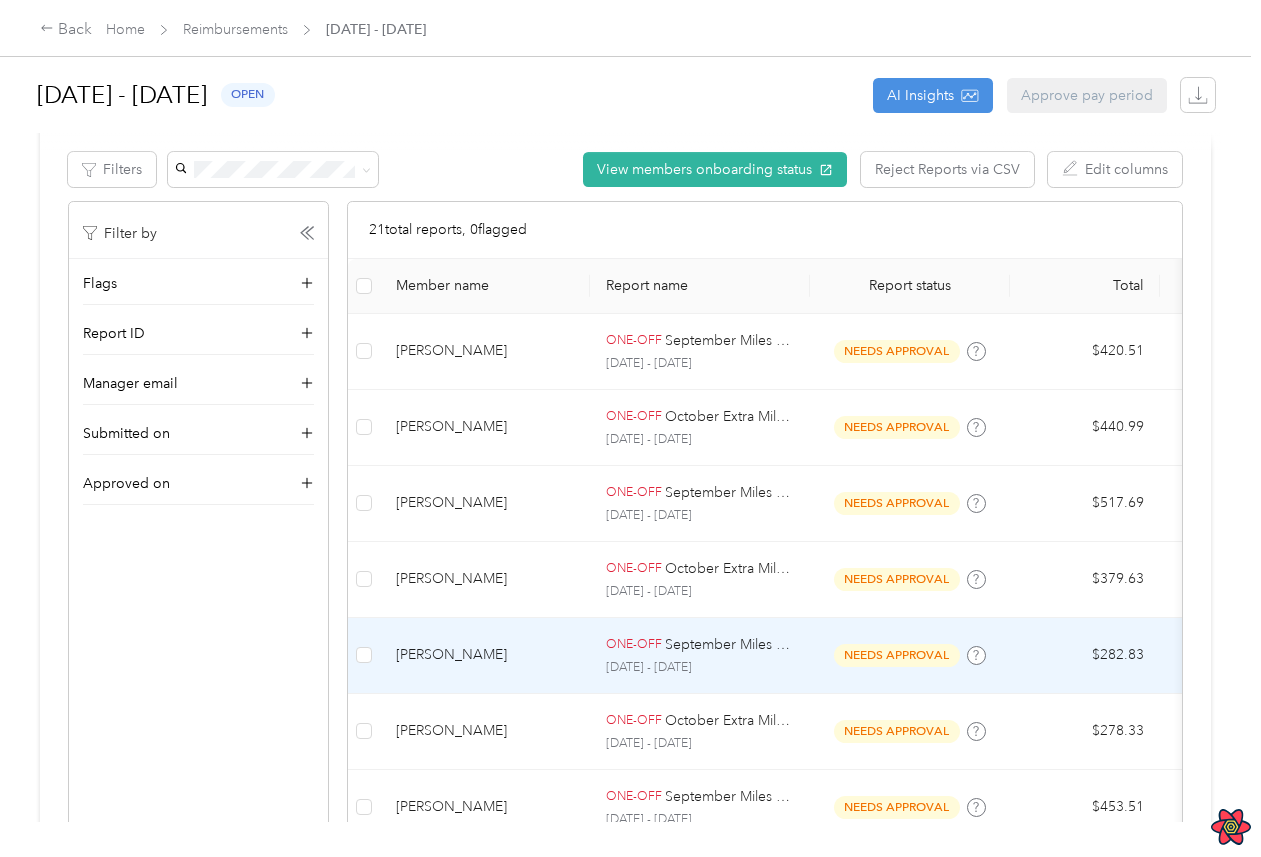 click on "[PERSON_NAME]" at bounding box center (485, 655) 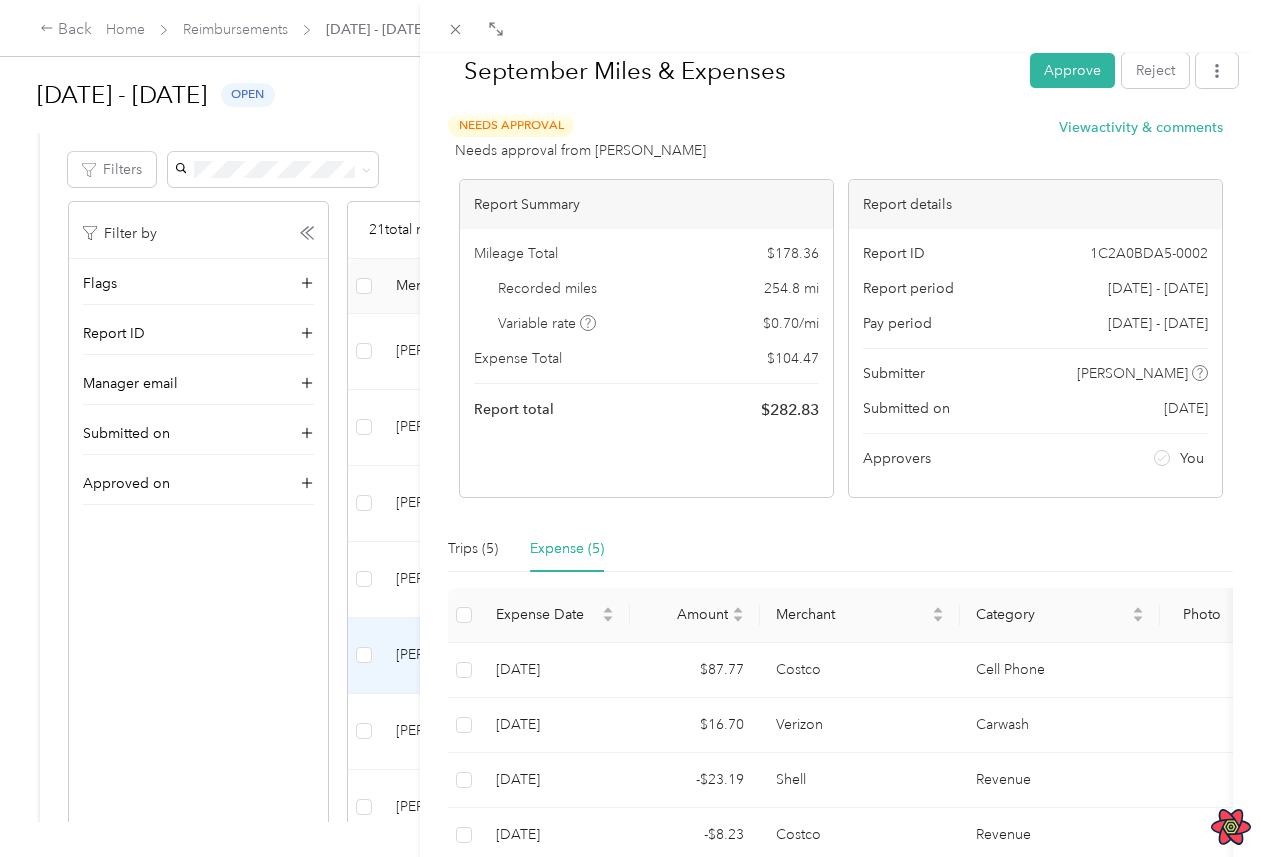 scroll, scrollTop: 205, scrollLeft: 0, axis: vertical 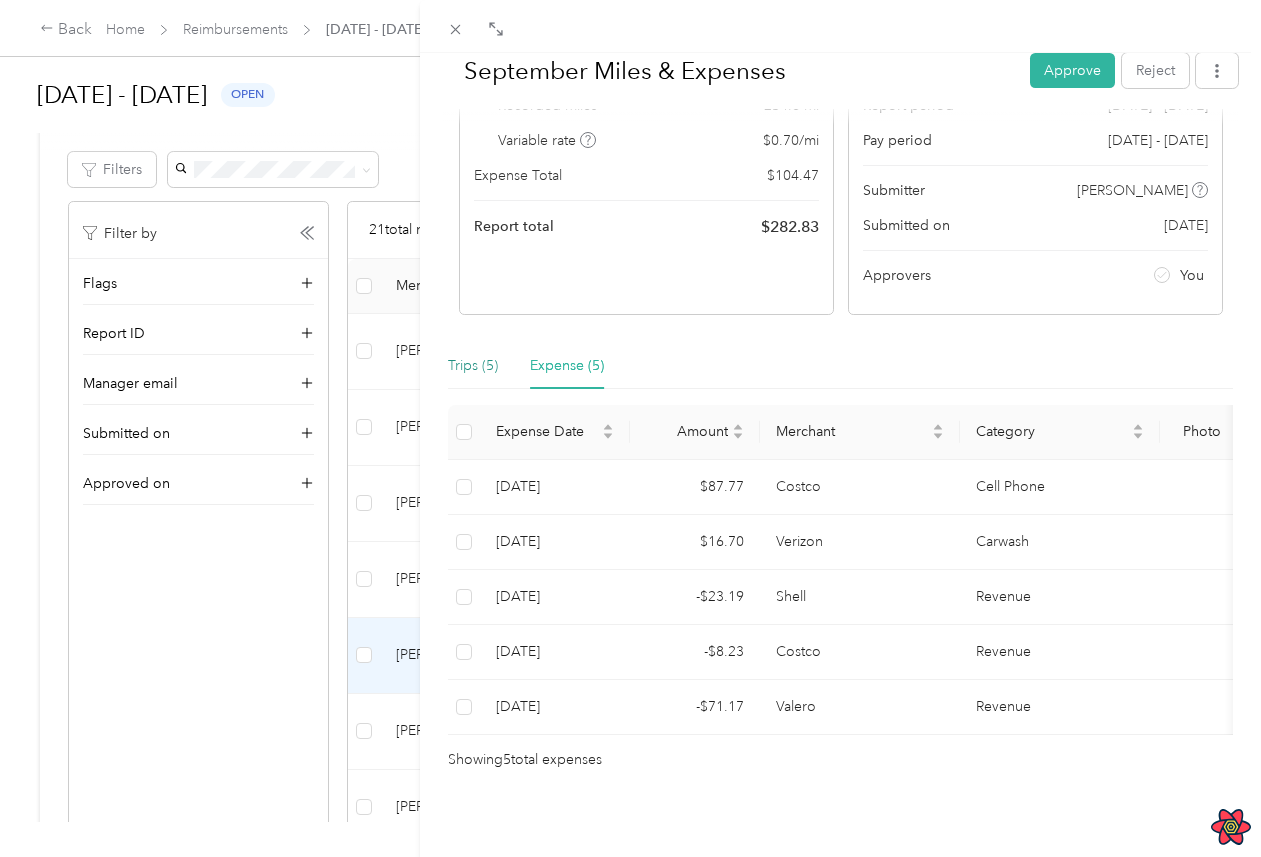 click on "Trips (5)" at bounding box center [473, 366] 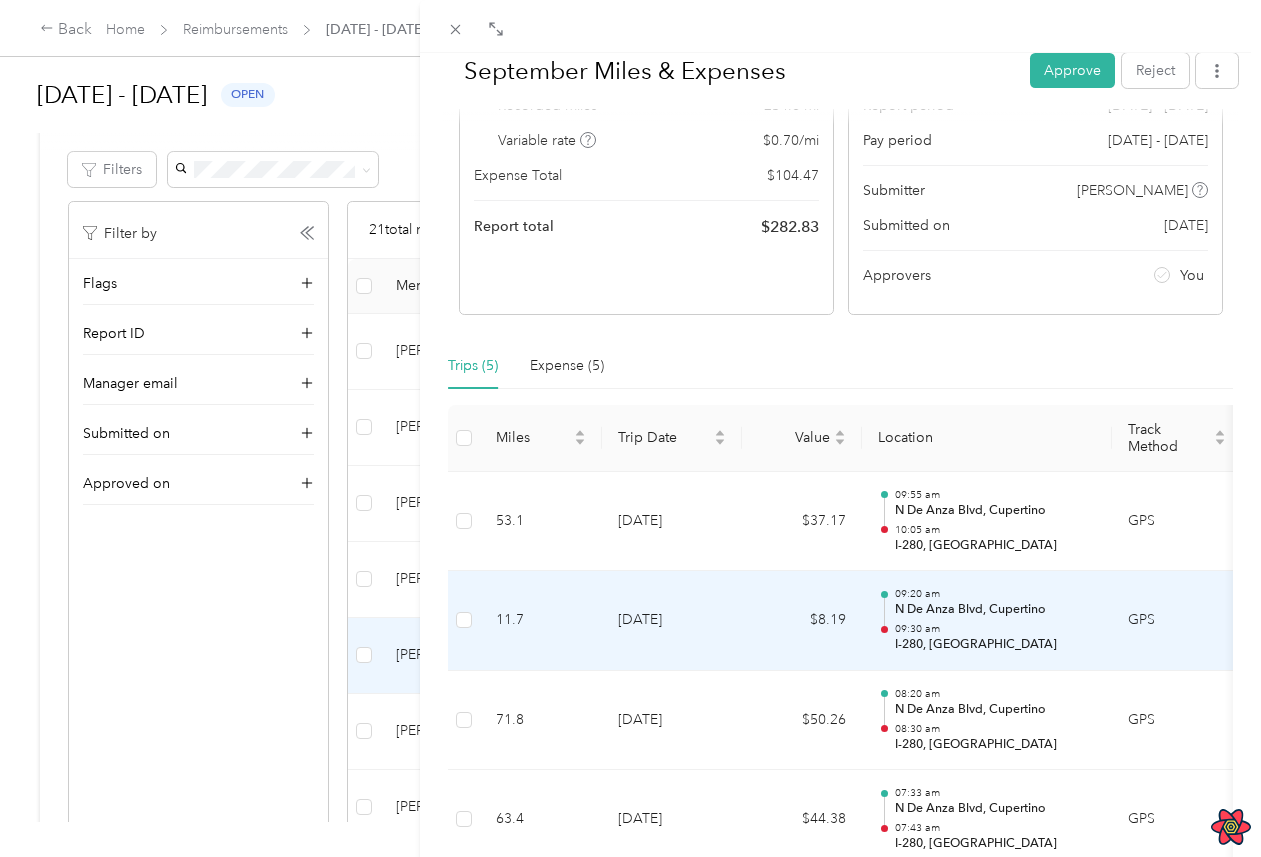 scroll, scrollTop: 439, scrollLeft: 0, axis: vertical 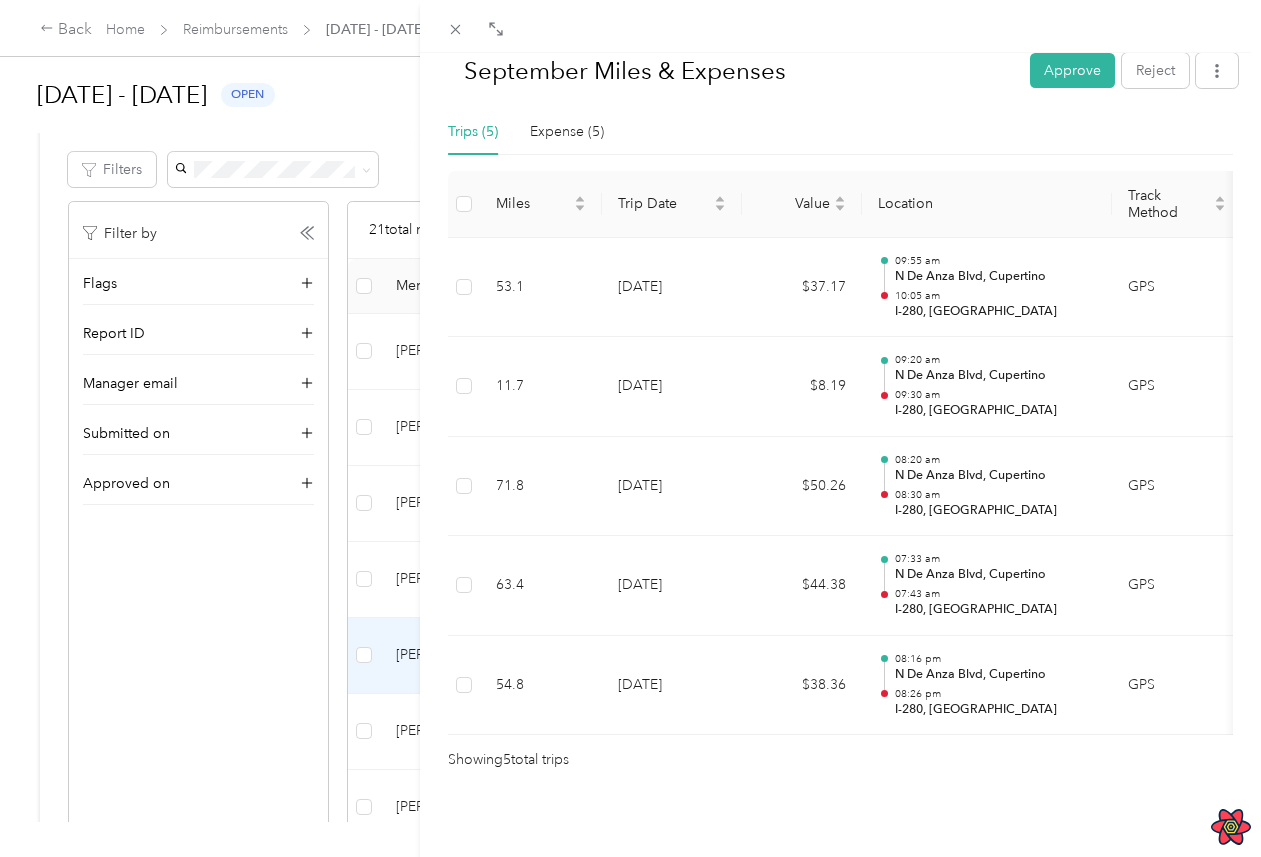 click on "September Miles & Expenses Approve Reject Needs Approval Needs approval from [PERSON_NAME] View  activity & comments Report Summary Mileage Total $ 178.36 Recorded miles 254.8   mi Variable rate   $ 0.70 / mi Expense Total $ 104.47 Report total $ 282.83 Report details Report ID 1C2A0BDA5-0002 Report period [DATE] - [DATE] Pay period [DATE] - [DATE] Submitter [PERSON_NAME] Submitted on [DATE] Approvers You Trips (5) Expense (5) Miles Trip Date Value Location Track Method Purpose Notes Tags                     53.1 [DATE] $37.17 09:55 am [GEOGRAPHIC_DATA]:05 am I-280, [GEOGRAPHIC_DATA] GPS ACME - 11.7 [DATE] $8.19 09:[GEOGRAPHIC_DATA] 09:30 am I-280, [GEOGRAPHIC_DATA] GPS ACME - 71.8 [DATE] $50.26 08:20 am [GEOGRAPHIC_DATA] 08:30 am I-280, [GEOGRAPHIC_DATA] GPS ACME - 63.4 [DATE] $44.38 07:[GEOGRAPHIC_DATA] 07:43 am I-280, [GEOGRAPHIC_DATA] GPS ACME - 54.8 [DATE] $38.36 08:16 pm [GEOGRAPHIC_DATA] 08:26 pm I-280, [GEOGRAPHIC_DATA] GPS ACME - Showing  5  total trips" at bounding box center (630, 428) 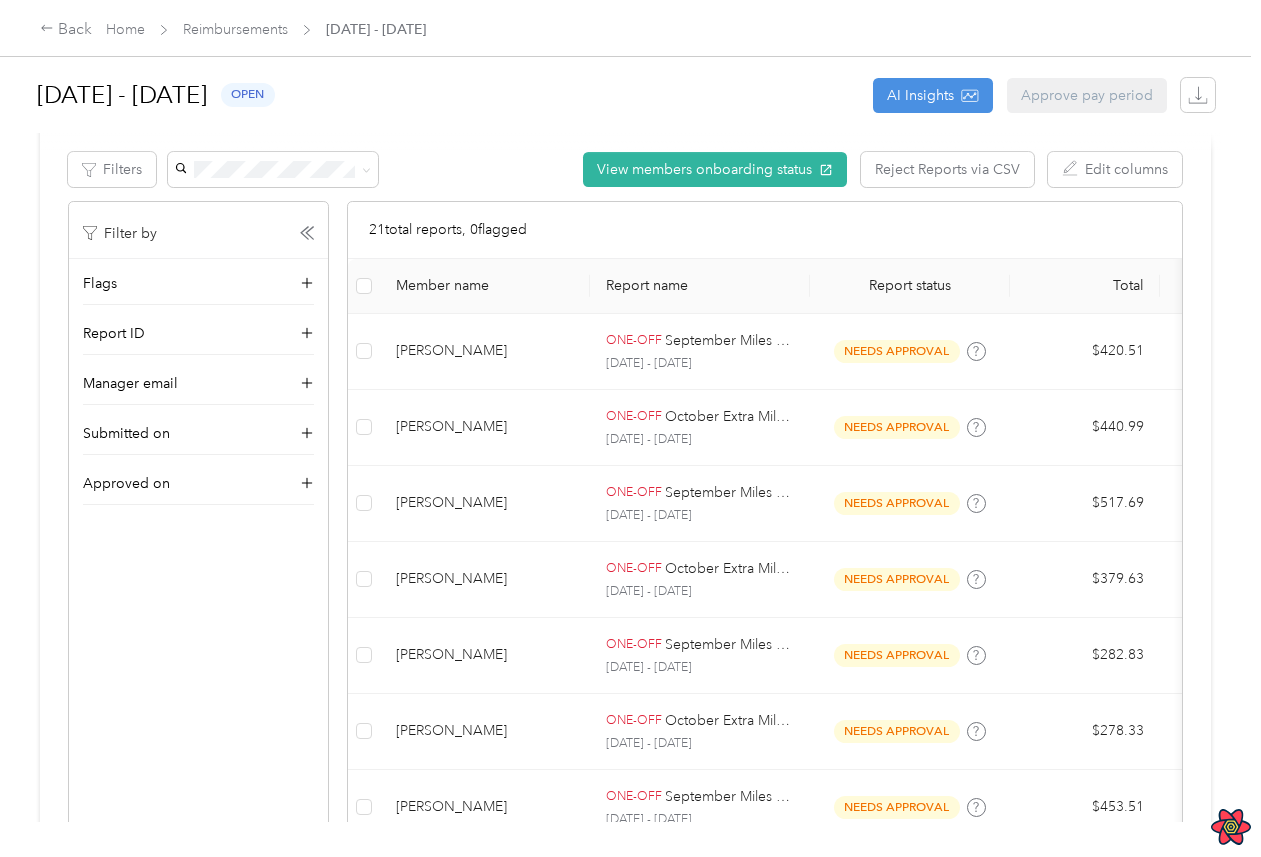 click on "[DATE] - [DATE] open AI Insights Approve pay period" at bounding box center [626, 95] 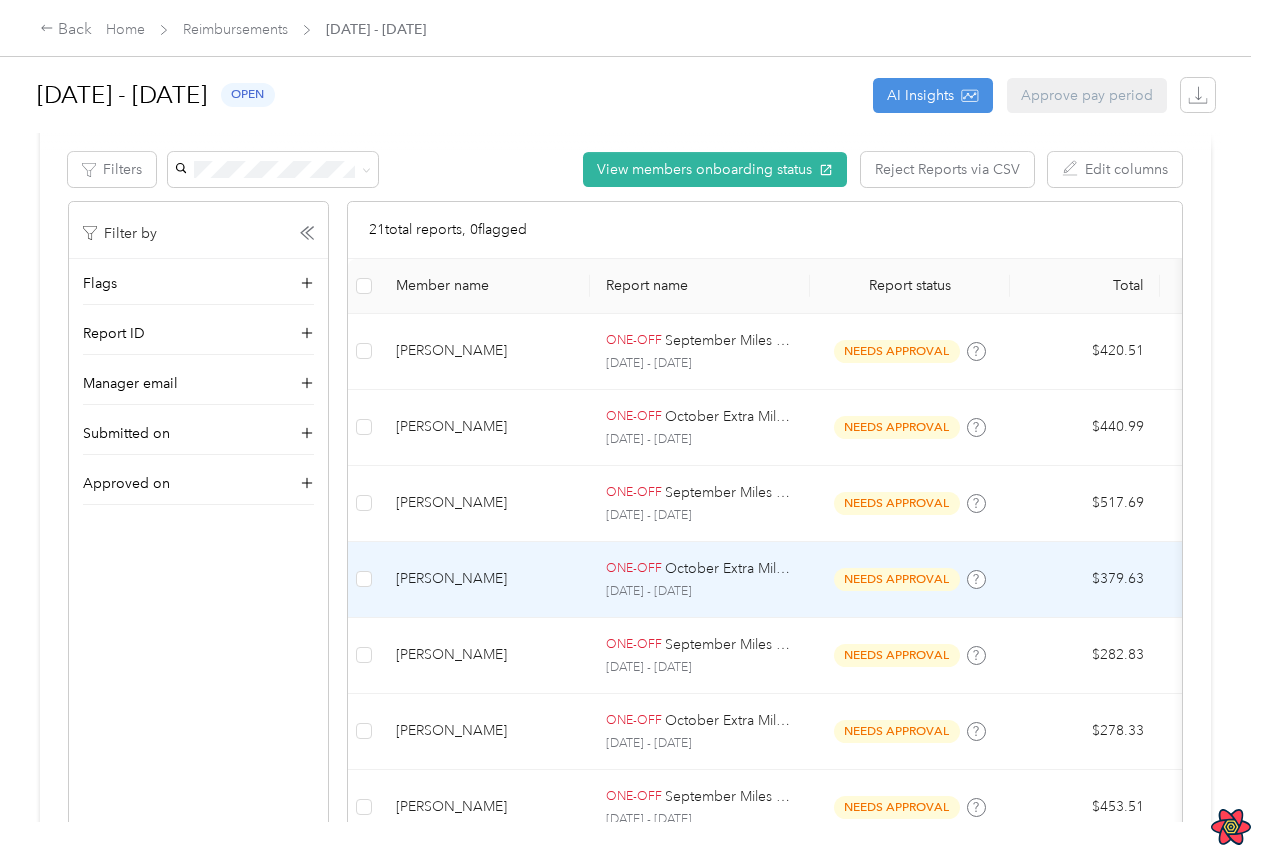 click on "[PERSON_NAME]" at bounding box center [485, 580] 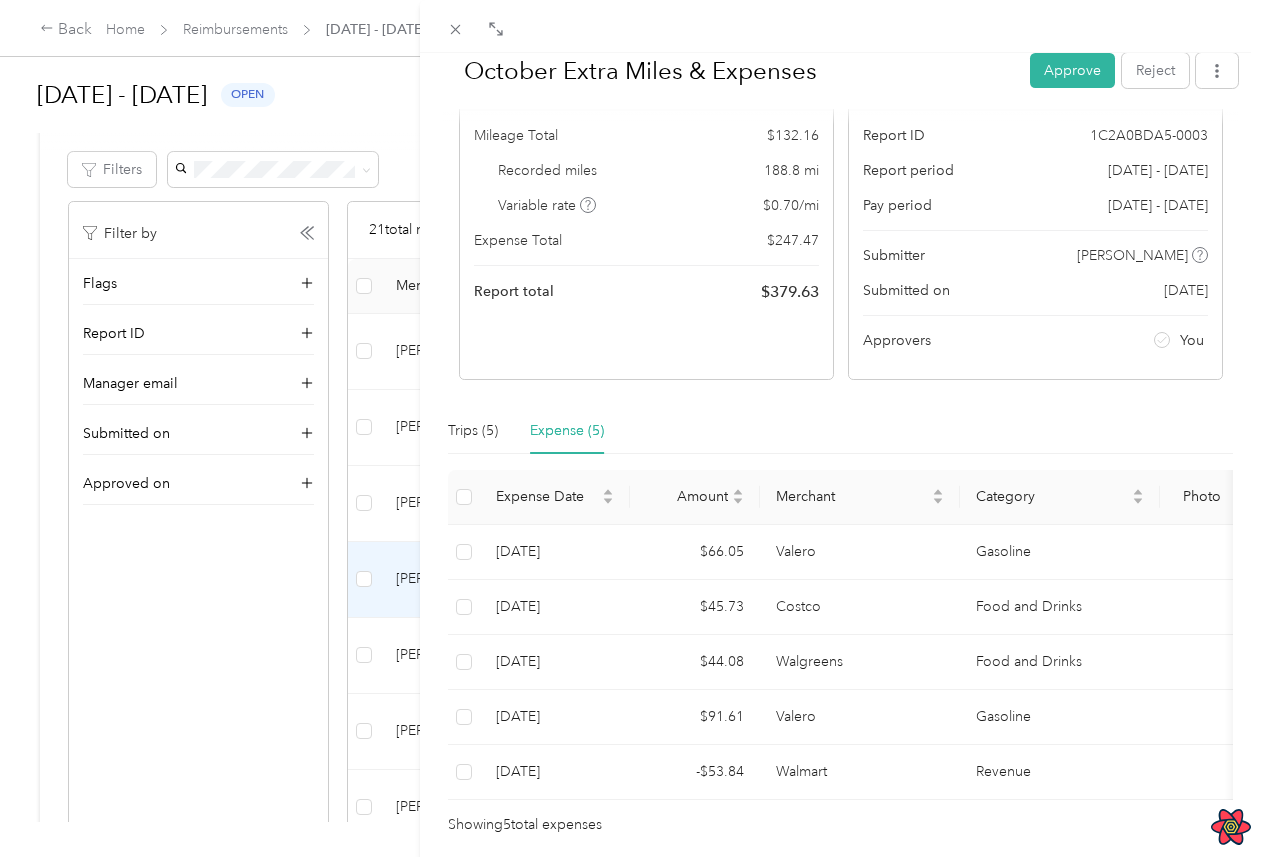 scroll, scrollTop: 205, scrollLeft: 0, axis: vertical 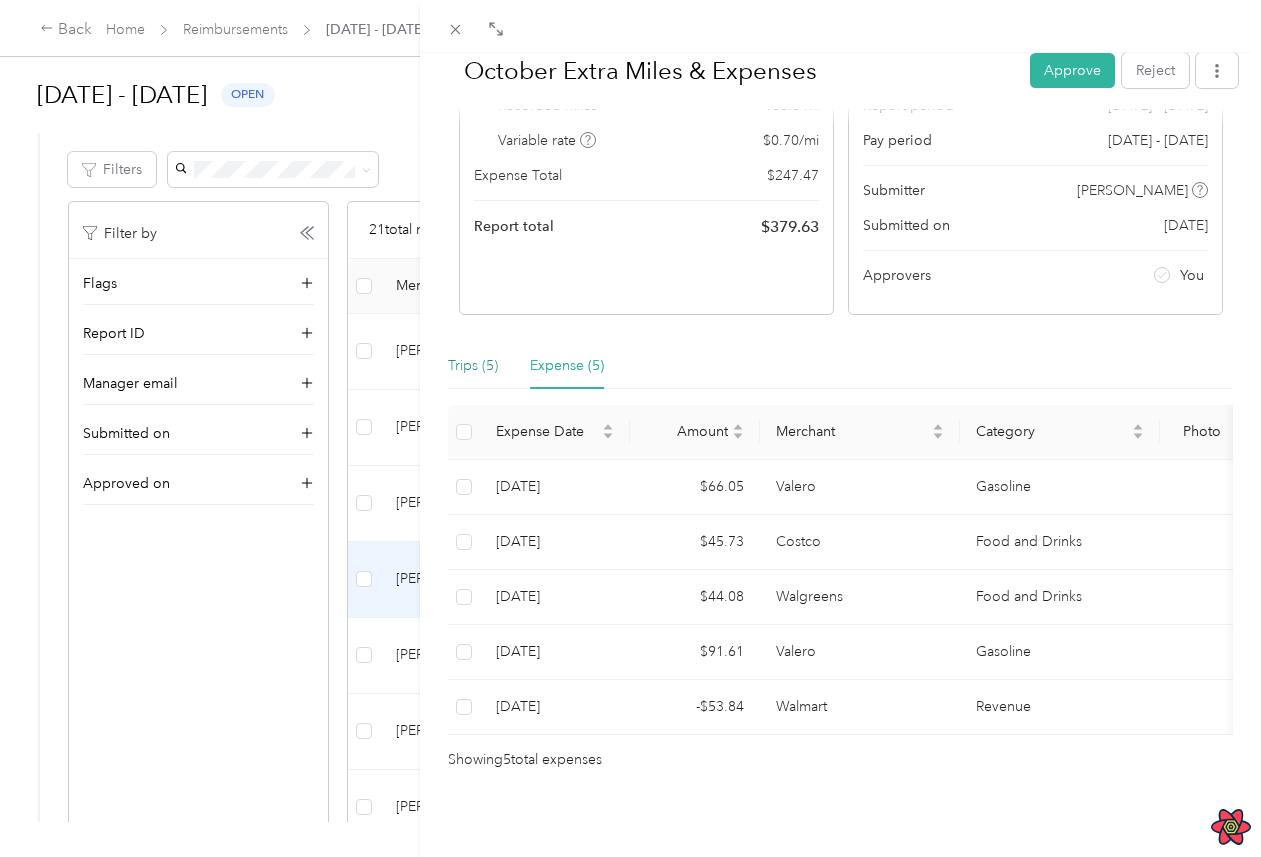 click on "Trips (5)" at bounding box center (473, 366) 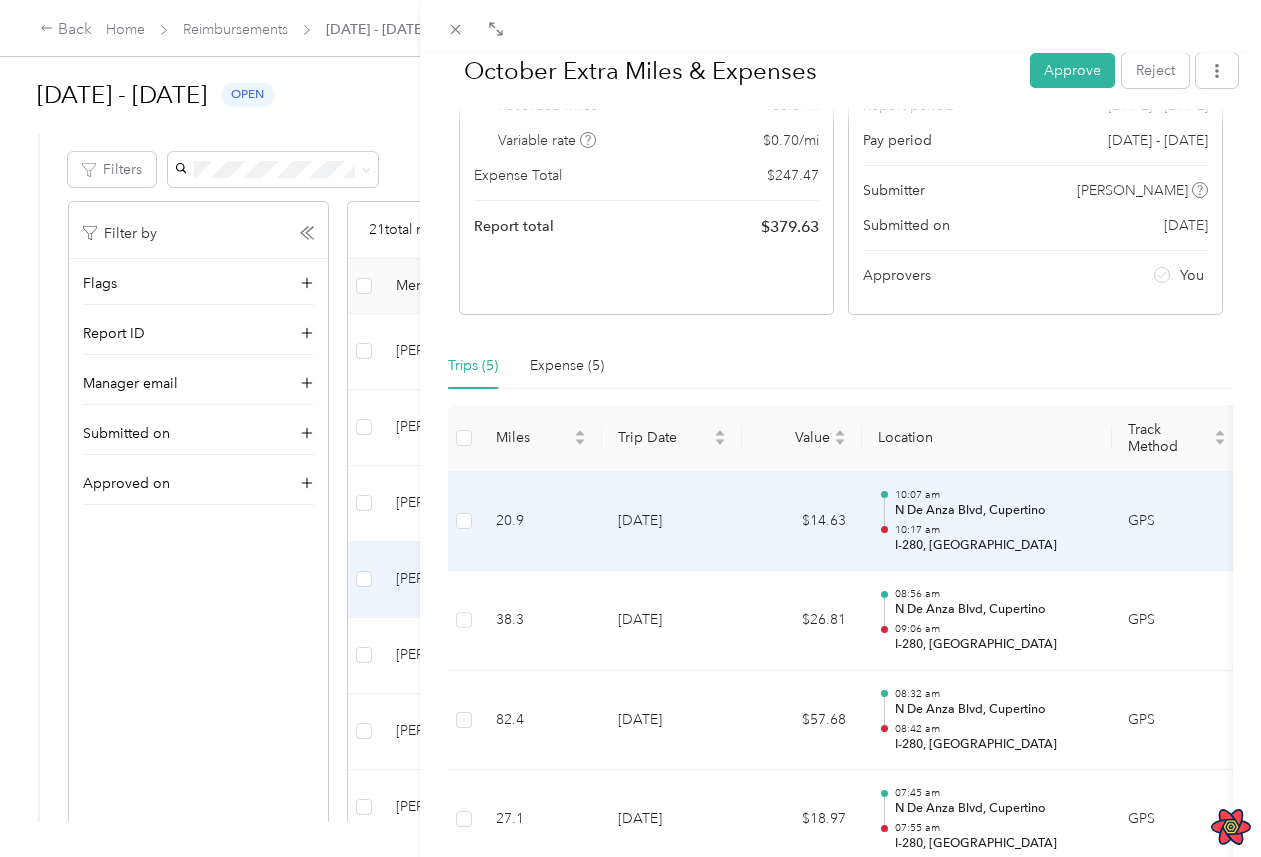 scroll, scrollTop: 0, scrollLeft: 1, axis: horizontal 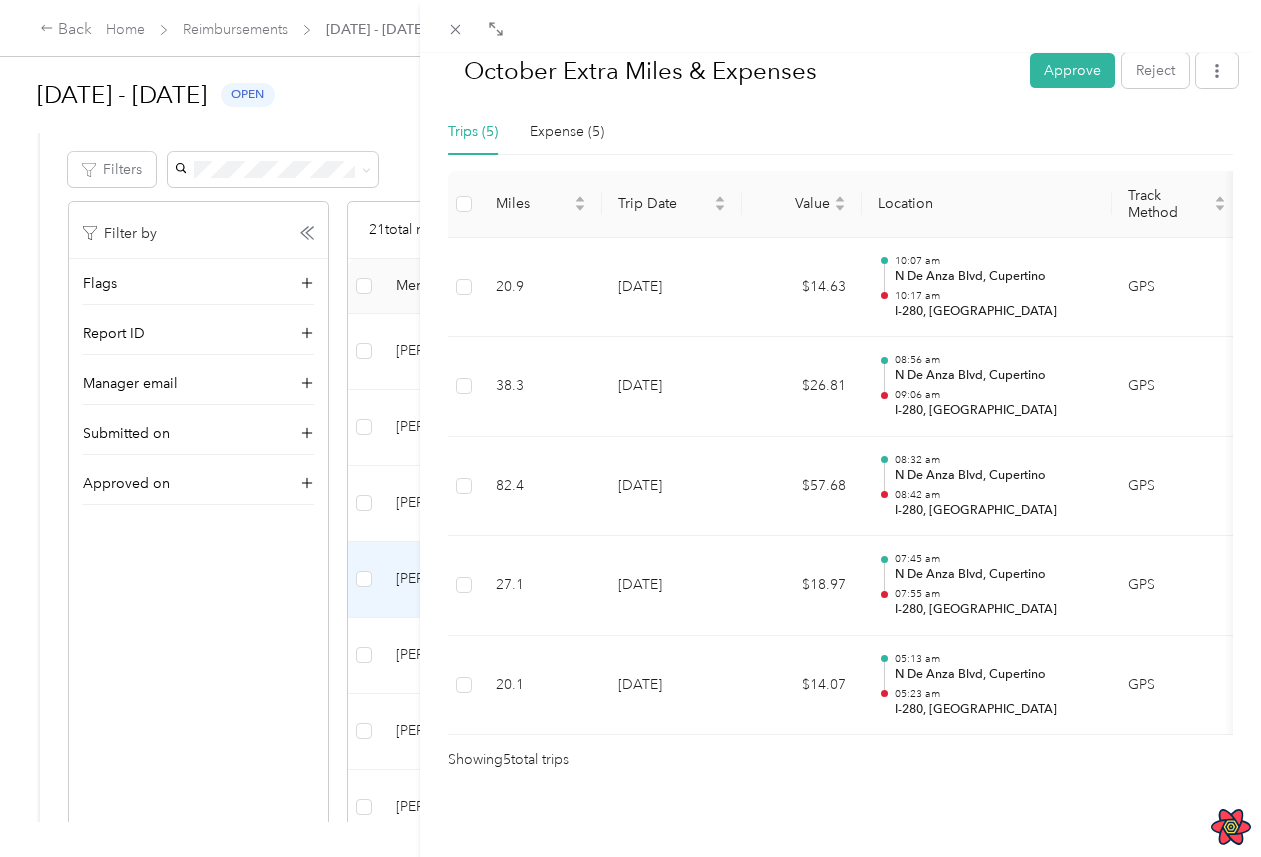 click on "October Extra Miles & Expenses Approve Reject Needs Approval Needs approval from [PERSON_NAME] View  activity & comments Report Summary Mileage Total $ 132.16 Recorded miles 188.8   mi Variable rate   $ 0.70 / mi Expense Total $ 247.47 Report total $ 379.63 Report details Report ID 1C2A0BDA5-0003 Report period [DATE] - [DATE] Pay period [DATE] - [DATE] Submitter [PERSON_NAME] Submitted on [DATE] Approvers You Trips (5) Expense (5) Miles Trip Date Value Location Track Method Purpose Notes Tags                     20.9 [DATE] $14.63 10:07 am [GEOGRAPHIC_DATA] 10:17 am I-280, [GEOGRAPHIC_DATA] GPS ACME - 38.3 [DATE] $26.81 08:56 am [GEOGRAPHIC_DATA] 09:06 am I-280, [GEOGRAPHIC_DATA] GPS ACME - 82.4 [DATE] $57.68 08:32 am [GEOGRAPHIC_DATA] 08:42 am I-280, [GEOGRAPHIC_DATA] GPS ACME - 27.1 [DATE] $18.97 07:45 [GEOGRAPHIC_DATA] 07:55 am I-280, [GEOGRAPHIC_DATA] GPS ACME - 20.1 [DATE] $14.07 05:13 am [GEOGRAPHIC_DATA] 05:23 am I-280, [GEOGRAPHIC_DATA] GPS ACME - Showing  5 Amount" at bounding box center (630, 428) 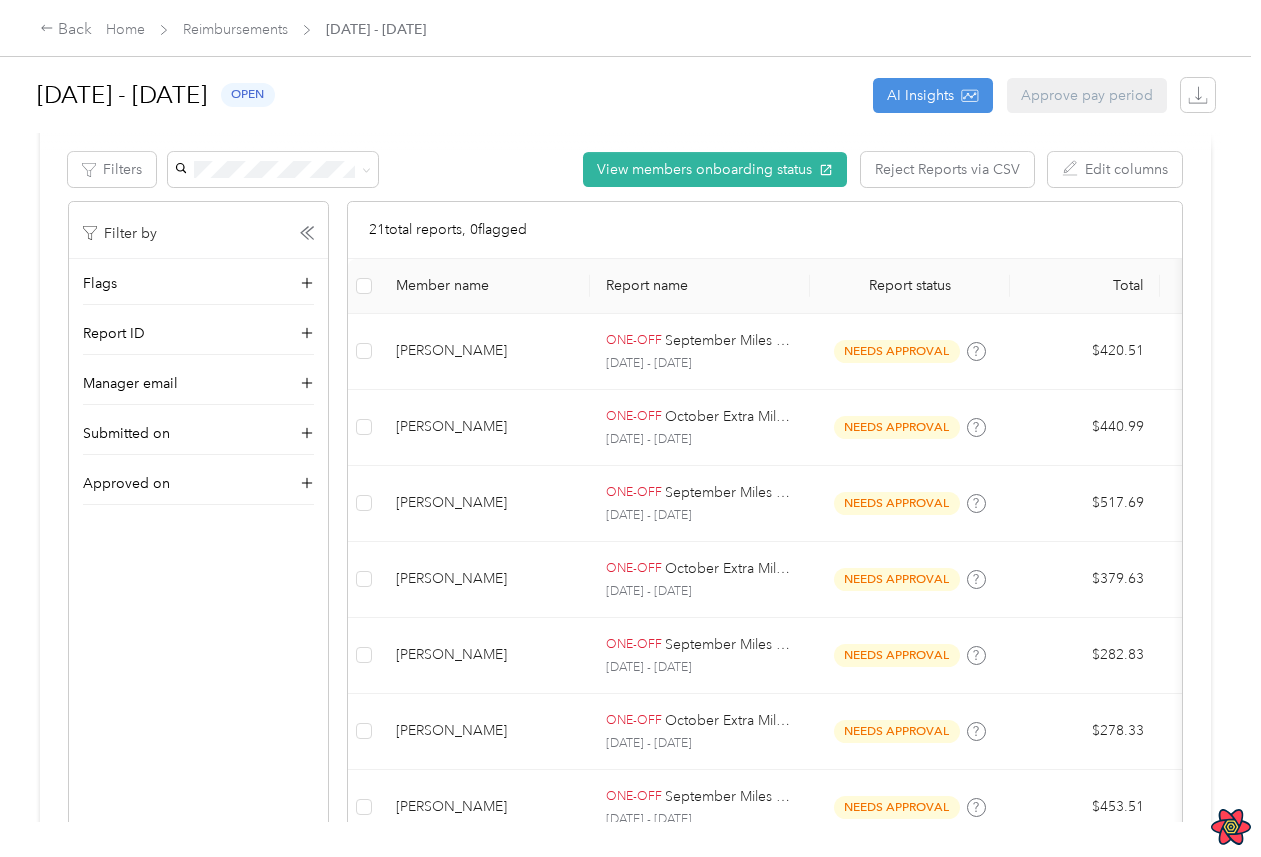 click on "[PERSON_NAME]" at bounding box center [485, 656] 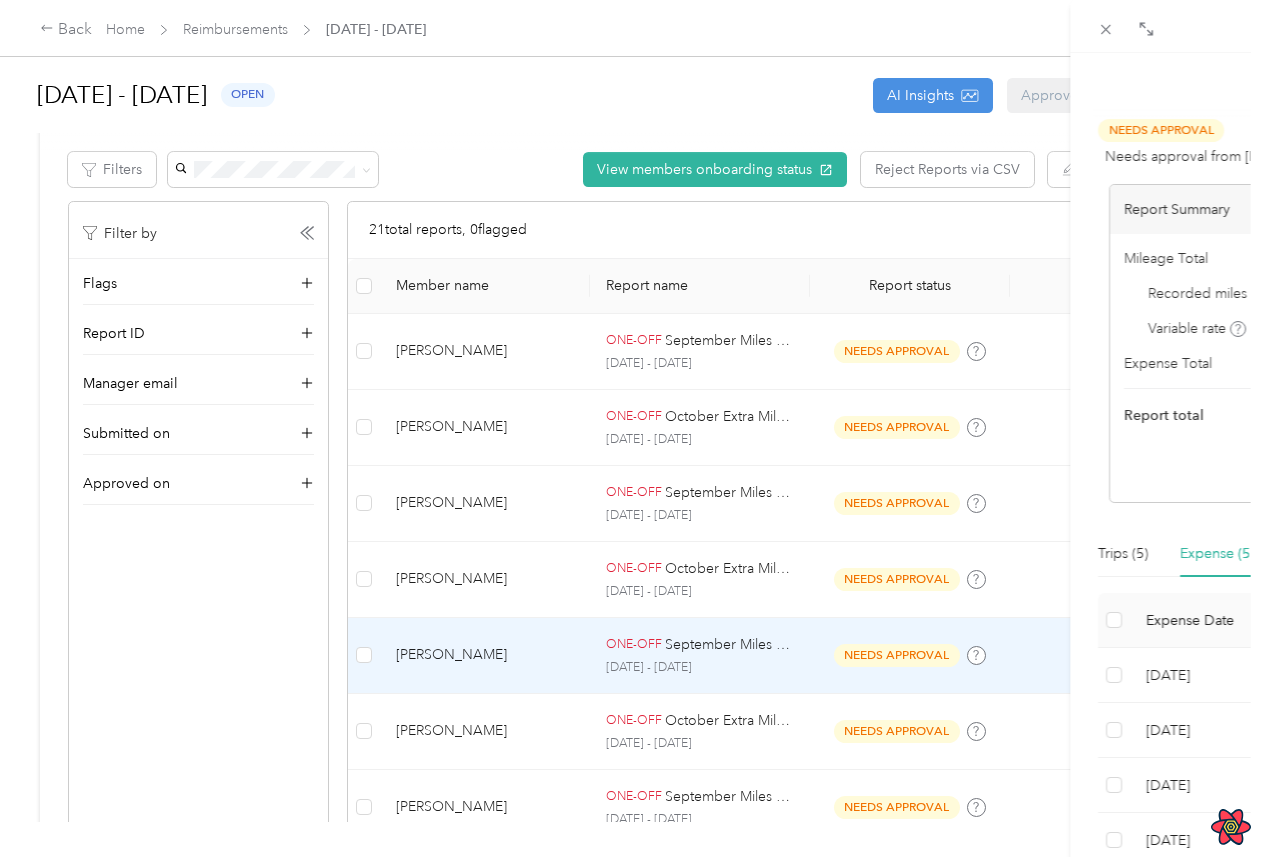 click on "Approve Reject Needs Approval Needs approval from [PERSON_NAME] View  activity & comments Report Summary Mileage Total $ 178.36 Recorded miles 254.8   mi Variable rate   $ 0.70 / mi Expense Total $ 104.47 Report total $ 282.83 Report details Report ID 1C2A0BDA5-0002 Report period [DATE] - [DATE] Pay period [DATE] - [DATE] Submitter [PERSON_NAME] Submitted on [DATE] Approvers You Trips (5) Expense (5) Expense Date Amount Merchant Category Photo Notes Tags                 [DATE] $87.77 Costco Cell Phone - [DATE] $16.70 Verizon Carwash - [DATE] -$23.19 Shell Revenue - [DATE] -$8.23 Costco Revenue - [DATE] -$71.17 Valero Revenue - Showing  5  total expenses" at bounding box center [1280, 428] 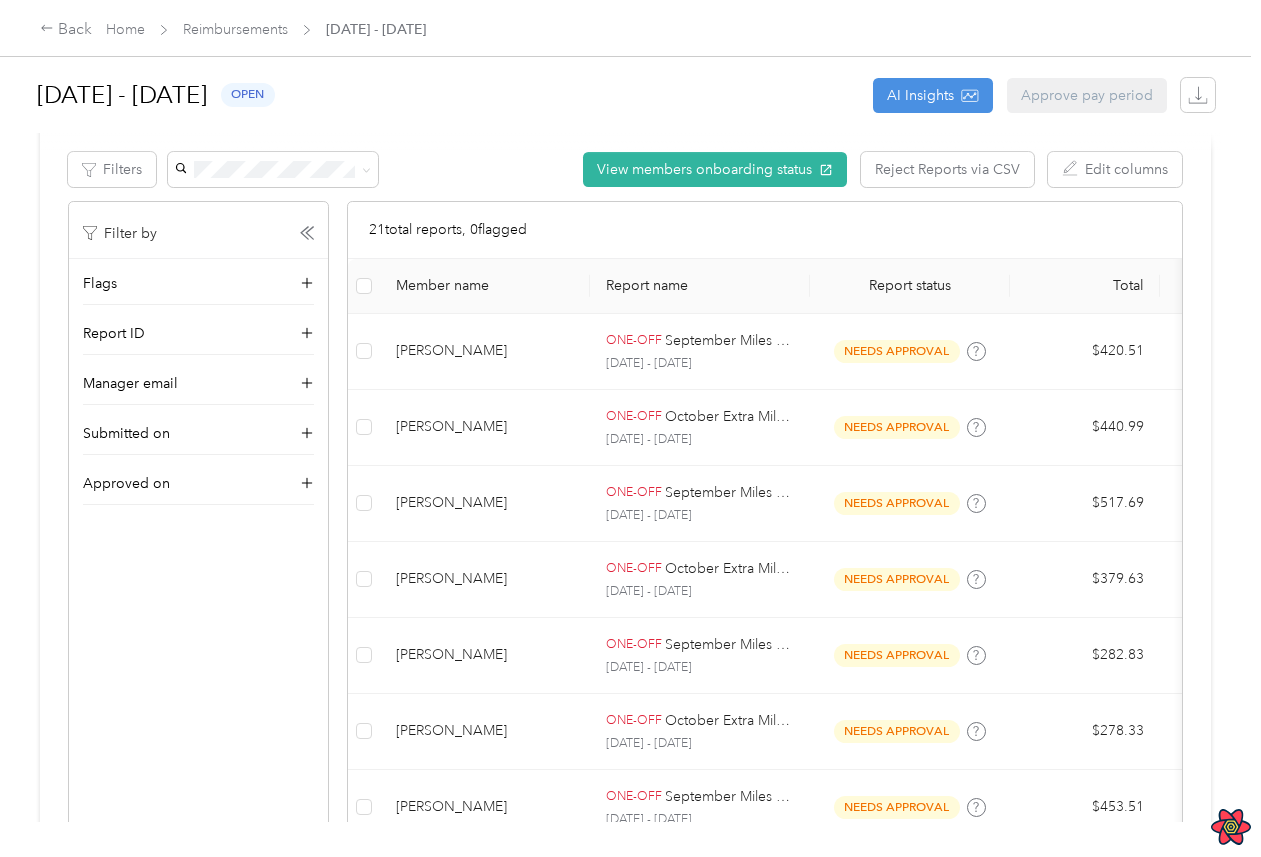 click at bounding box center [630, 428] 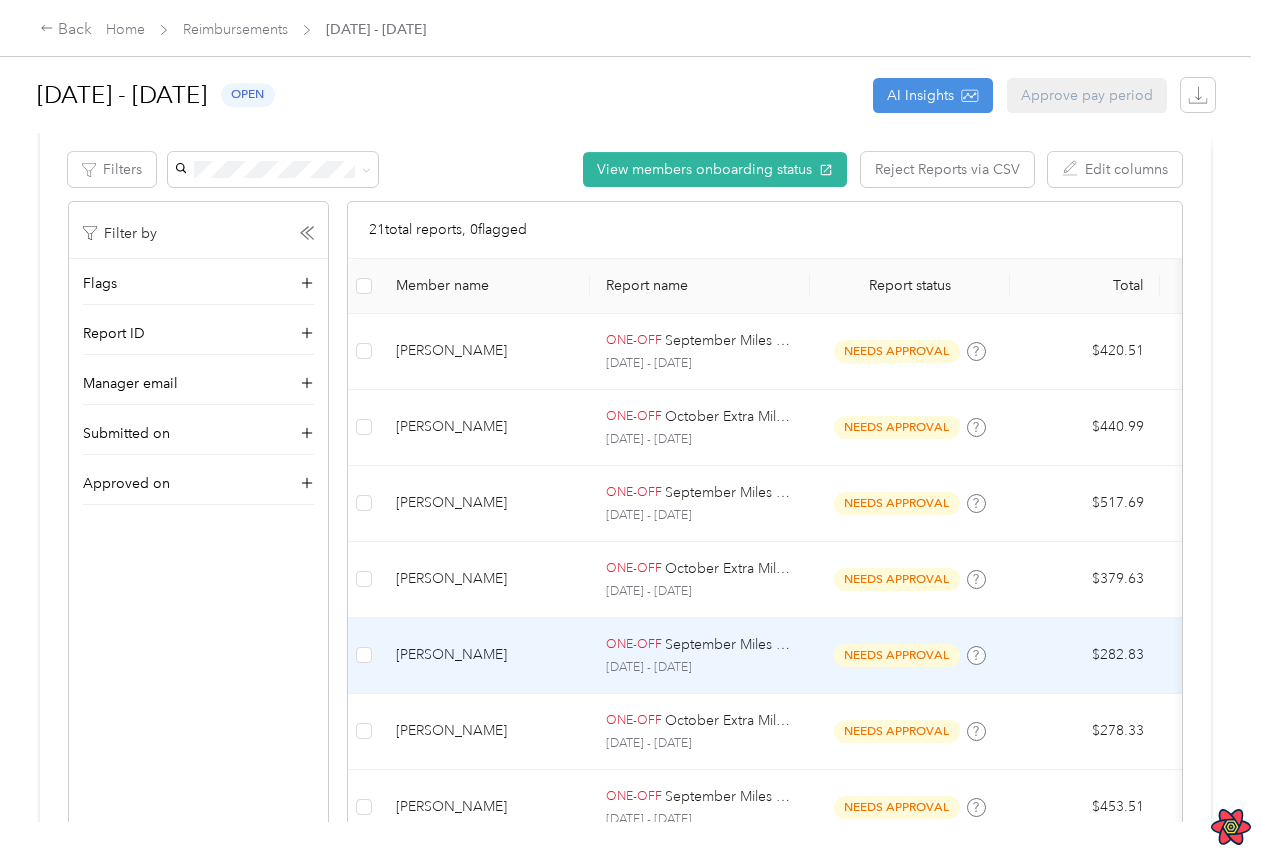 click on "[PERSON_NAME]" at bounding box center (485, 656) 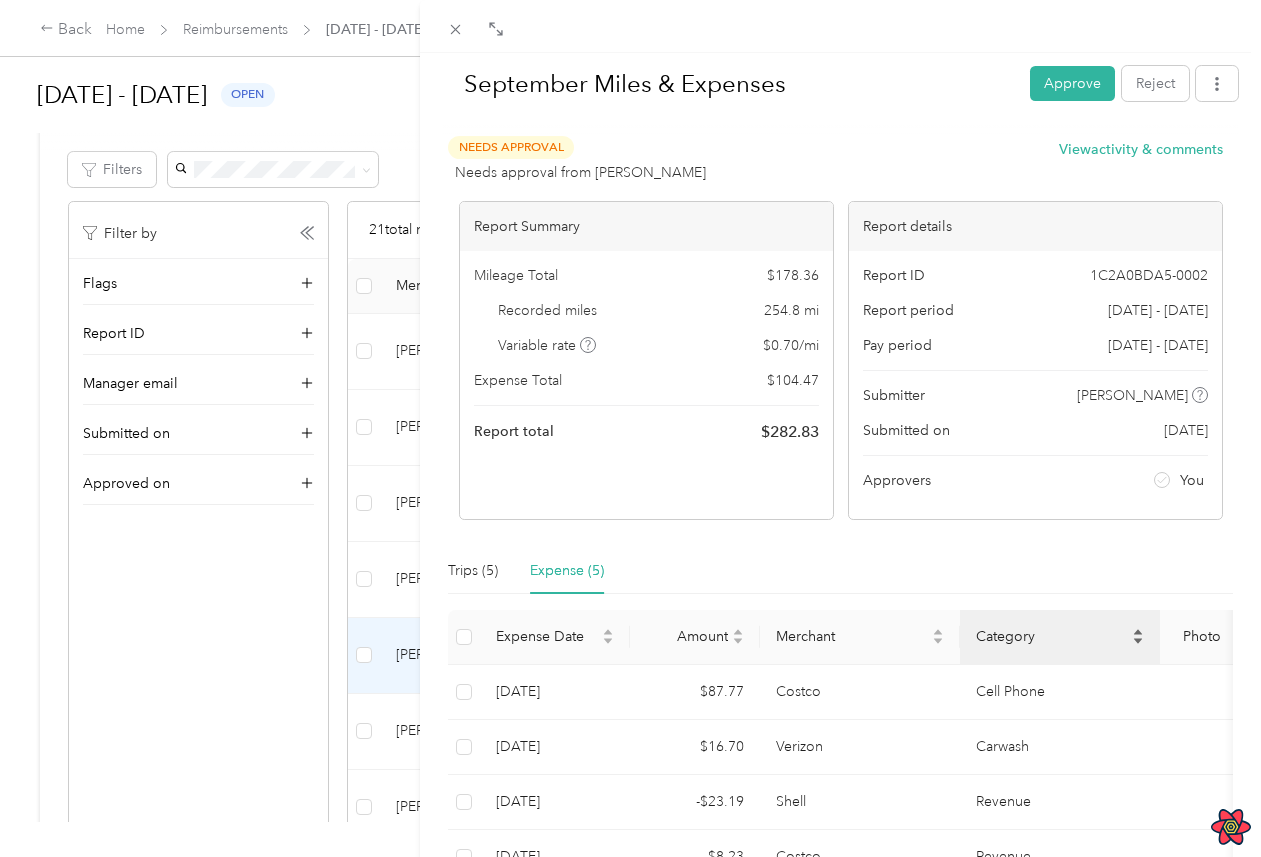 scroll, scrollTop: 205, scrollLeft: 0, axis: vertical 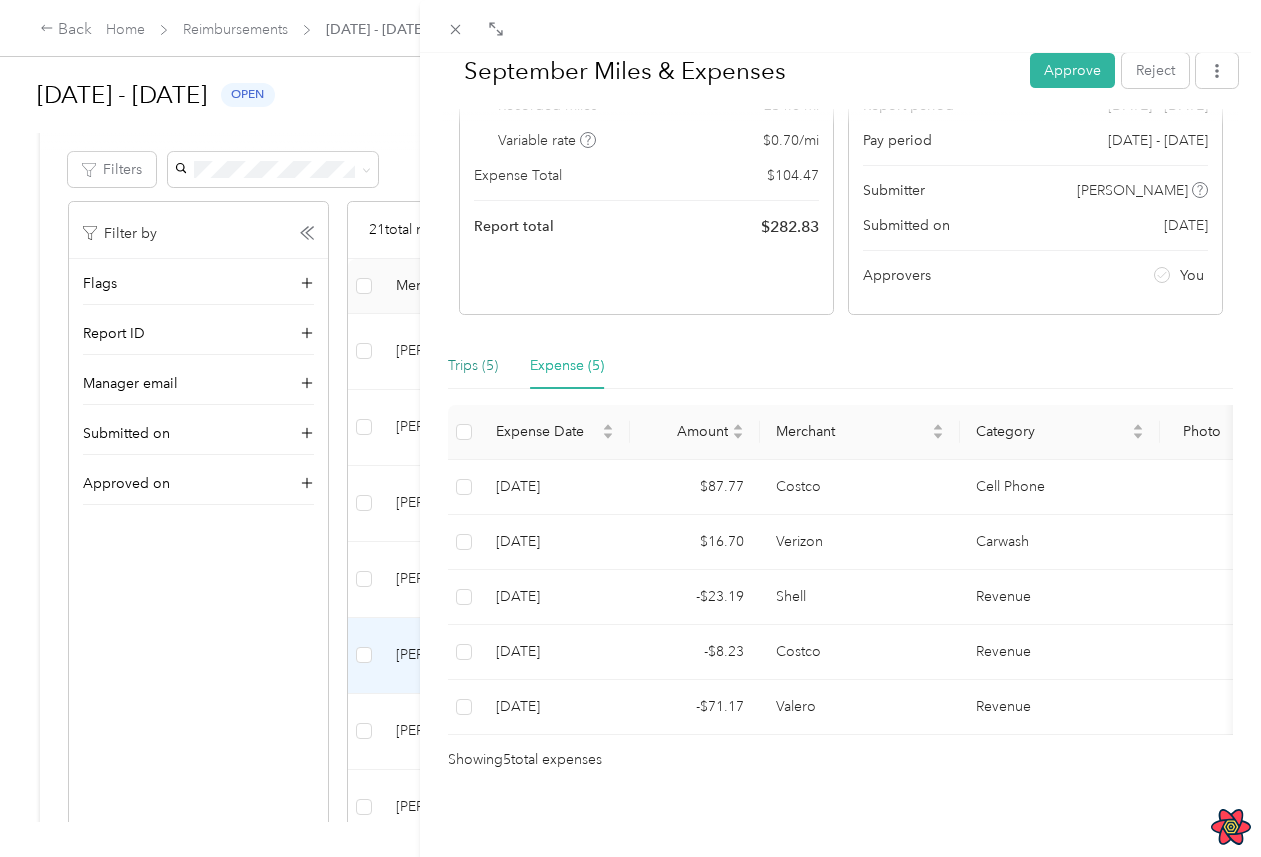 click on "Trips (5)" at bounding box center [473, 366] 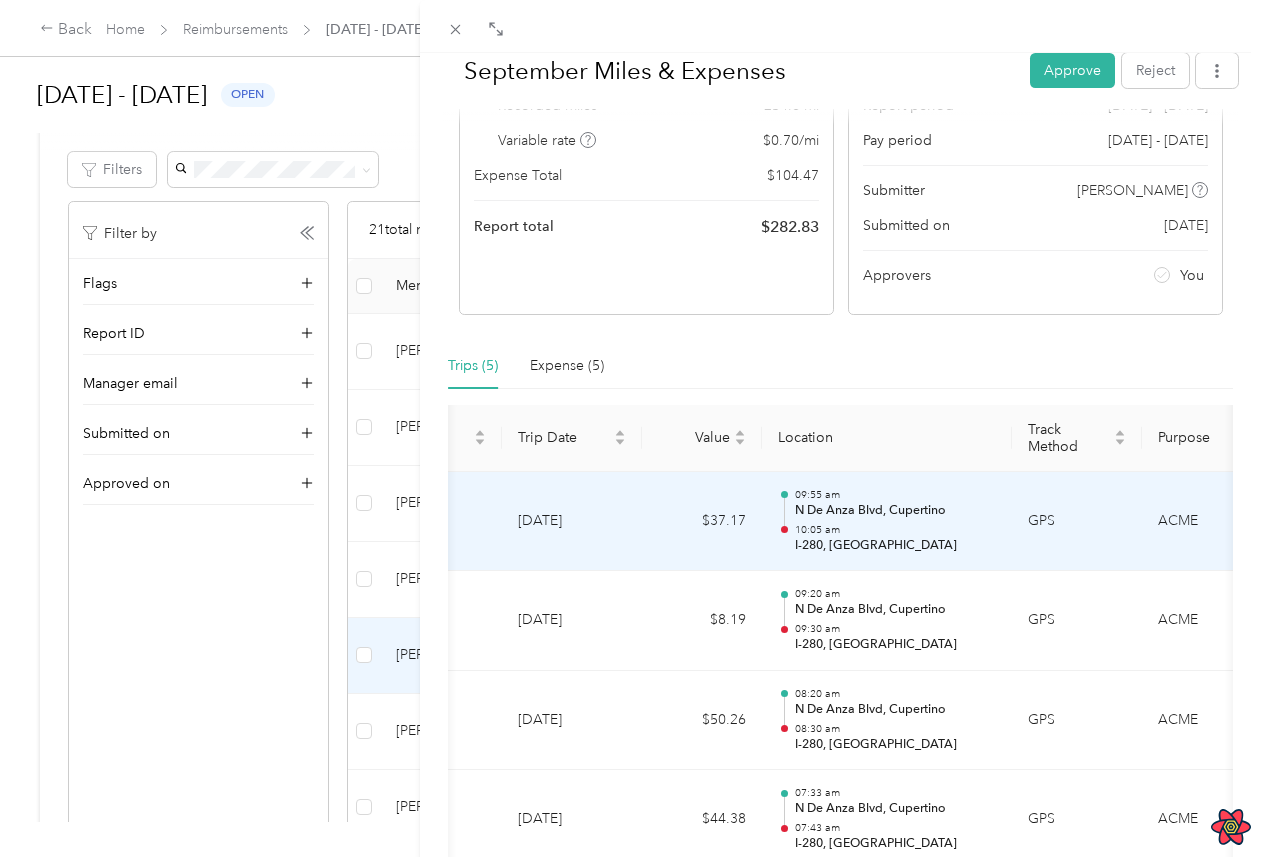 scroll, scrollTop: 0, scrollLeft: 384, axis: horizontal 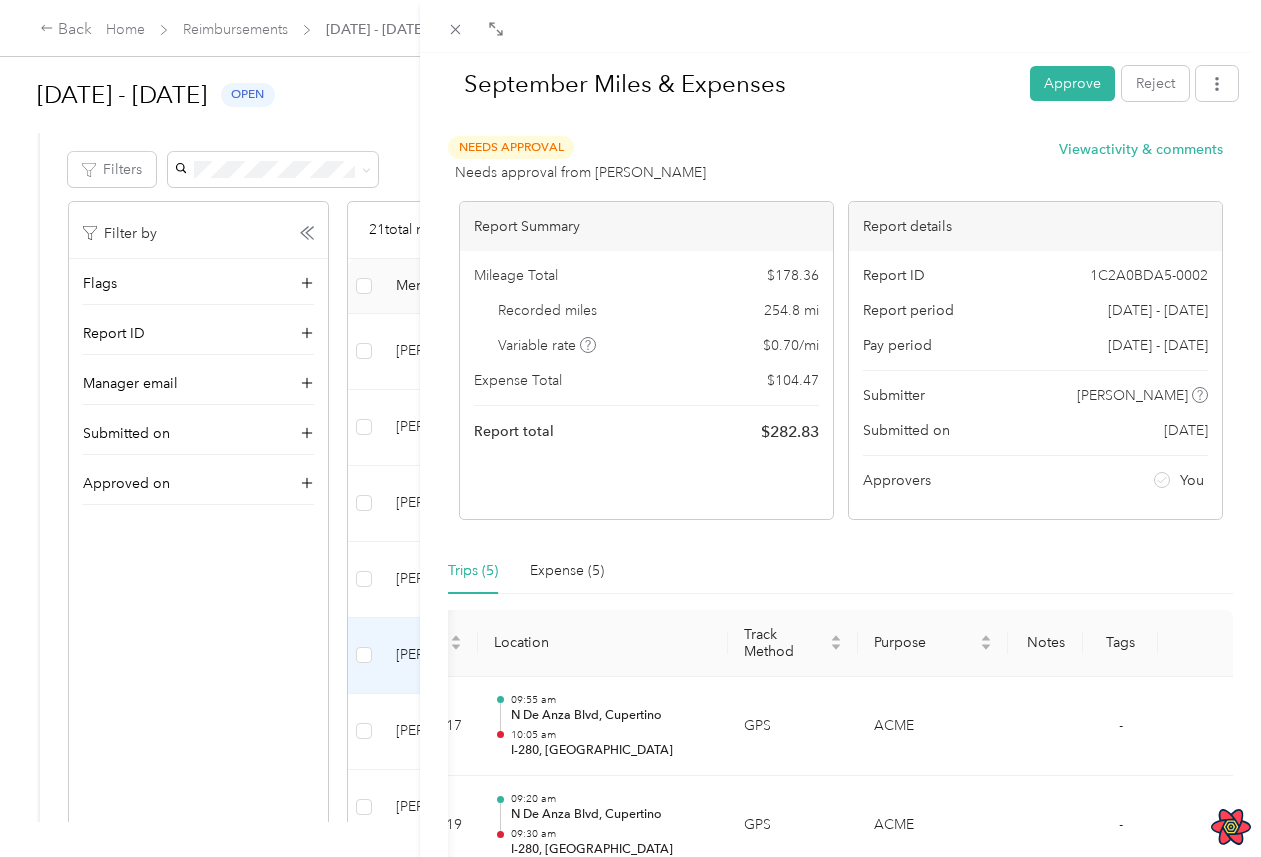 click on "September Miles & Expenses Approve Reject Needs Approval Needs approval from [PERSON_NAME] View  activity & comments Report Summary Mileage Total $ 178.36 Recorded miles 254.8   mi Variable rate   $ 0.70 / mi Expense Total $ 104.47 Report total $ 282.83 Report details Report ID 1C2A0BDA5-0002 Report period [DATE] - [DATE] Pay period [DATE] - [DATE] Submitter [PERSON_NAME] Submitted on [DATE] Approvers You Trips (5) Expense (5) Miles Trip Date Value Location Track Method Purpose Notes Tags                     53.1 [DATE] $37.17 09:55 am [GEOGRAPHIC_DATA]:05 am I-280, [GEOGRAPHIC_DATA] GPS ACME - 11.7 [DATE] $8.19 09:[GEOGRAPHIC_DATA] 09:30 am I-280, [GEOGRAPHIC_DATA] GPS ACME - 71.8 [DATE] $50.26 08:20 am [GEOGRAPHIC_DATA] 08:30 am I-280, [GEOGRAPHIC_DATA] GPS ACME - 63.4 [DATE] $44.38 07:[GEOGRAPHIC_DATA] 07:43 am I-280, [GEOGRAPHIC_DATA] GPS ACME - 54.8 [DATE] $38.36 08:16 pm [GEOGRAPHIC_DATA] 08:26 pm I-280, [GEOGRAPHIC_DATA] GPS ACME - Showing  5  total trips" at bounding box center [630, 428] 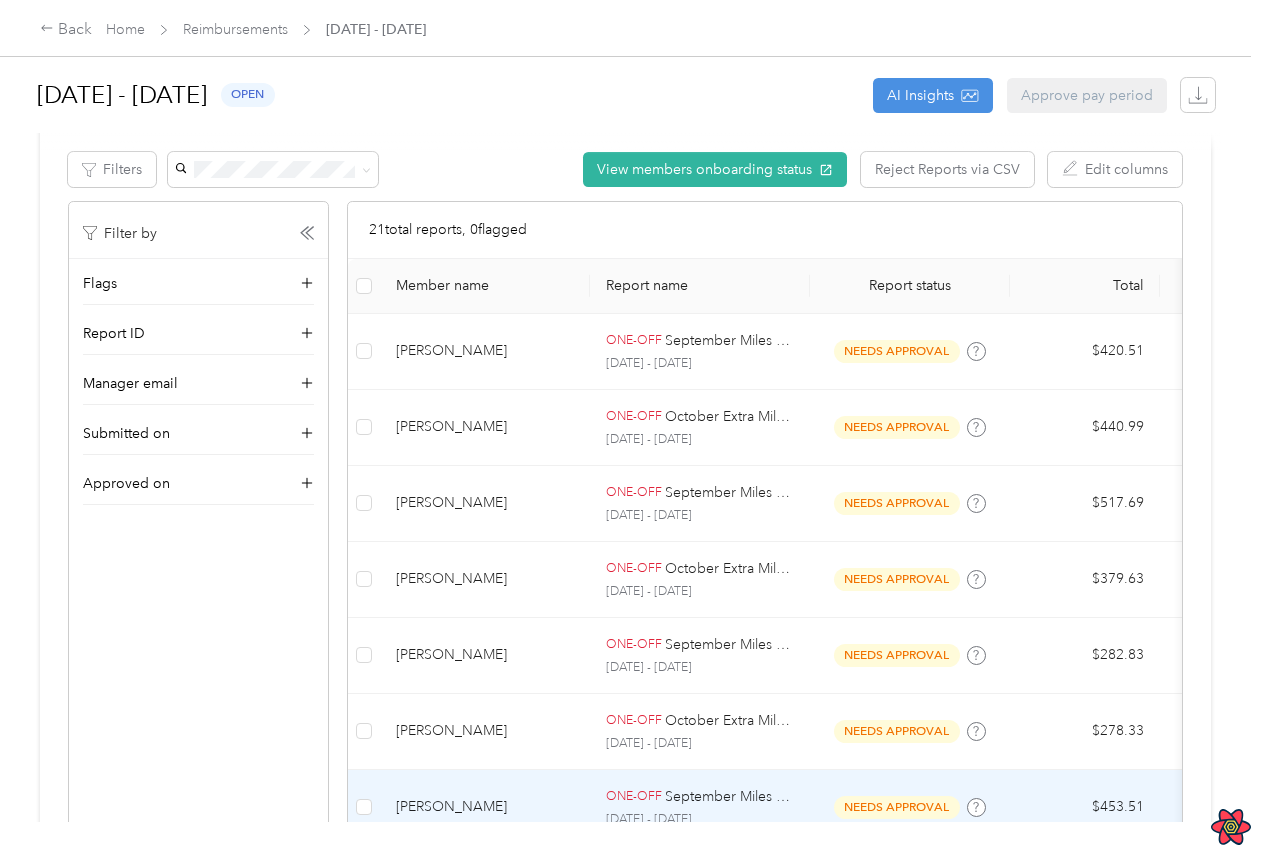 click on "[PERSON_NAME]" at bounding box center [485, 808] 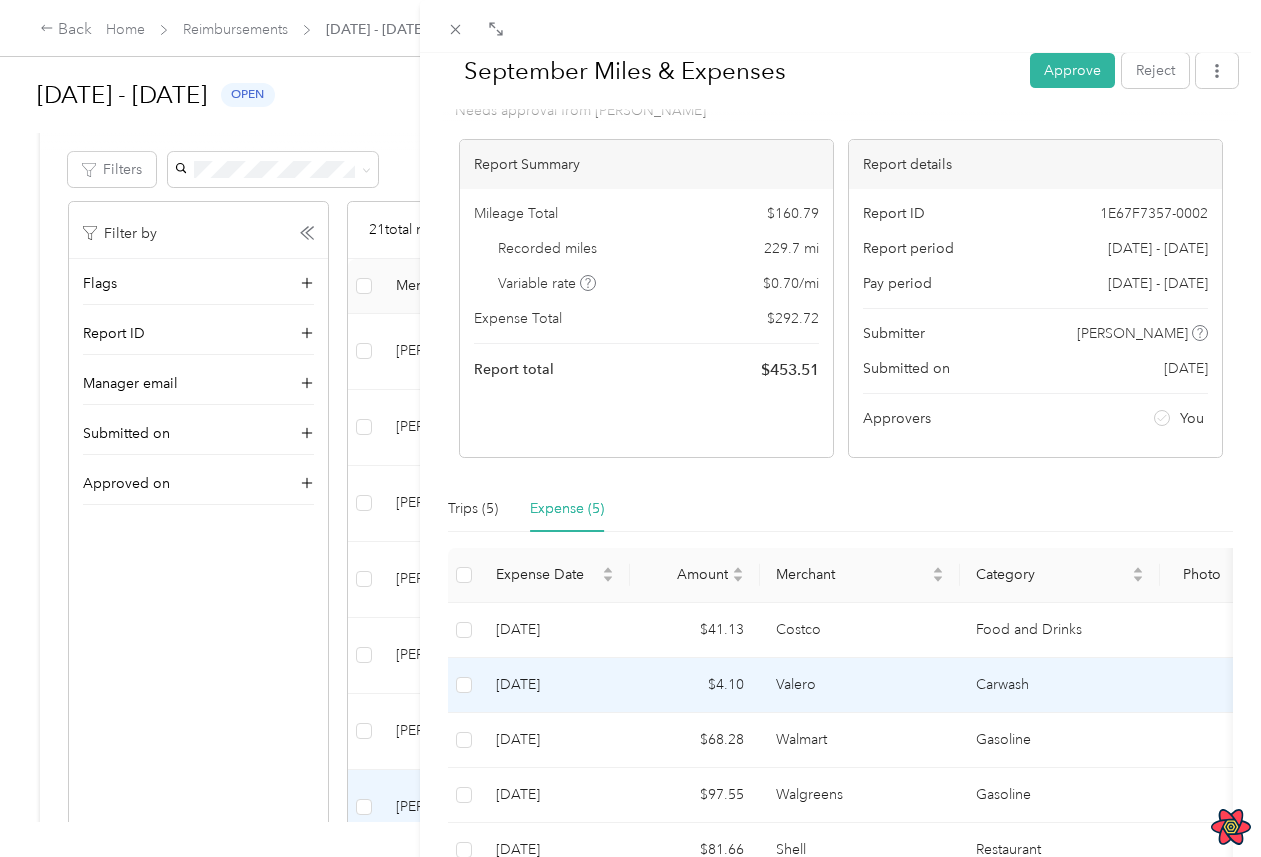 scroll, scrollTop: 205, scrollLeft: 0, axis: vertical 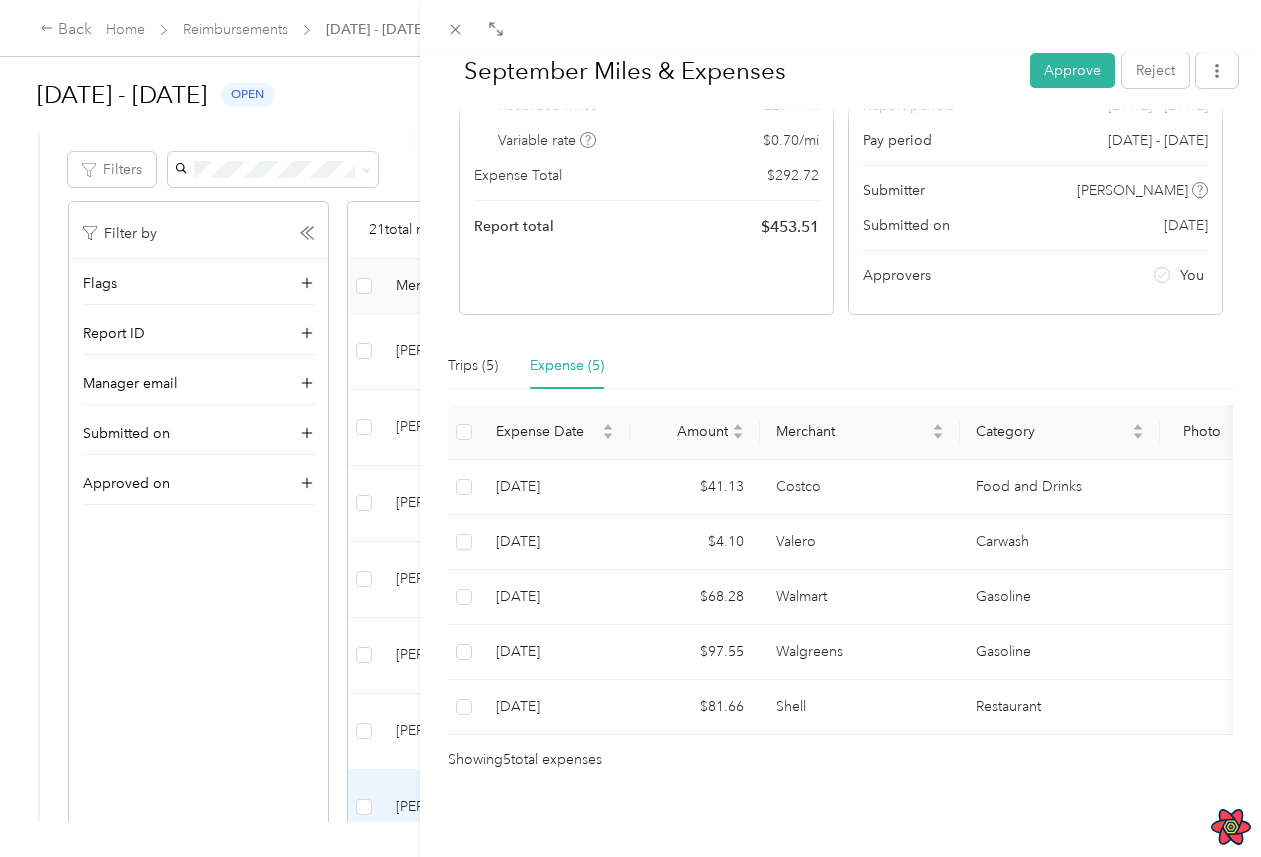 click on "September Miles & Expenses Approve Reject Needs Approval Needs approval from [PERSON_NAME] View  activity & comments Report Summary Mileage Total $ 160.79 Recorded miles 229.7   mi Variable rate   $ 0.70 / mi Expense Total $ 292.72 Report total $ 453.51 Report details Report ID 1E67F7357-0002 Report period [DATE] - [DATE] Pay period [DATE] - [DATE] Submitter Raleigh Murazik Submitted on [DATE] Approvers You Trips (5) Expense (5) Expense Date Amount Merchant Category Photo Notes Tags                 [DATE] $41.13 Costco Food and Drinks - [DATE] $4.10 Valero Carwash - [DATE] $68.28 Walmart Gasoline - [DATE] $97.55 Walgreens Gasoline - [DATE] $81.66 Shell Restaurant - Showing  5  total expenses" at bounding box center [630, 428] 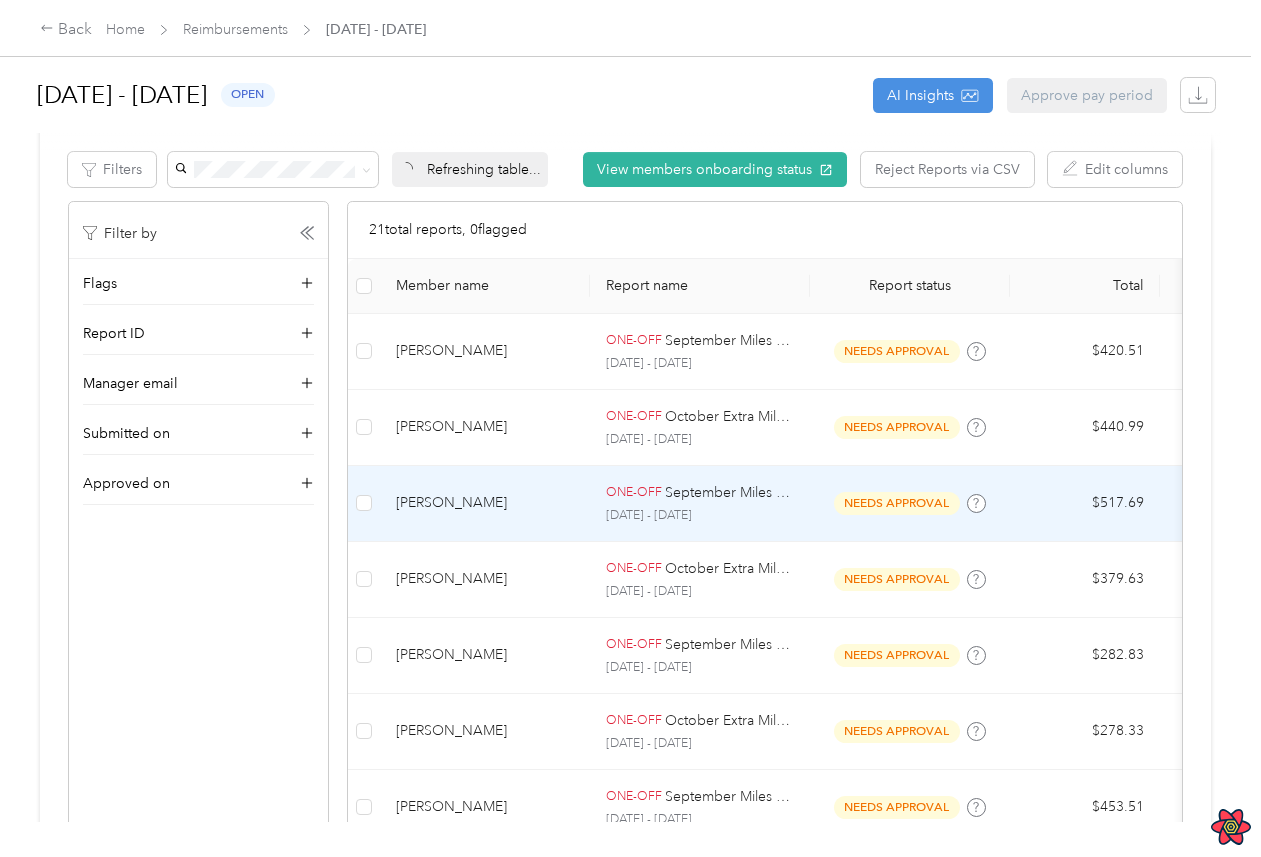 click on "[PERSON_NAME]" at bounding box center [485, 504] 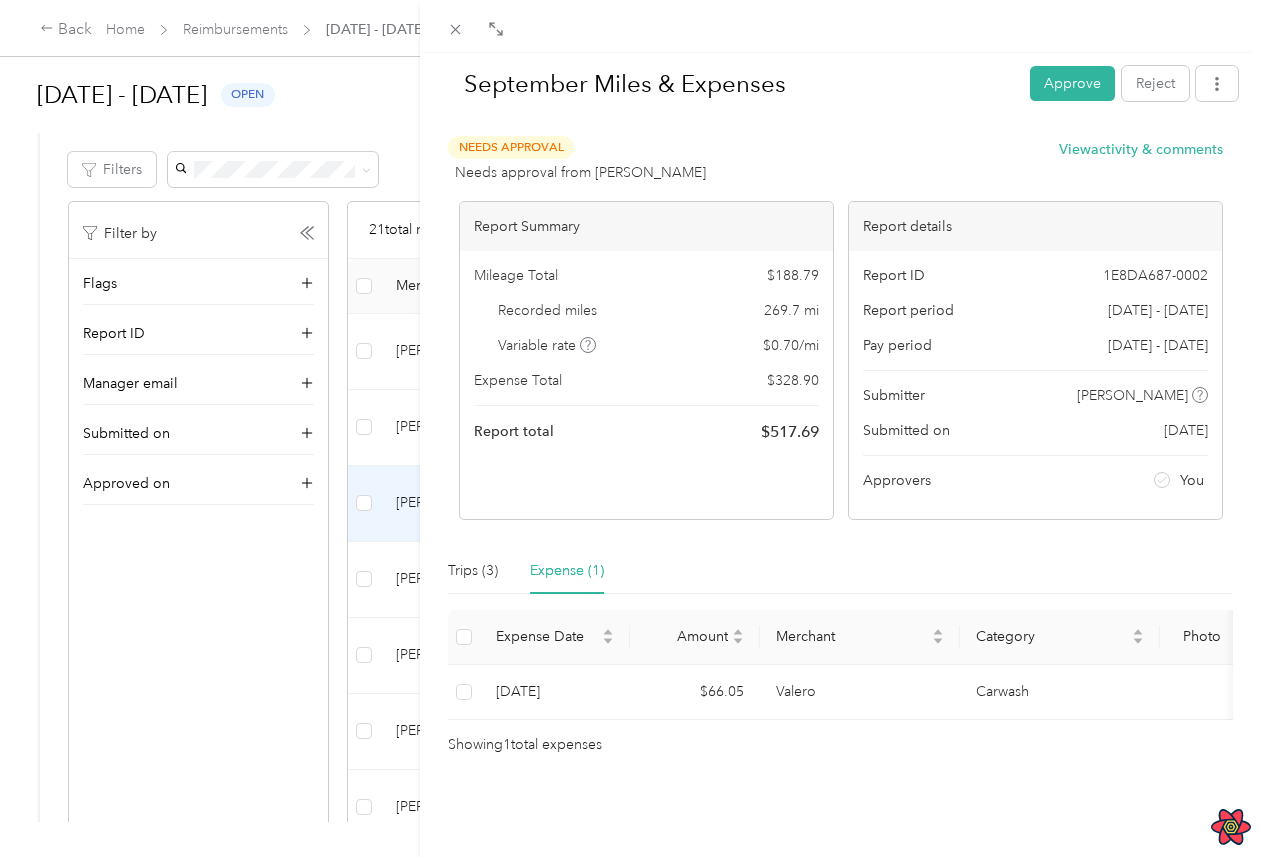 click on "September Miles & Expenses Approve Reject Needs Approval Needs approval from [PERSON_NAME] View  activity & comments Report Summary Mileage Total $ 188.79 Recorded miles 269.7   mi Variable rate   $ 0.70 / mi Expense Total $ 328.90 Report total $ 517.69 Report details Report ID 1E8DA687-0002 Report period [DATE] - [DATE] Pay period [DATE] - [DATE] Submitter [PERSON_NAME] Submitted on [DATE] Approvers You Trips (3) Expense (1) Expense Date Amount Merchant Category Photo Notes Tags                 [DATE] $66.05 Valero Carwash - Showing  1  total expenses" at bounding box center [630, 428] 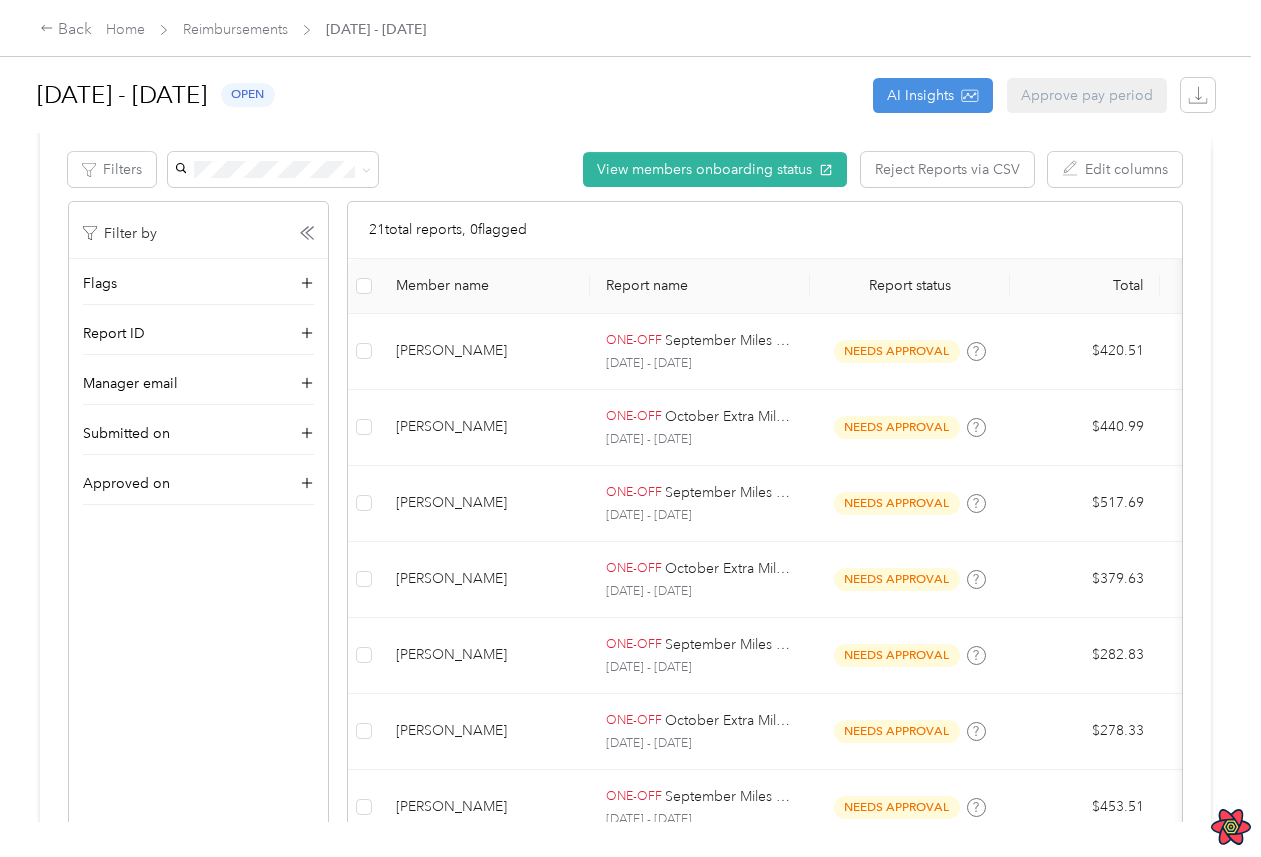 click at bounding box center (630, 428) 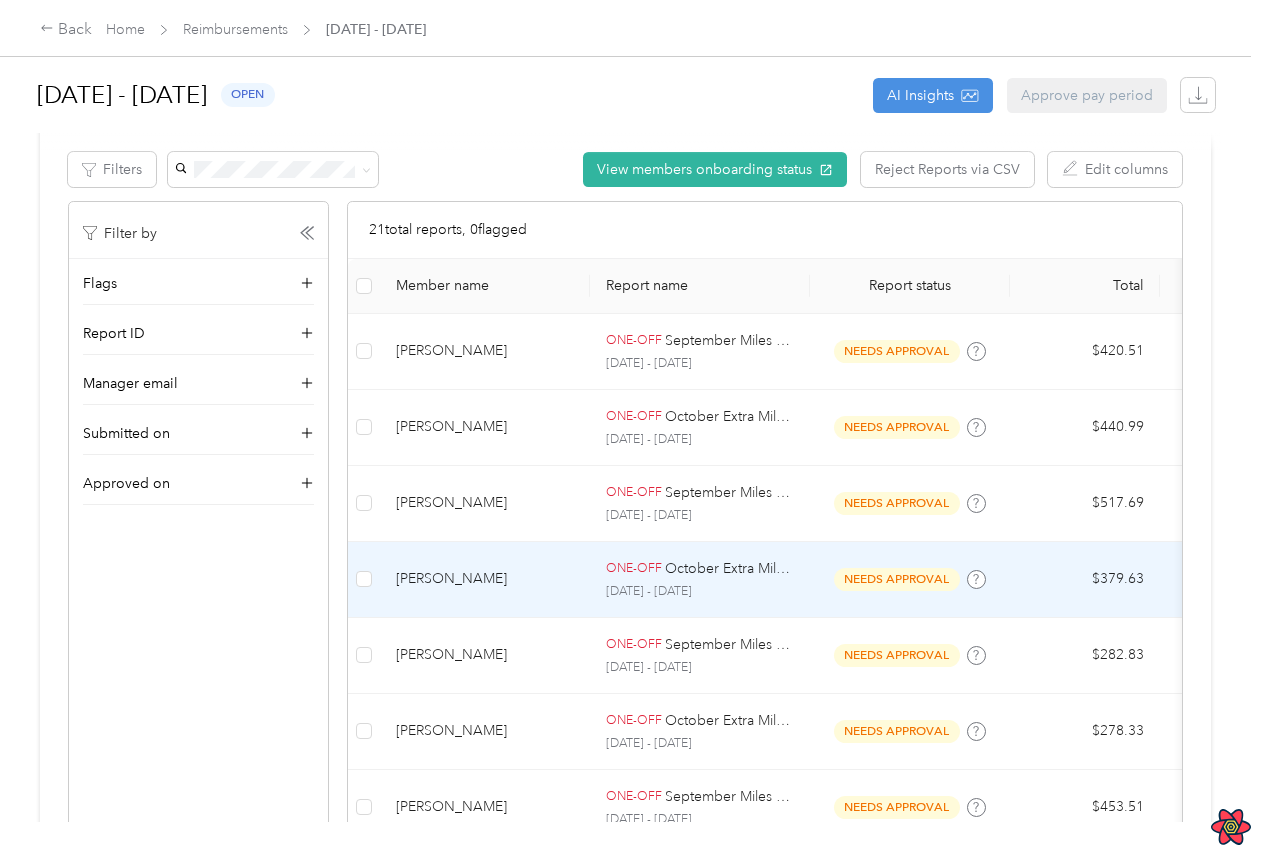 click on "[PERSON_NAME]" at bounding box center (485, 579) 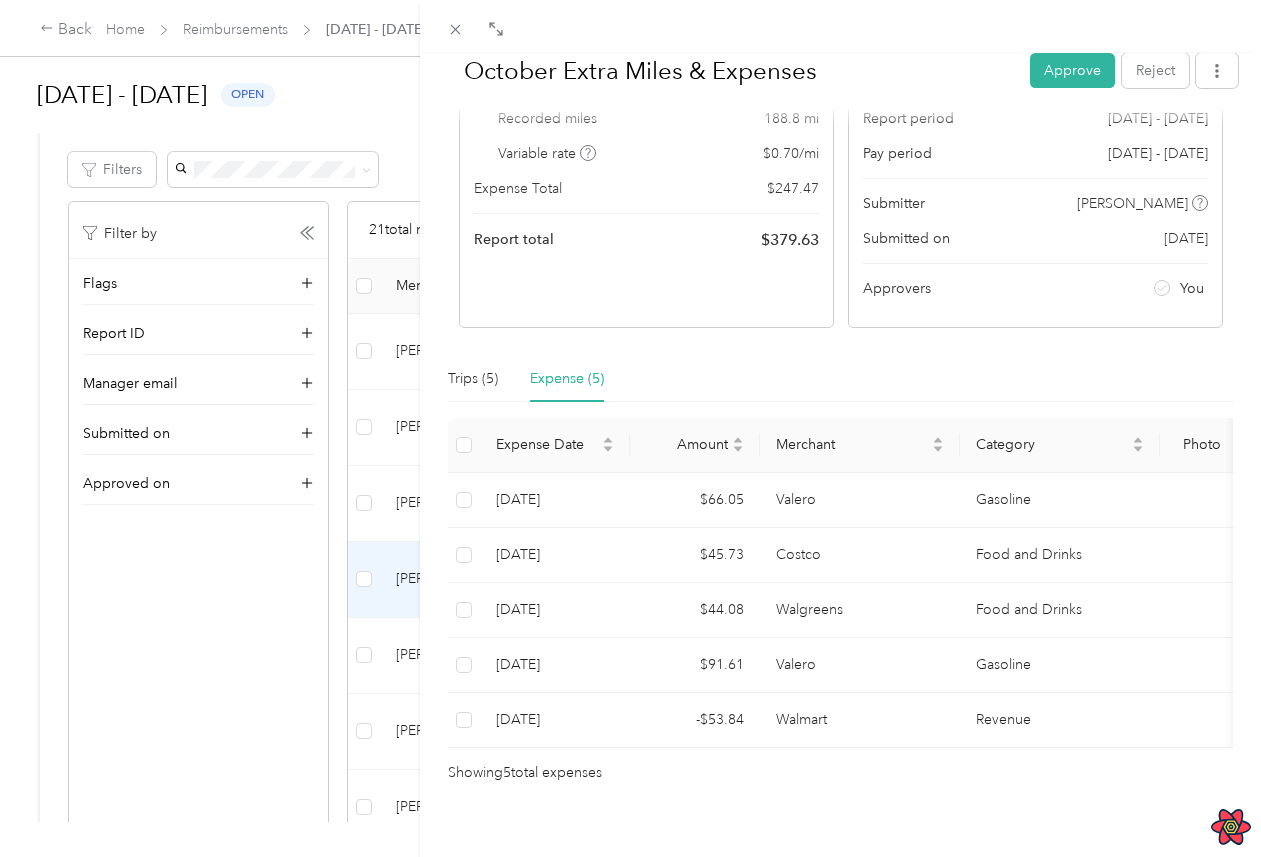 scroll, scrollTop: 205, scrollLeft: 0, axis: vertical 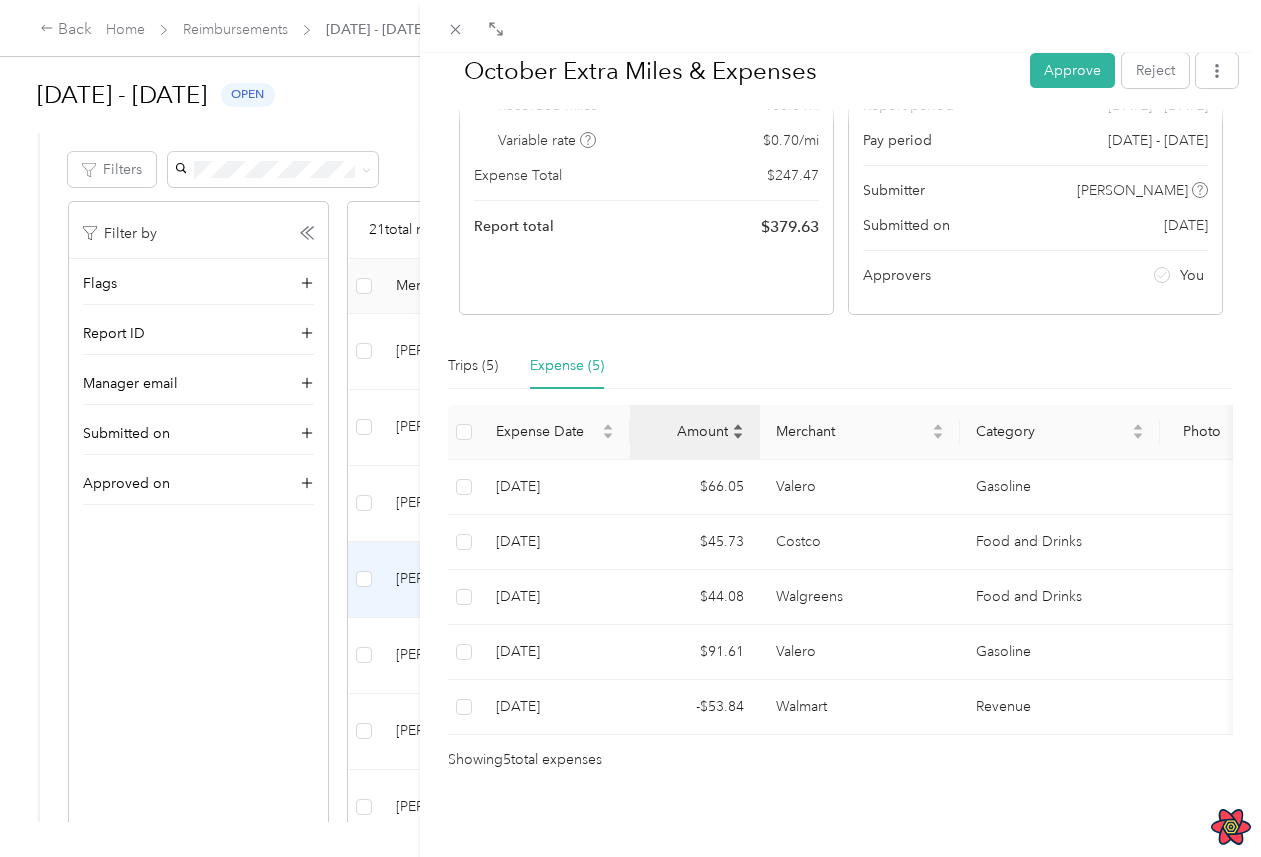 click on "Amount" at bounding box center [687, 431] 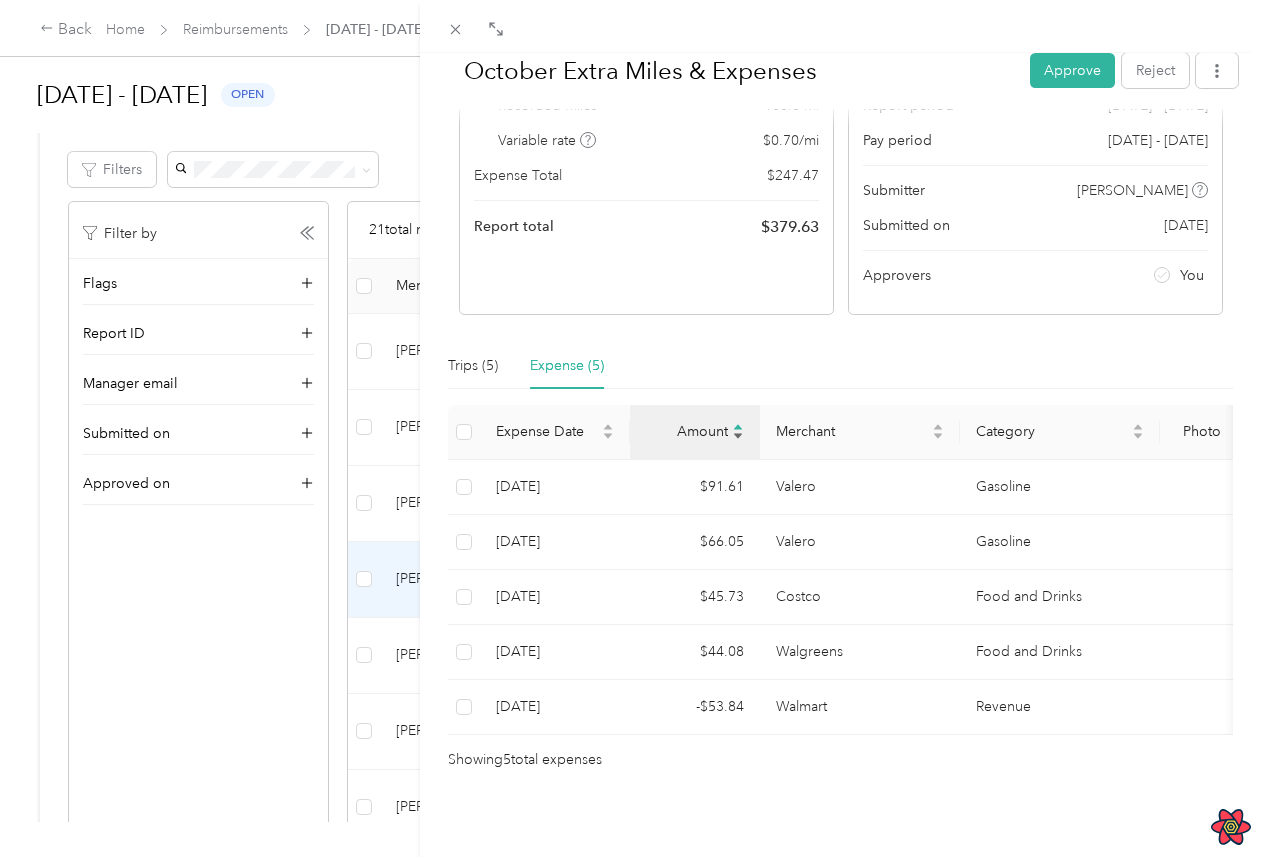 click on "Amount" at bounding box center [687, 431] 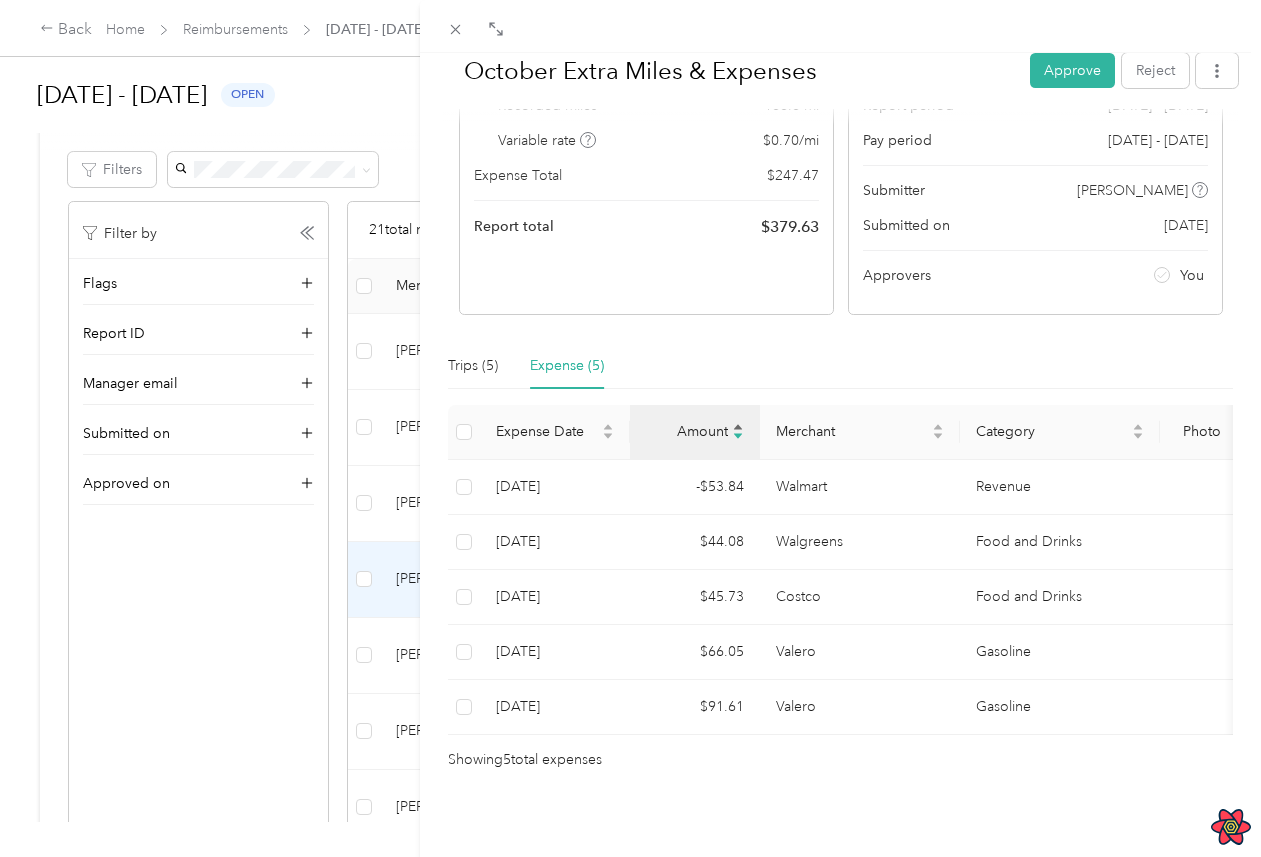 click on "Amount" at bounding box center (687, 431) 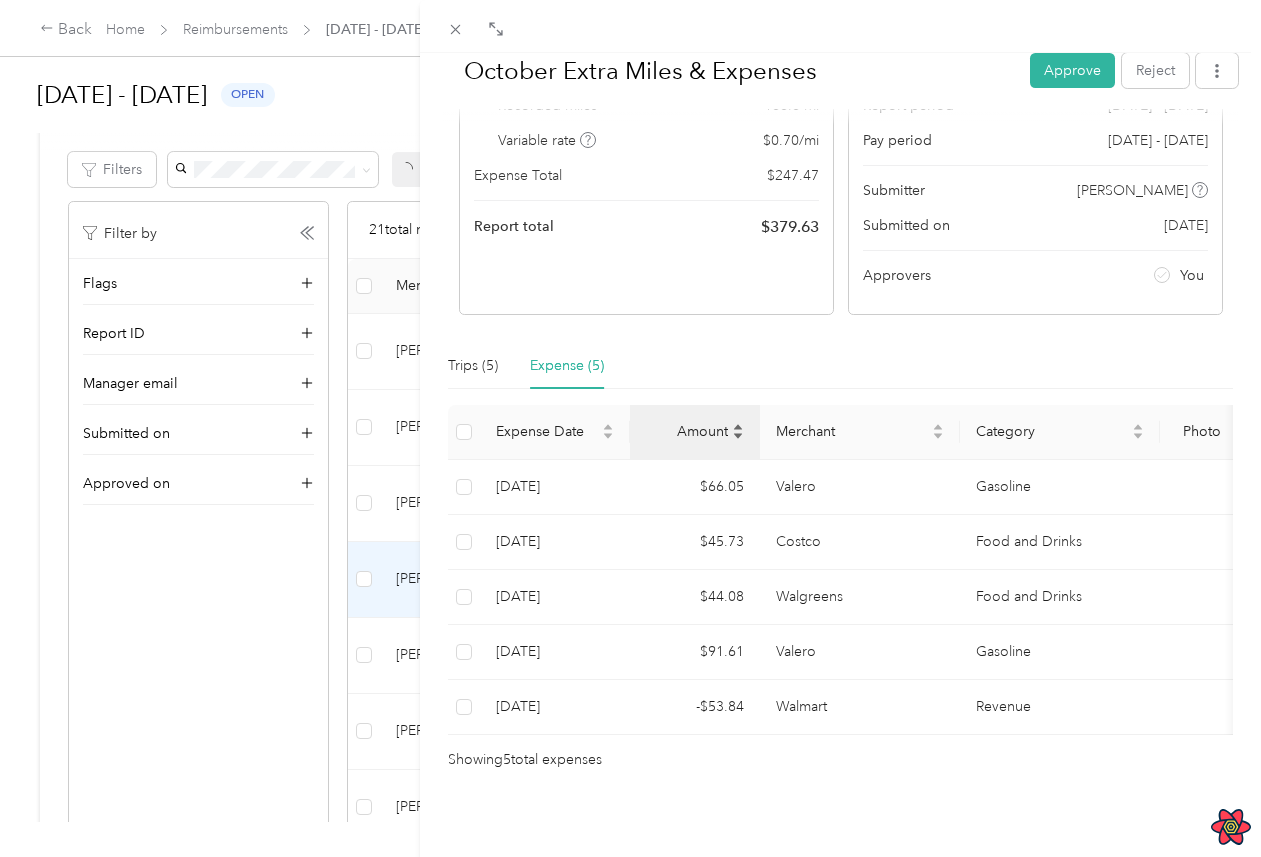 click on "Amount" at bounding box center [687, 431] 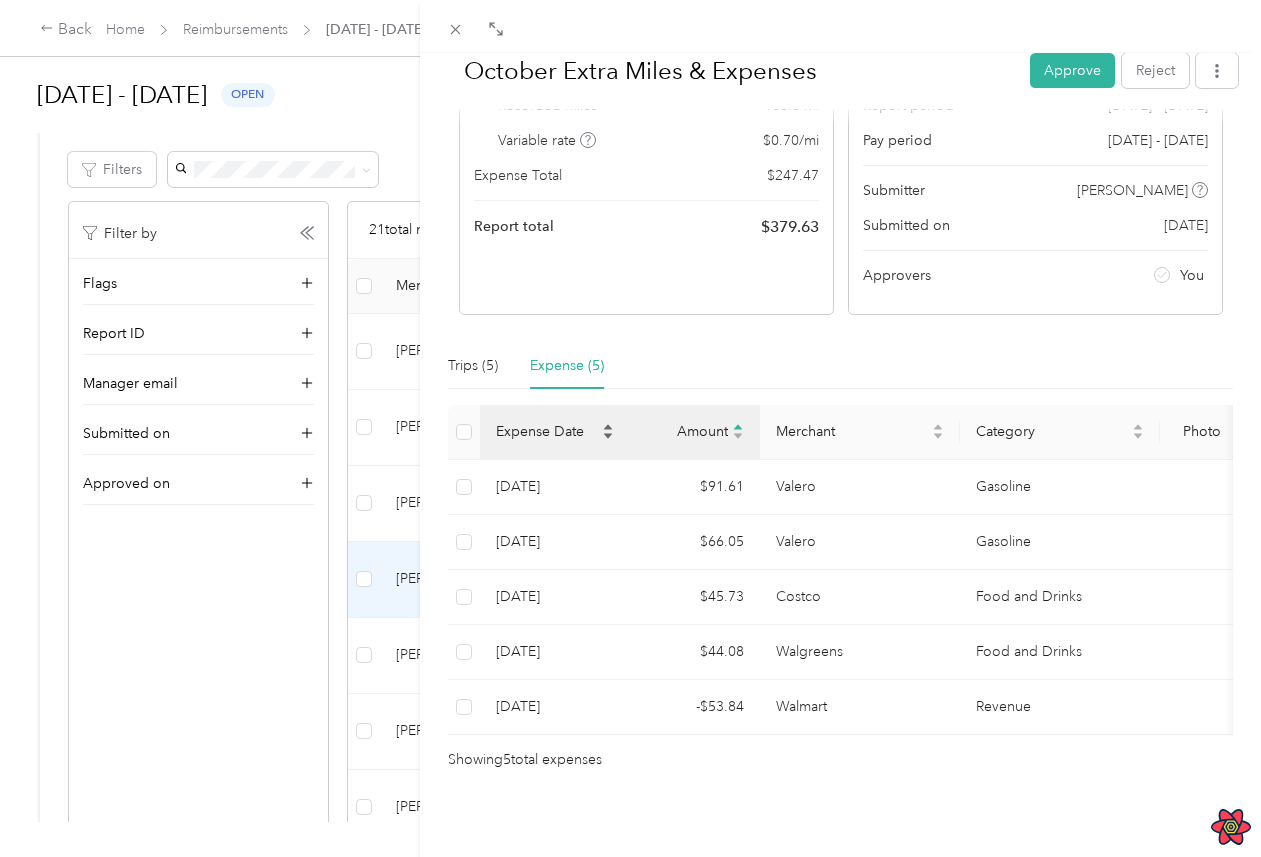 click on "Expense Date" at bounding box center [547, 431] 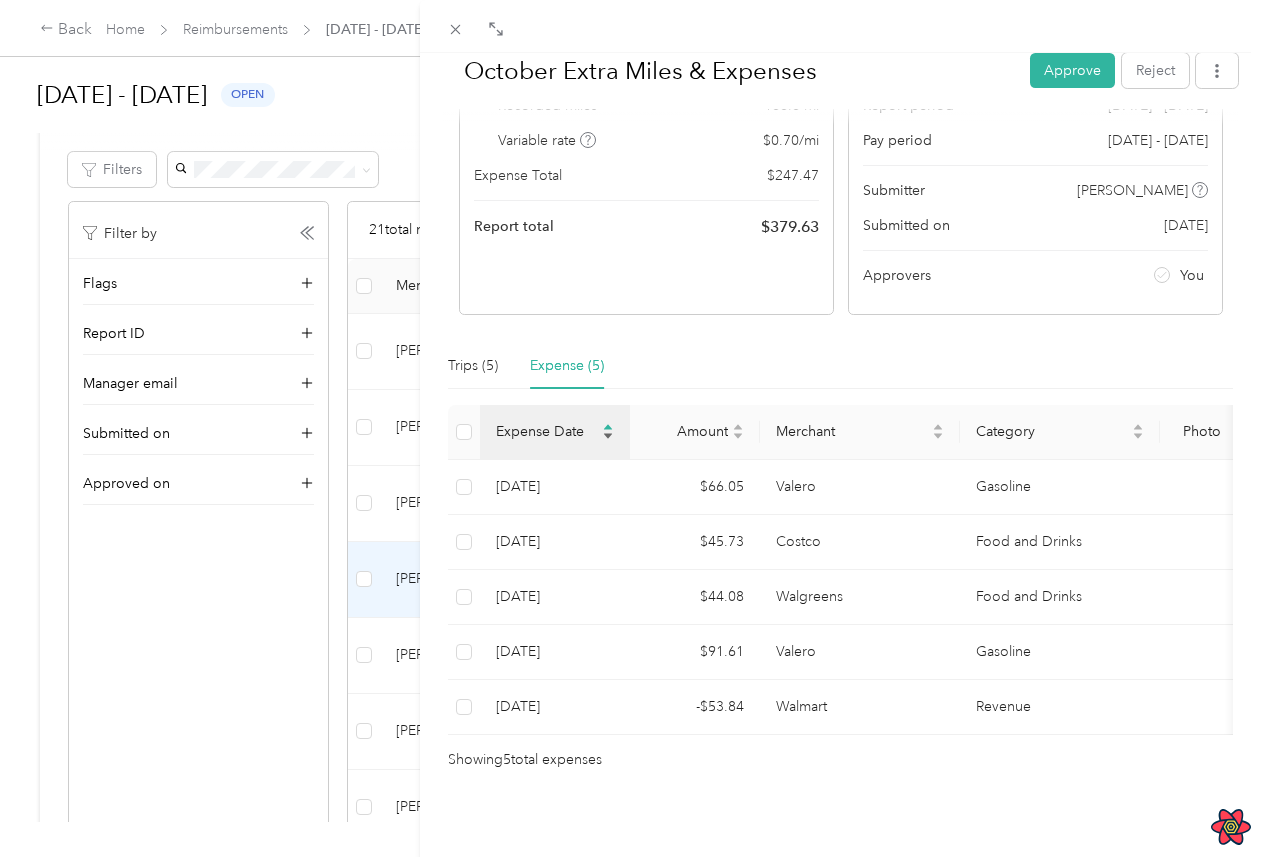 click on "Expense Date" at bounding box center [547, 431] 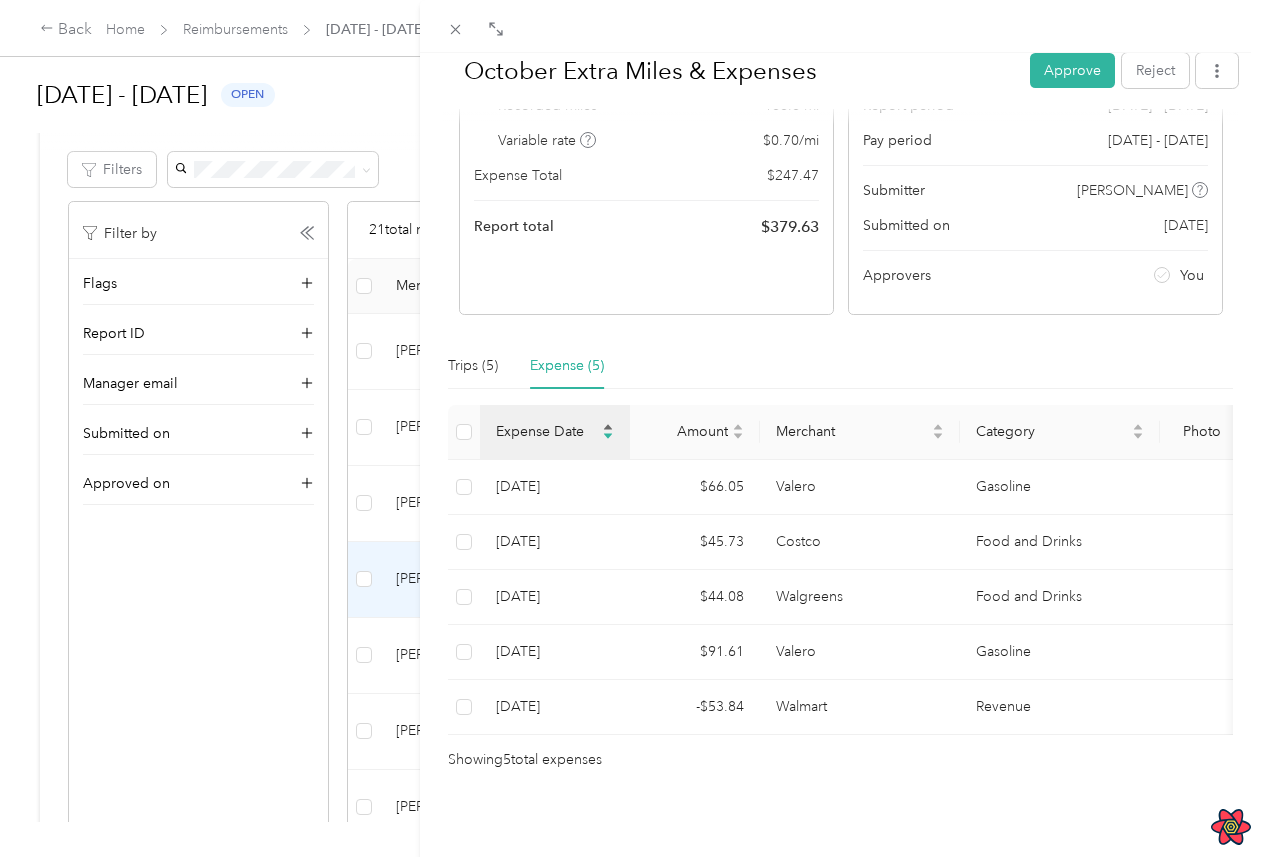 click on "Expense Date" at bounding box center (547, 431) 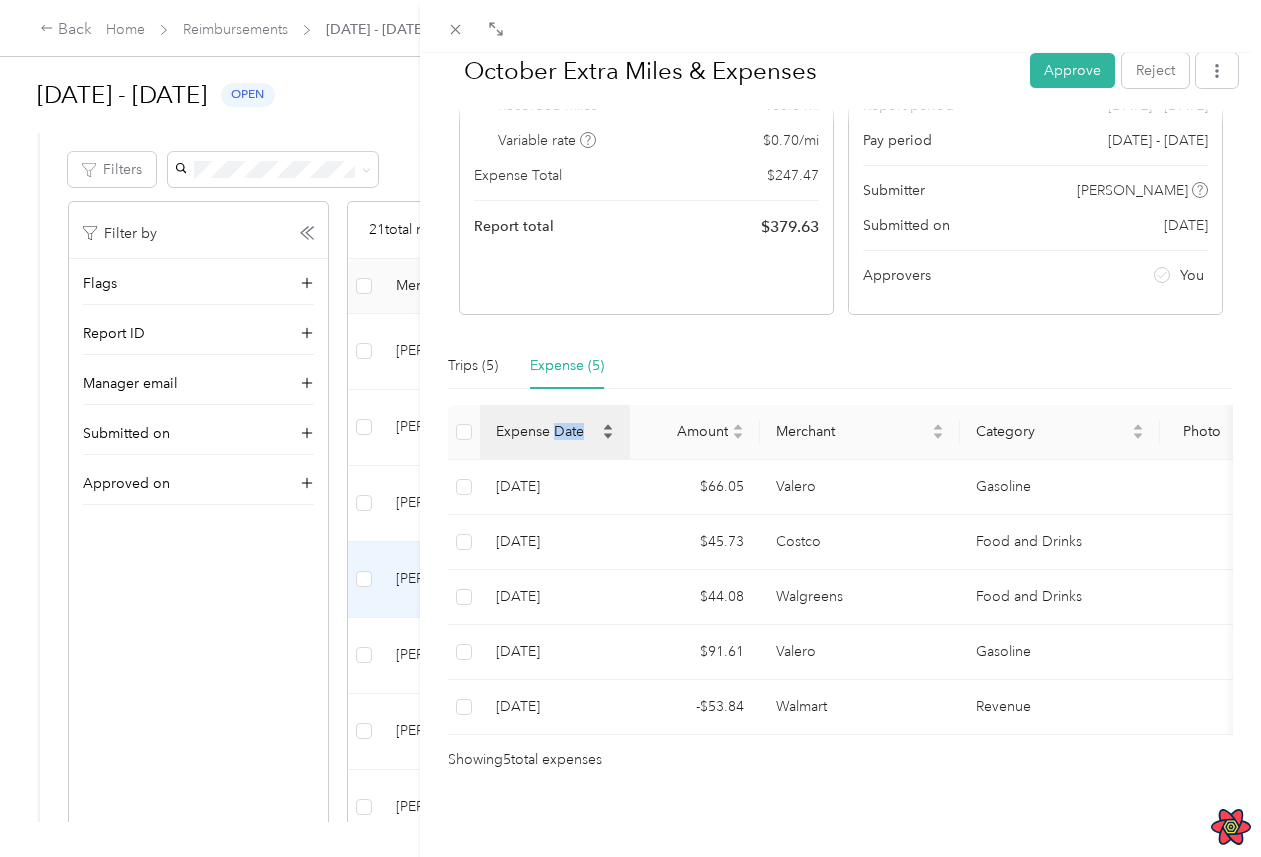 click on "Expense Date" at bounding box center (547, 431) 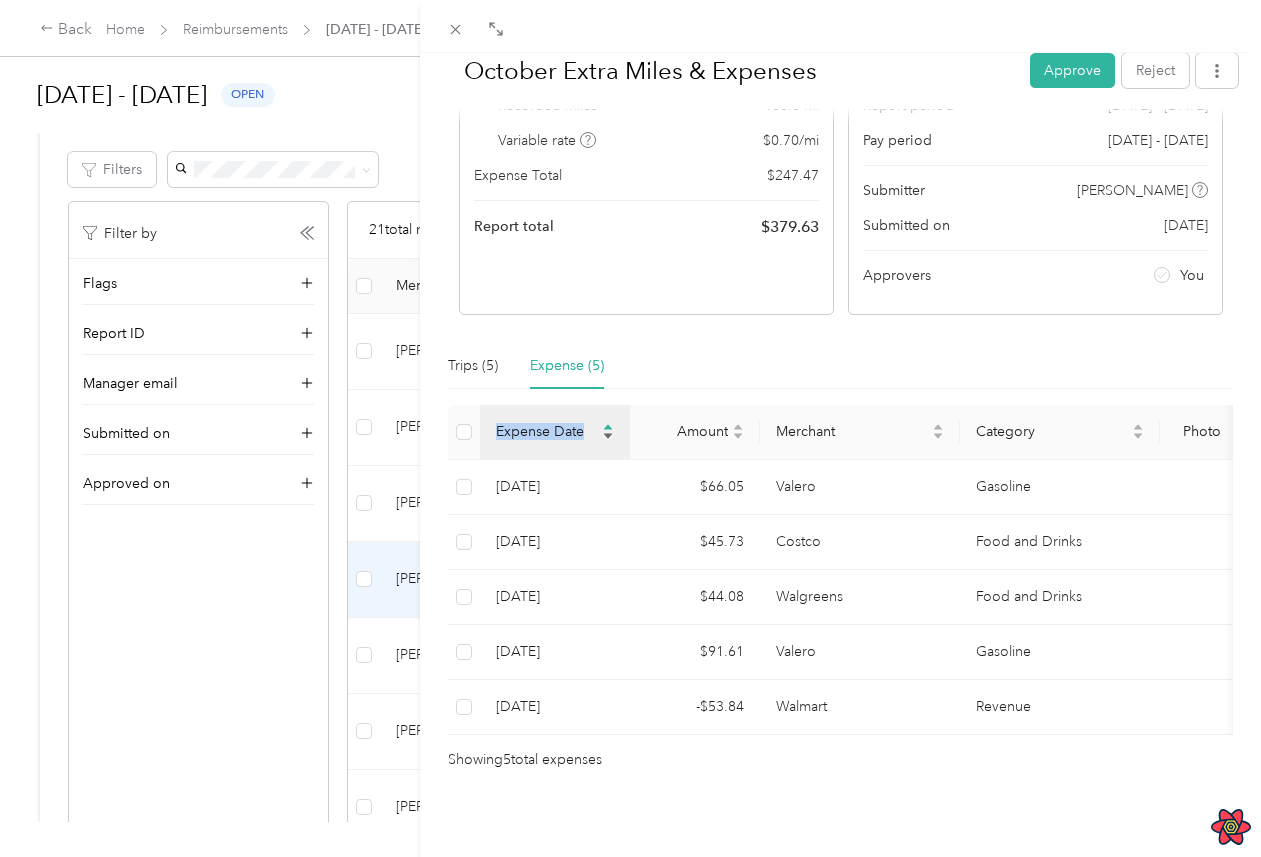 click on "Expense Date" at bounding box center [547, 431] 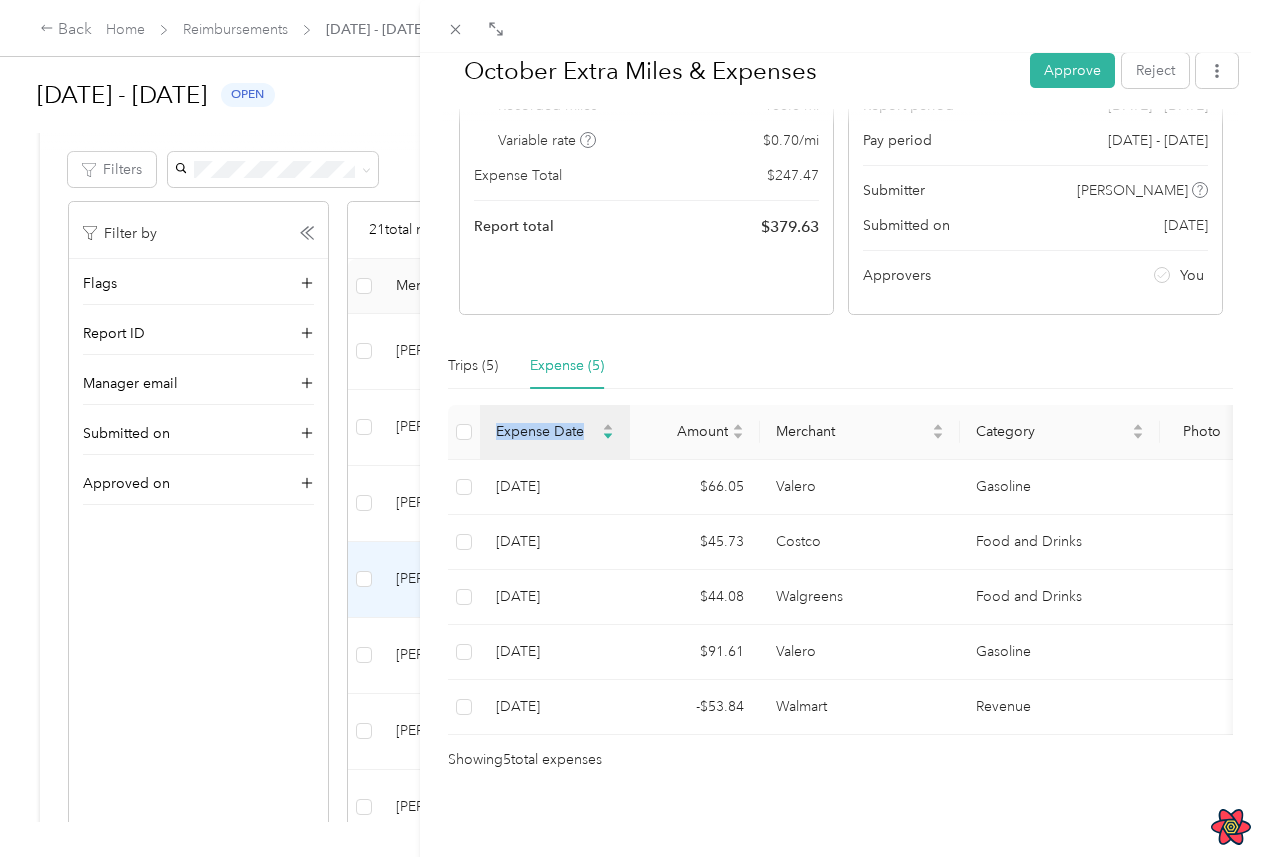 click on "October Extra Miles & Expenses Approve Reject Needs Approval Needs approval from [PERSON_NAME] View  activity & comments Report Summary Mileage Total $ 132.16 Recorded miles 188.8   mi Variable rate   $ 0.70 / mi Expense Total $ 247.47 Report total $ 379.63 Report details Report ID 1C2A0BDA5-0003 Report period [DATE] - [DATE] Pay period [DATE] - [DATE] Submitter [PERSON_NAME] Submitted on [DATE] Approvers You Trips (5) Expense (5) Expense Date Amount Merchant Category Photo Notes Tags                 [DATE] $66.05 Valero Gasoline - [DATE] $45.73 Costco Food and Drinks - [DATE] $44.08 Walgreens Food and Drinks - [DATE] $91.61 Valero Gasoline - [DATE] -$53.84 Walmart Revenue - Showing  5  total expenses" at bounding box center [630, 428] 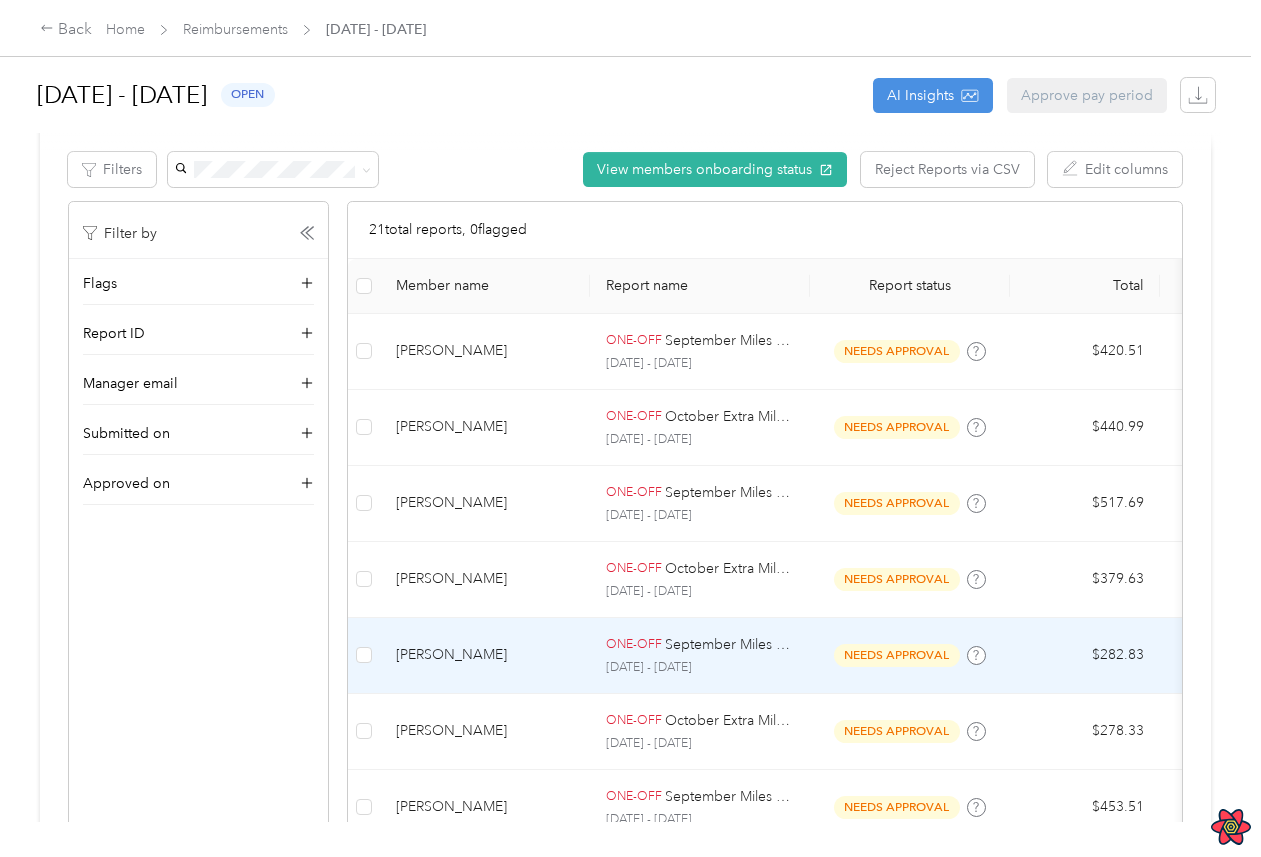 click on "[PERSON_NAME]" at bounding box center [485, 655] 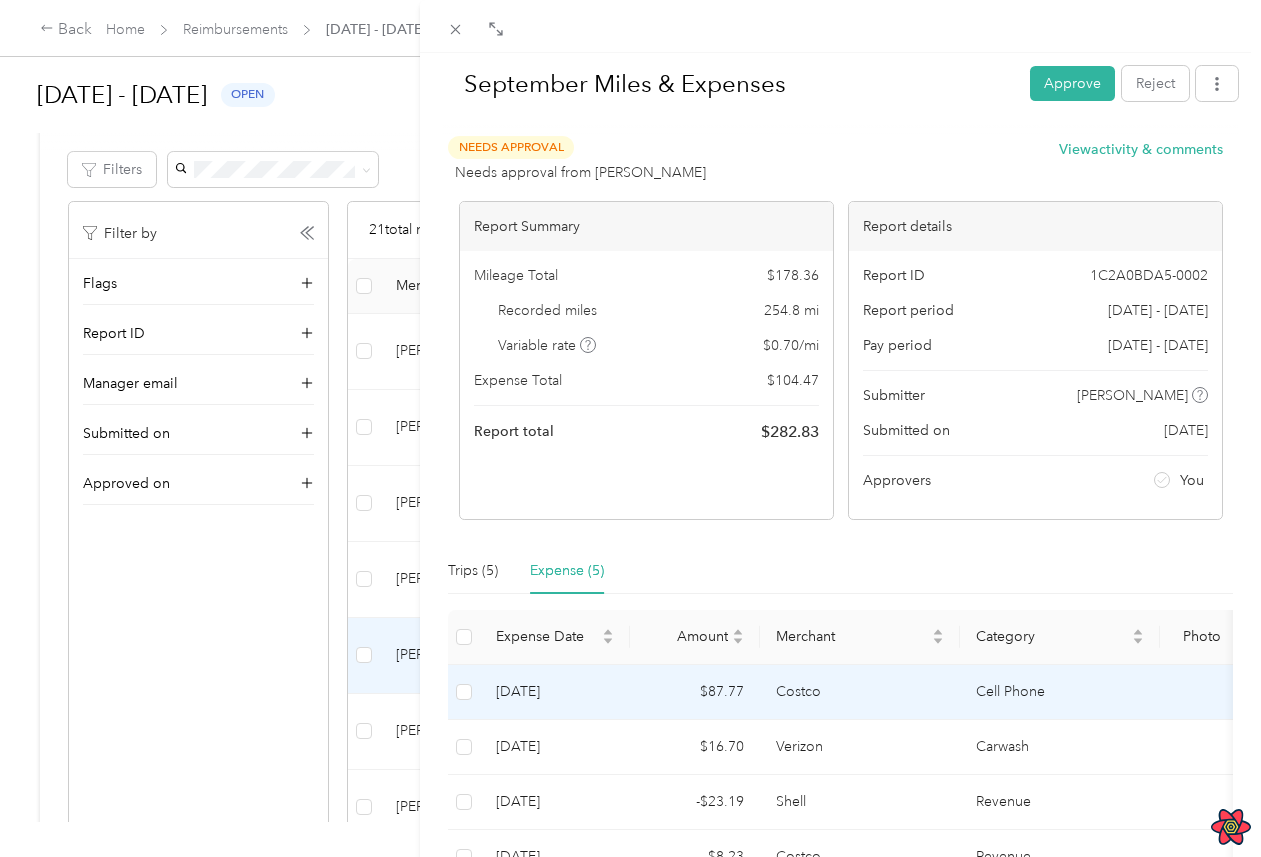 scroll, scrollTop: 205, scrollLeft: 0, axis: vertical 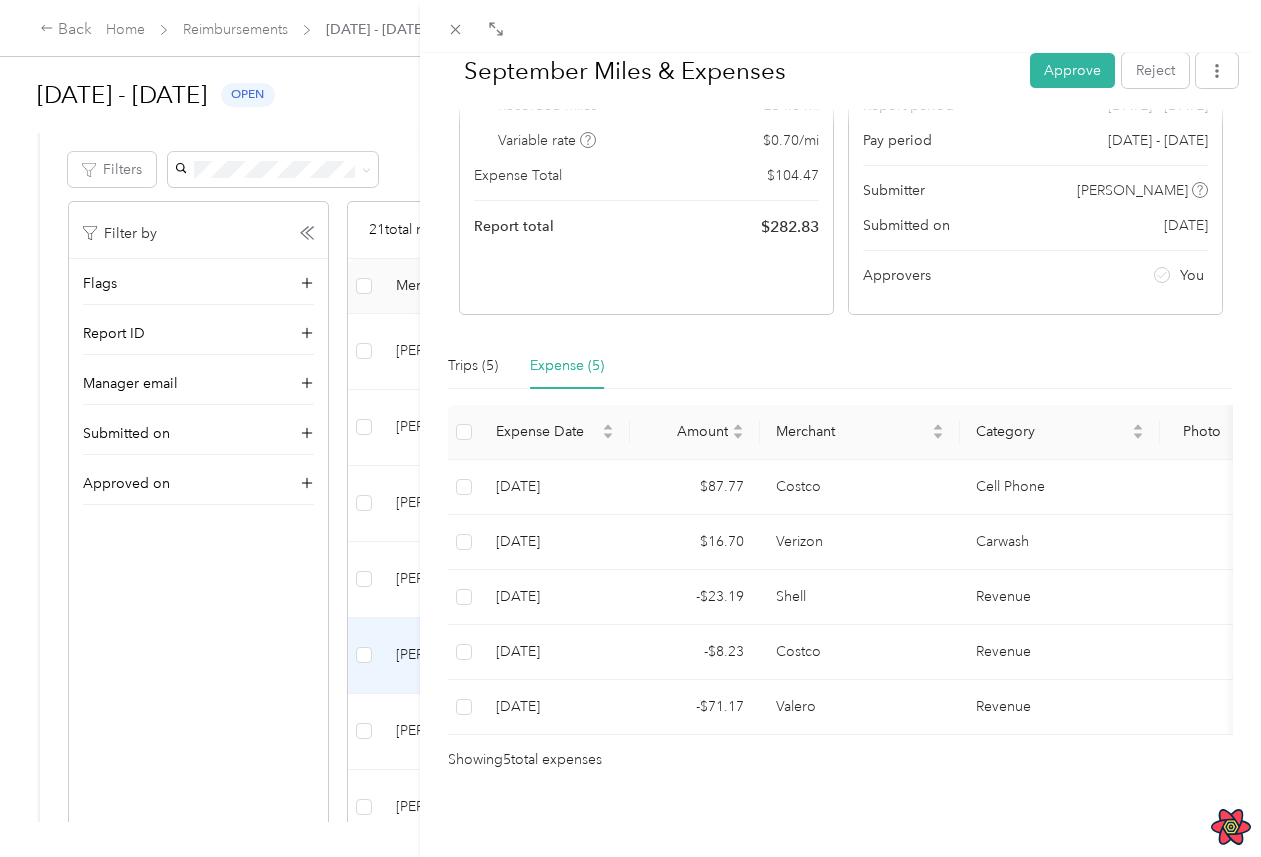 click on "September Miles & Expenses Approve Reject Needs Approval Needs approval from [PERSON_NAME] View  activity & comments Report Summary Mileage Total $ 178.36 Recorded miles 254.8   mi Variable rate   $ 0.70 / mi Expense Total $ 104.47 Report total $ 282.83 Report details Report ID 1C2A0BDA5-0002 Report period [DATE] - [DATE] Pay period [DATE] - [DATE] Submitter [PERSON_NAME] Submitted on [DATE] Approvers You Trips (5) Expense (5) Expense Date Amount Merchant Category Photo Notes Tags                 [DATE] $87.77 Costco Cell Phone - [DATE] $16.70 Verizon Carwash - [DATE] -$23.19 Shell Revenue - [DATE] -$8.23 Costco Revenue - [DATE] -$71.17 Valero Revenue - Showing  5  total expenses" at bounding box center (630, 428) 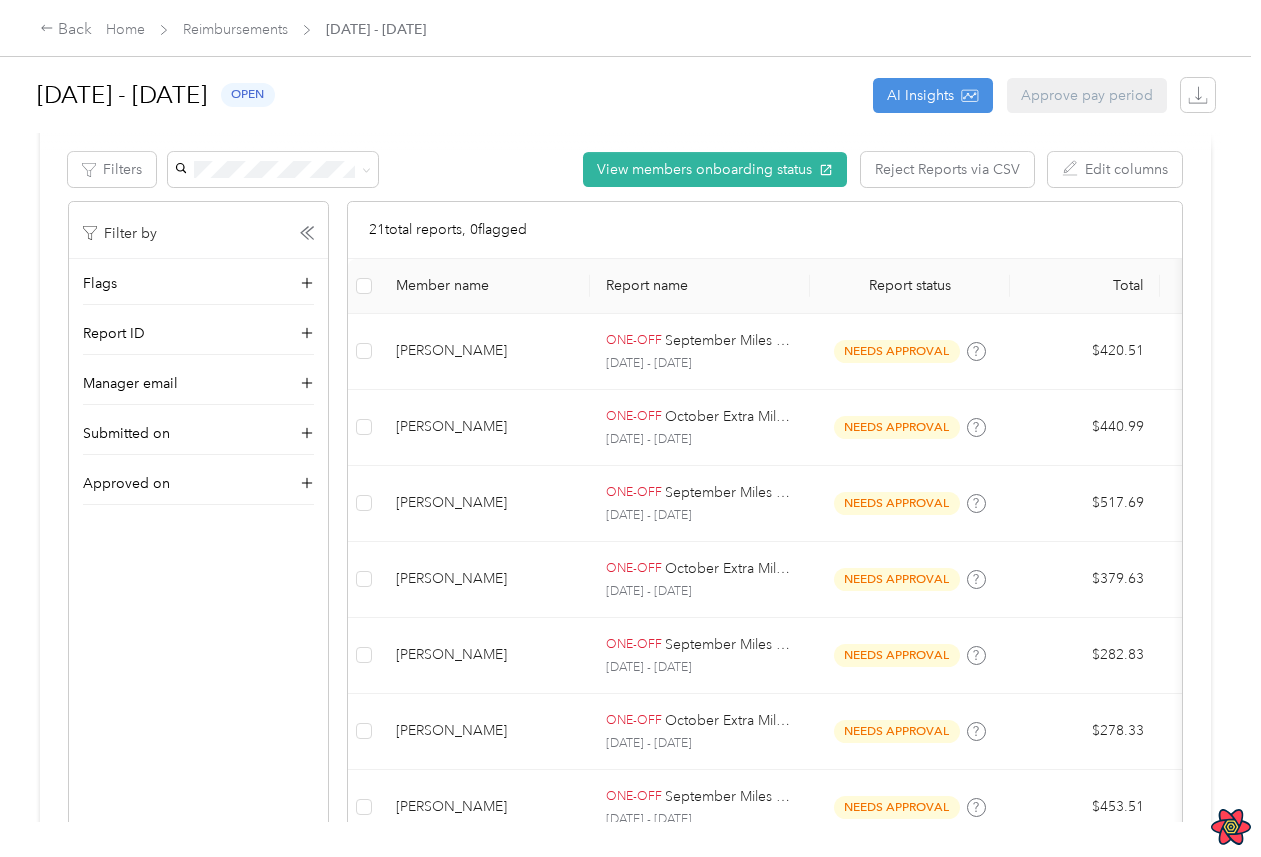 click on "[PERSON_NAME]" at bounding box center [485, 731] 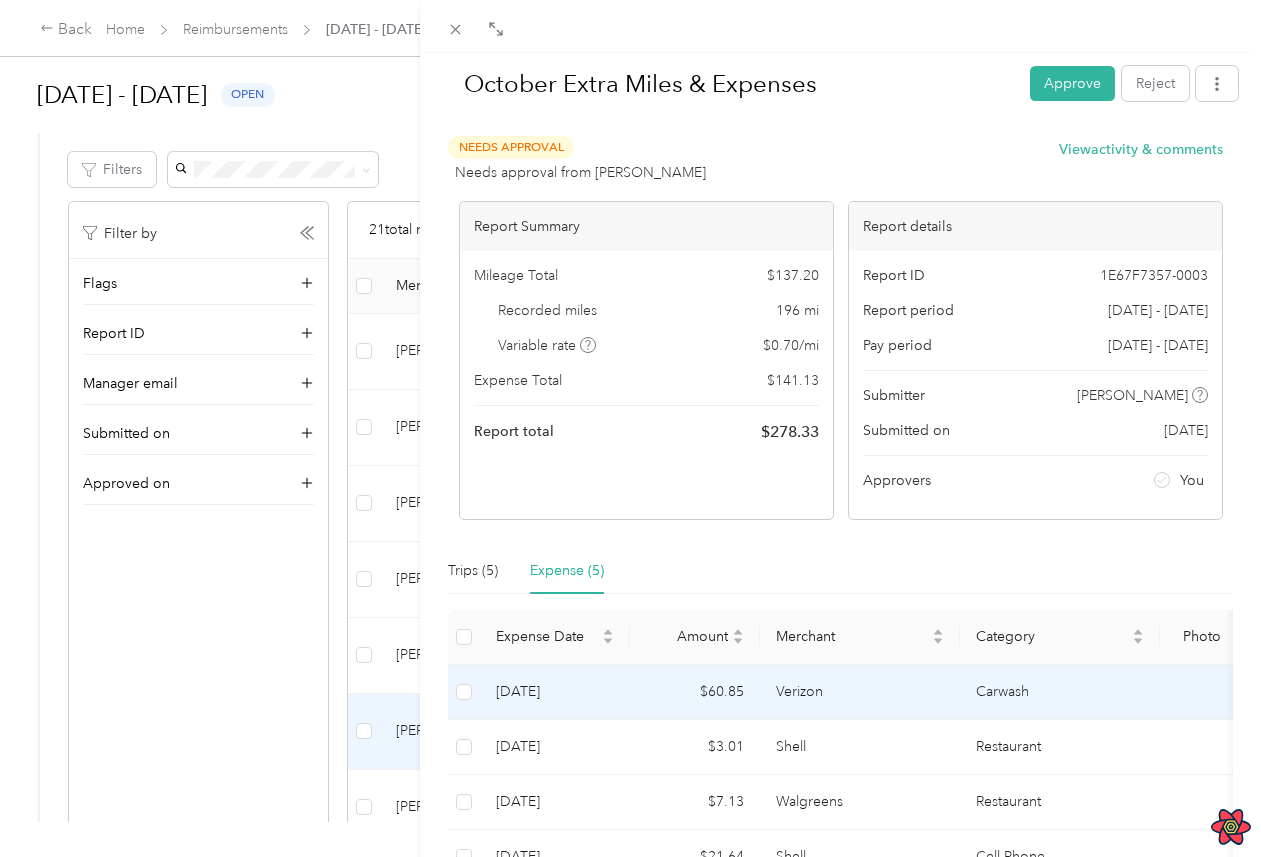 scroll, scrollTop: 205, scrollLeft: 0, axis: vertical 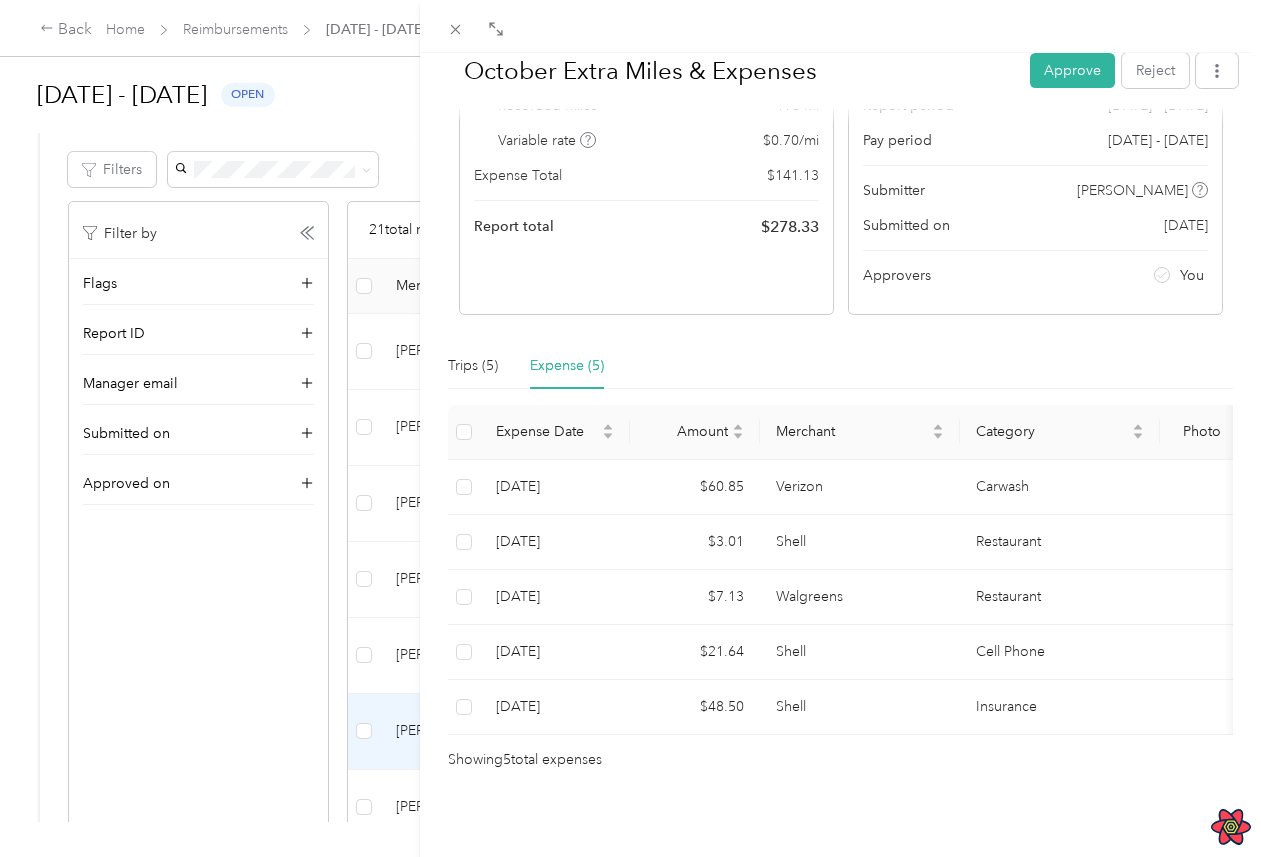 click on "October Extra Miles & Expenses Approve Reject Needs Approval Needs approval from [PERSON_NAME] View  activity & comments Report Summary Mileage Total $ 137.20 Recorded miles 196   mi Variable rate   $ 0.70 / mi Expense Total $ 141.13 Report total $ 278.33 Report details Report ID 1E67F7357-0003 Report period [DATE] - [DATE] Pay period [DATE] - [DATE] Submitter [PERSON_NAME] Submitted on [DATE] Approvers You Trips (5) Expense (5) Expense Date Amount Merchant Category Photo Notes Tags                 [DATE] $60.85 Verizon Carwash - [DATE] $3.01 Shell Restaurant - [DATE] $7.13 Walgreens Restaurant - [DATE] $21.64 Shell Cell Phone - [DATE] $48.50 Shell Insurance - Showing  5  total expenses" at bounding box center (630, 428) 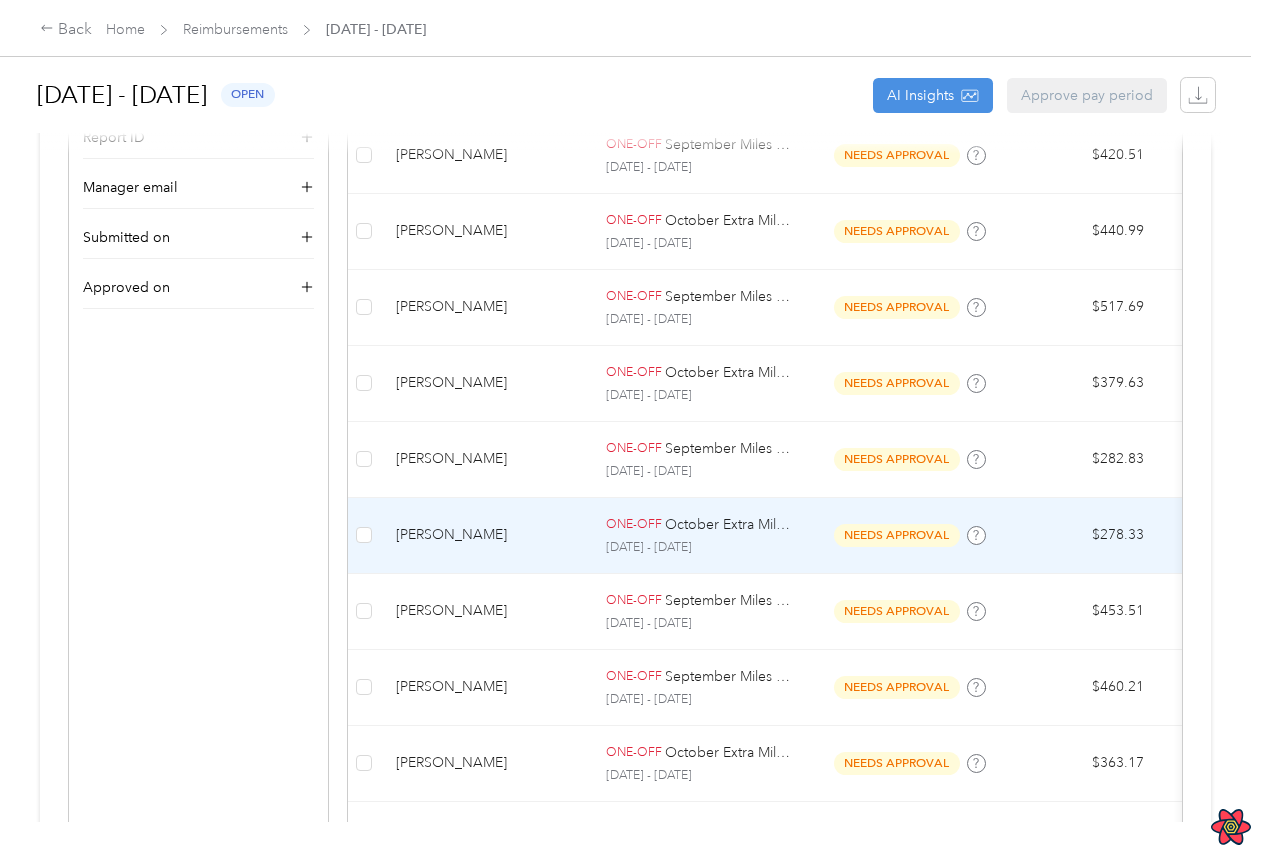 scroll, scrollTop: 807, scrollLeft: 0, axis: vertical 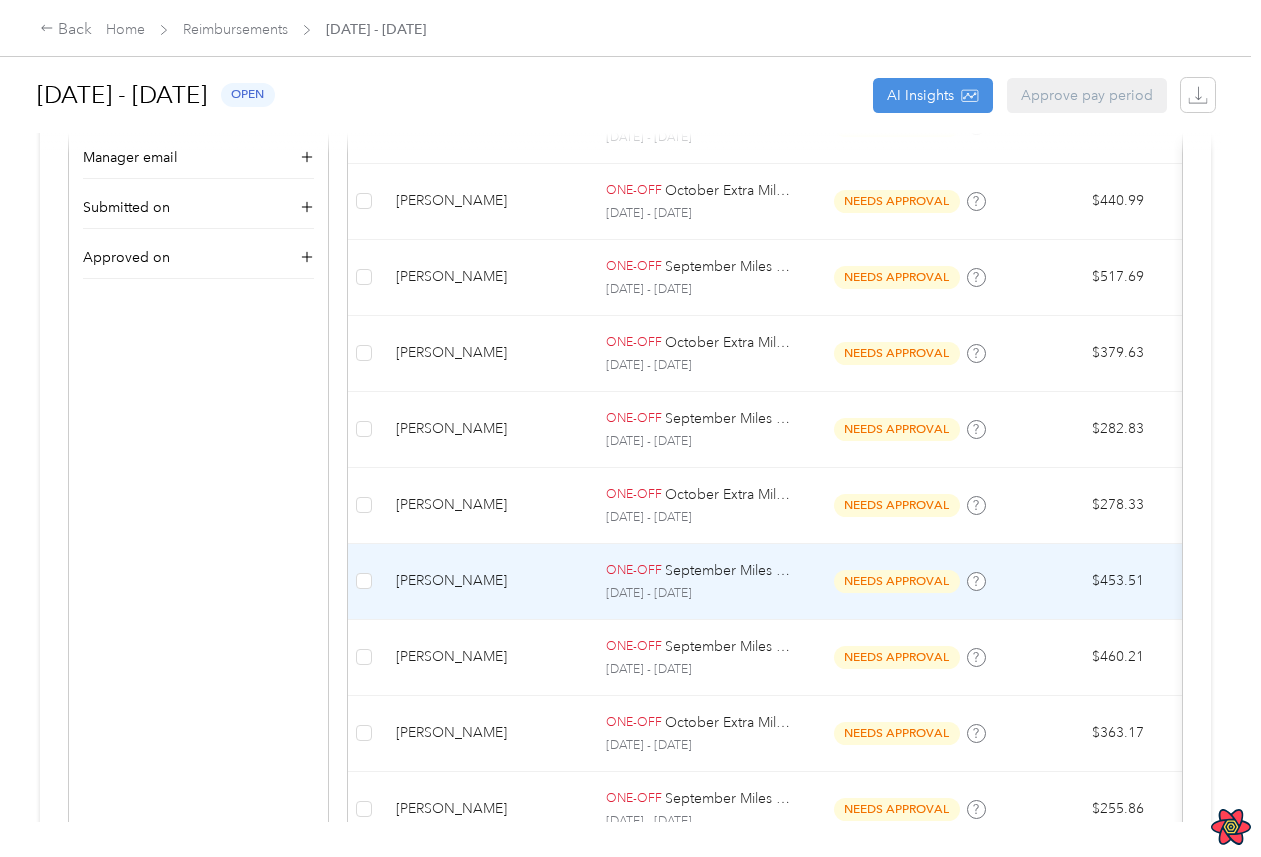 click on "[PERSON_NAME]" at bounding box center [485, 581] 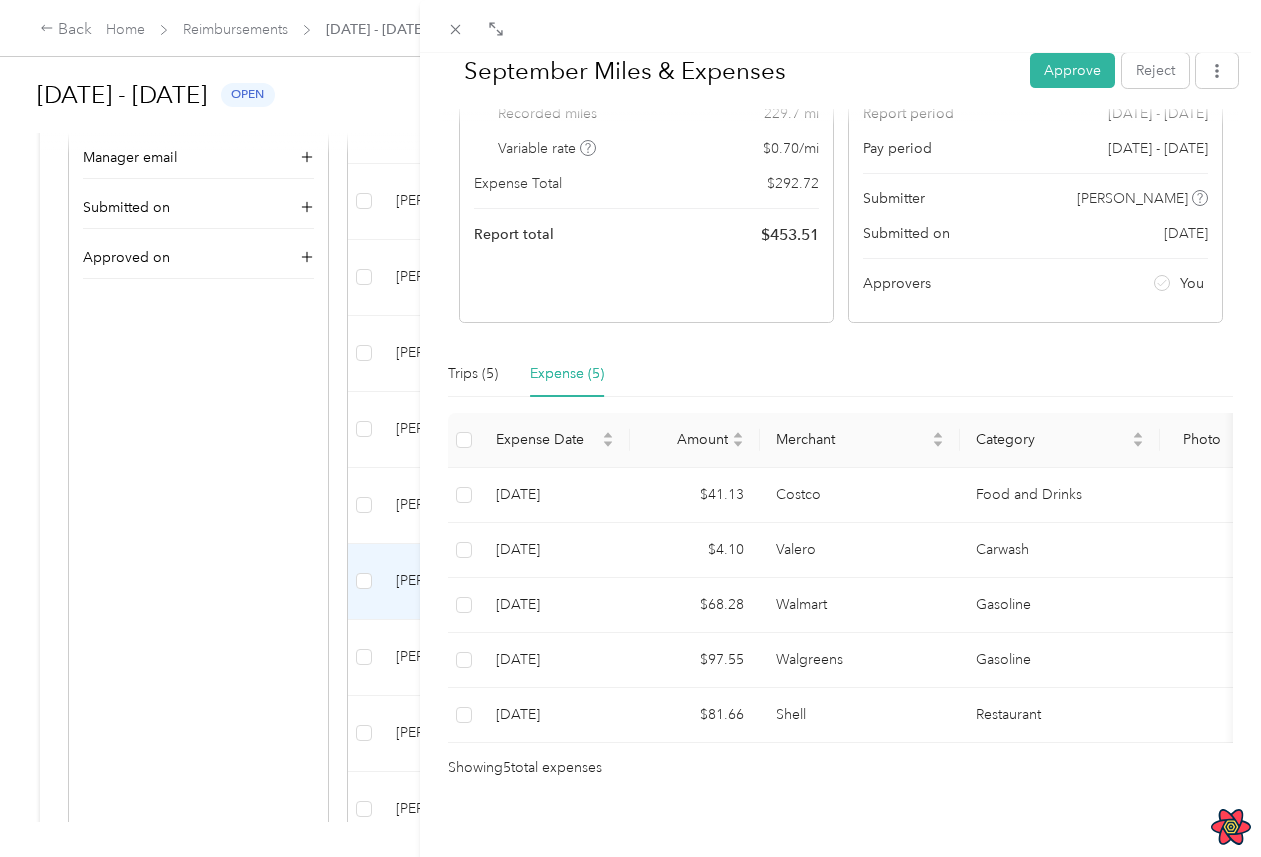 scroll, scrollTop: 205, scrollLeft: 0, axis: vertical 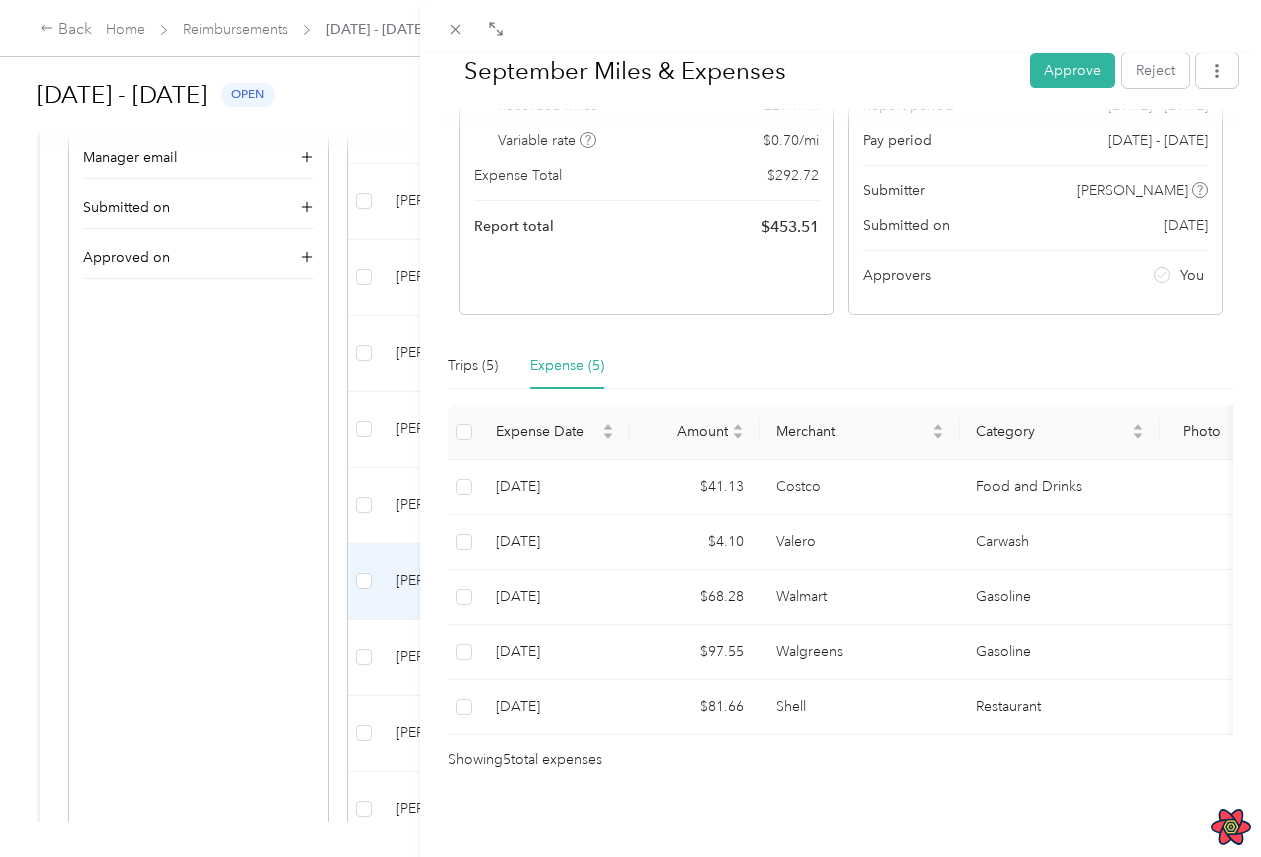click on "September Miles & Expenses Approve Reject Needs Approval Needs approval from [PERSON_NAME] View  activity & comments Report Summary Mileage Total $ 160.79 Recorded miles 229.7   mi Variable rate   $ 0.70 / mi Expense Total $ 292.72 Report total $ 453.51 Report details Report ID 1E67F7357-0002 Report period [DATE] - [DATE] Pay period [DATE] - [DATE] Submitter Raleigh Murazik Submitted on [DATE] Approvers You Trips (5) Expense (5) Expense Date Amount Merchant Category Photo Notes Tags                 [DATE] $41.13 Costco Food and Drinks - [DATE] $4.10 Valero Carwash - [DATE] $68.28 Walmart Gasoline - [DATE] $97.55 Walgreens Gasoline - [DATE] $81.66 Shell Restaurant - Showing  5  total expenses" at bounding box center [630, 428] 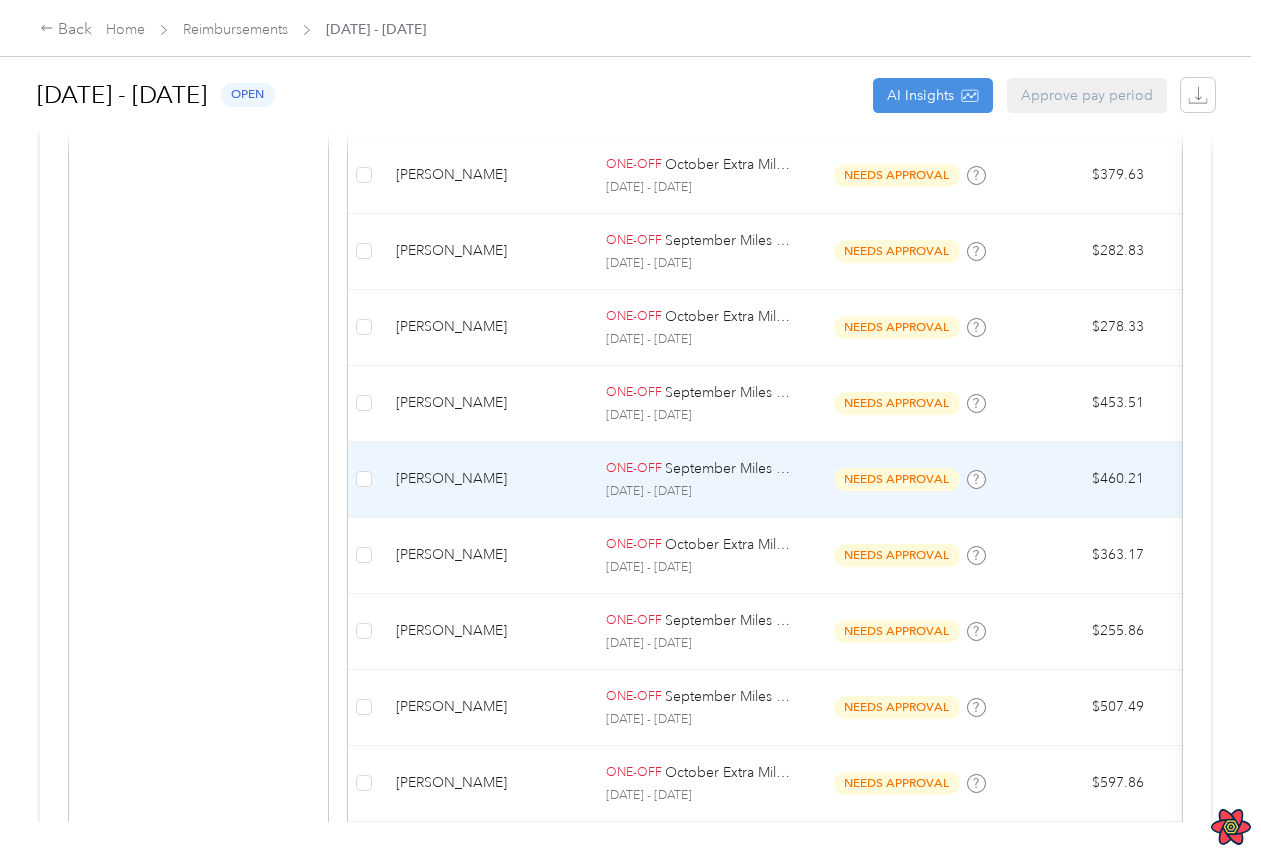 scroll, scrollTop: 992, scrollLeft: 0, axis: vertical 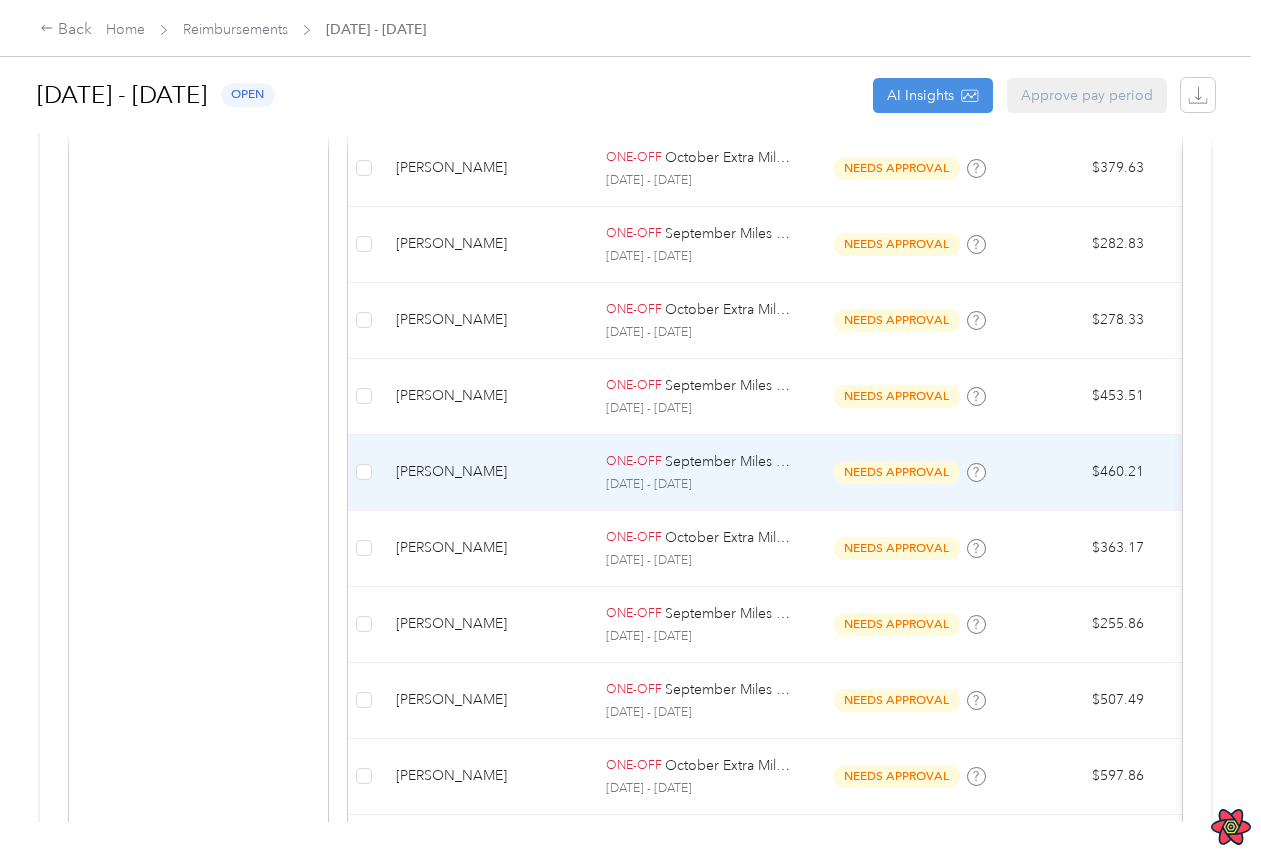 click on "[PERSON_NAME]" at bounding box center (485, 472) 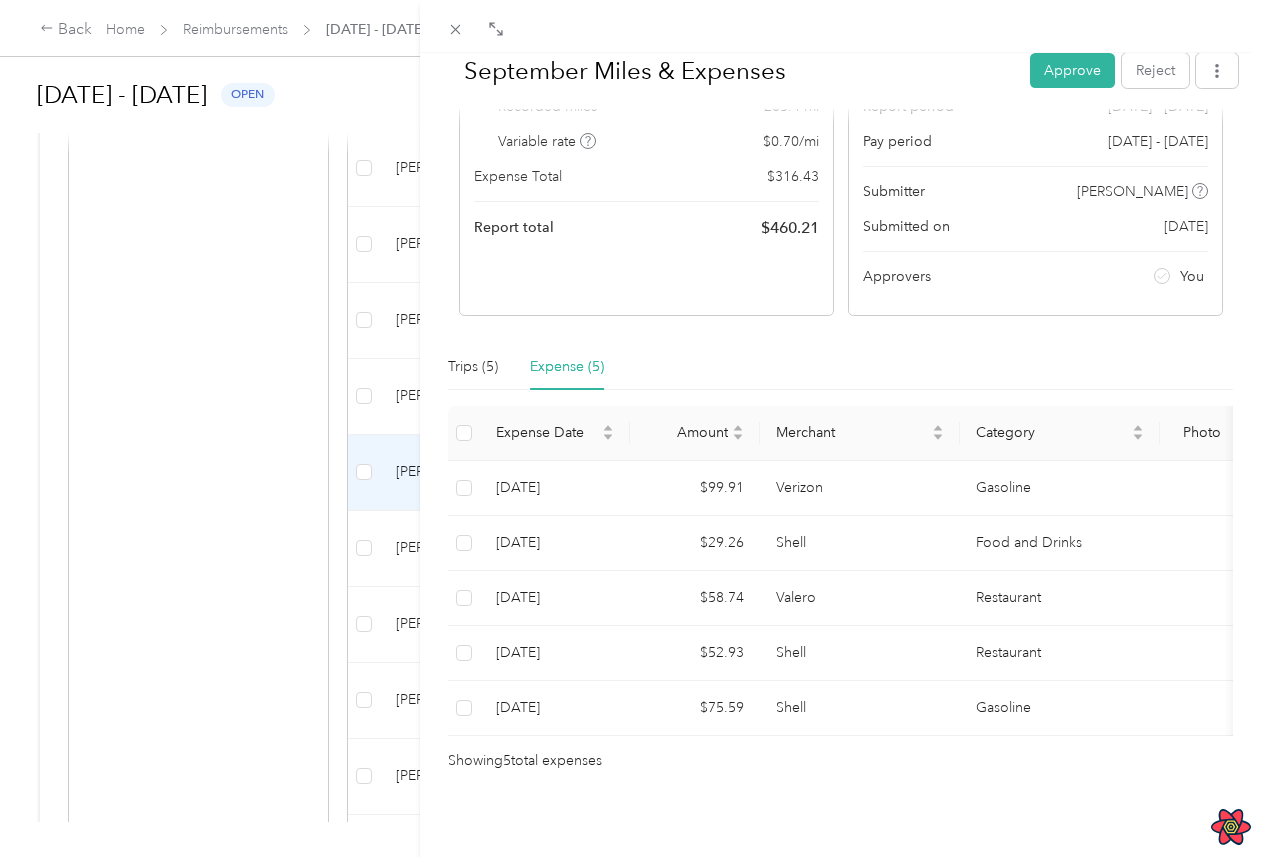 scroll, scrollTop: 205, scrollLeft: 0, axis: vertical 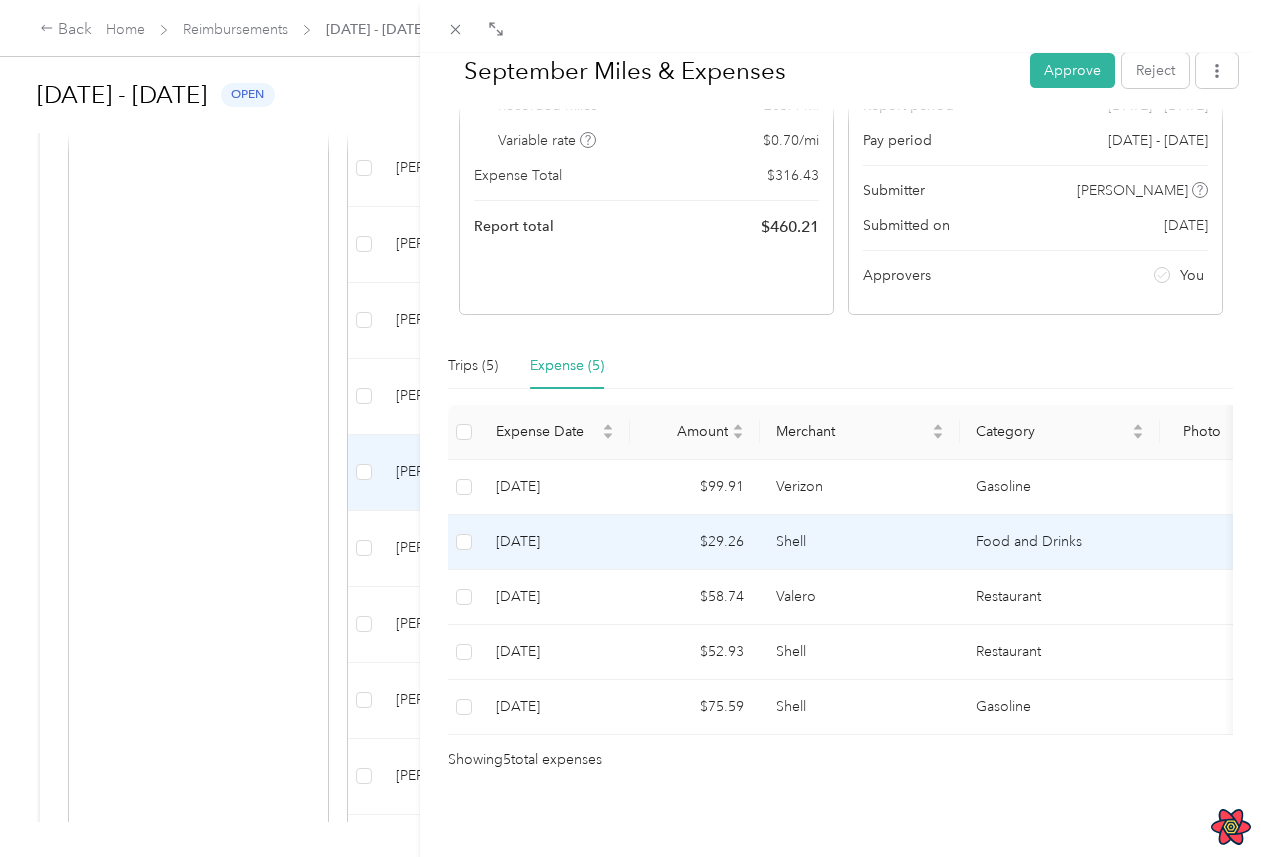 click on "September Miles & Expenses Approve Reject Needs Approval Needs approval from [PERSON_NAME] View  activity & comments Report Summary Mileage Total $ 143.78 Recorded miles 205.4   mi Variable rate   $ 0.70 / mi Expense Total $ 316.43 Report total $ 460.21 Report details Report ID 13D314E5B-0002 Report period [DATE] - [DATE] Pay period [DATE] - [DATE] Submitter [PERSON_NAME] Submitted on [DATE] Approvers You Trips (5) Expense (5) Expense Date Amount Merchant Category Photo Notes Tags                 [DATE] $99.91 Verizon Gasoline - [DATE] $29.26 Shell Food and Drinks - [DATE] $58.74 Valero Restaurant - [DATE] $52.93 Shell Restaurant - [DATE] $75.59 Shell Gasoline - Showing  5  total expenses" at bounding box center (630, 428) 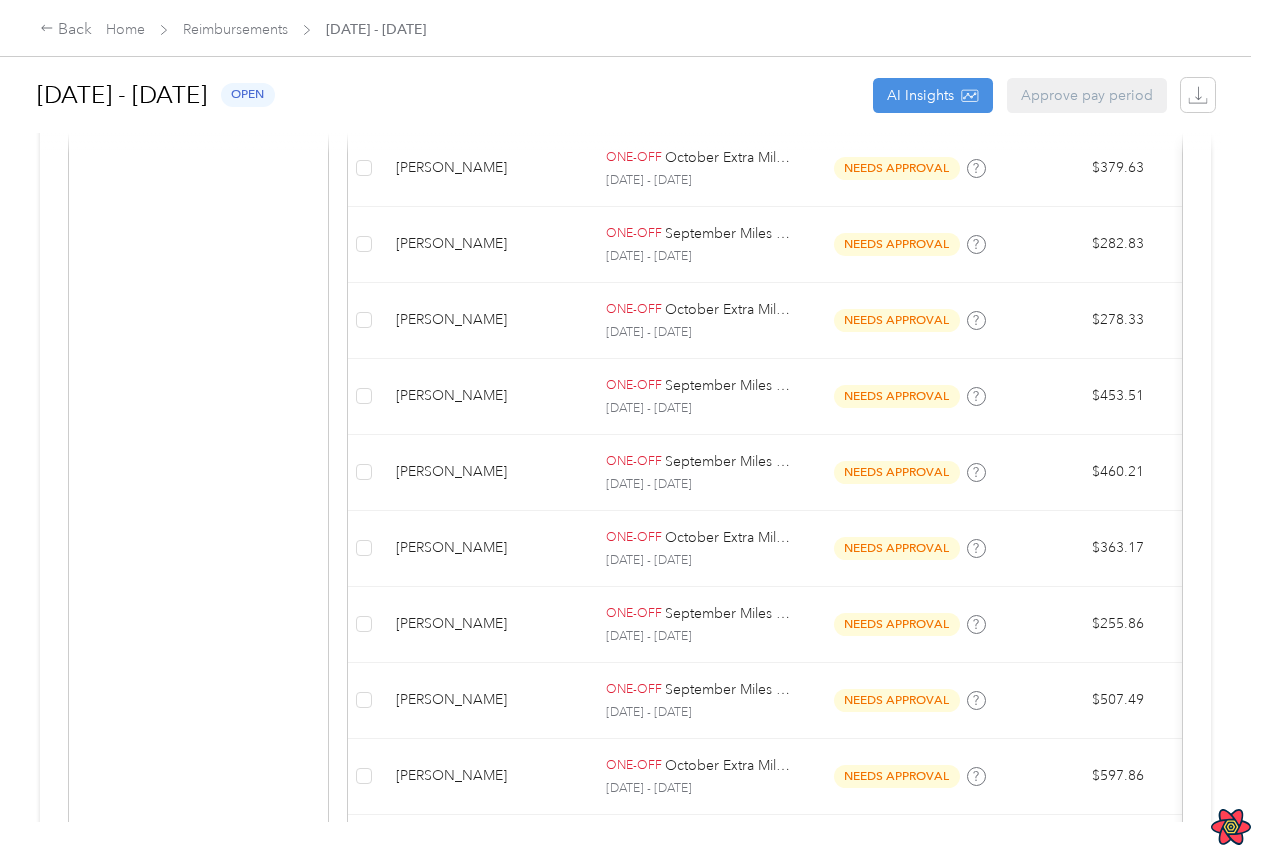 click at bounding box center (630, 428) 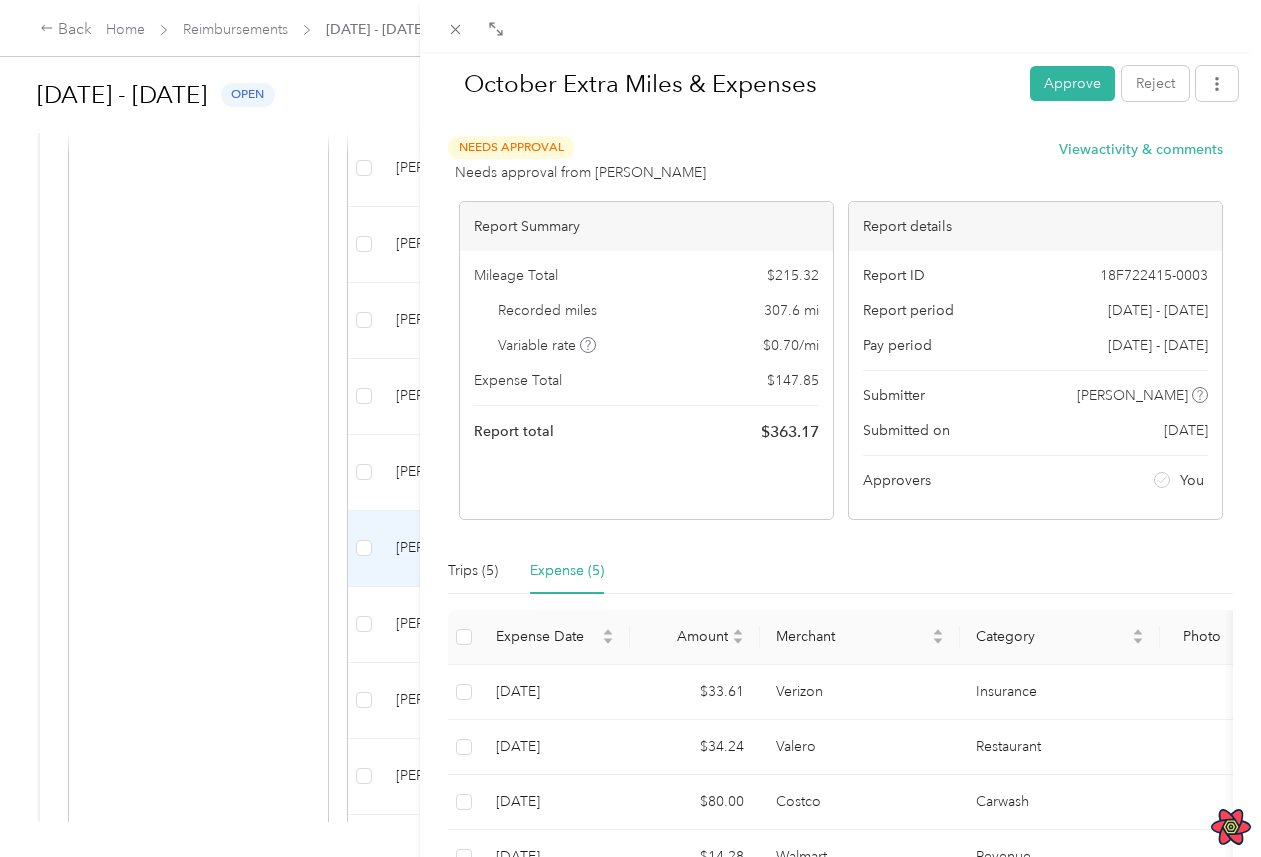 scroll, scrollTop: 205, scrollLeft: 0, axis: vertical 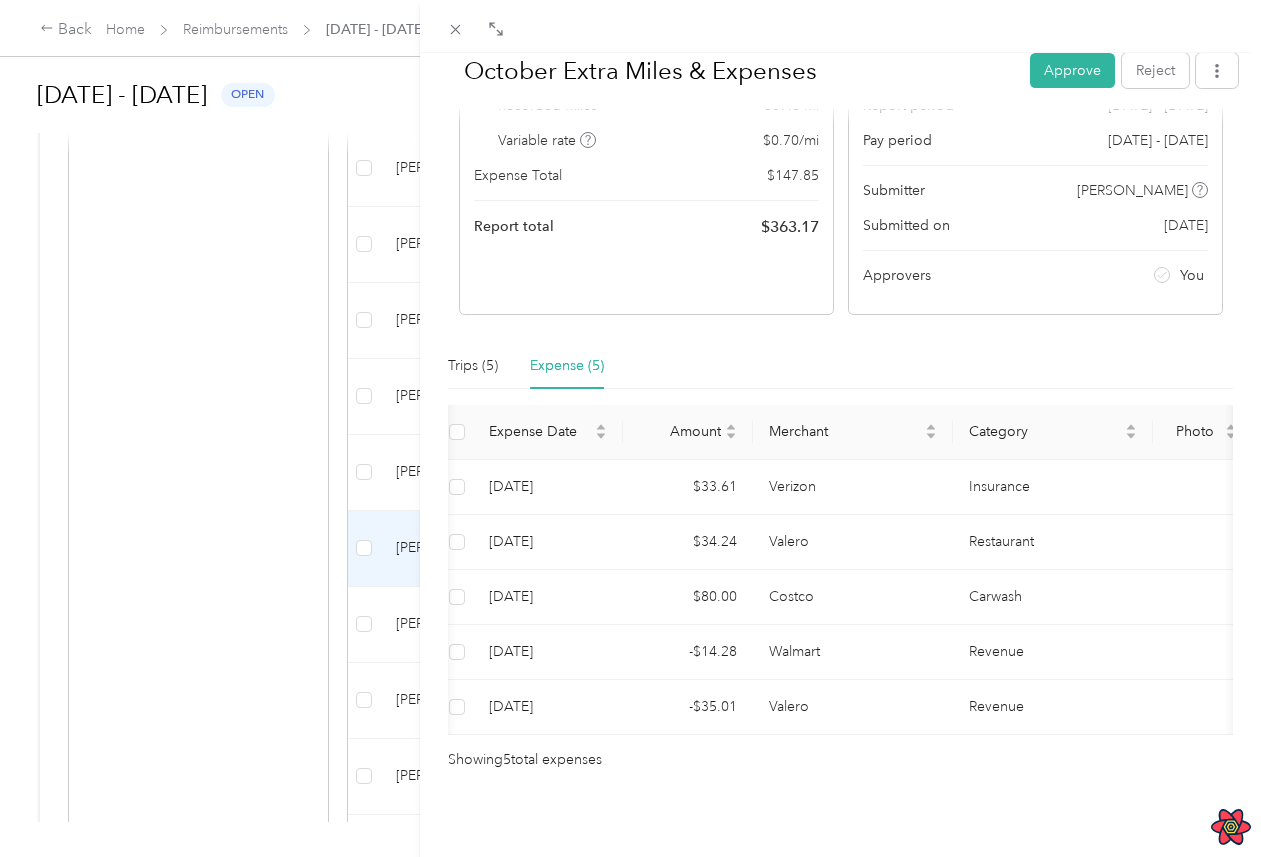 click on "October Extra Miles & Expenses Approve Reject Needs Approval Needs approval from [PERSON_NAME] View  activity & comments Report Summary Mileage Total $ 215.32 Recorded miles 307.6   mi Variable rate   $ 0.70 / mi Expense Total $ 147.85 Report total $ 363.17 Report details Report ID 18F722415-0003 Report period [DATE] - [DATE] Pay period [DATE] - [DATE] Submitter [PERSON_NAME] Submitted on [DATE] Approvers You Trips (5) Expense (5) Expense Date Amount Merchant Category Photo Notes Tags                 [DATE] $33.61 Verizon Insurance - [DATE] $34.24 Valero Restaurant - [DATE] $80.00 Costco Carwash - [DATE] -$14.28 Walmart Revenue - [DATE] -$35.01 Valero Revenue - Showing  5  total expenses" at bounding box center [630, 428] 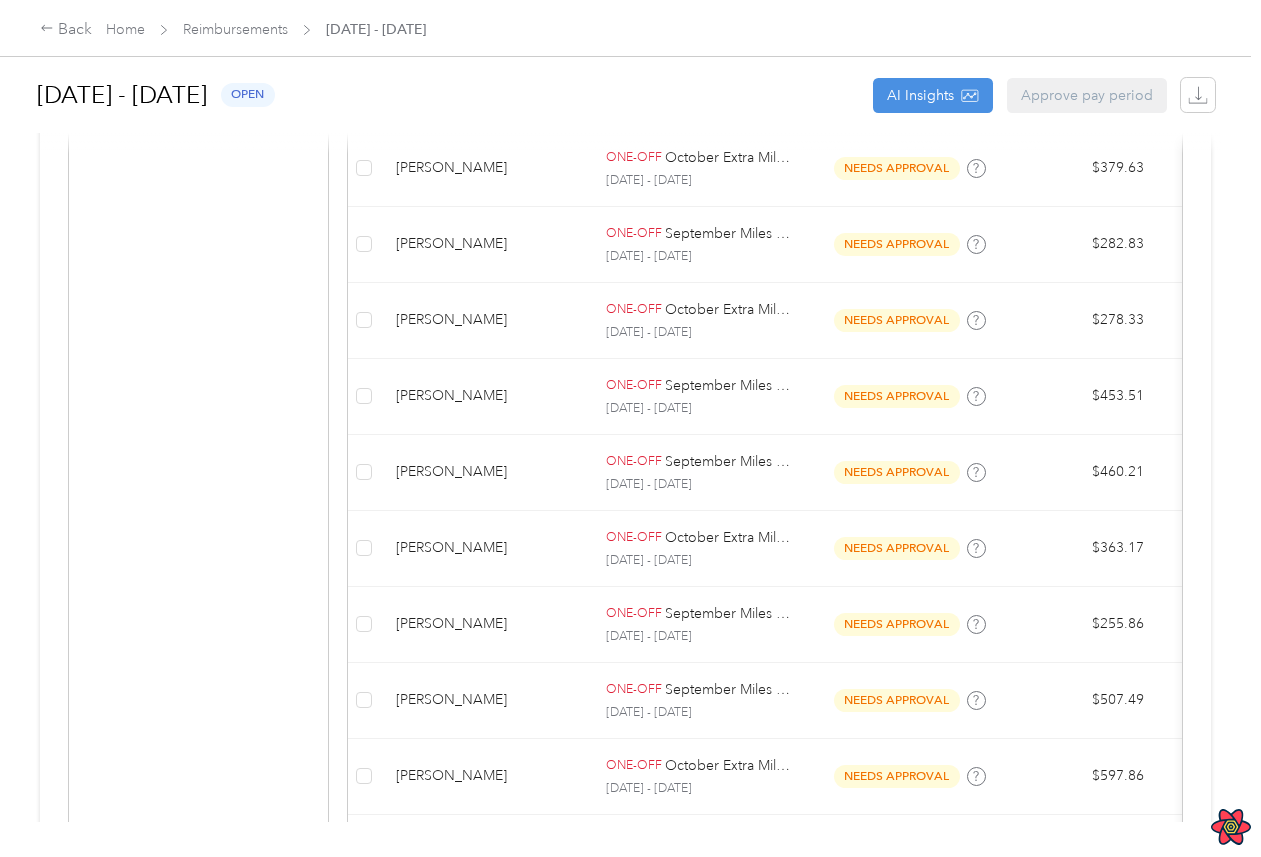 click at bounding box center (630, 428) 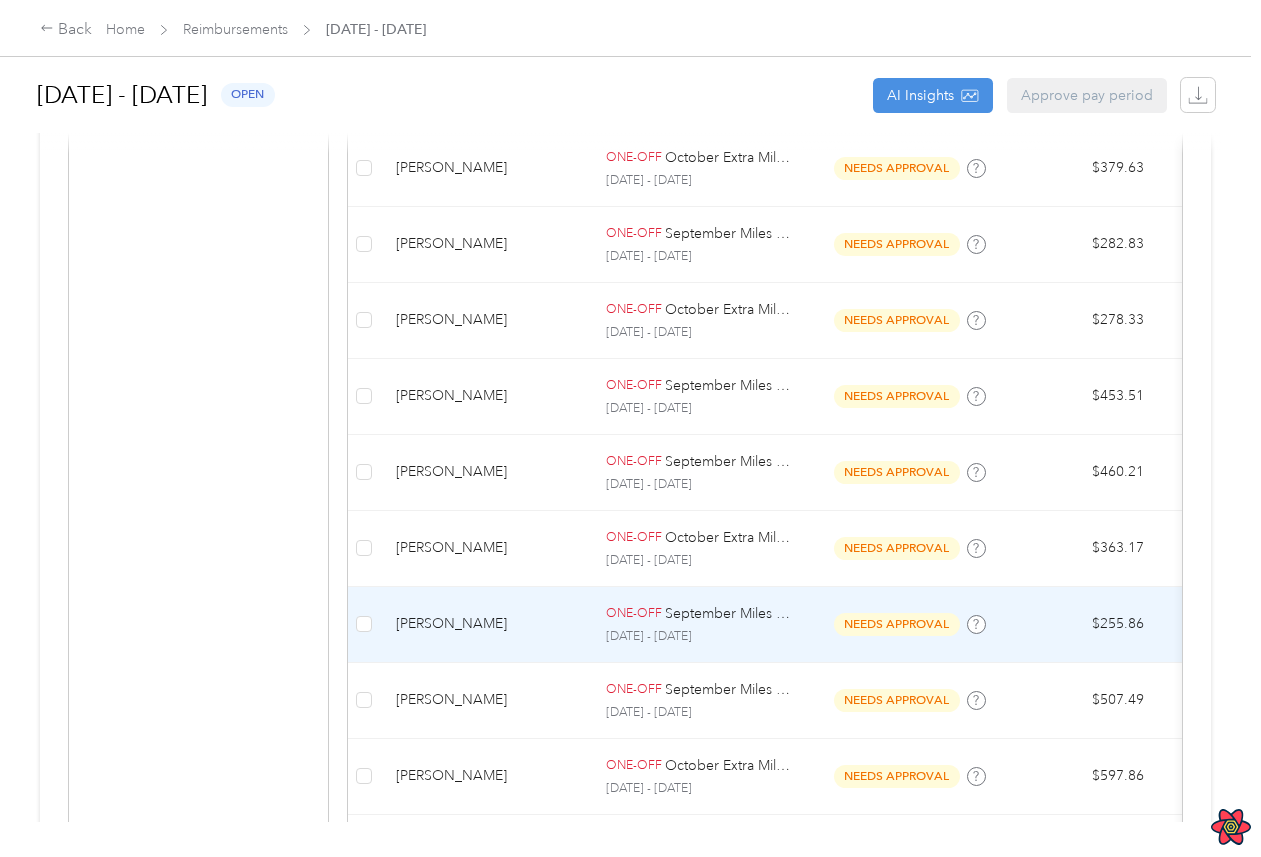click on "[PERSON_NAME]" at bounding box center (485, 625) 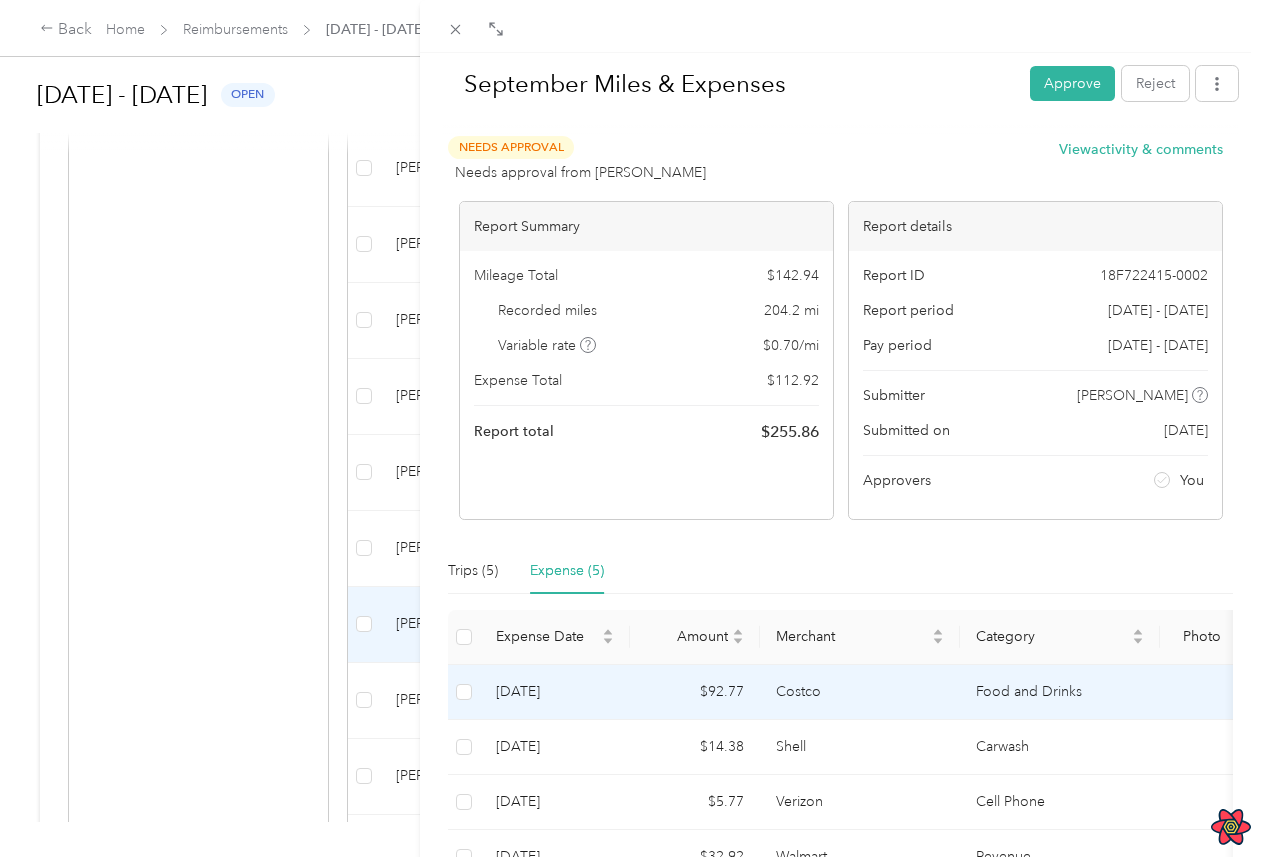 scroll, scrollTop: 205, scrollLeft: 0, axis: vertical 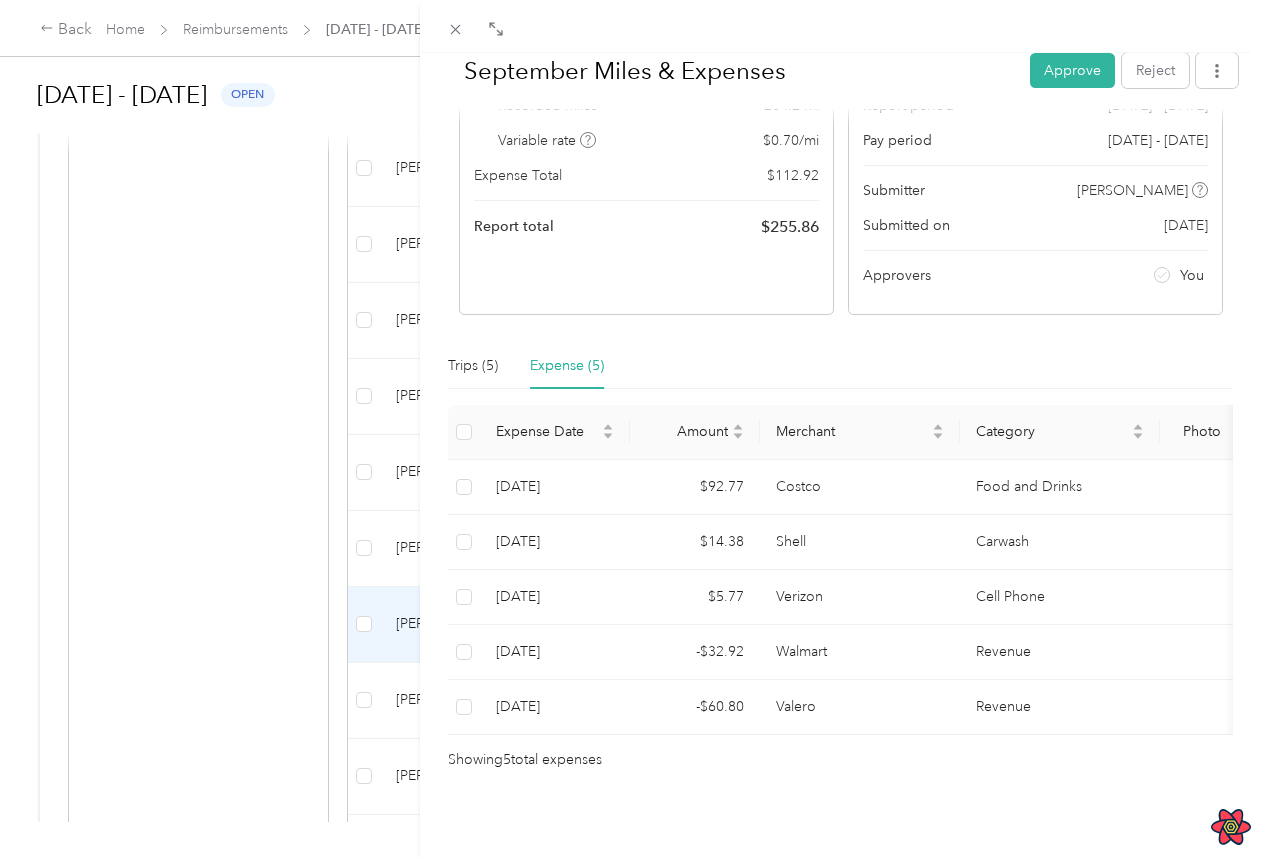 click on "September Miles & Expenses Approve Reject Needs Approval Needs approval from [PERSON_NAME] View  activity & comments Report Summary Mileage Total $ 142.94 Recorded miles 204.2   mi Variable rate   $ 0.70 / mi Expense Total $ 112.92 Report total $ 255.86 Report details Report ID 18F722415-0002 Report period [DATE] - [DATE] Pay period [DATE] - [DATE] Submitter [PERSON_NAME] Submitted on [DATE] Approvers You Trips (5) Expense (5) Expense Date Amount Merchant Category Photo Notes Tags                 [DATE] $92.77 Costco Food and Drinks - [DATE] $14.38 Shell Carwash - [DATE] $5.77 Verizon Cell Phone - [DATE] -$32.92 Walmart Revenue - [DATE] -$60.80 Valero Revenue - Showing  5  total expenses" at bounding box center [630, 428] 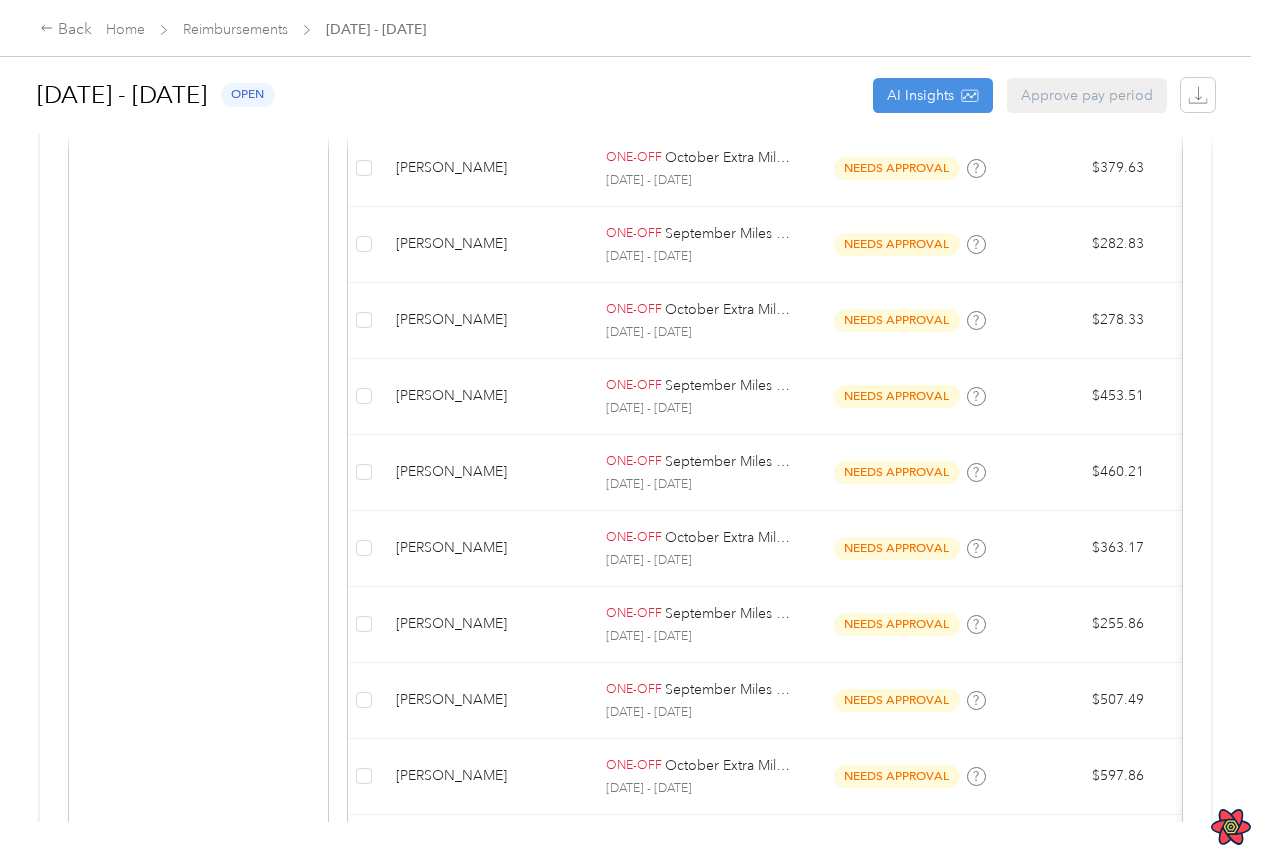 click on "[PERSON_NAME]" at bounding box center [485, 700] 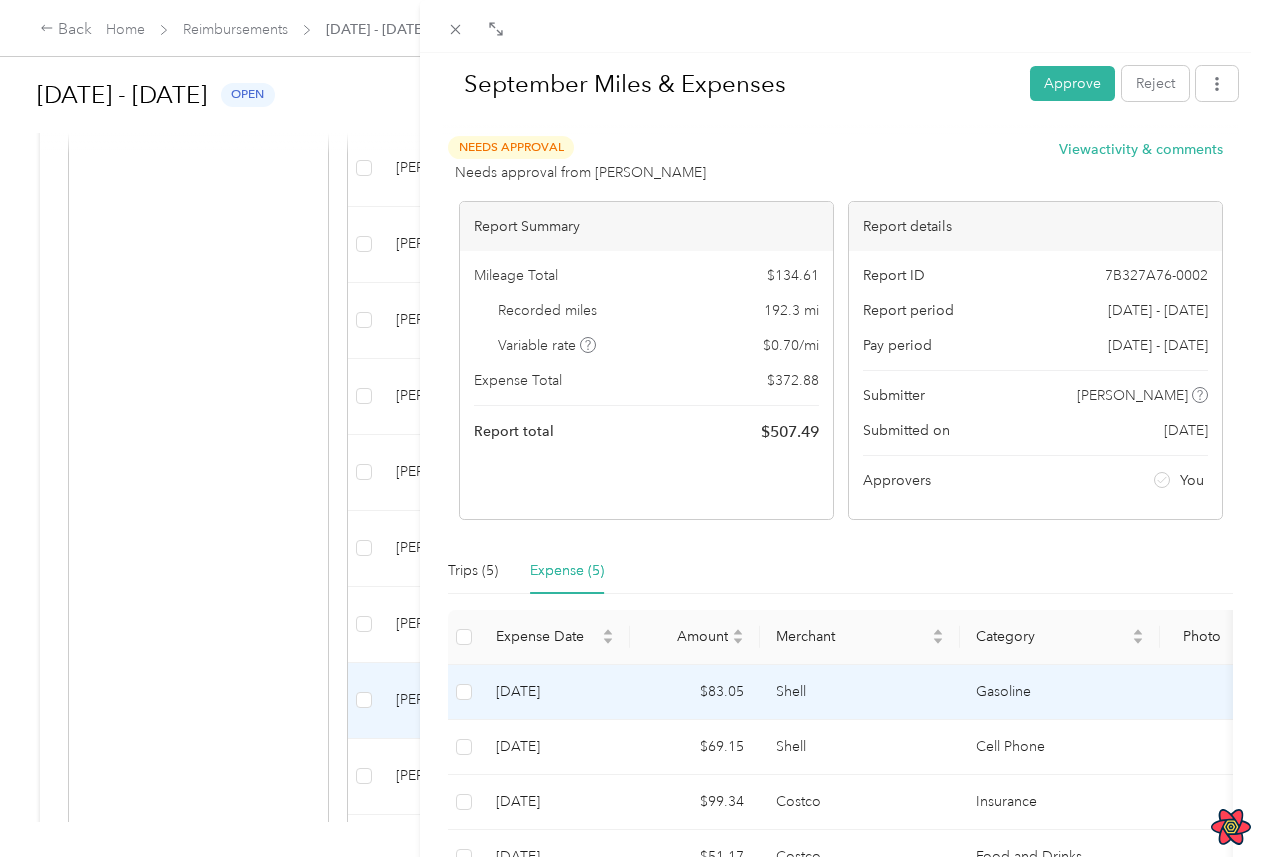 scroll, scrollTop: 205, scrollLeft: 0, axis: vertical 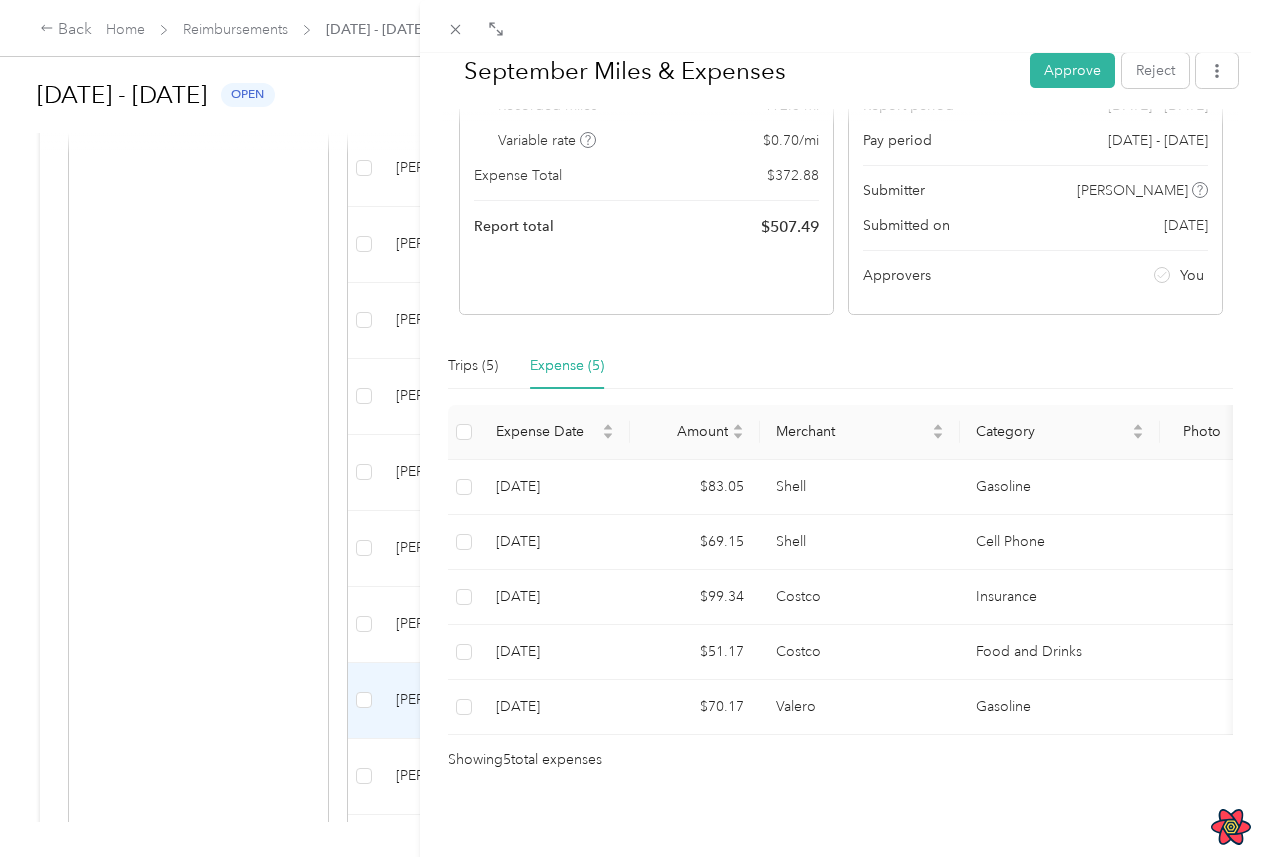 click on "September Miles & Expenses Approve Reject Needs Approval Needs approval from [PERSON_NAME] View  activity & comments Report Summary Mileage Total $ 134.61 Recorded miles 192.3   mi Variable rate   $ 0.70 / mi Expense Total $ 372.88 Report total $ 507.49 Report details Report ID 7B327A76-0002 Report period [DATE] - [DATE] Pay period [DATE] - [DATE] Submitter [PERSON_NAME] Submitted on [DATE] Approvers You Trips (5) Expense (5) Expense Date Amount Merchant Category Photo Notes Tags                 [DATE] $83.05 Shell Gasoline - [DATE] $69.15 Shell Cell Phone - [DATE] $99.34 Costco Insurance - [DATE] $51.17 Costco Food and Drinks - [DATE] $70.17 Valero Gasoline - Showing  5  total expenses" at bounding box center (630, 428) 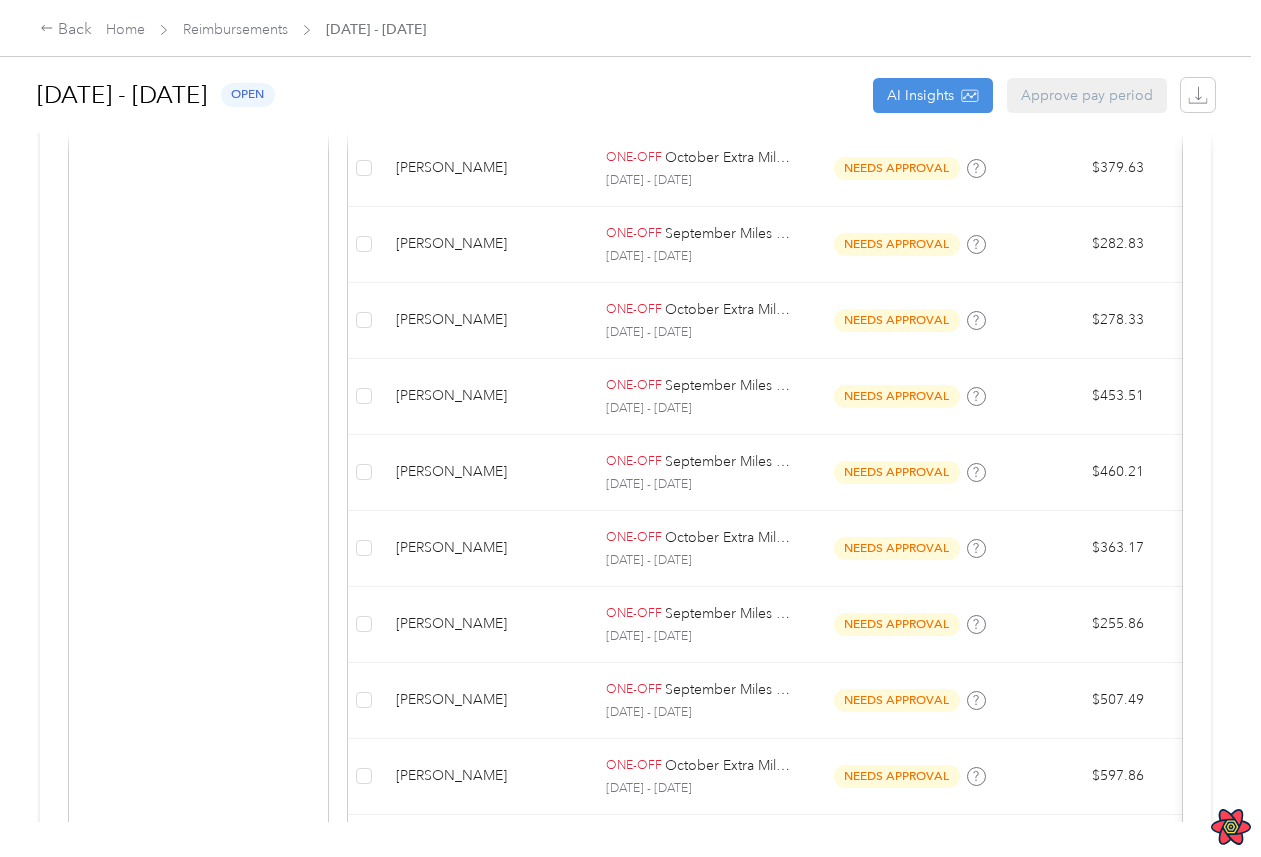 click on "[PERSON_NAME]" at bounding box center (485, 777) 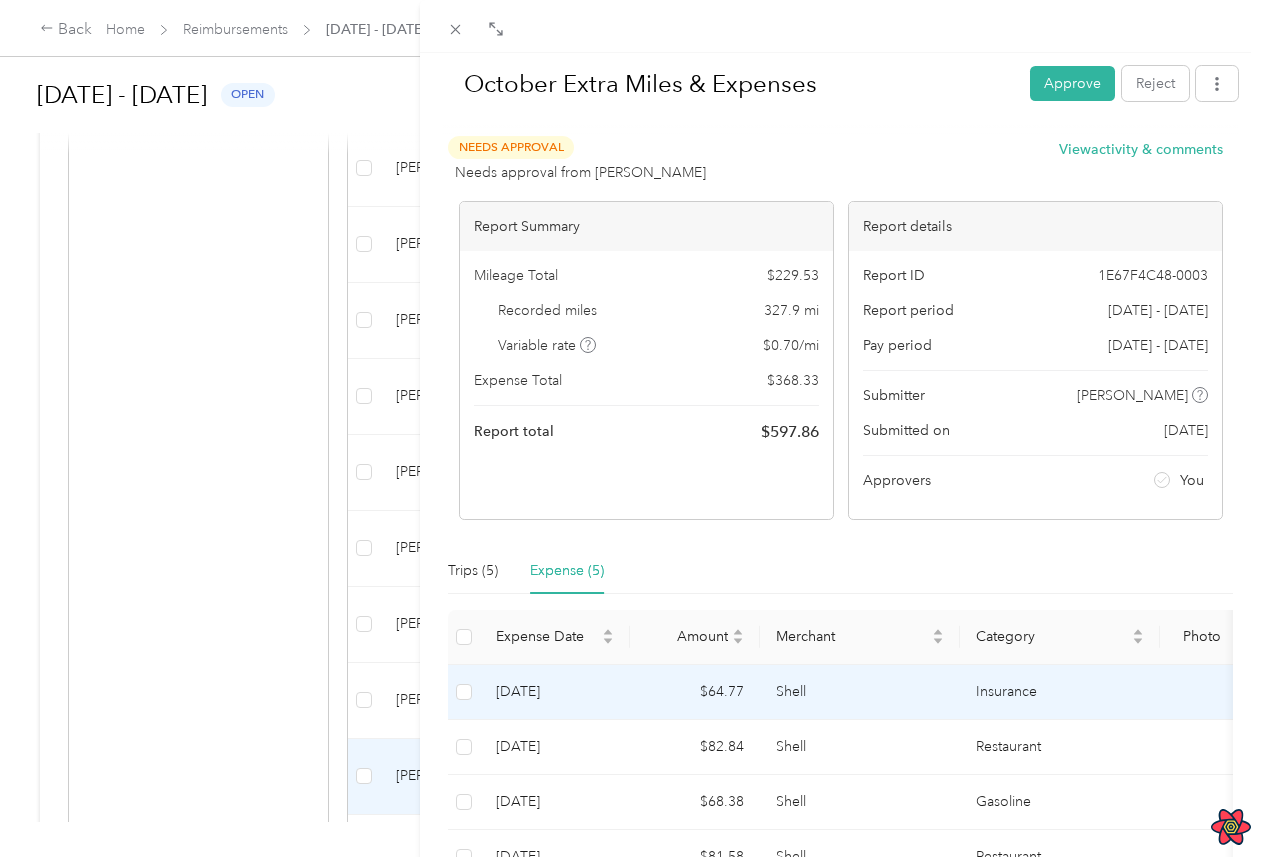 scroll, scrollTop: 205, scrollLeft: 0, axis: vertical 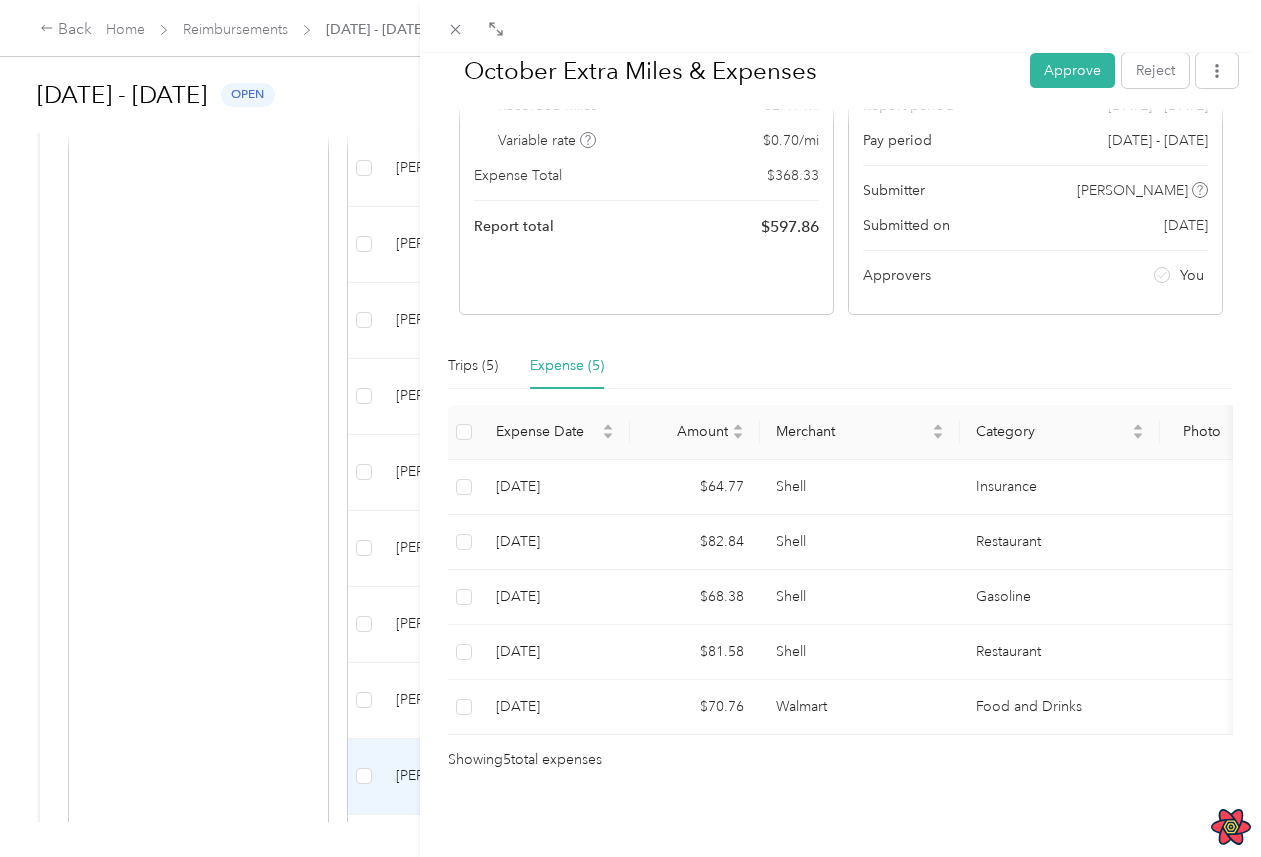 click on "October Extra Miles & Expenses Approve Reject Needs Approval Needs approval from [PERSON_NAME] View  activity & comments Report Summary Mileage Total $ 229.53 Recorded miles 327.9   mi Variable rate   $ 0.70 / mi Expense Total $ 368.33 Report total $ 597.86 Report details Report ID 1E67F4C48-0003 Report period [DATE] - [DATE] Pay period [DATE] - [DATE] Submitter [PERSON_NAME] Submitted on [DATE] Approvers You Trips (5) Expense (5) Expense Date Amount Merchant Category Photo Notes Tags                 [DATE] $64.77 Shell Insurance - [DATE] $82.84 Shell Restaurant - [DATE] $68.38 Shell Gasoline - [DATE] $81.58 Shell Restaurant - [DATE] $70.76 Walmart Food and Drinks - Showing  5  total expenses" at bounding box center (630, 428) 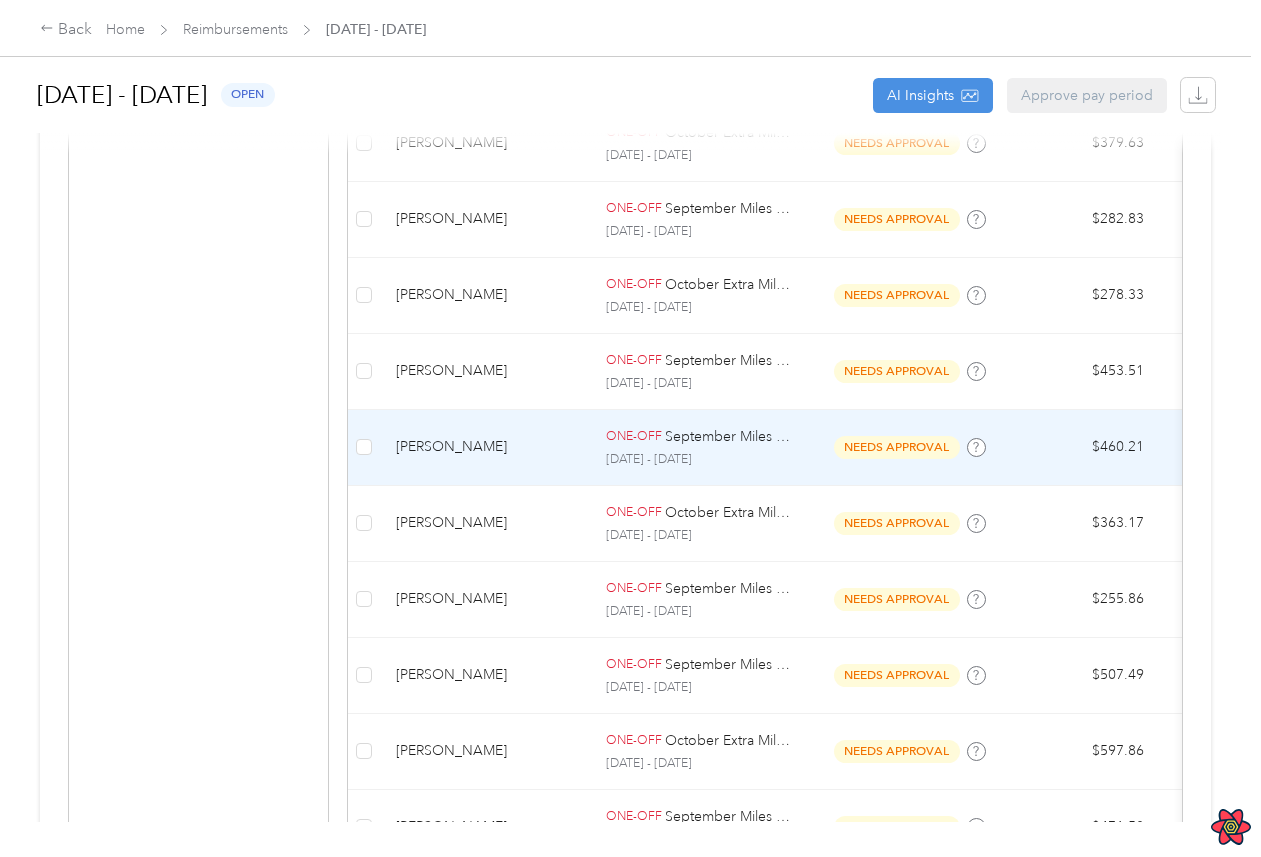 scroll, scrollTop: 1381, scrollLeft: 0, axis: vertical 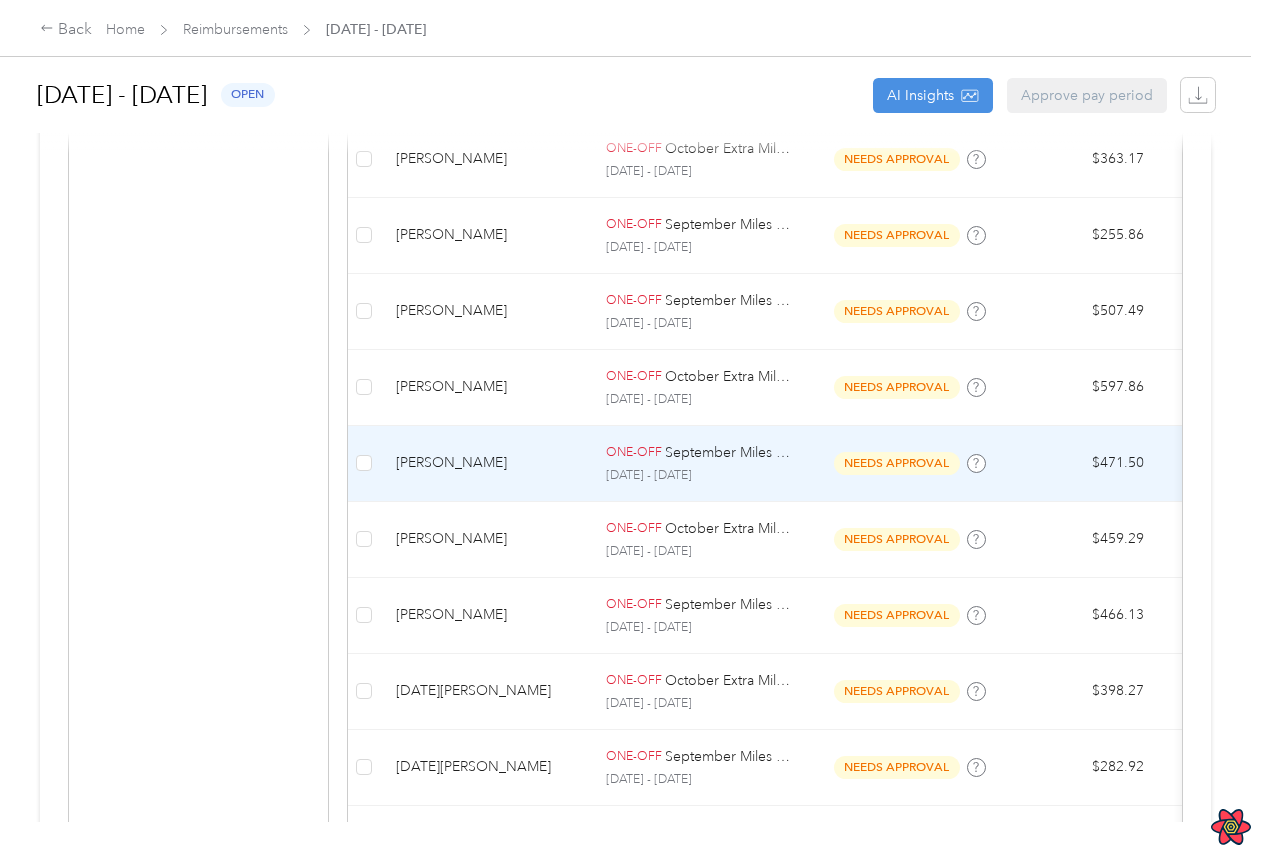 click on "[PERSON_NAME]" at bounding box center [485, 463] 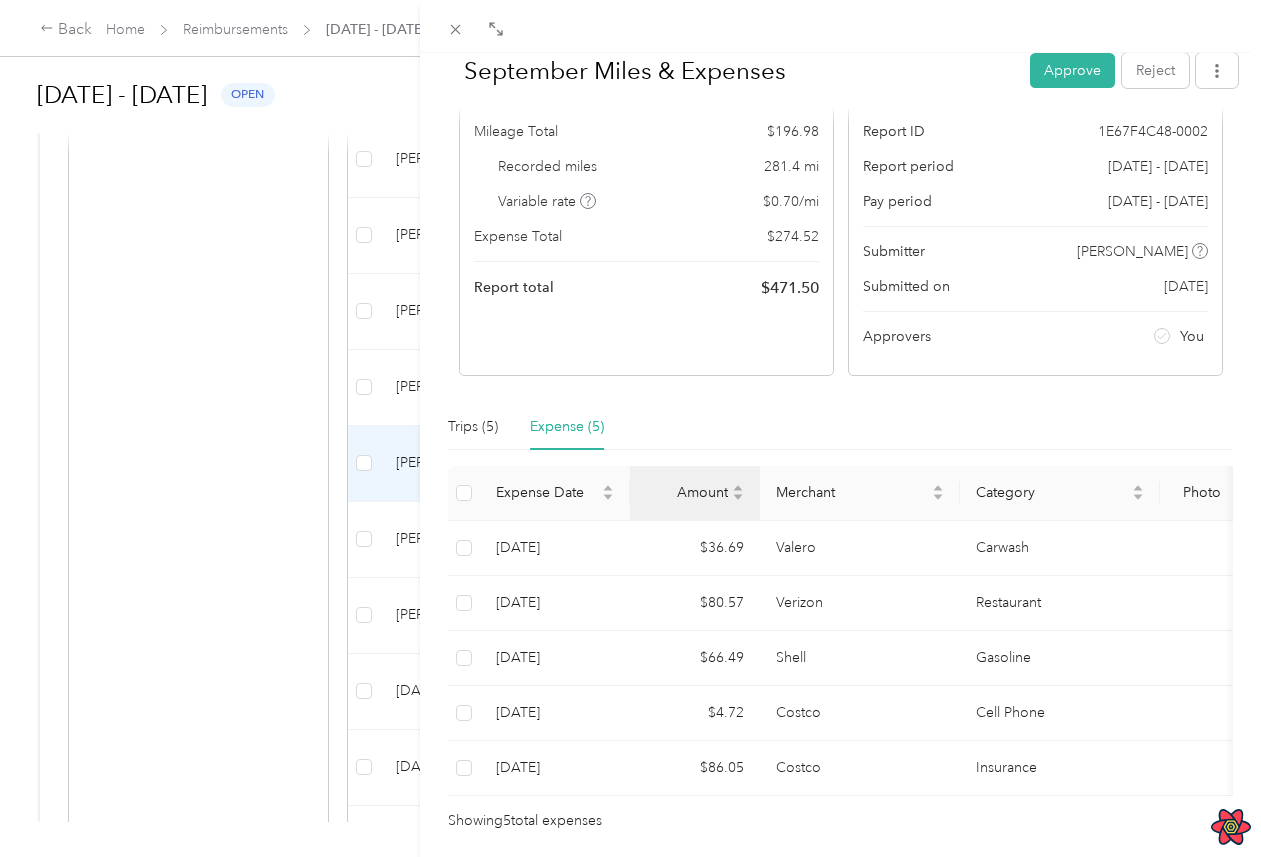 scroll, scrollTop: 205, scrollLeft: 0, axis: vertical 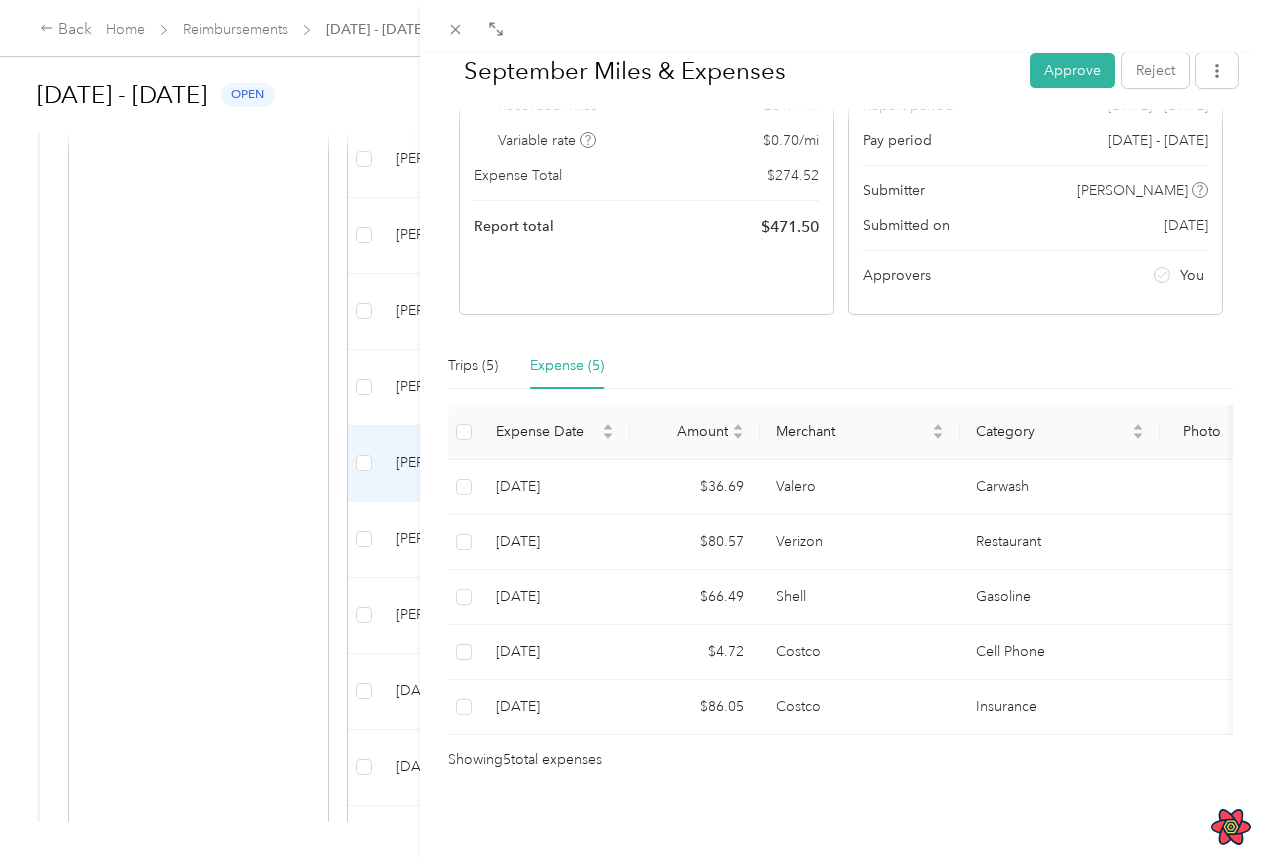click on "September Miles & Expenses Approve Reject Needs Approval Needs approval from [PERSON_NAME] View  activity & comments Report Summary Mileage Total $ 196.98 Recorded miles 281.4   mi Variable rate   $ 0.70 / mi Expense Total $ 274.52 Report total $ 471.50 Report details Report ID 1E67F4C48-0002 Report period [DATE] - [DATE] Pay period [DATE] - [DATE] Submitter [PERSON_NAME] Submitted on [DATE] Approvers You Trips (5) Expense (5) Expense Date Amount Merchant Category Photo Notes Tags                 [DATE] $36.69 Valero Carwash - [DATE] $80.57 Verizon Restaurant - [DATE] $66.49 Shell Gasoline - [DATE] $4.72 Costco Cell Phone - [DATE] $86.05 Costco Insurance - Showing  5  total expenses" at bounding box center [630, 428] 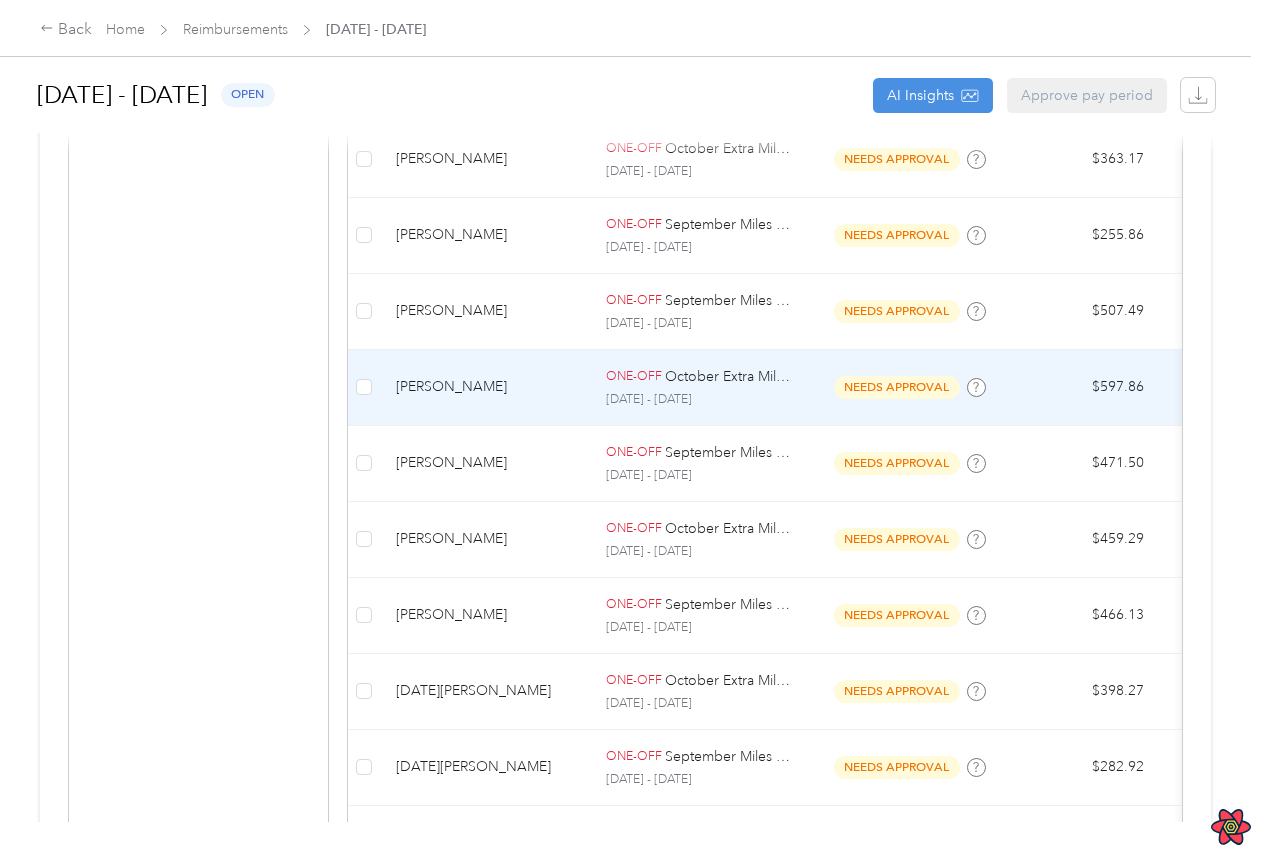 click on "[PERSON_NAME]" at bounding box center (485, 388) 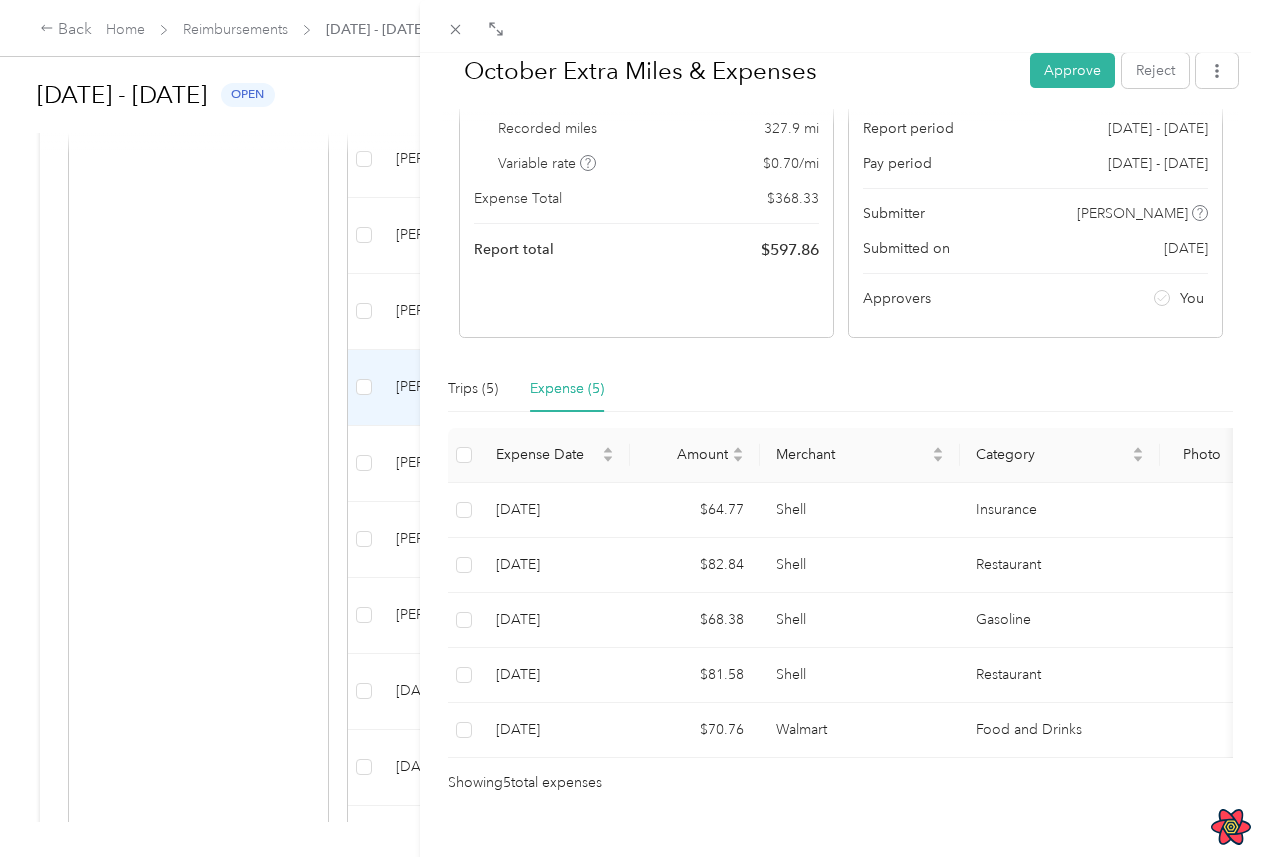 scroll, scrollTop: 205, scrollLeft: 0, axis: vertical 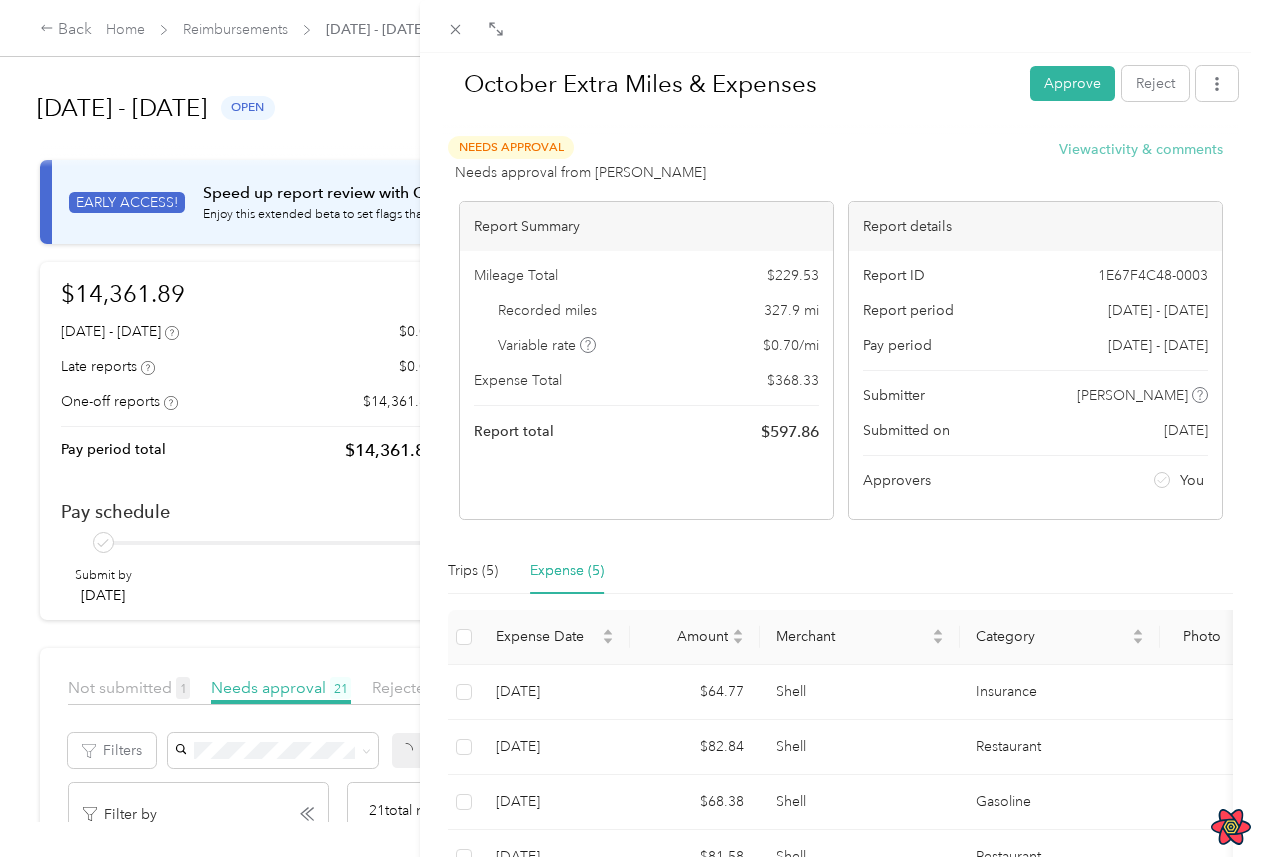 click on "View  activity & comments" at bounding box center (1141, 149) 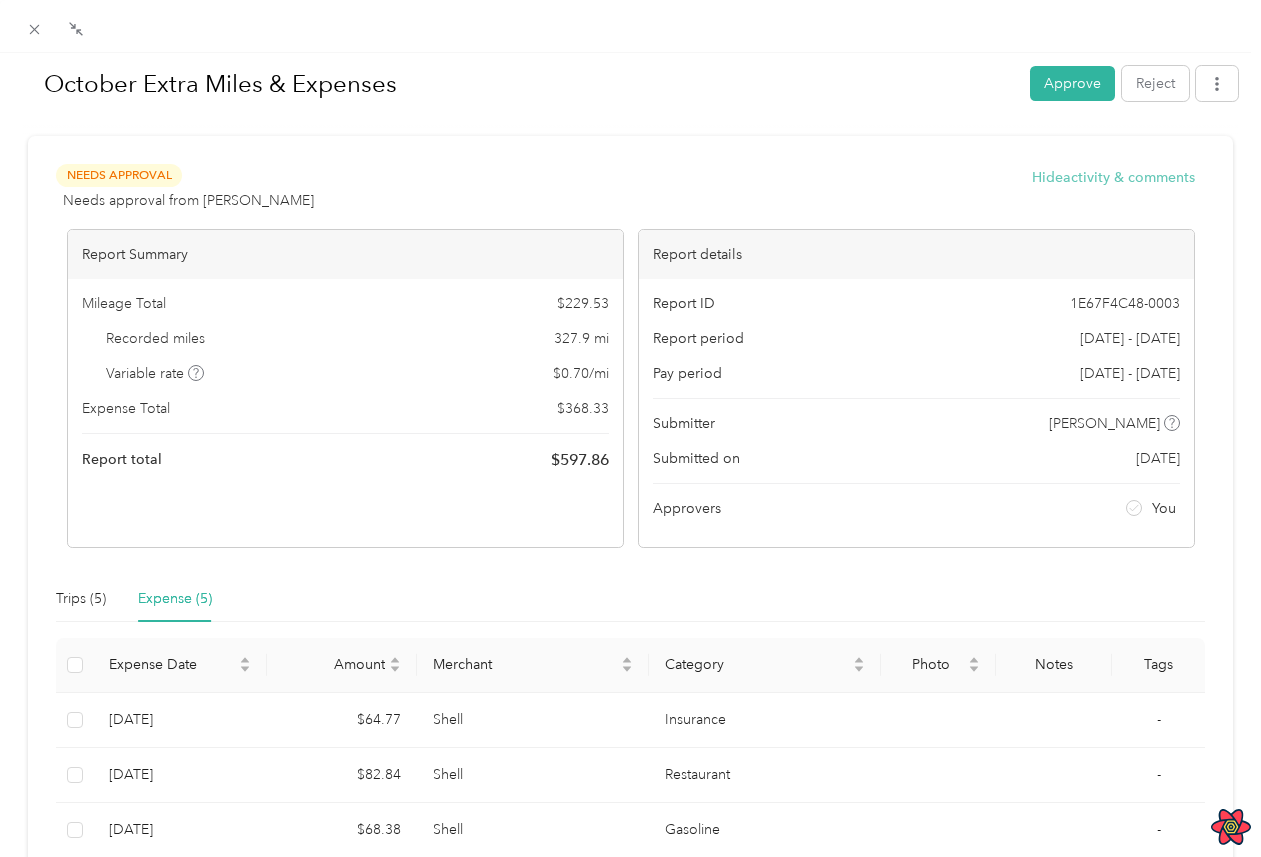 click on "Hide  activity & comments" at bounding box center [1113, 177] 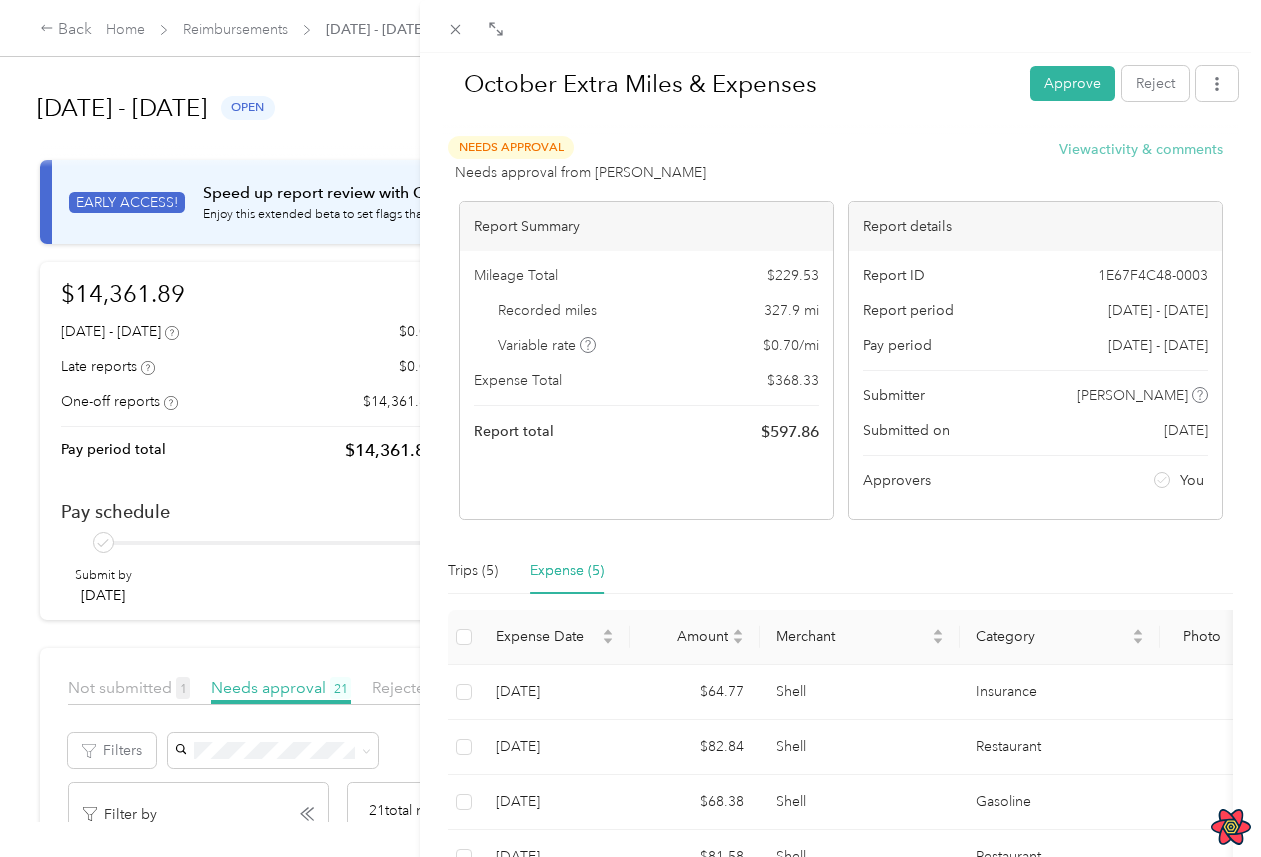 click on "View  activity & comments" at bounding box center (1141, 149) 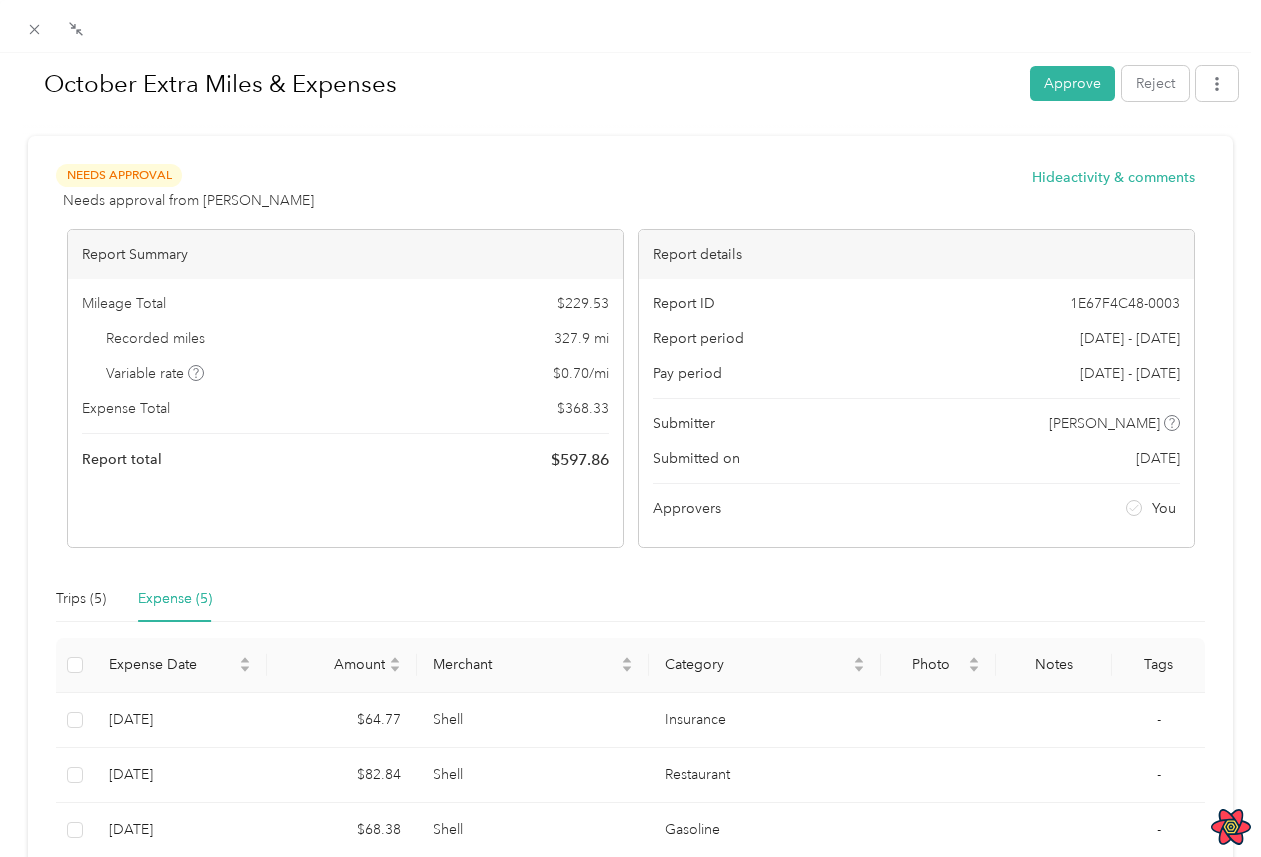 click at bounding box center (630, 127) 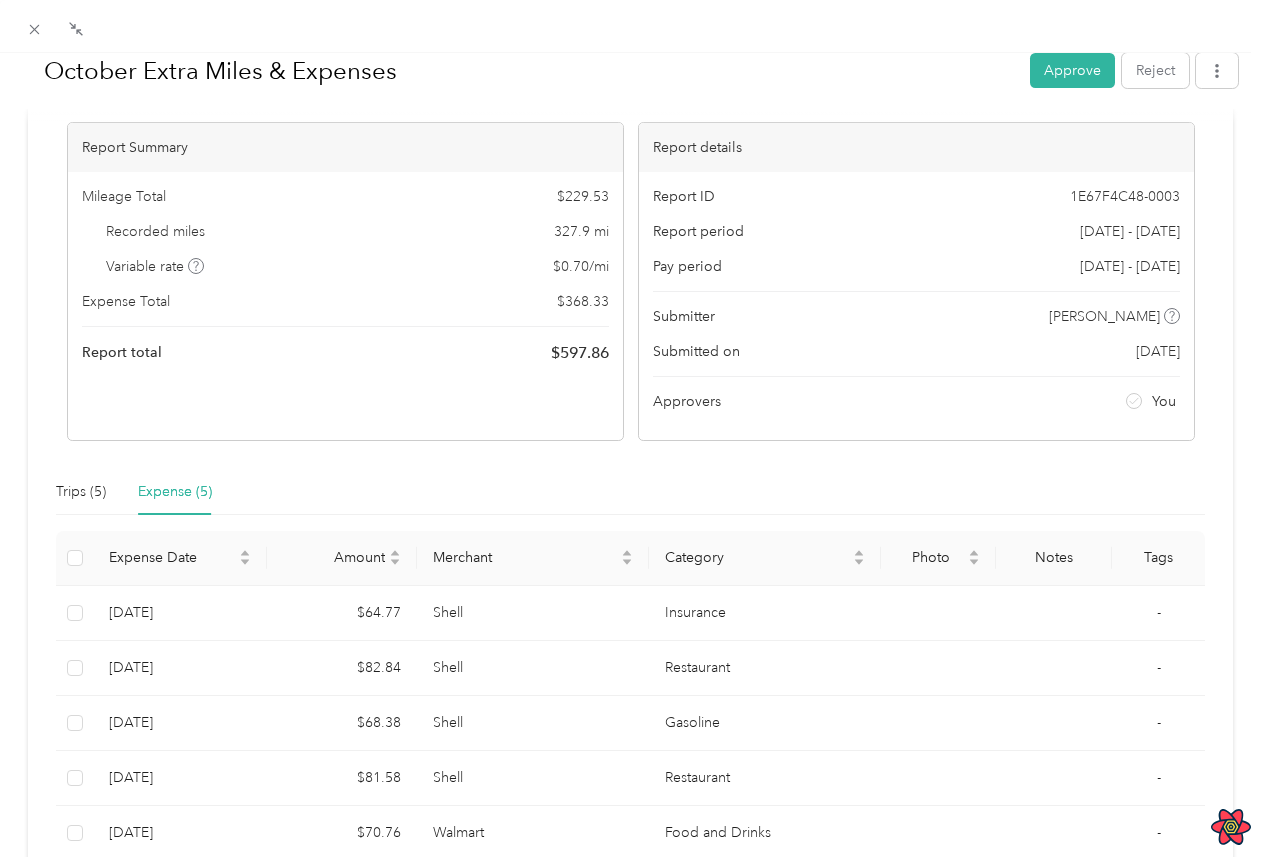 scroll, scrollTop: 0, scrollLeft: 0, axis: both 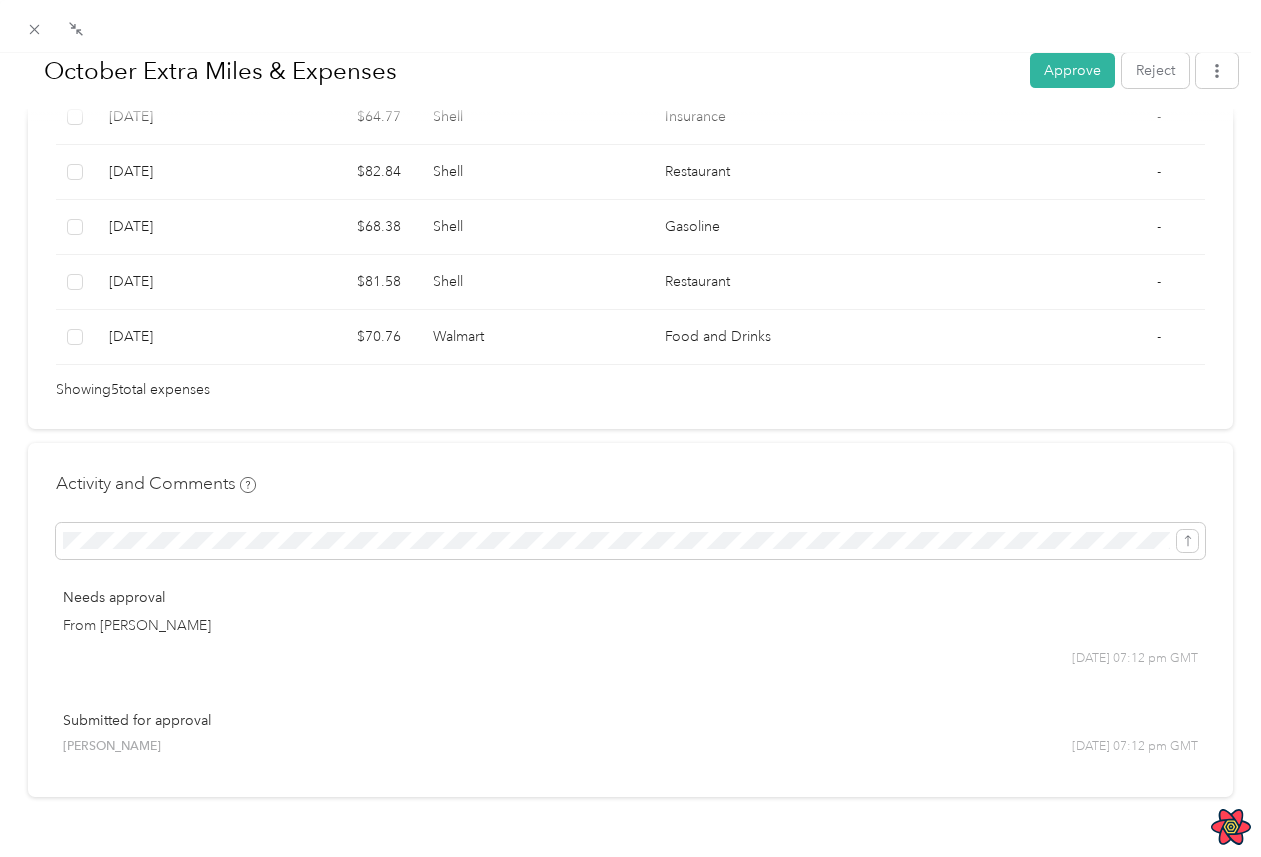 click on "Showing  5  total expenses" at bounding box center (630, 390) 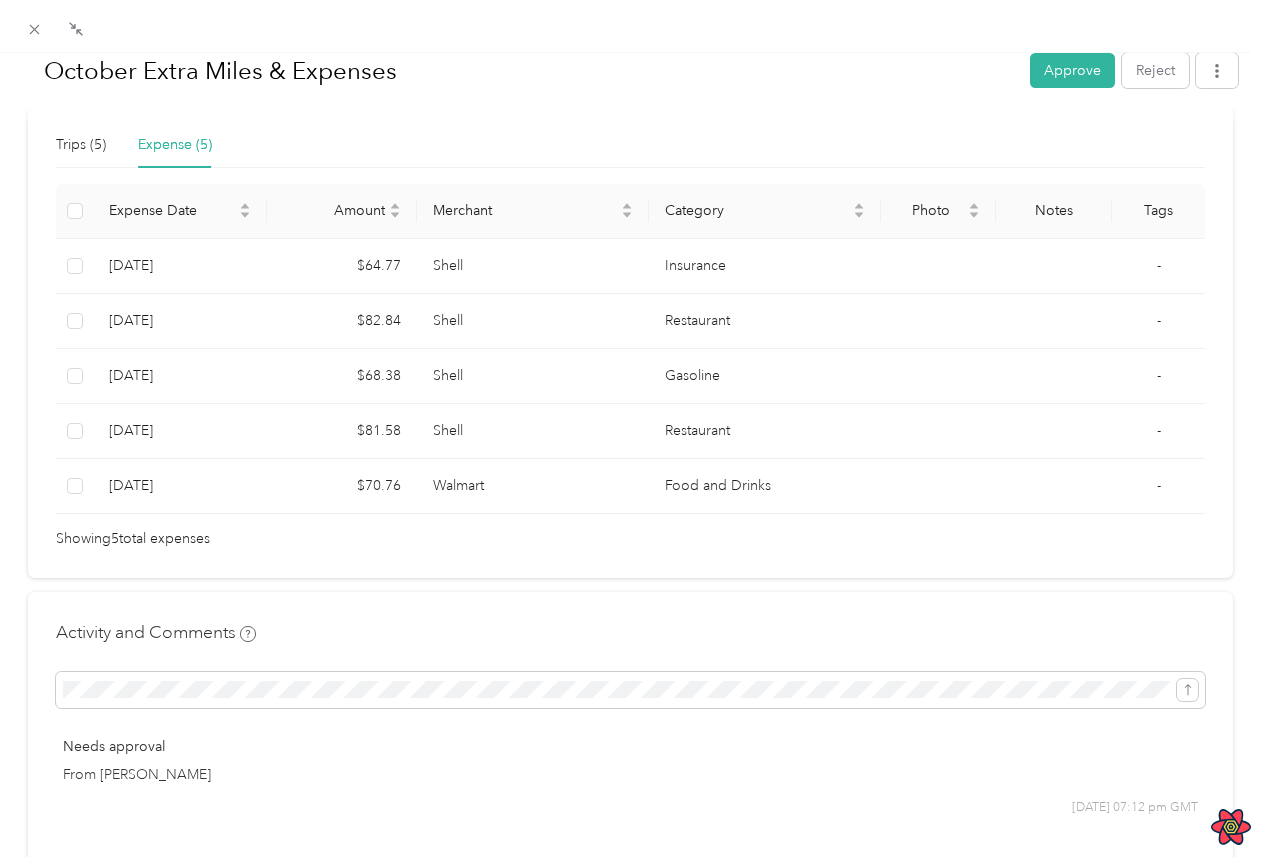 scroll, scrollTop: 334, scrollLeft: 0, axis: vertical 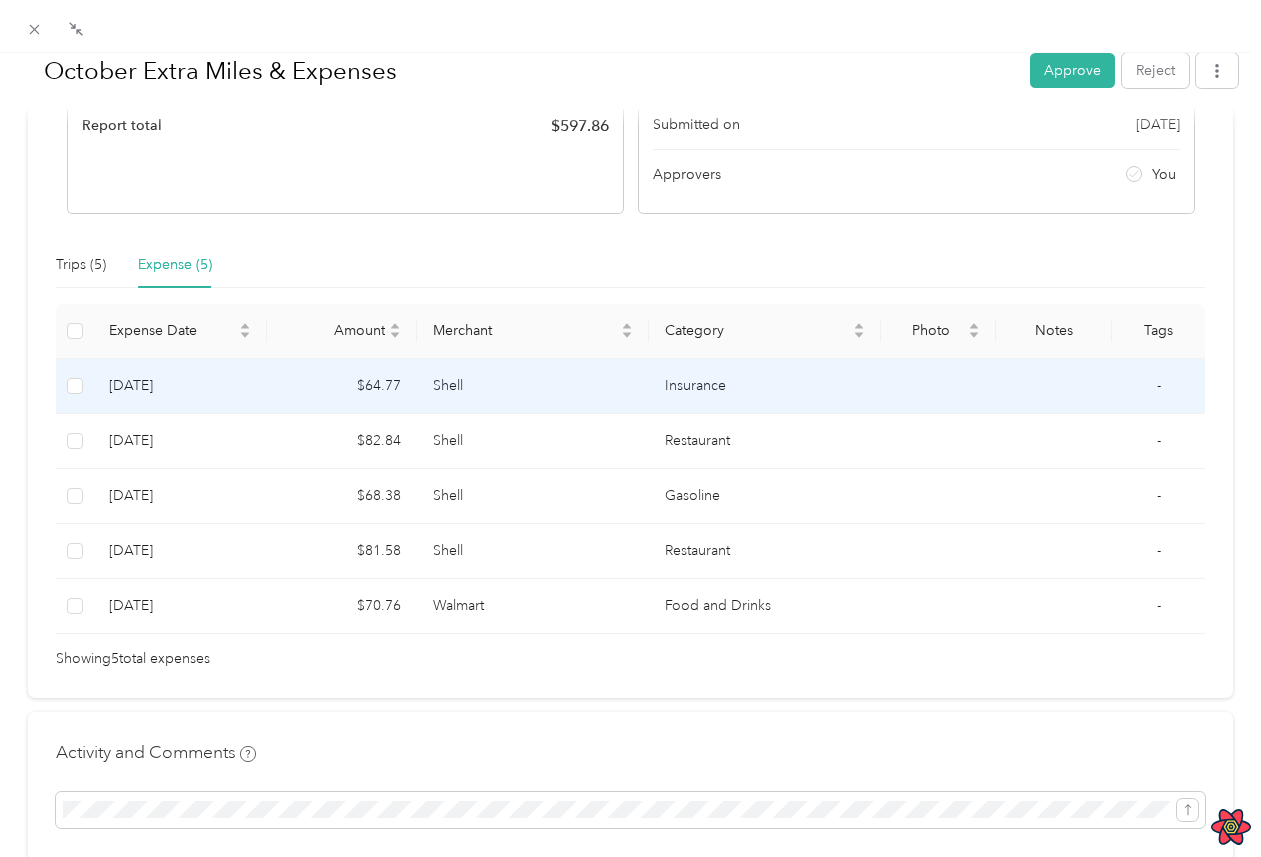 click at bounding box center [74, 386] 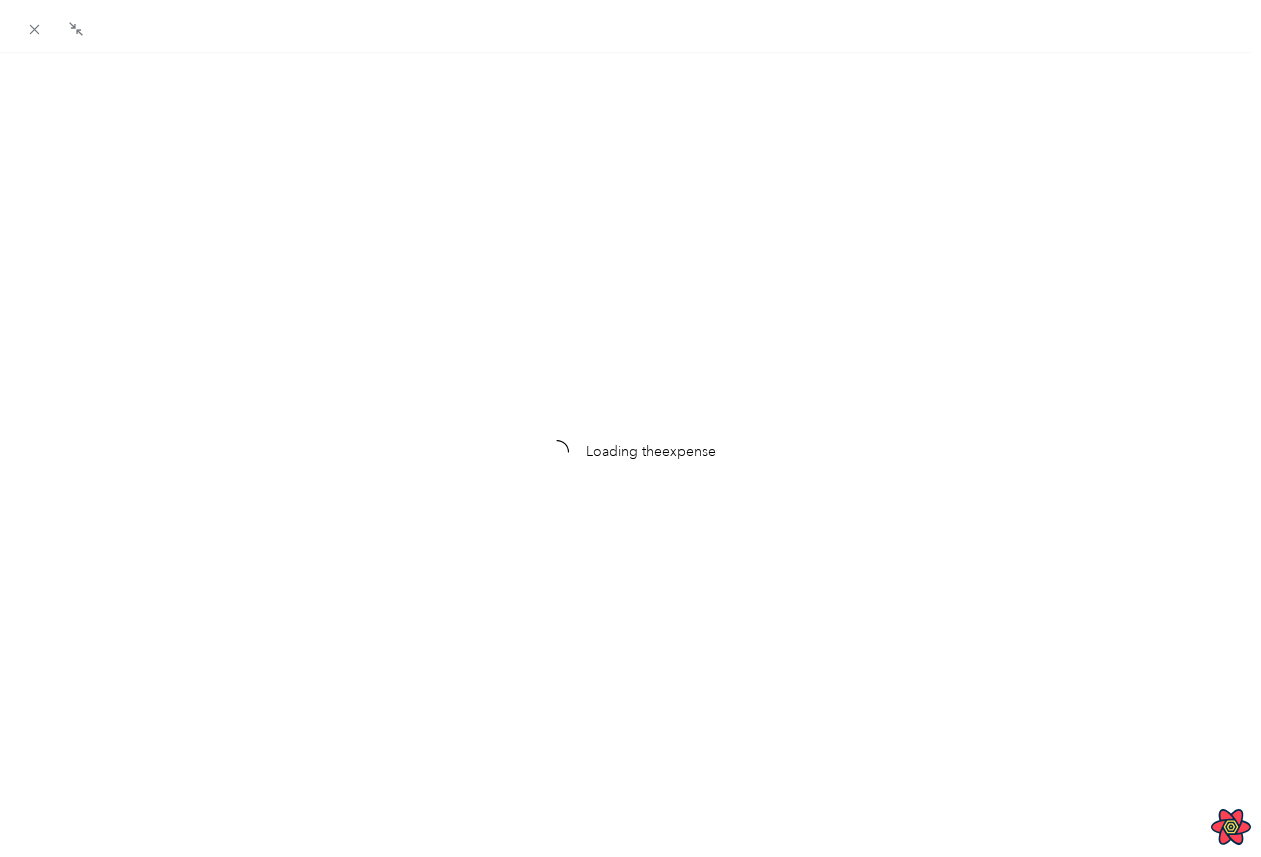 scroll, scrollTop: 0, scrollLeft: 0, axis: both 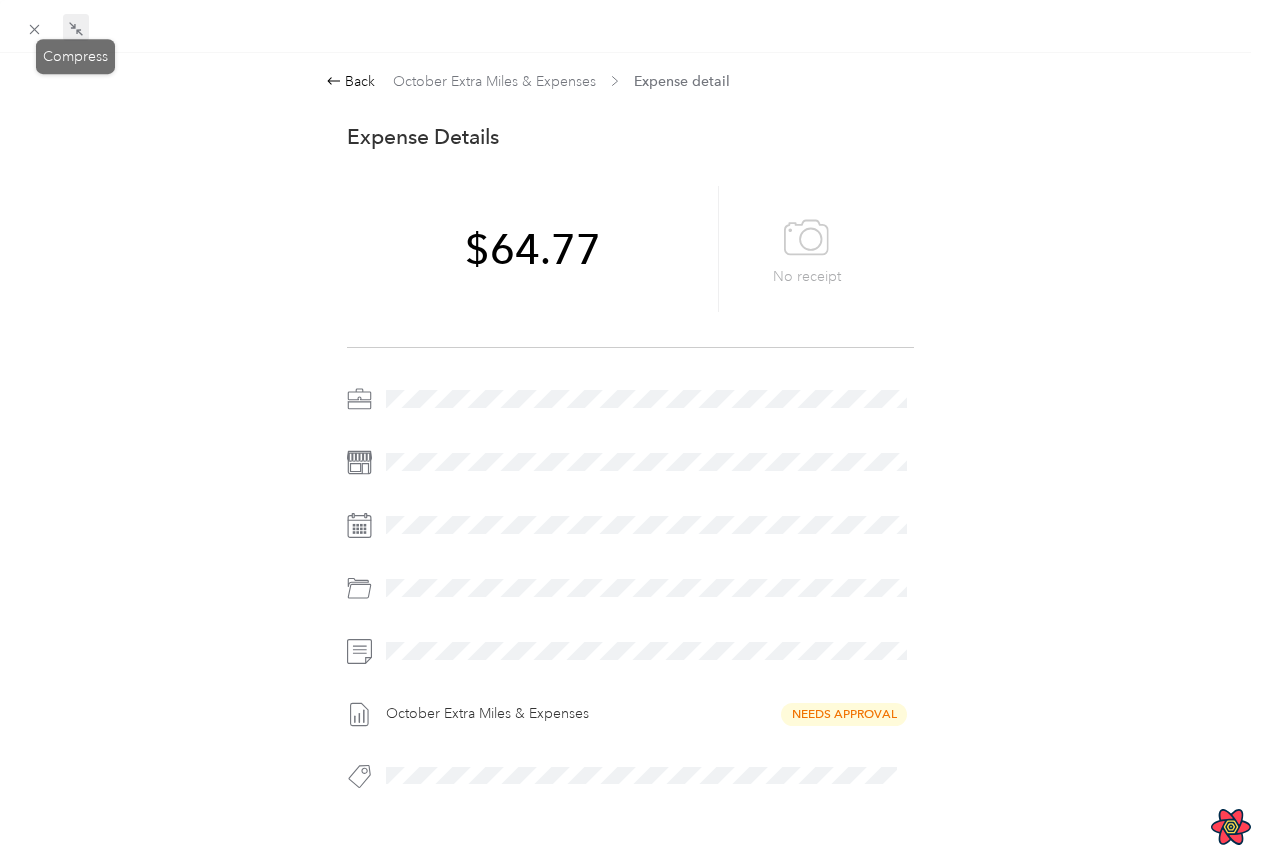 click at bounding box center [76, 28] 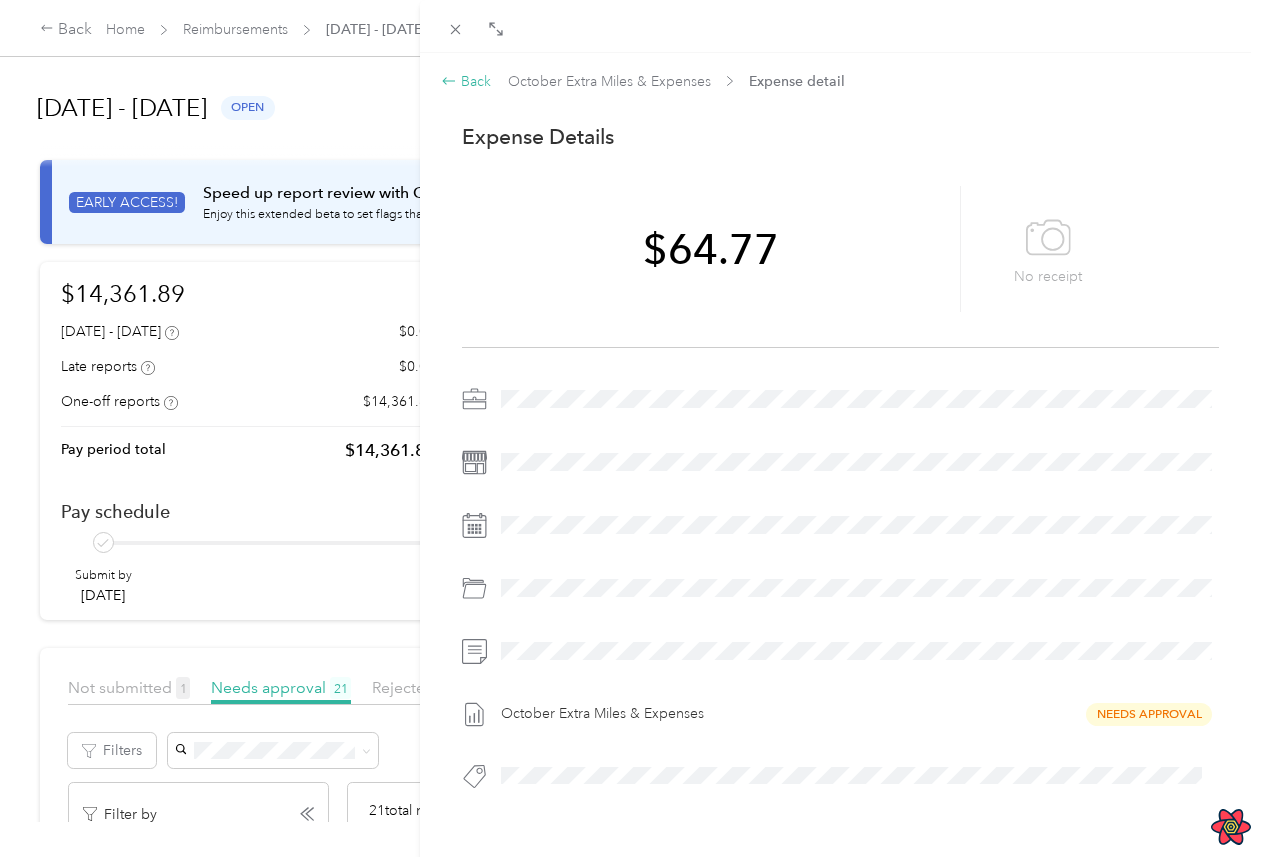 click on "Back" at bounding box center (466, 81) 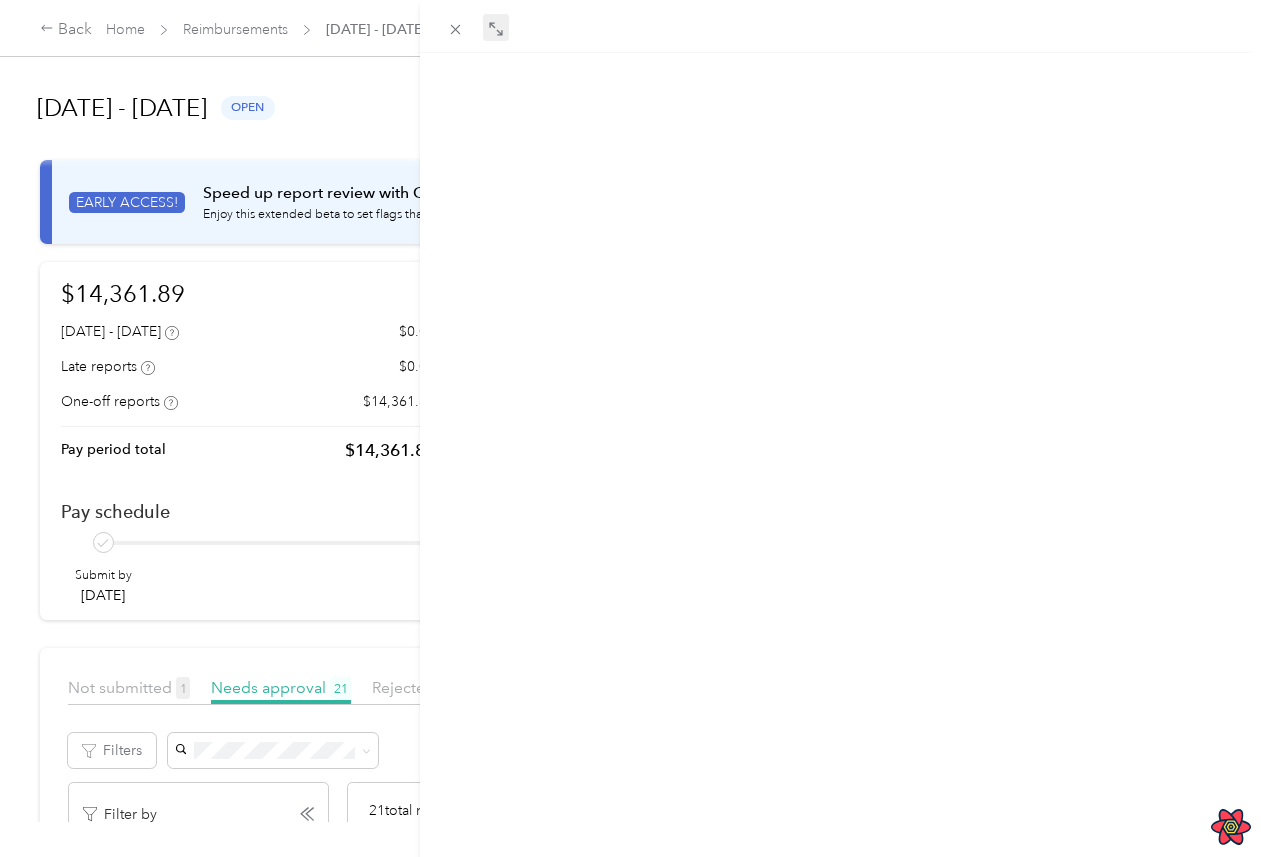 click at bounding box center (496, 28) 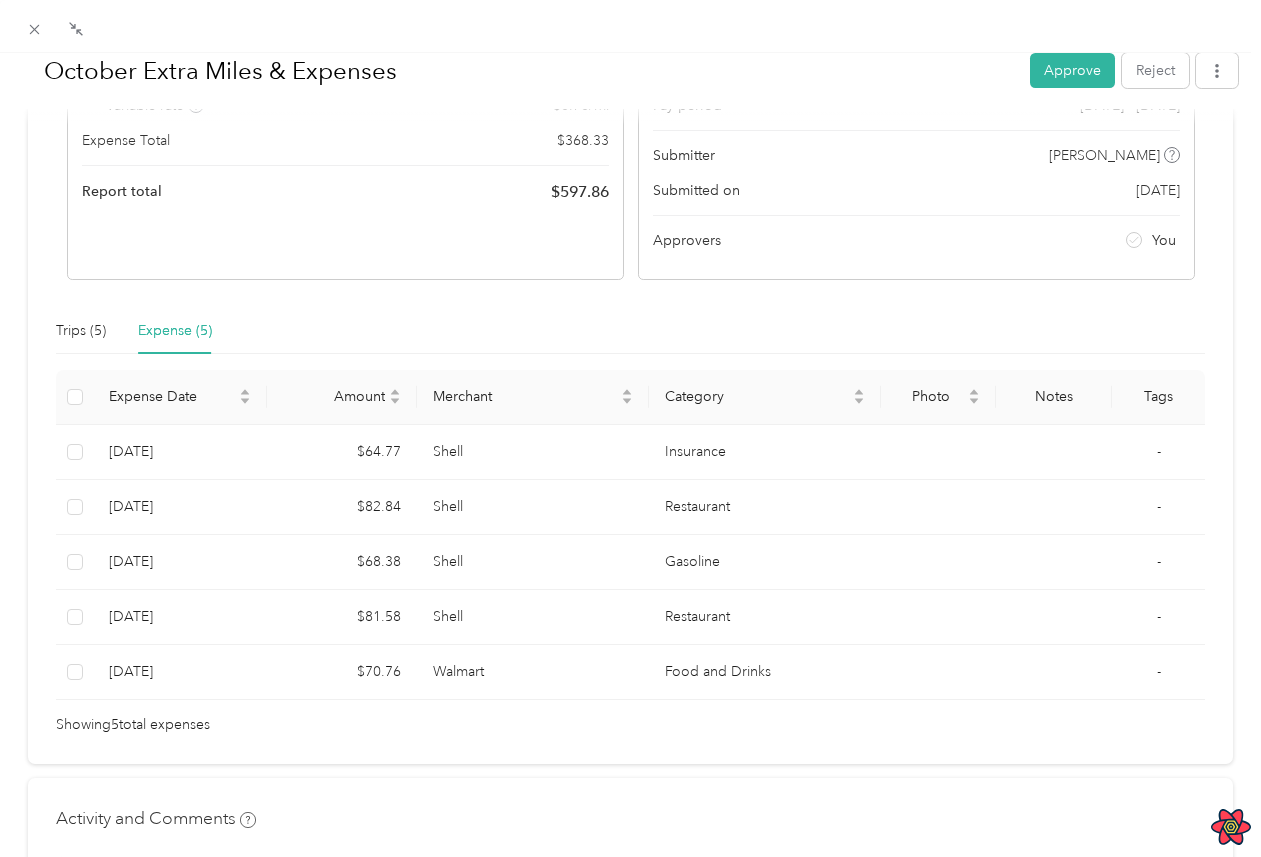 scroll, scrollTop: 484, scrollLeft: 0, axis: vertical 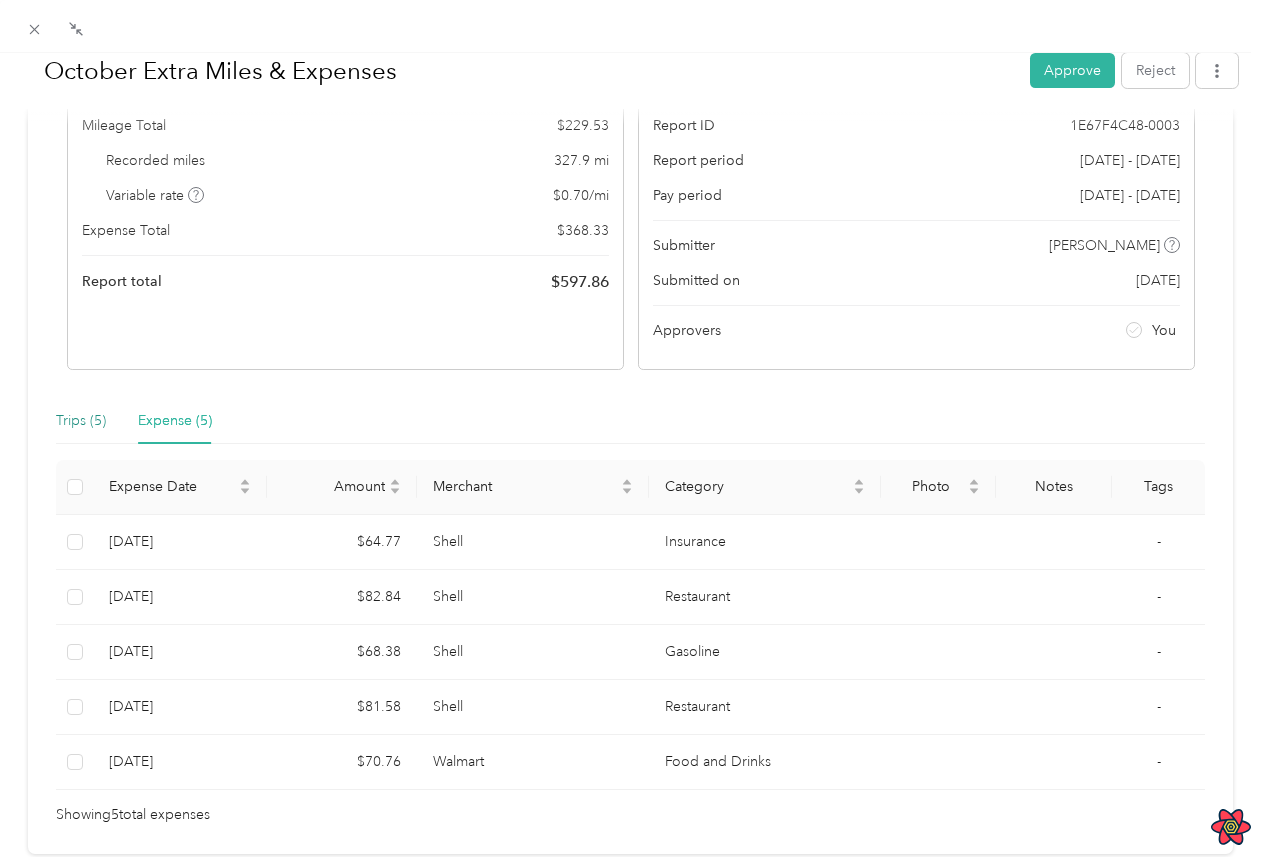 click on "Trips (5)" at bounding box center [81, 421] 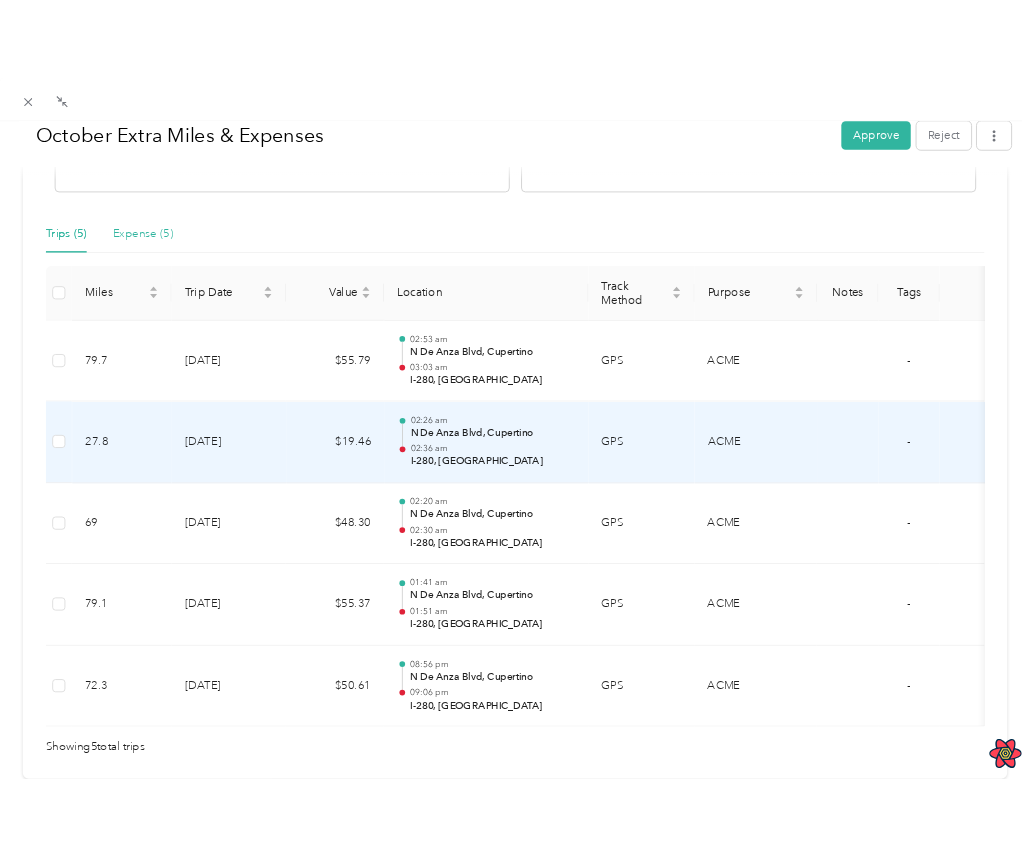 scroll, scrollTop: 403, scrollLeft: 0, axis: vertical 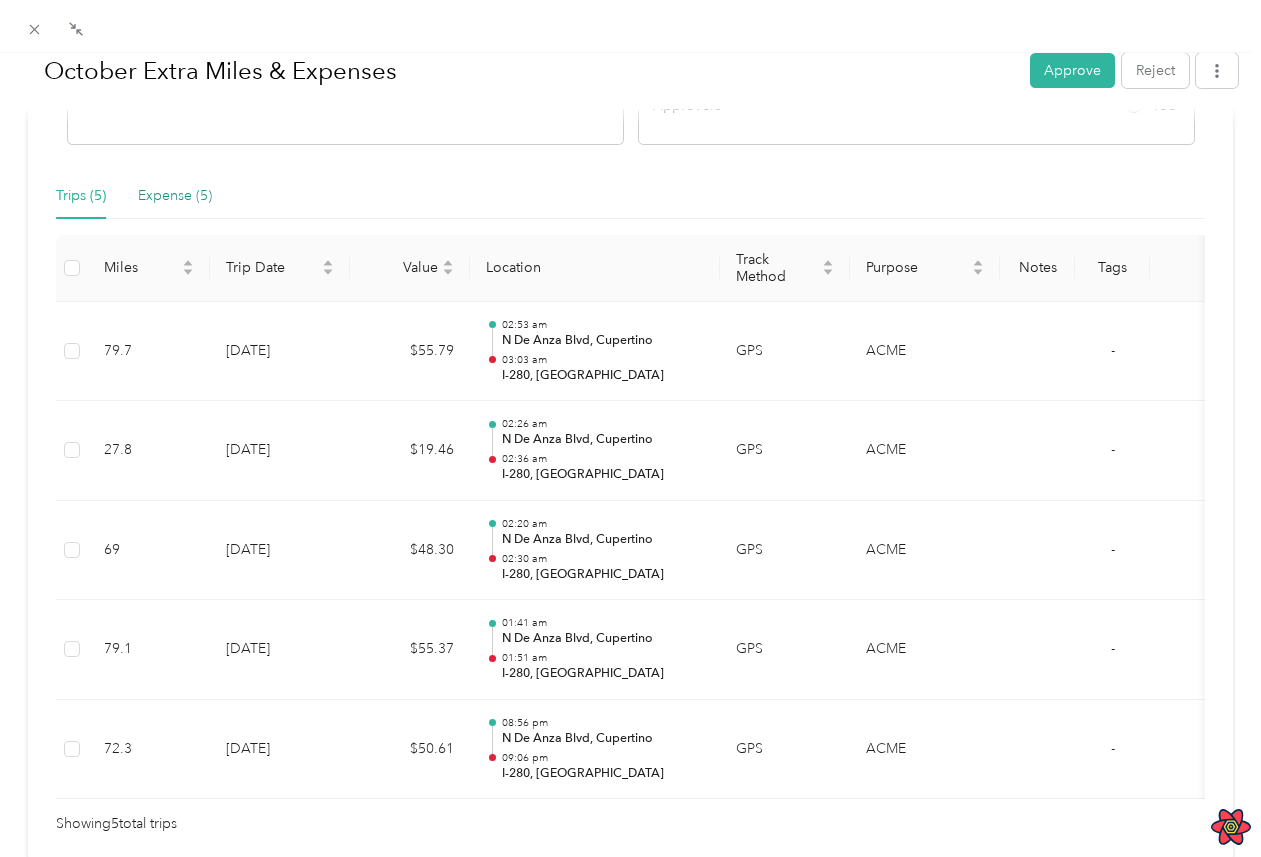 click on "Expense (5)" at bounding box center [175, 196] 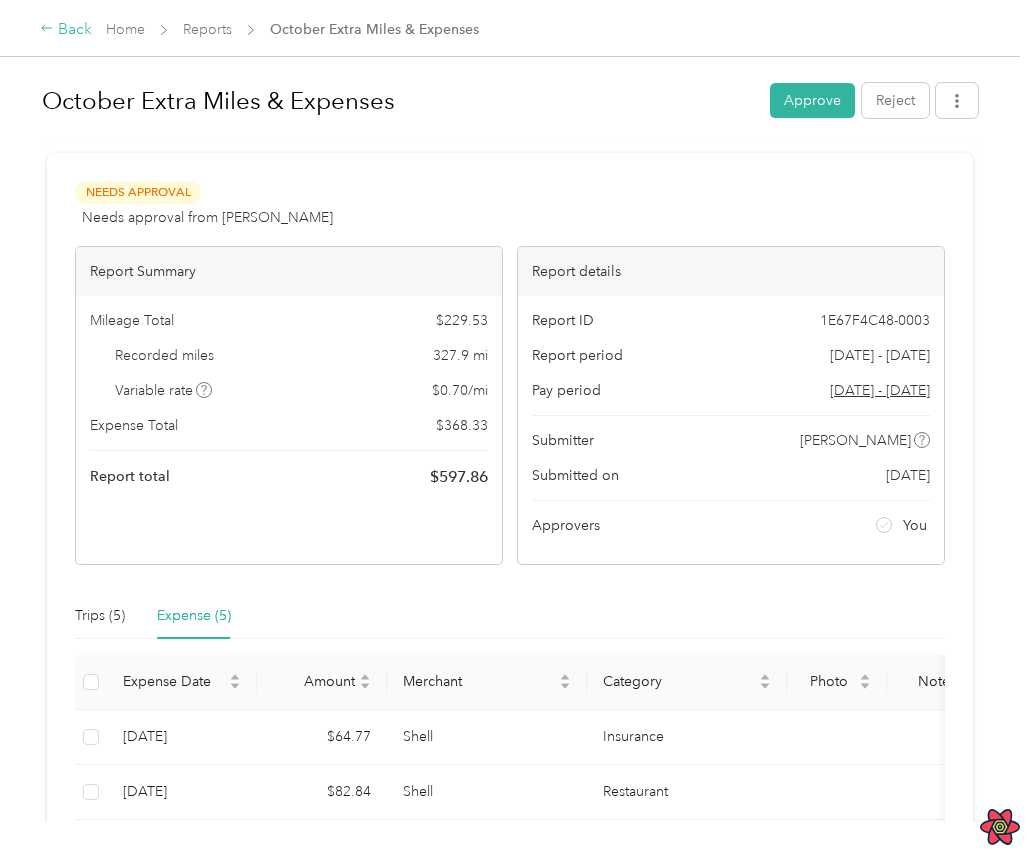 click on "Back" at bounding box center [66, 30] 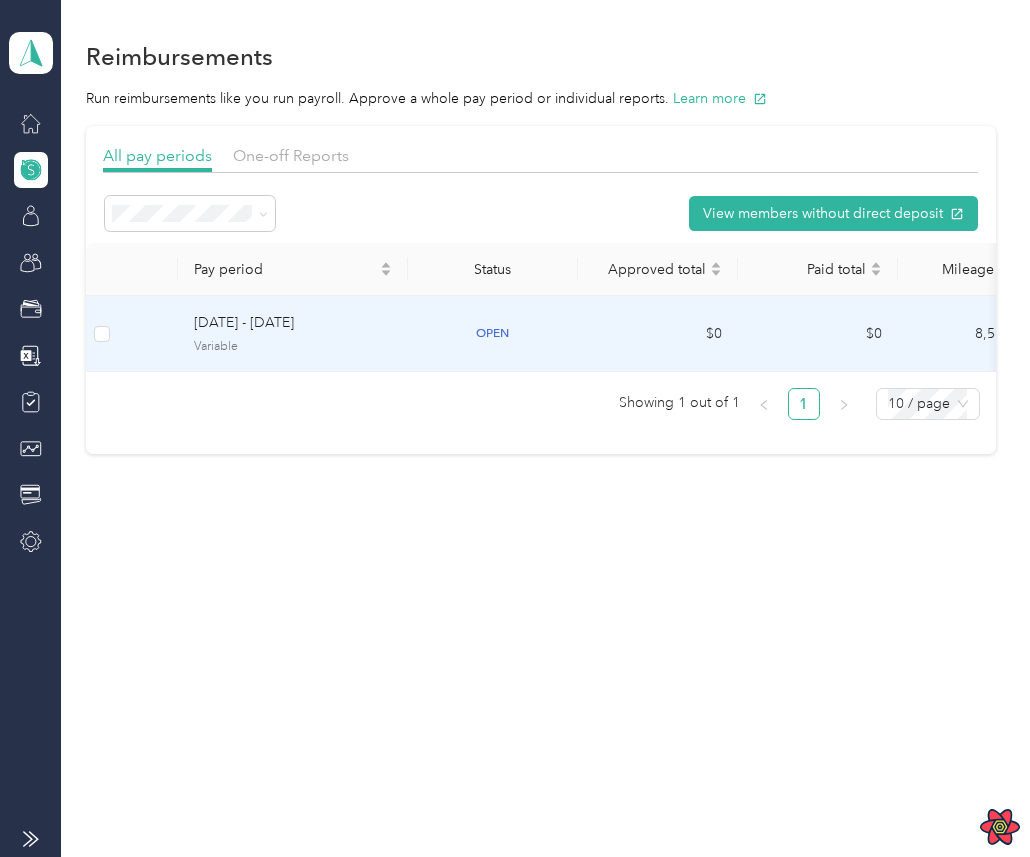 click on "open" at bounding box center (493, 333) 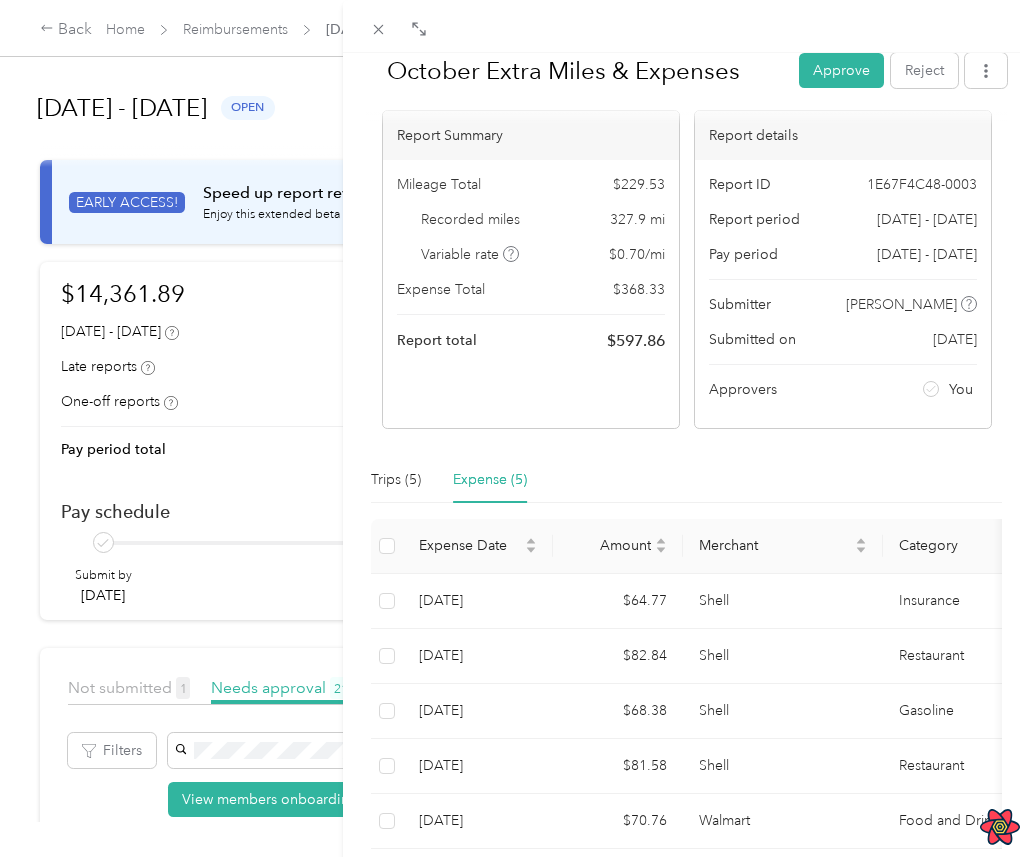scroll, scrollTop: 205, scrollLeft: 0, axis: vertical 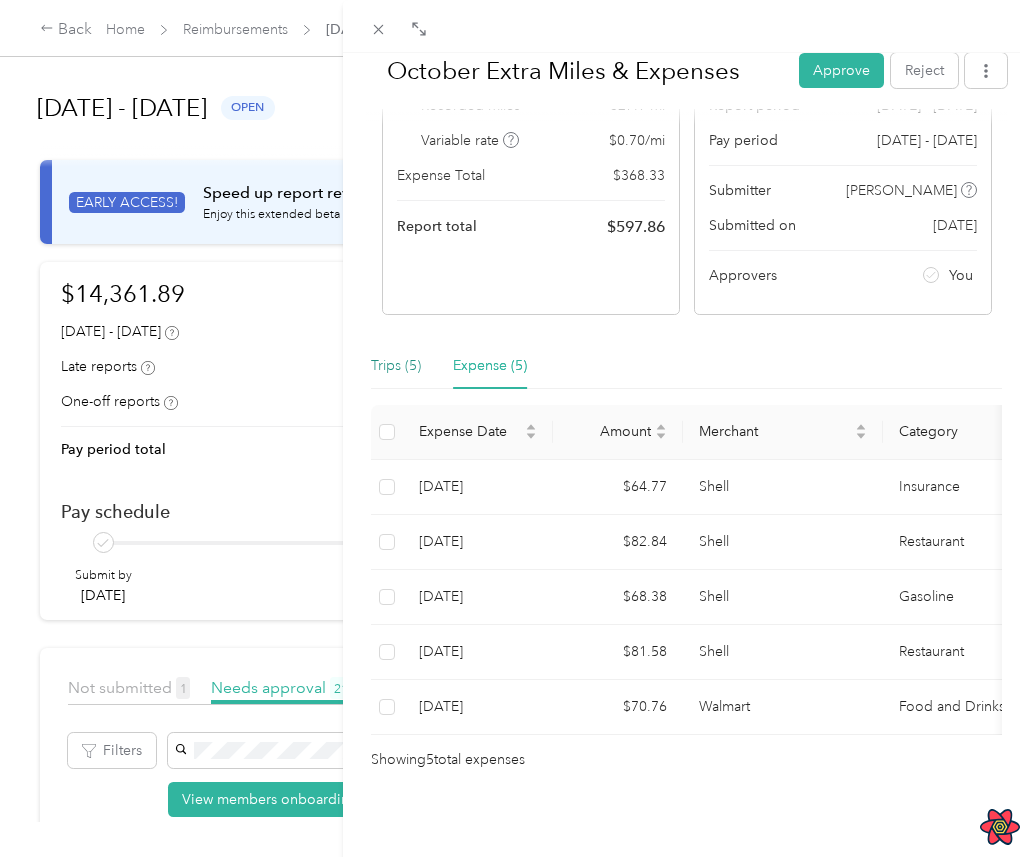 click on "Trips (5)" at bounding box center [396, 366] 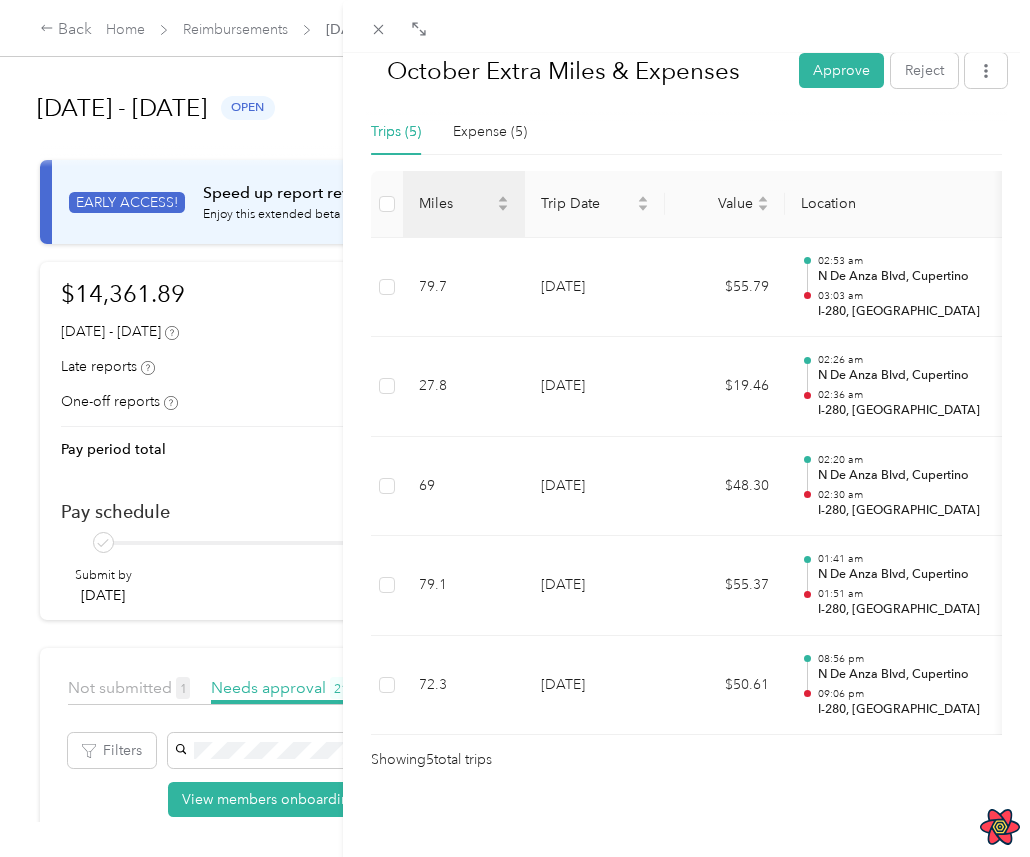 scroll, scrollTop: 419, scrollLeft: 0, axis: vertical 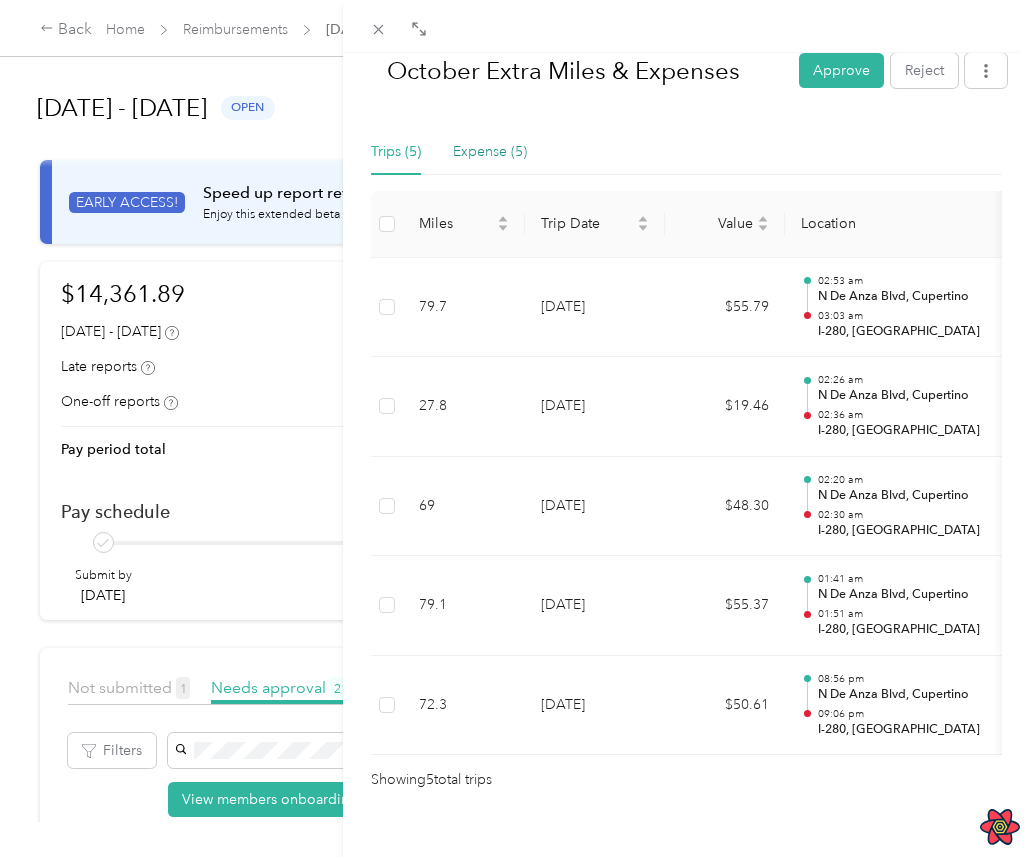 click on "Expense (5)" at bounding box center [490, 152] 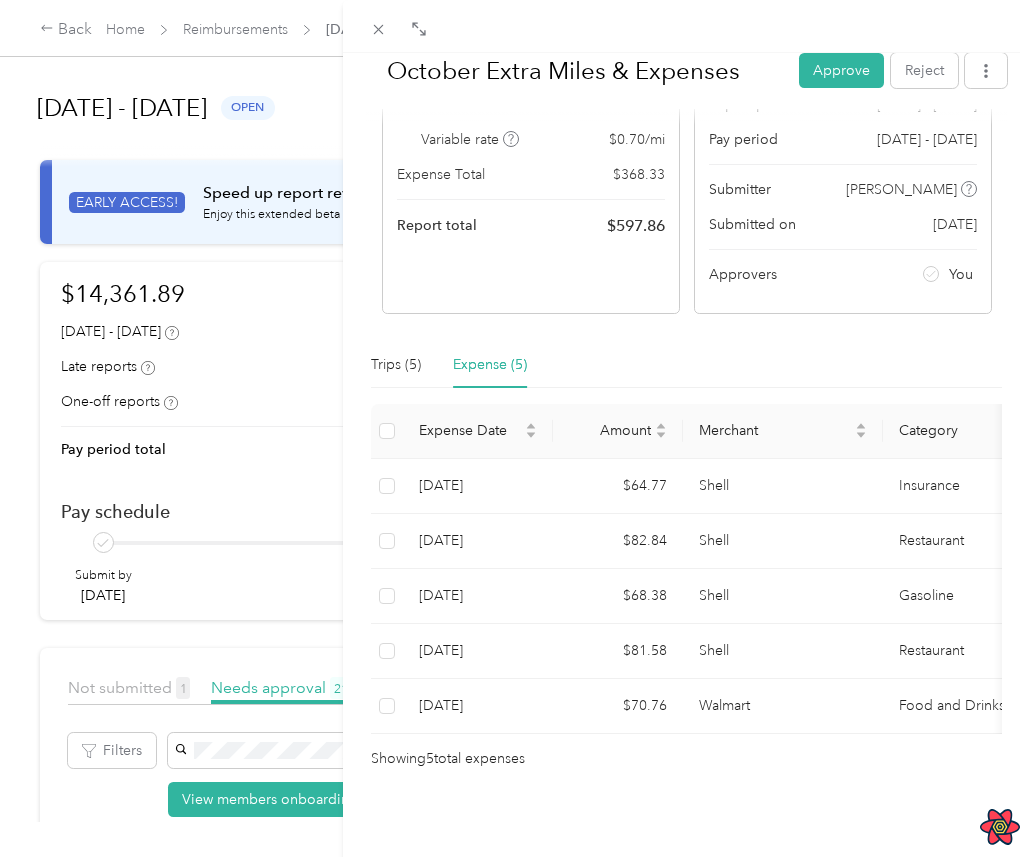scroll, scrollTop: 205, scrollLeft: 0, axis: vertical 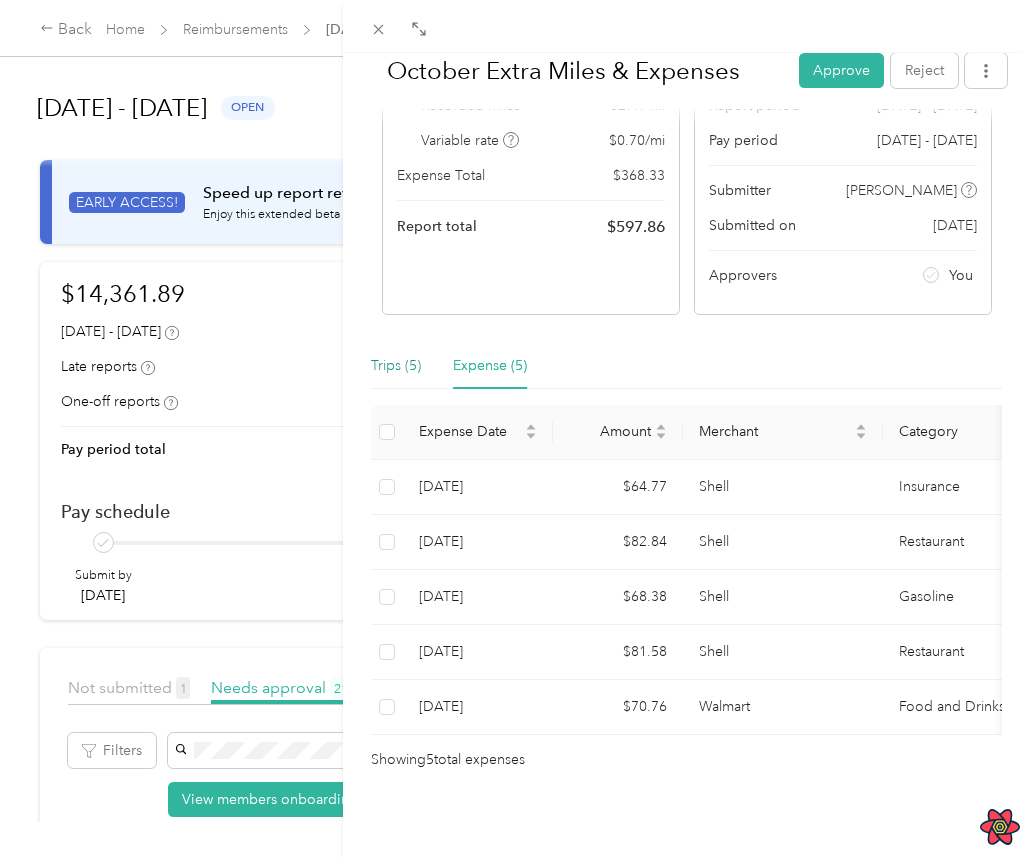 click on "Trips (5)" at bounding box center (396, 366) 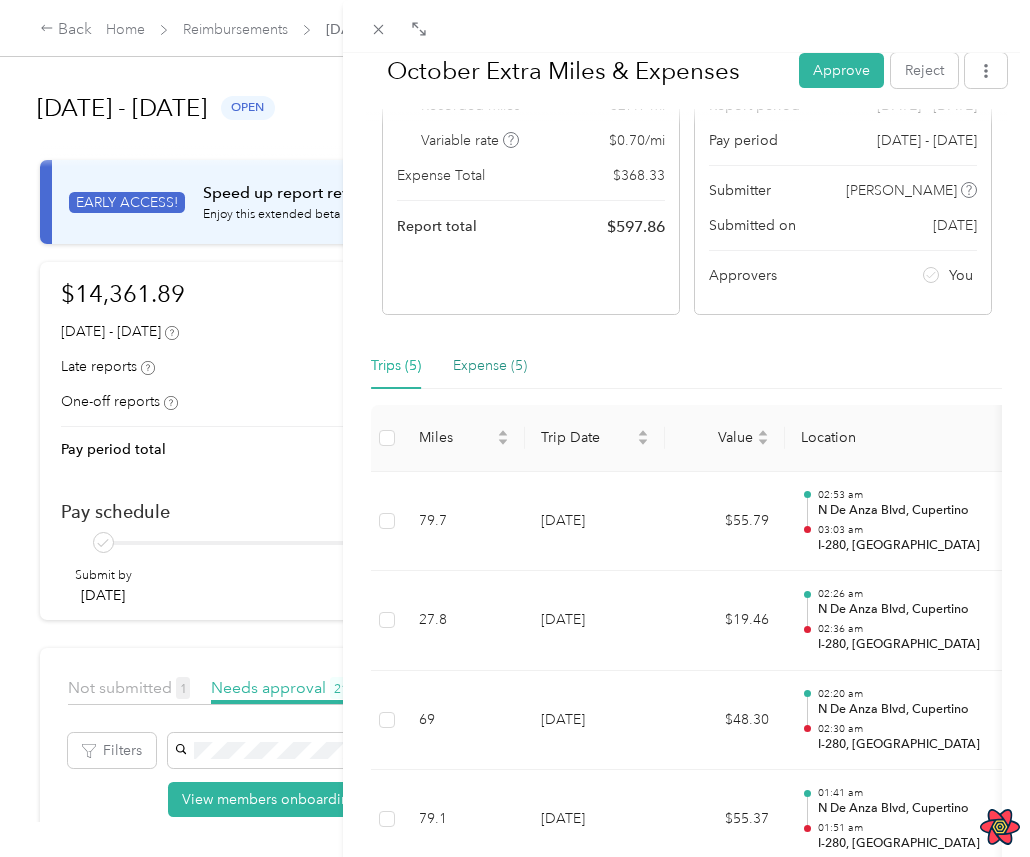 click on "Expense (5)" at bounding box center (490, 366) 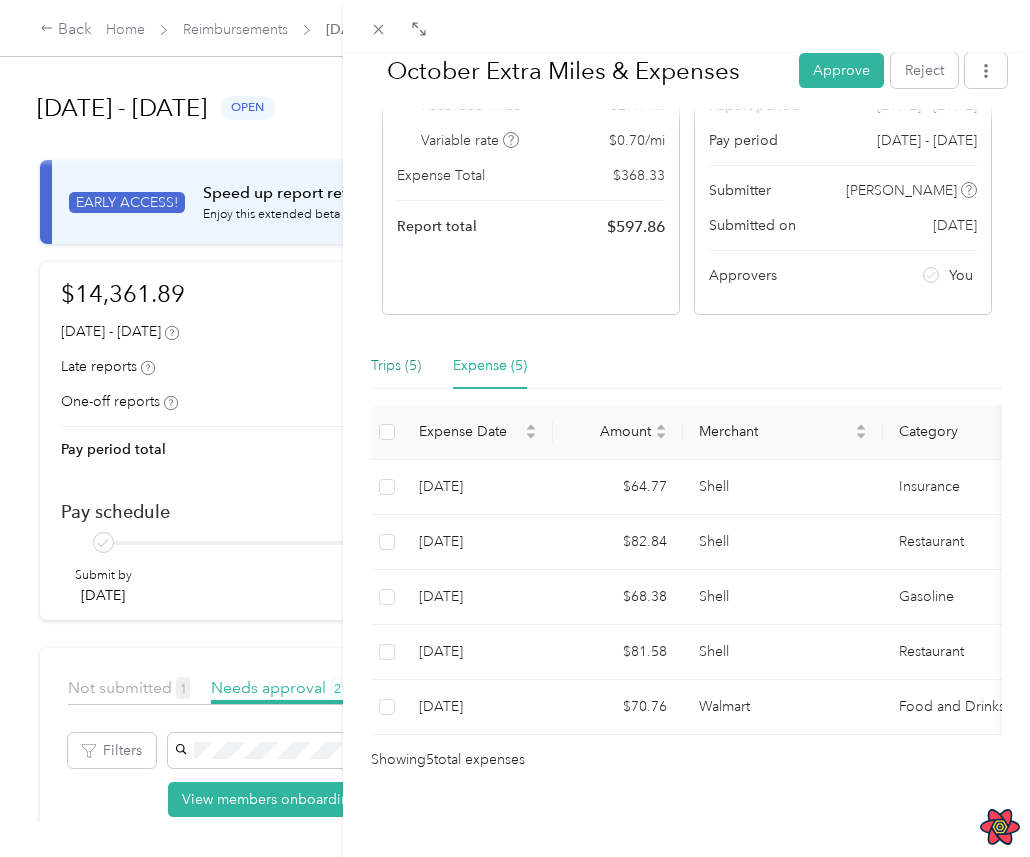 click on "Trips (5)" at bounding box center (396, 366) 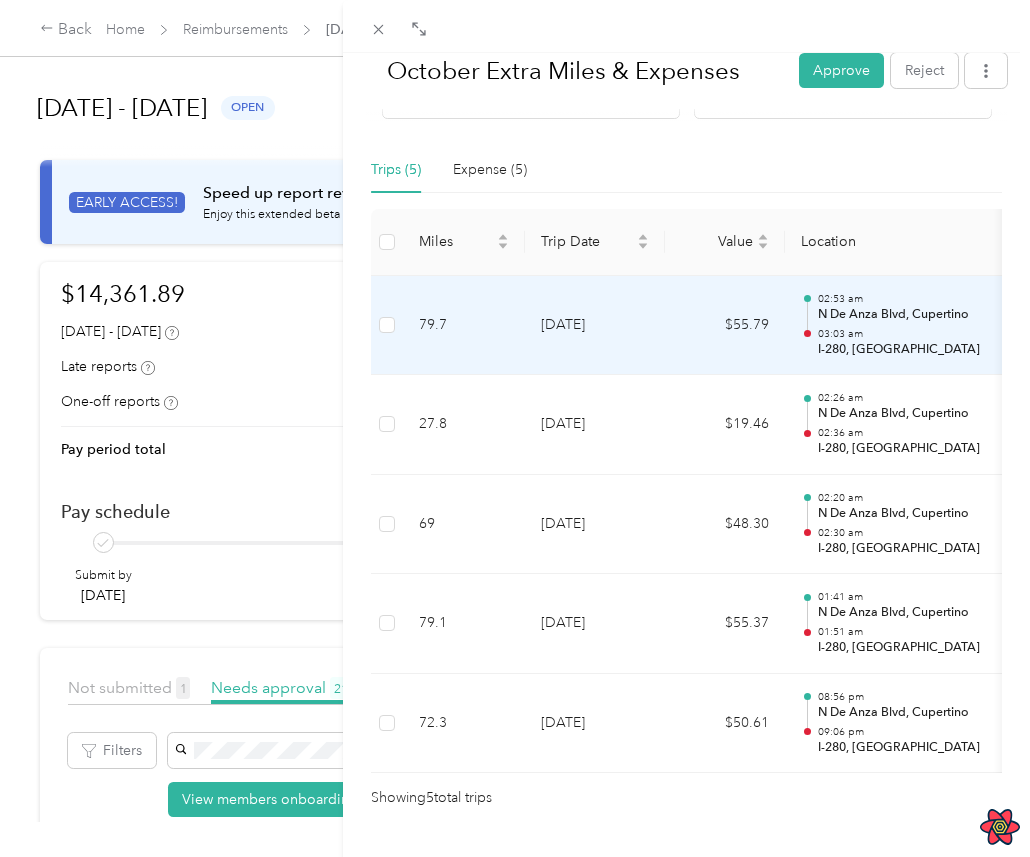 scroll, scrollTop: 439, scrollLeft: 0, axis: vertical 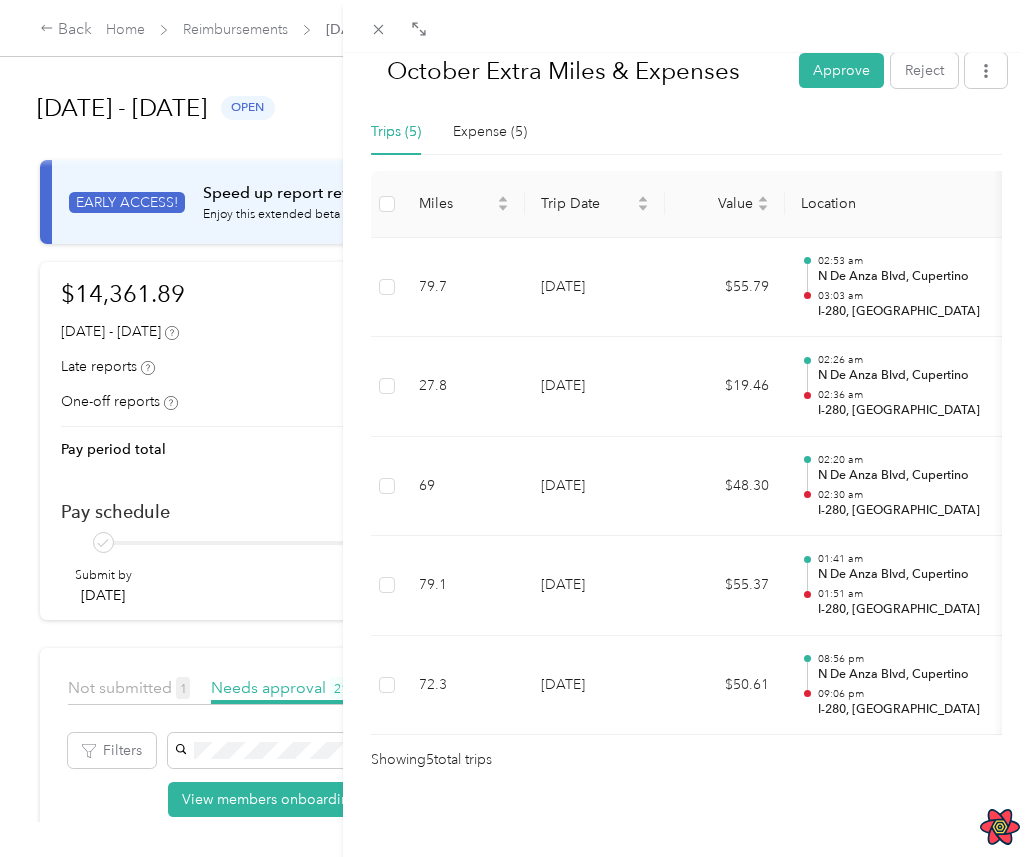 click at bounding box center [686, 114] 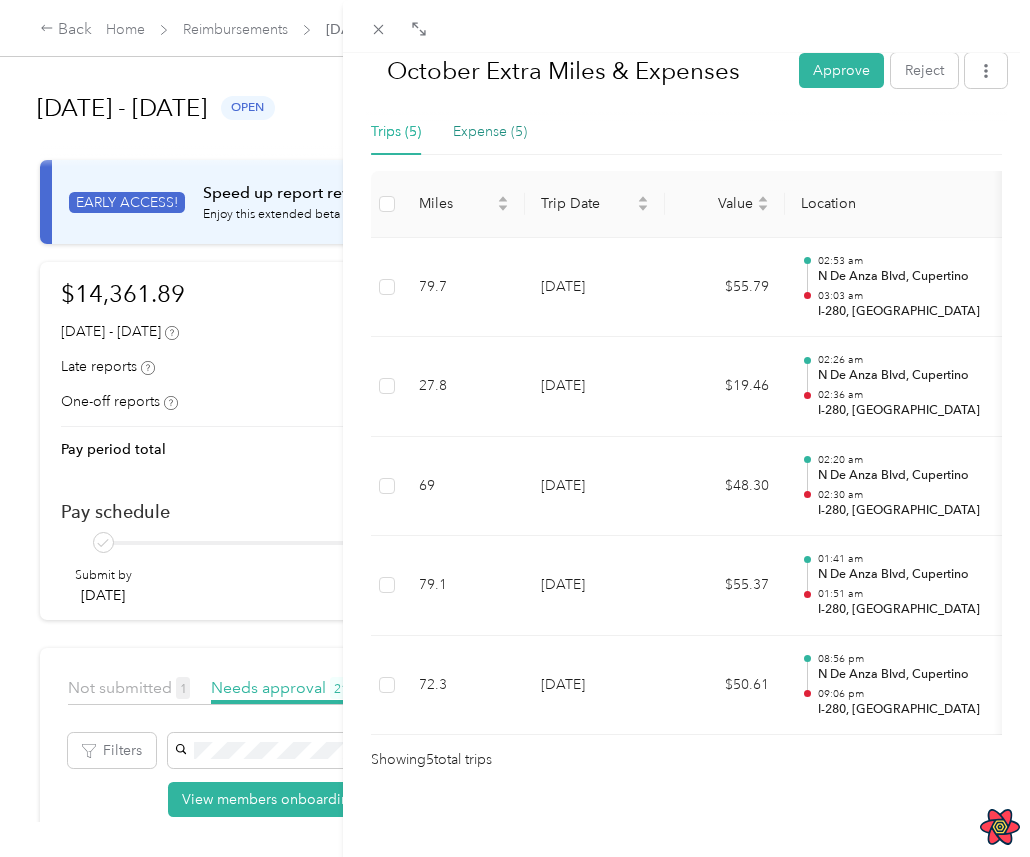 click on "Expense (5)" at bounding box center (490, 132) 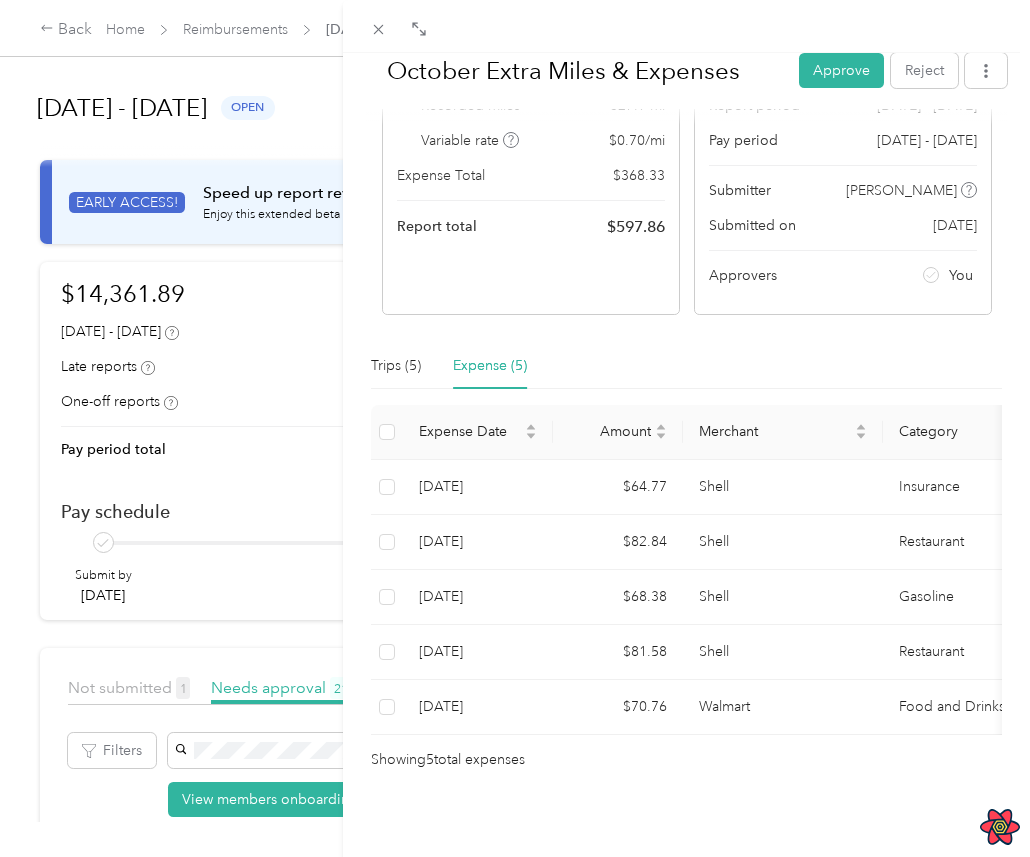 click on "Variable rate   $ 0.70 / mi" at bounding box center (531, 140) 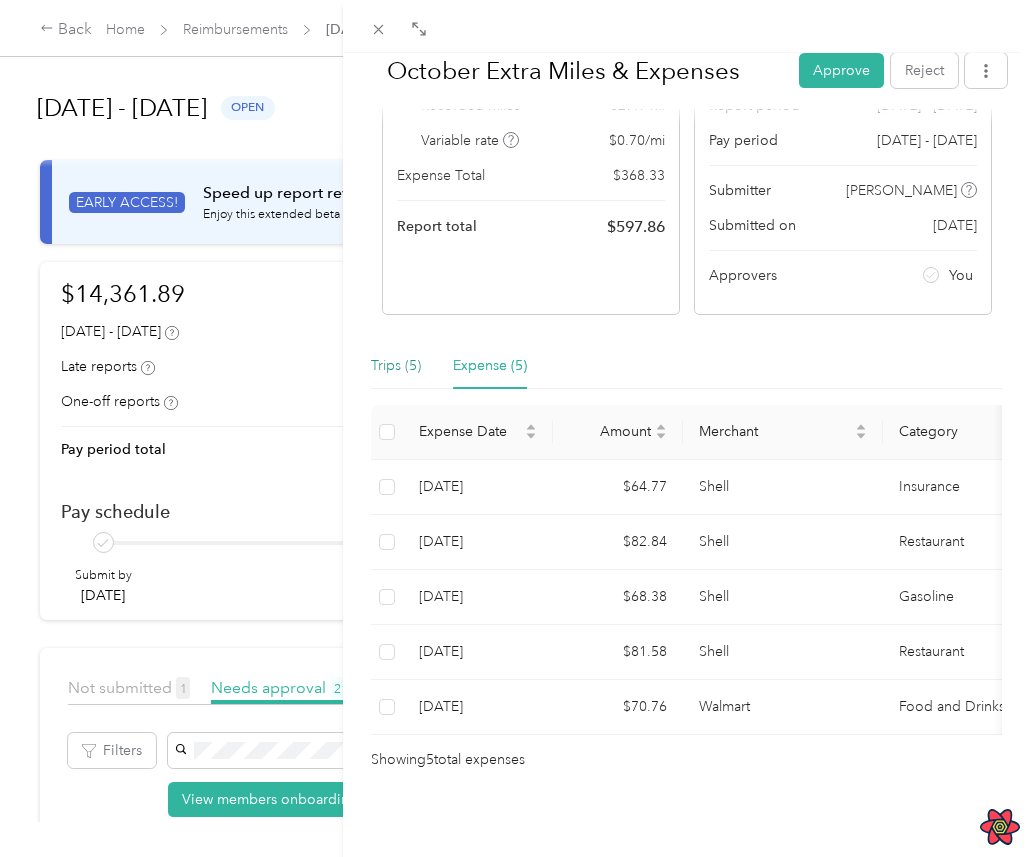 click on "Trips (5)" at bounding box center (396, 366) 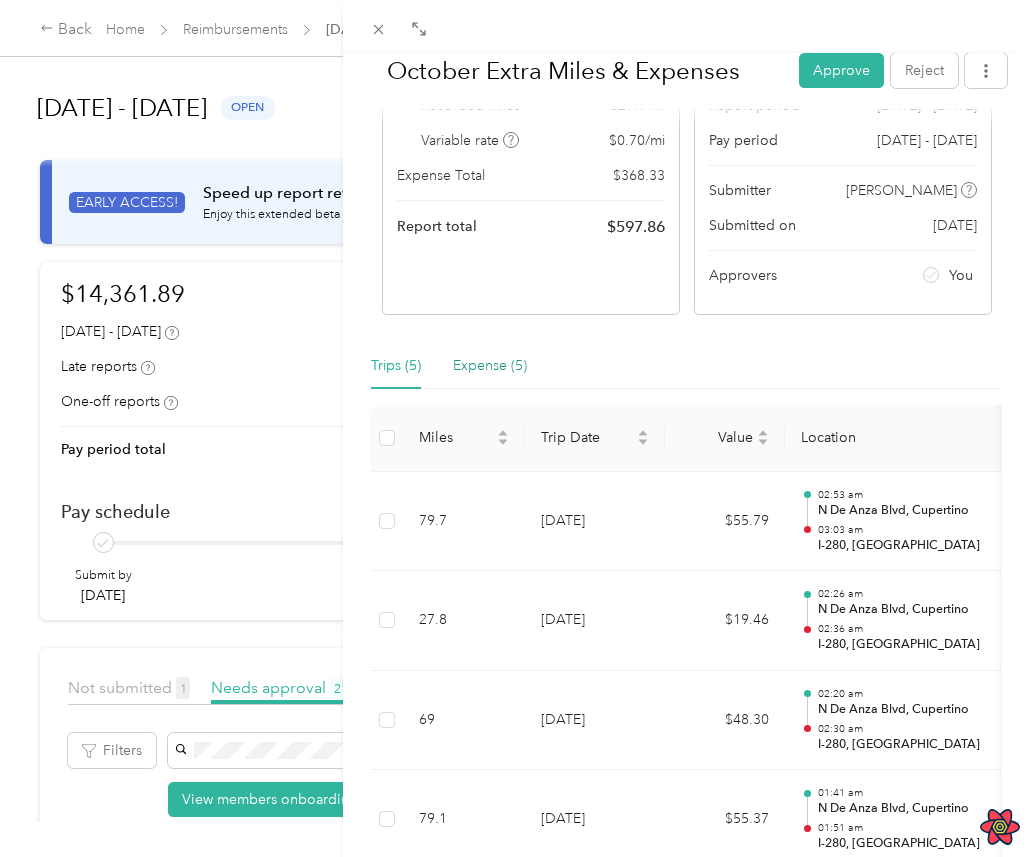 click on "Expense (5)" at bounding box center [490, 366] 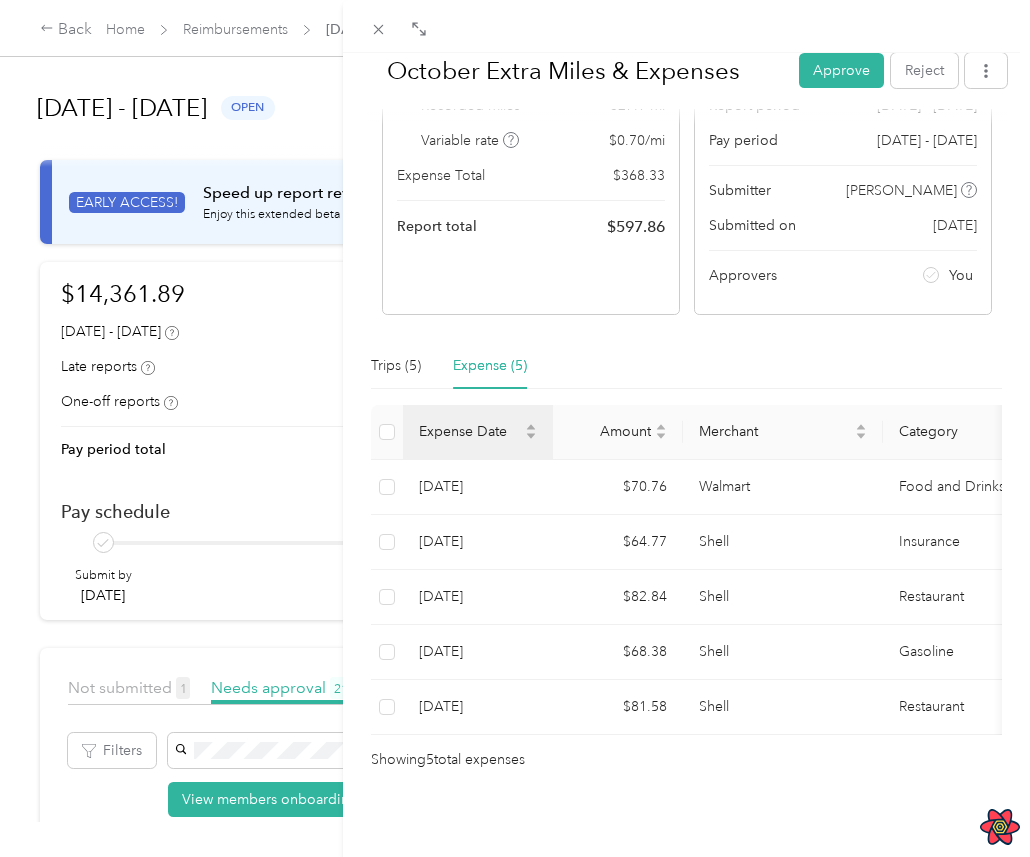 click on "Expense Date" at bounding box center [478, 432] 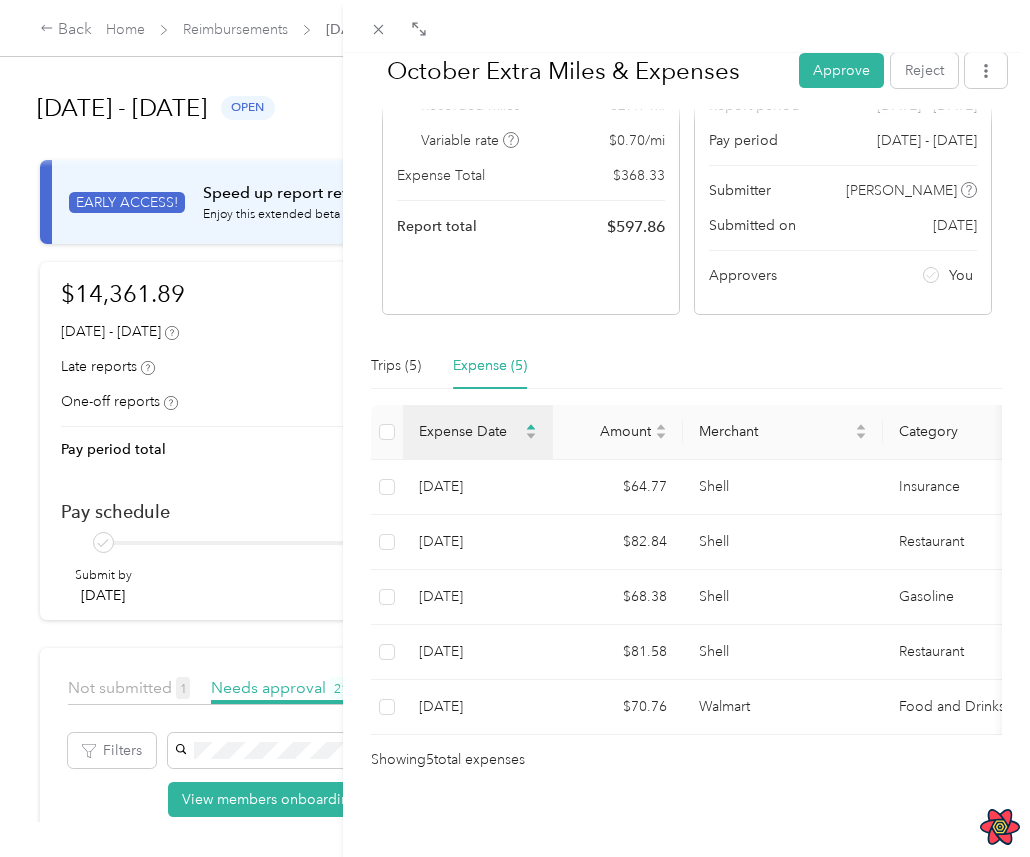 click on "Expense Date" at bounding box center [478, 432] 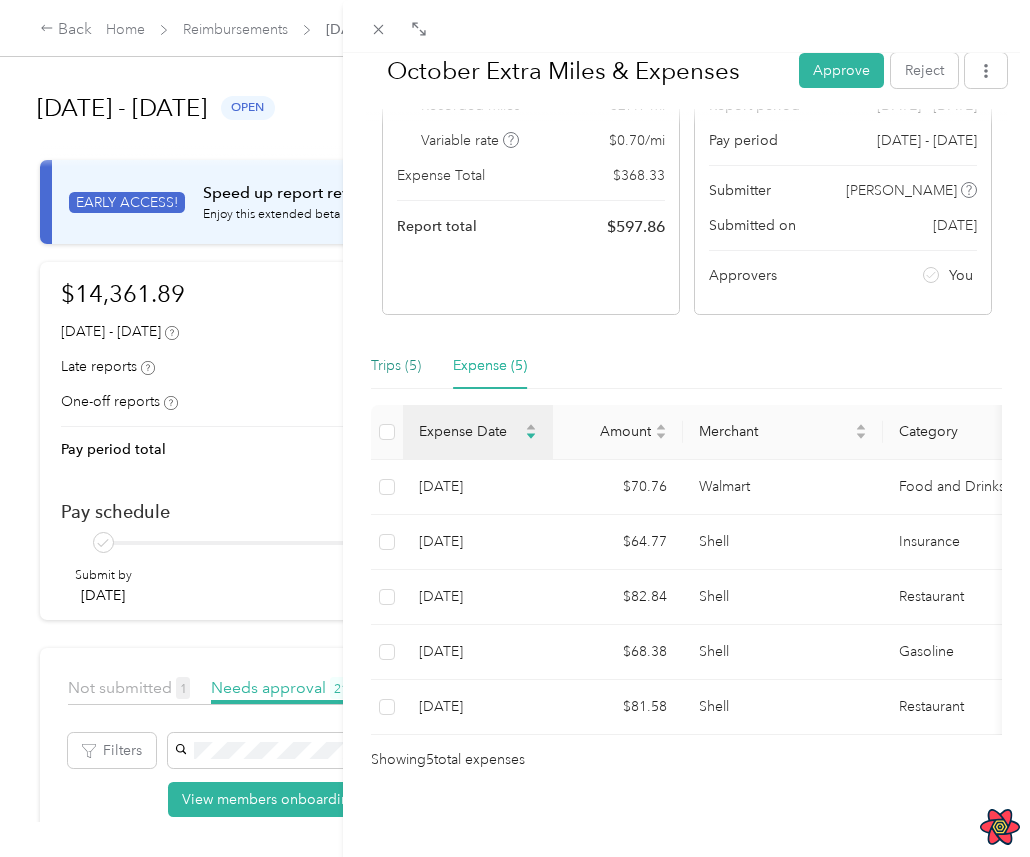 click on "Trips (5)" at bounding box center (396, 366) 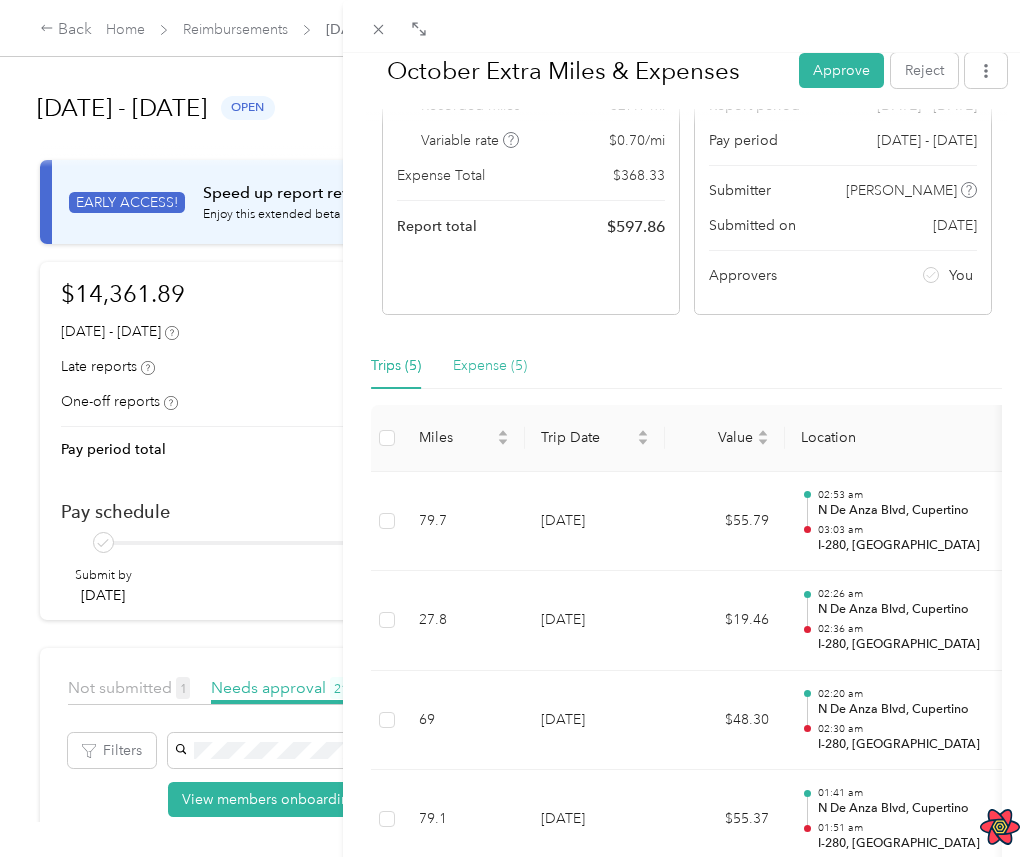 click on "Expense (5)" at bounding box center (490, 366) 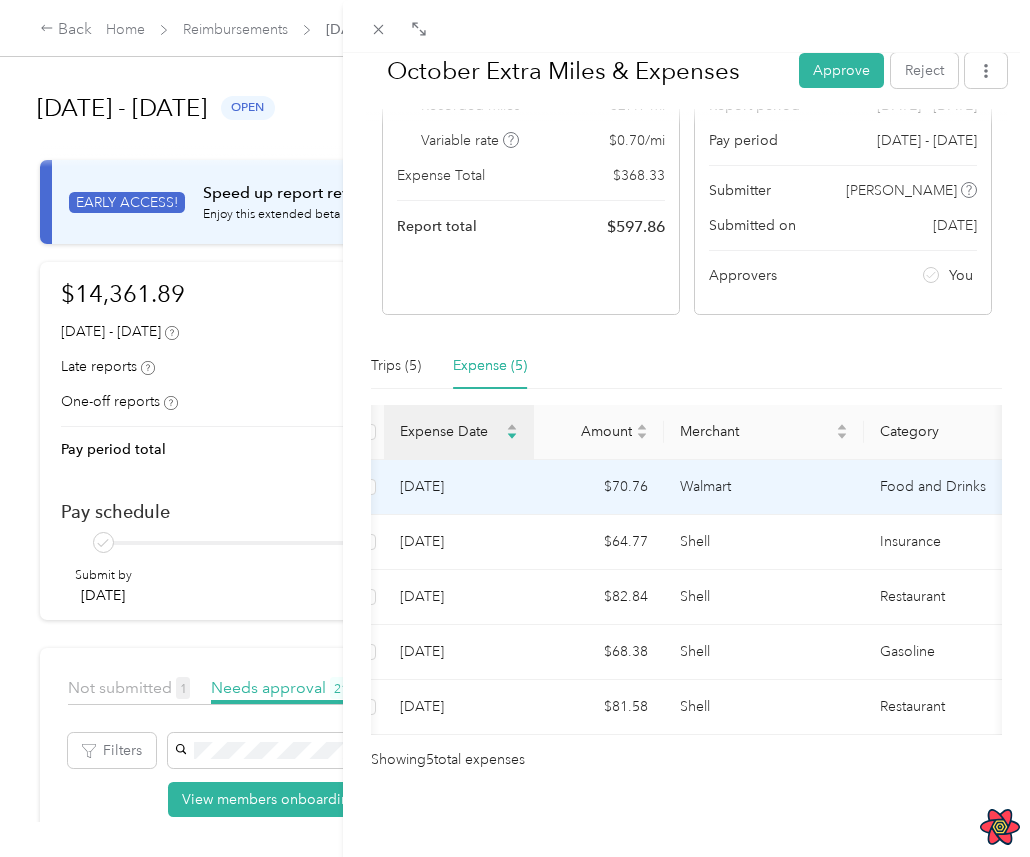 scroll, scrollTop: 0, scrollLeft: 0, axis: both 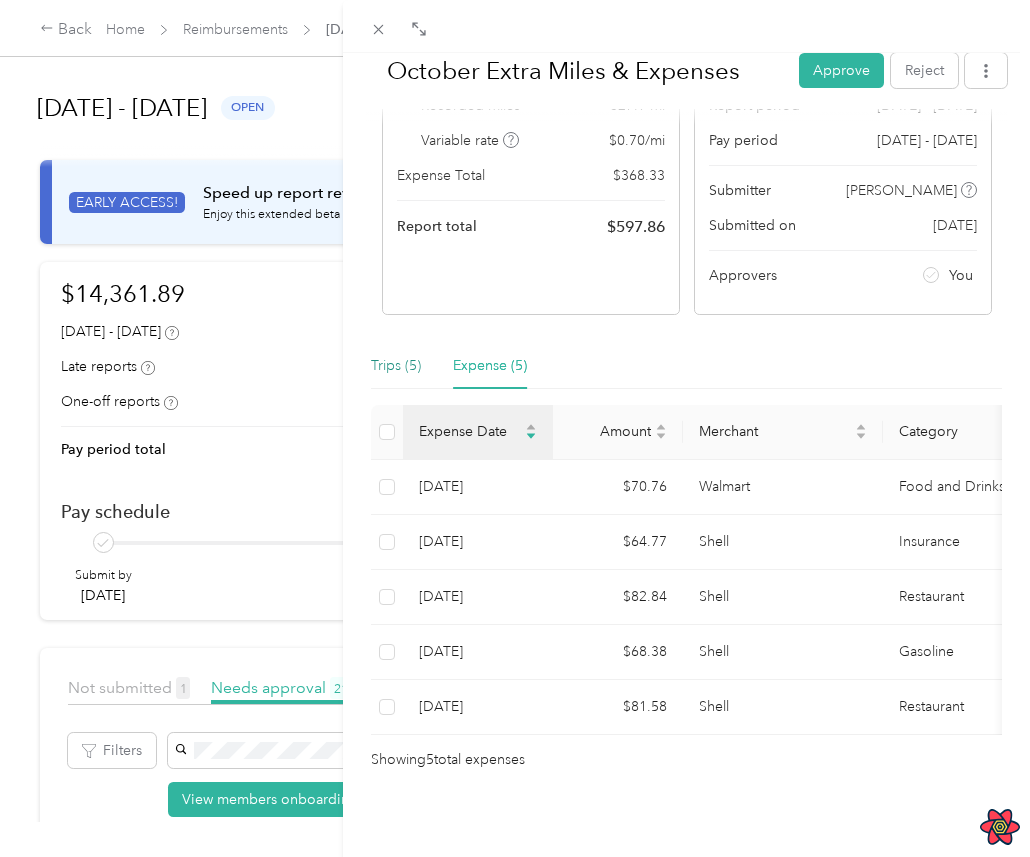 click on "Trips (5)" at bounding box center [396, 366] 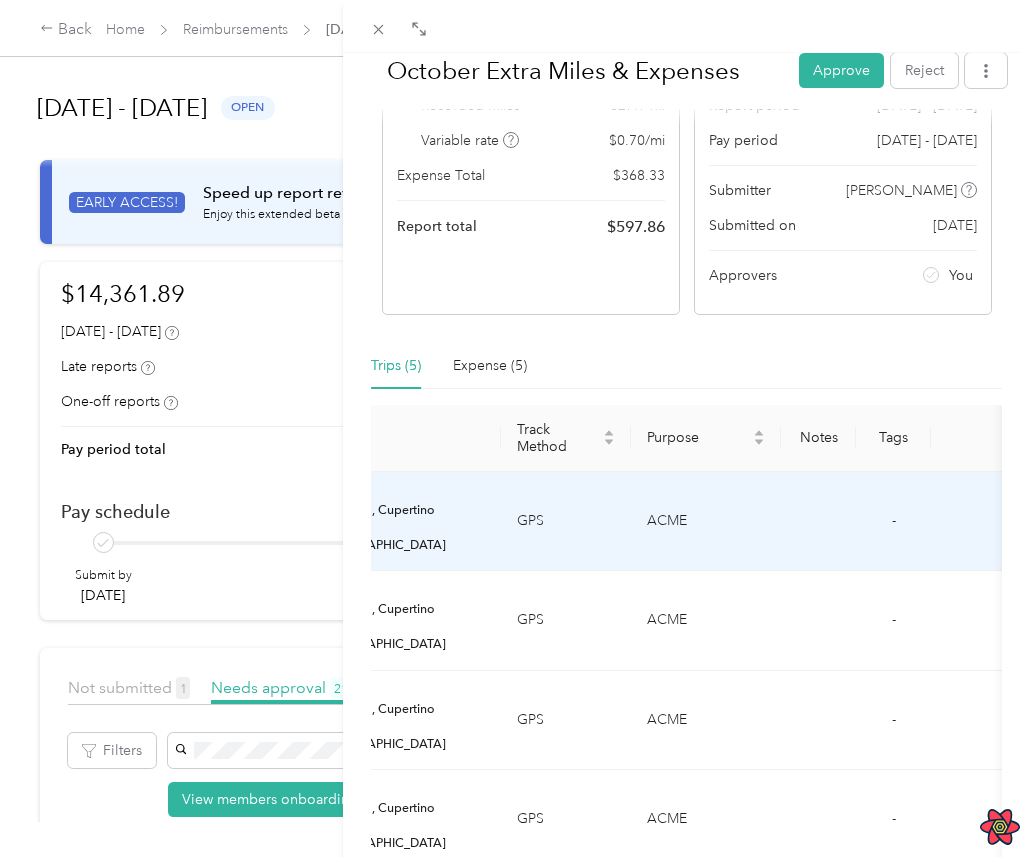scroll, scrollTop: 0, scrollLeft: 538, axis: horizontal 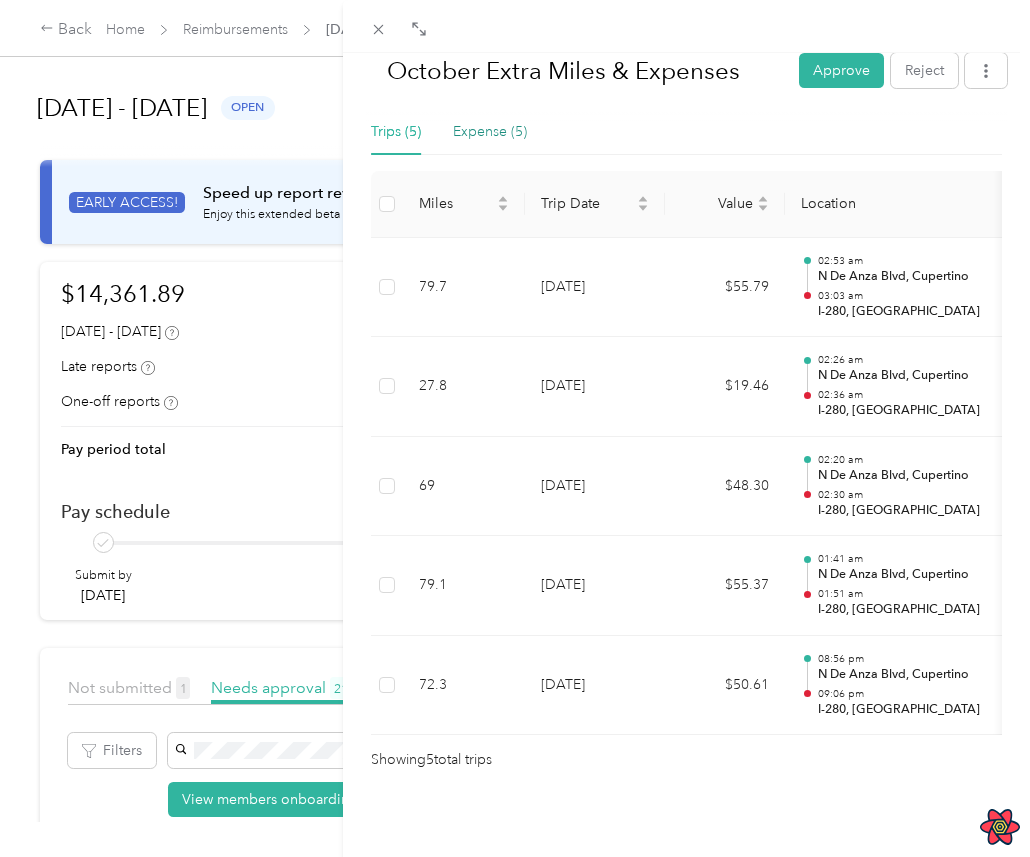 click on "Expense (5)" at bounding box center [490, 132] 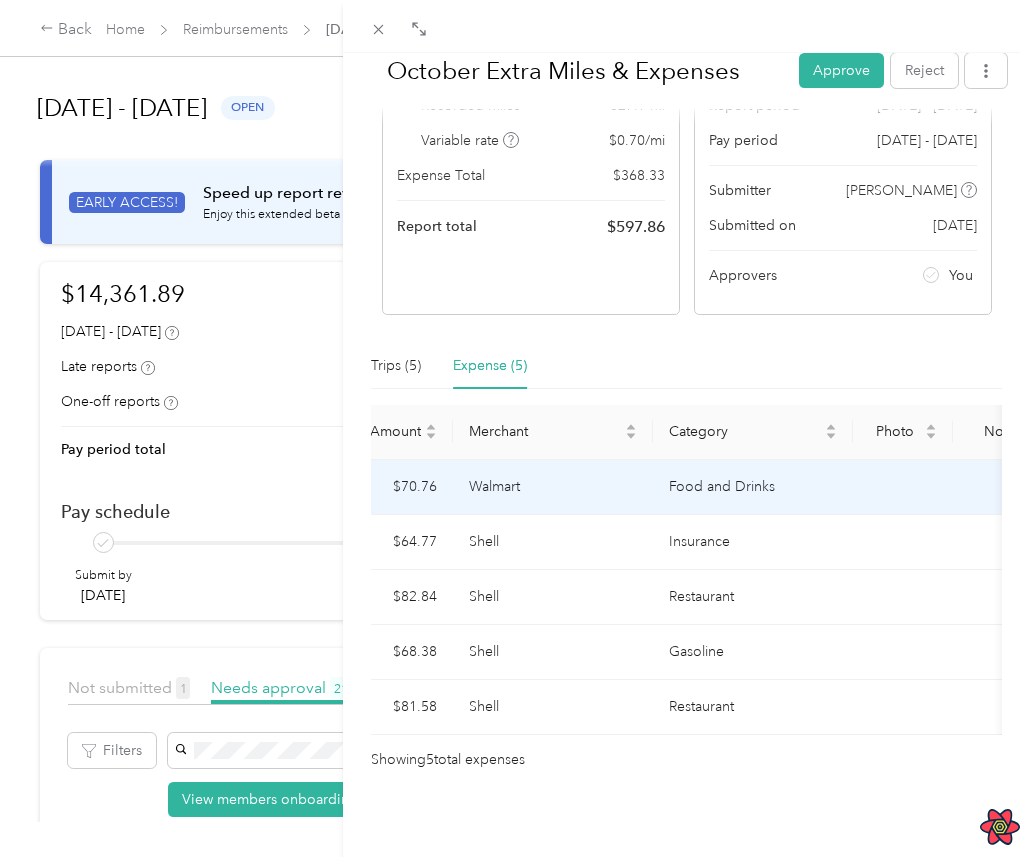 scroll, scrollTop: 0, scrollLeft: 0, axis: both 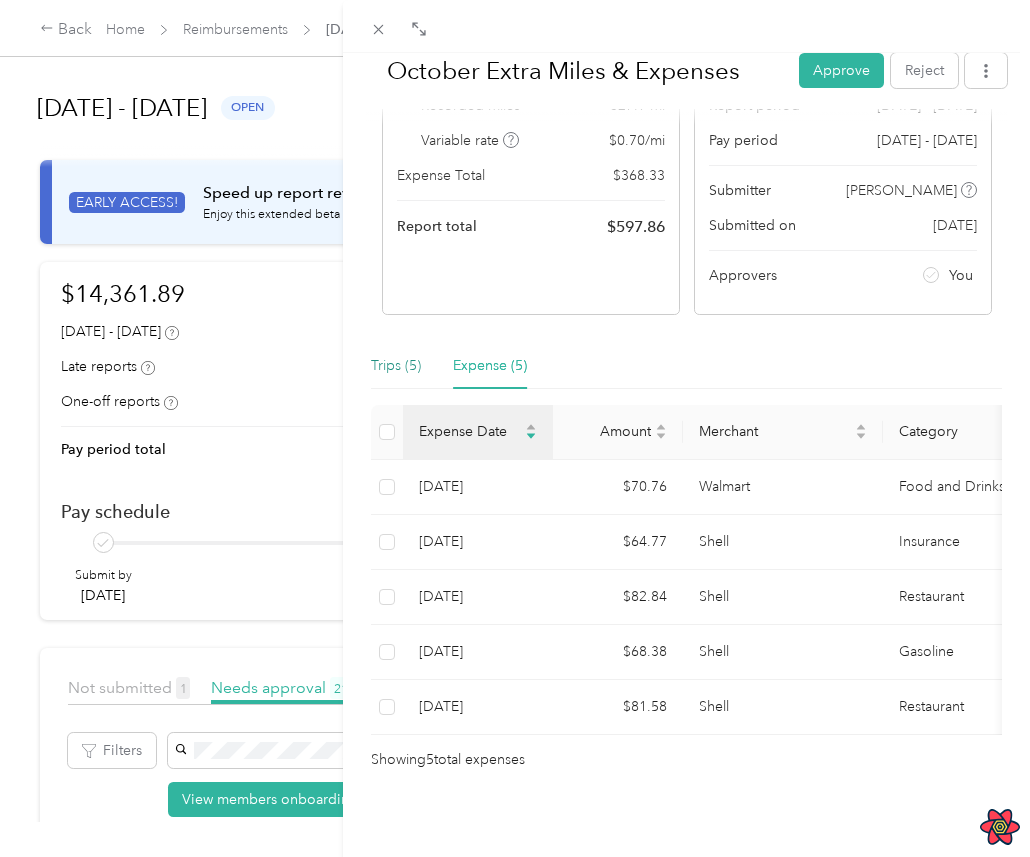 click on "Trips (5)" at bounding box center (396, 366) 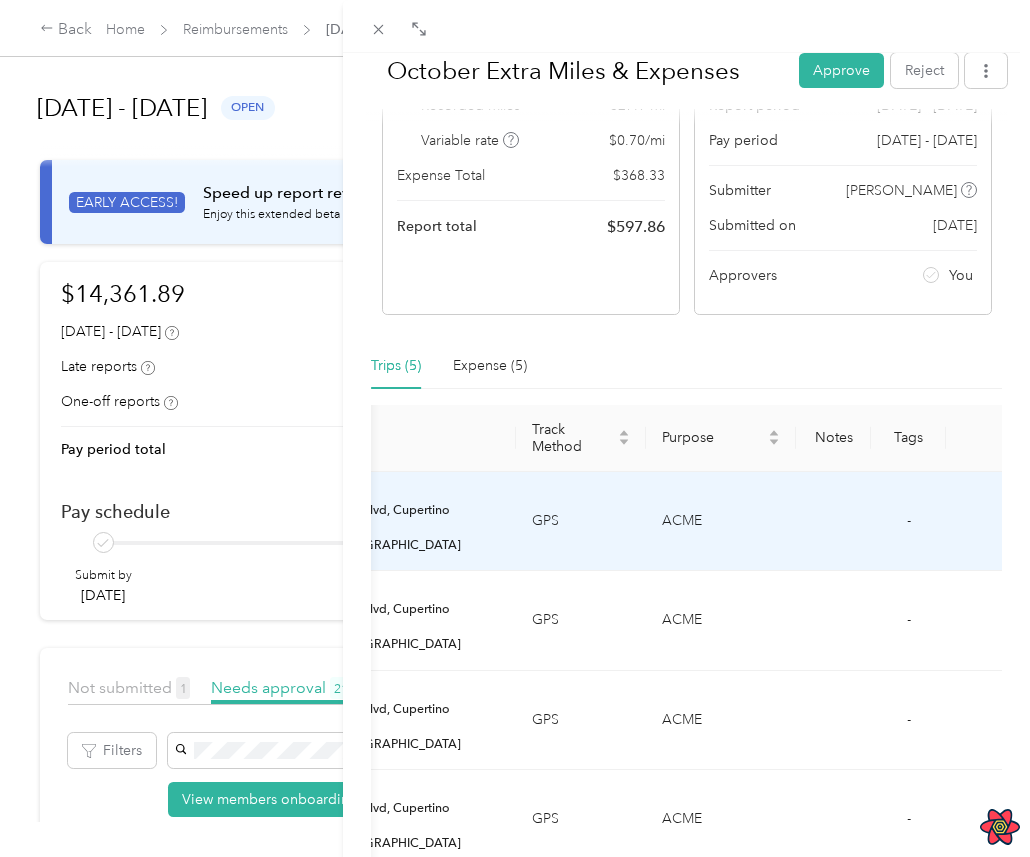 scroll, scrollTop: 0, scrollLeft: 538, axis: horizontal 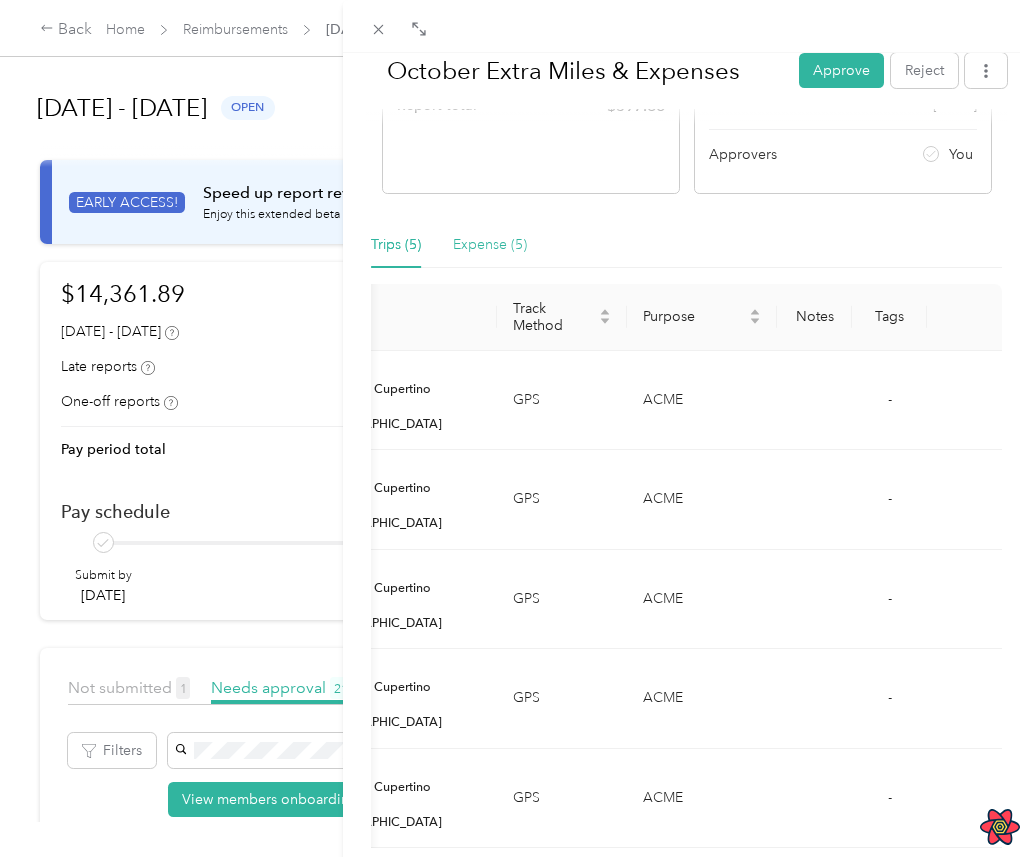 click on "Expense (5)" at bounding box center (490, 245) 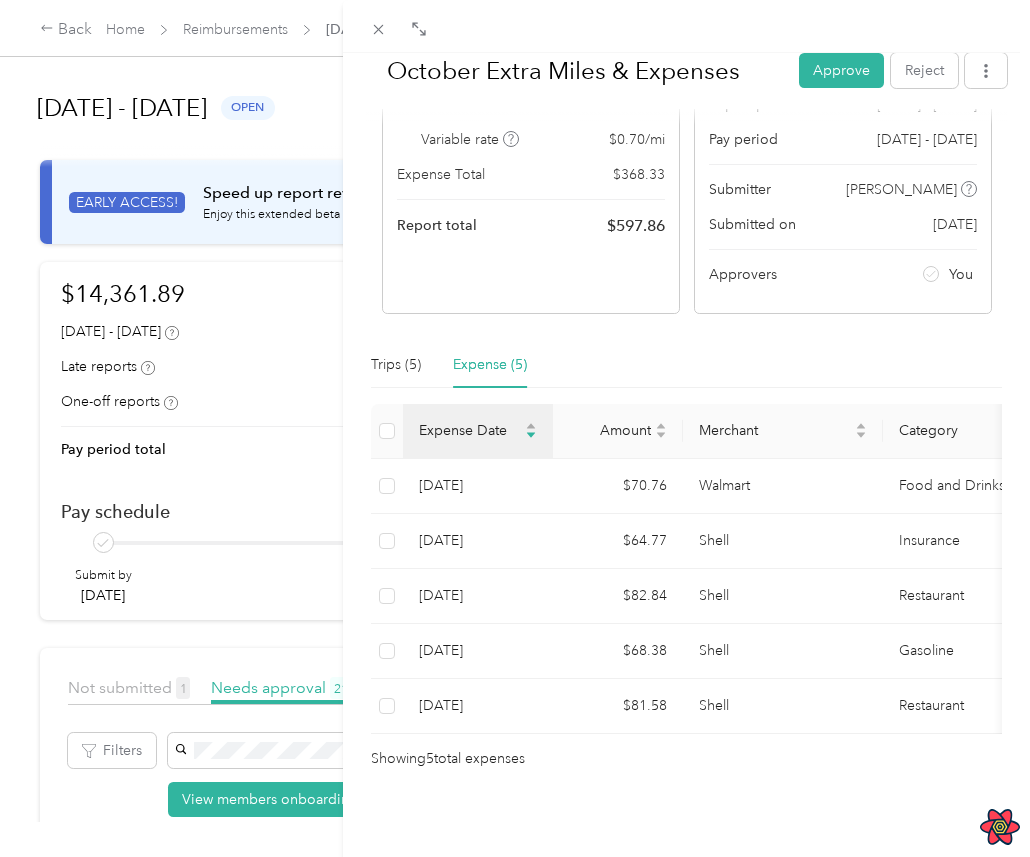 scroll, scrollTop: 205, scrollLeft: 0, axis: vertical 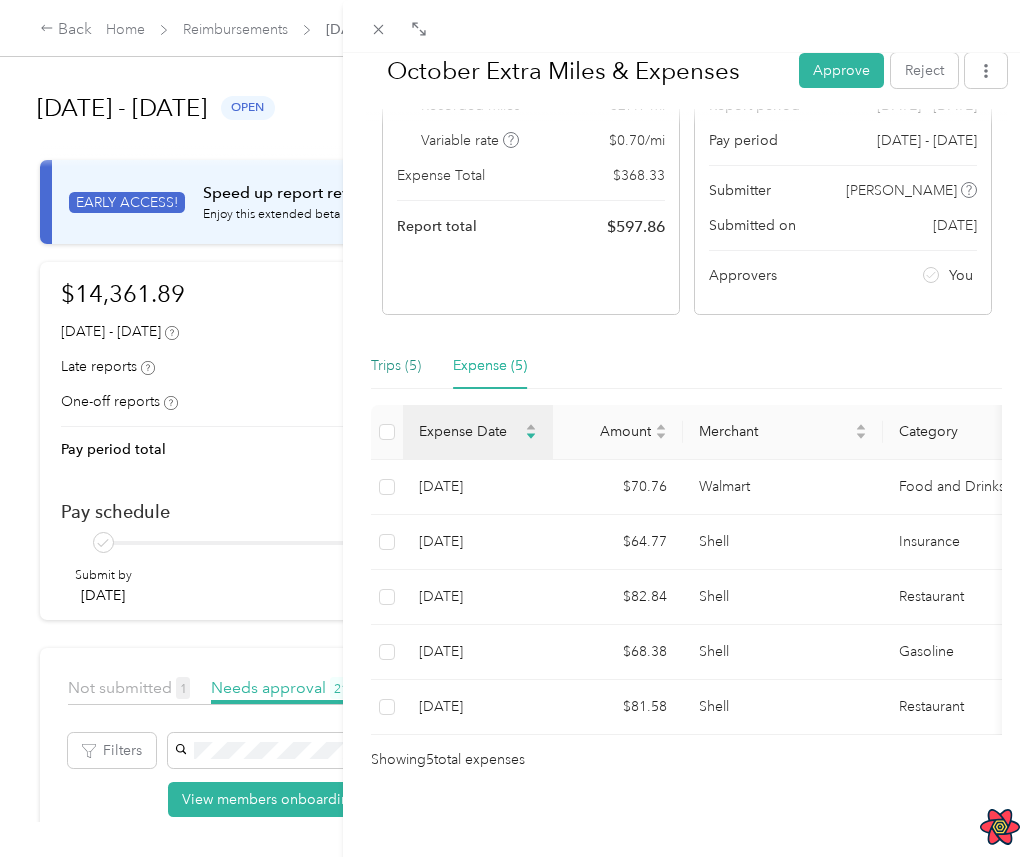 click on "Trips (5)" at bounding box center (396, 366) 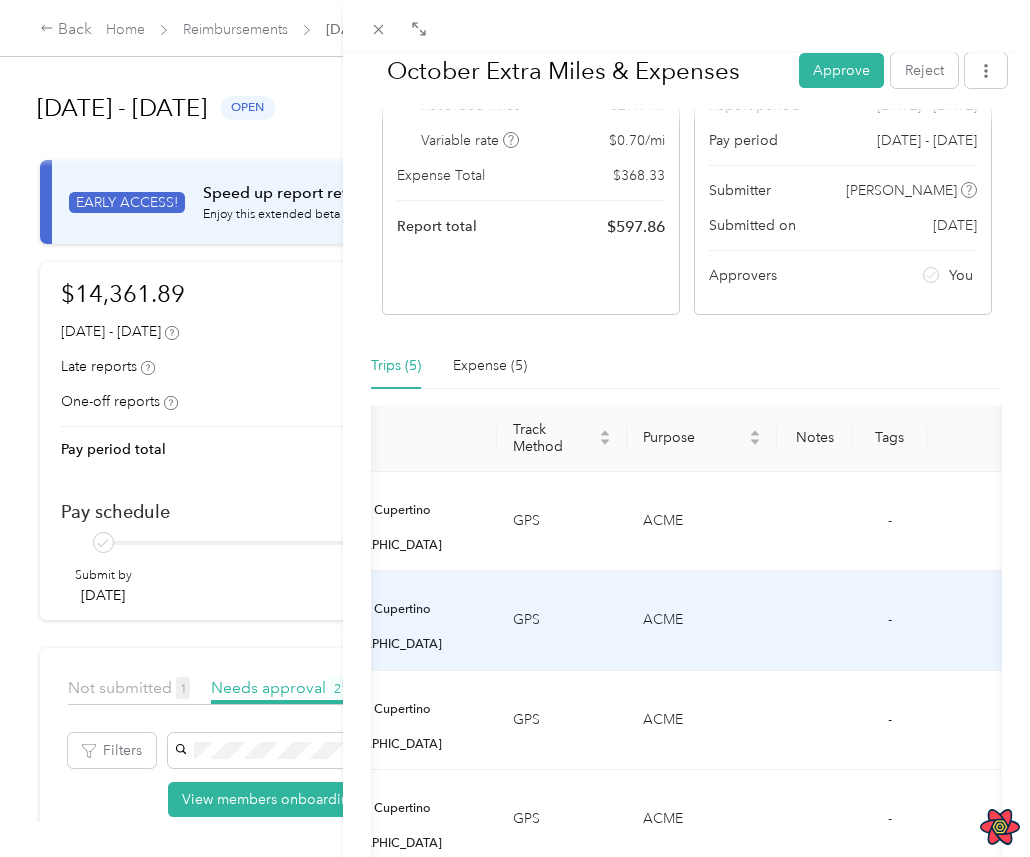 scroll, scrollTop: 0, scrollLeft: 0, axis: both 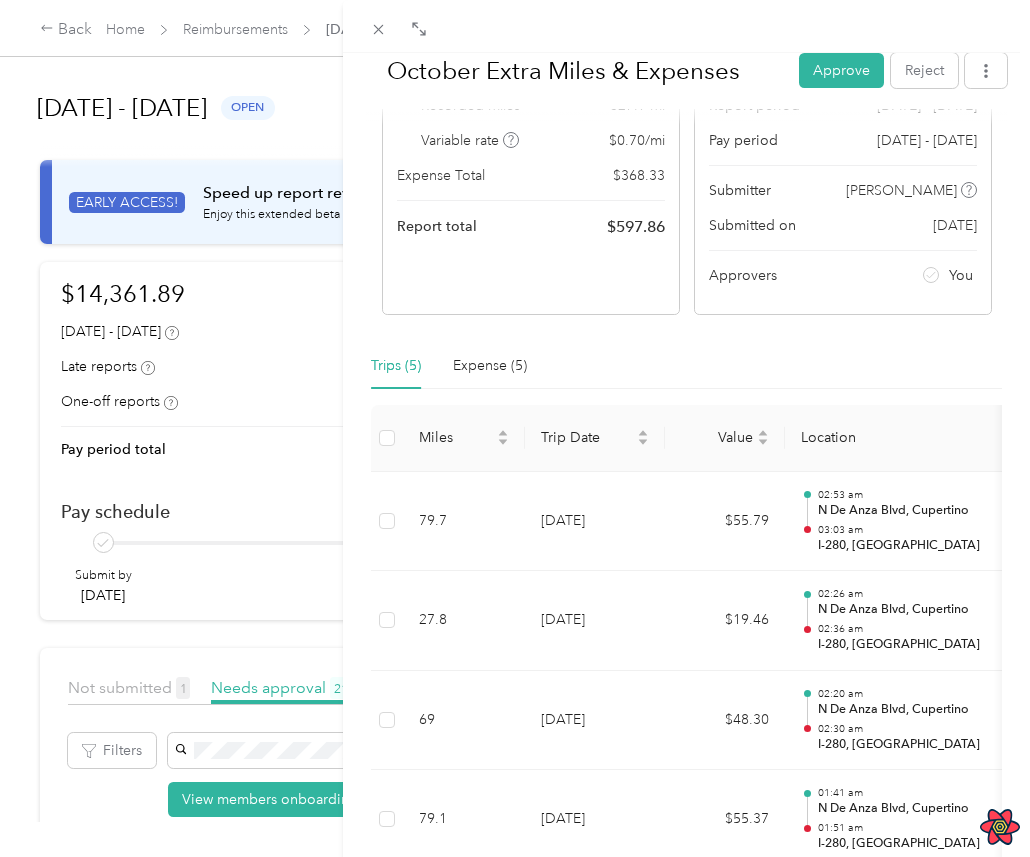 click on "Trips (5) Expense (5)" at bounding box center (686, 366) 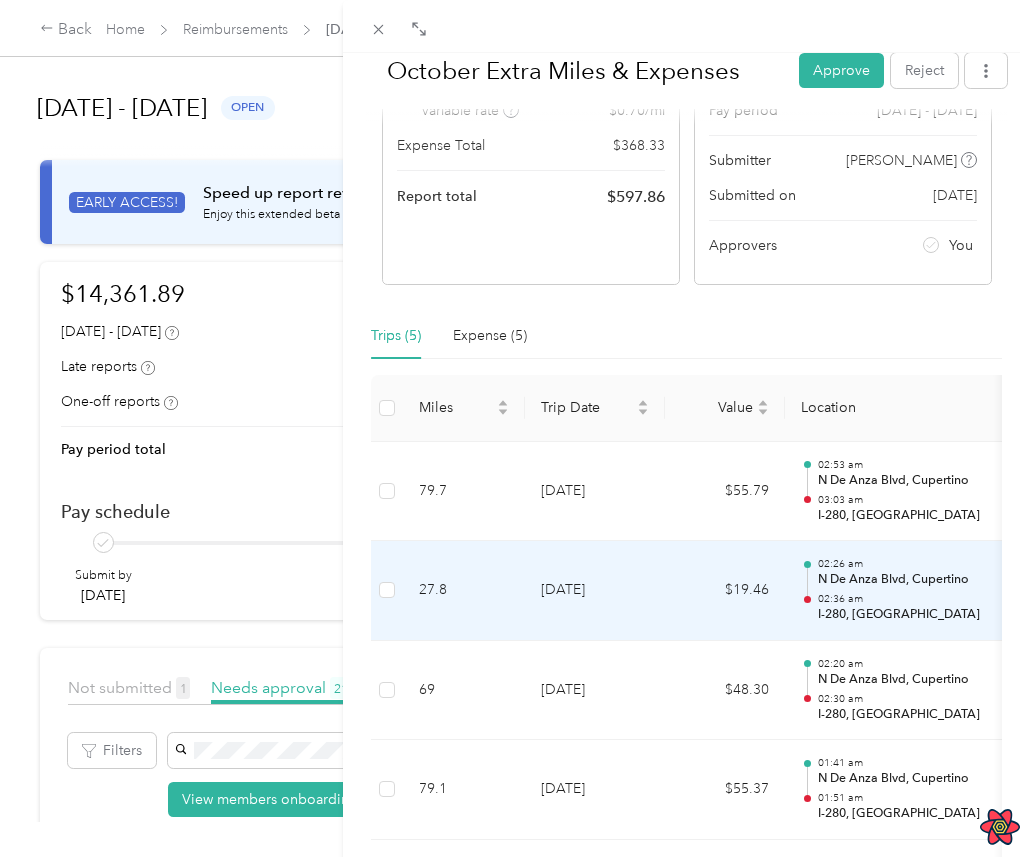 scroll, scrollTop: 236, scrollLeft: 0, axis: vertical 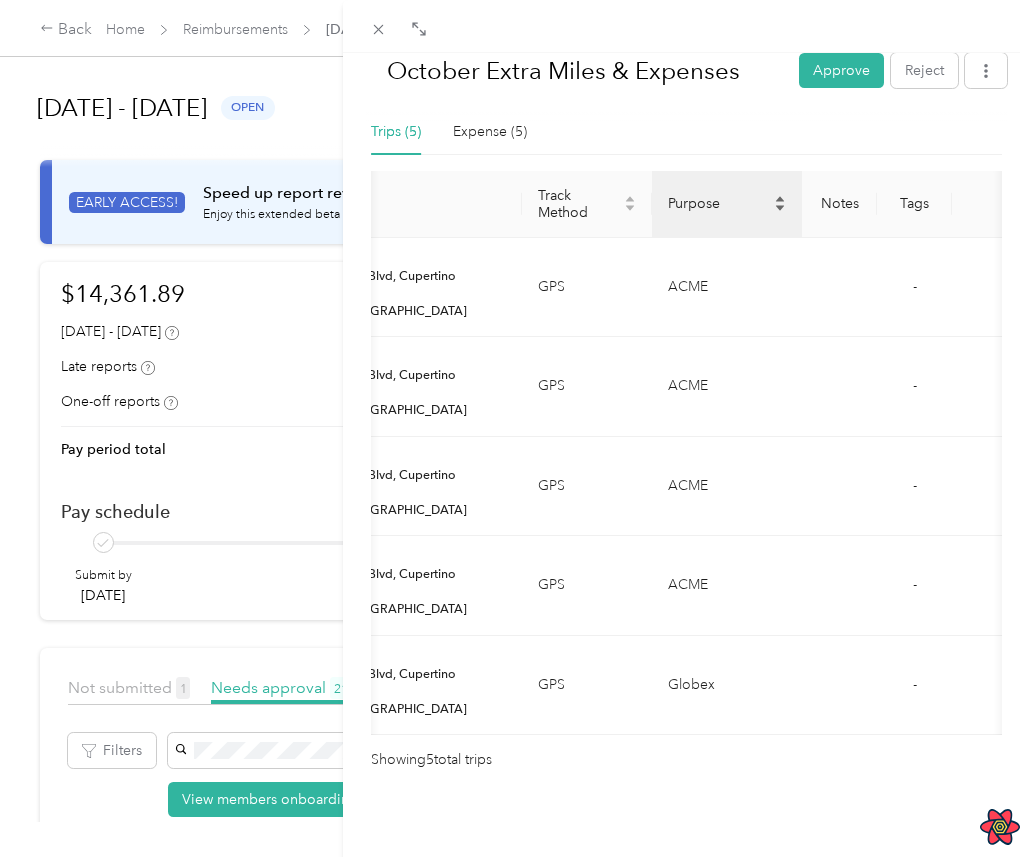 click on "Purpose" at bounding box center [719, 203] 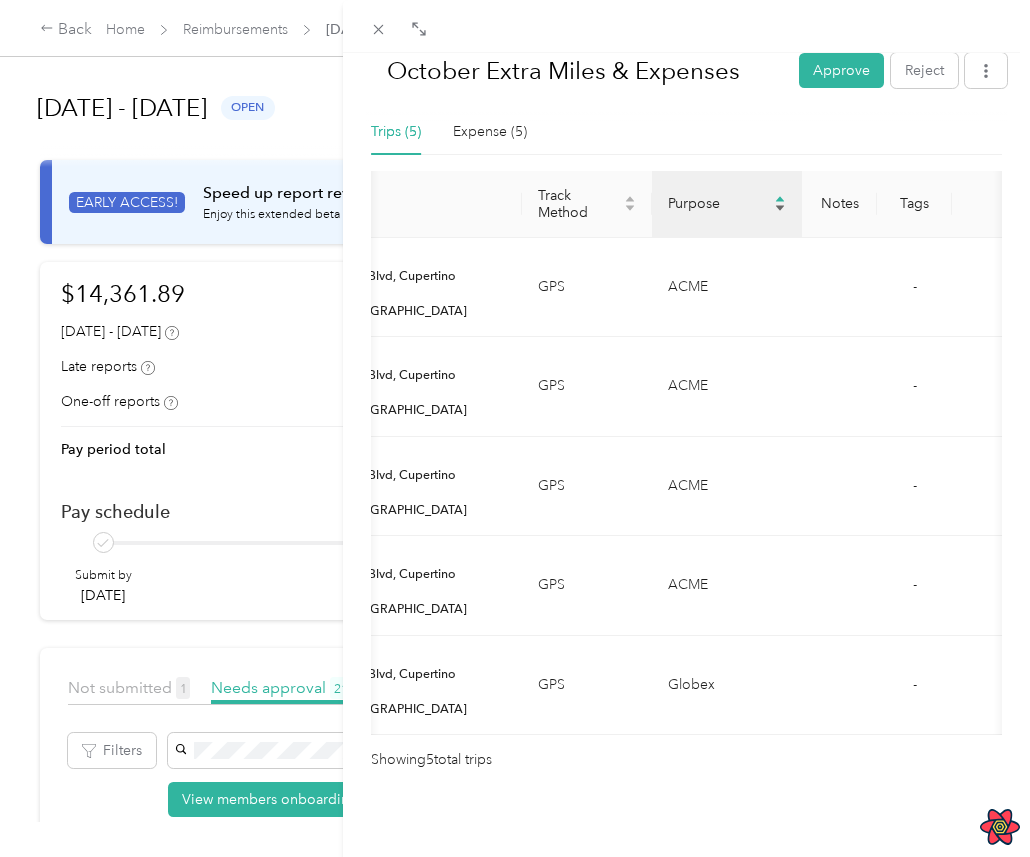 click on "Purpose" at bounding box center [719, 203] 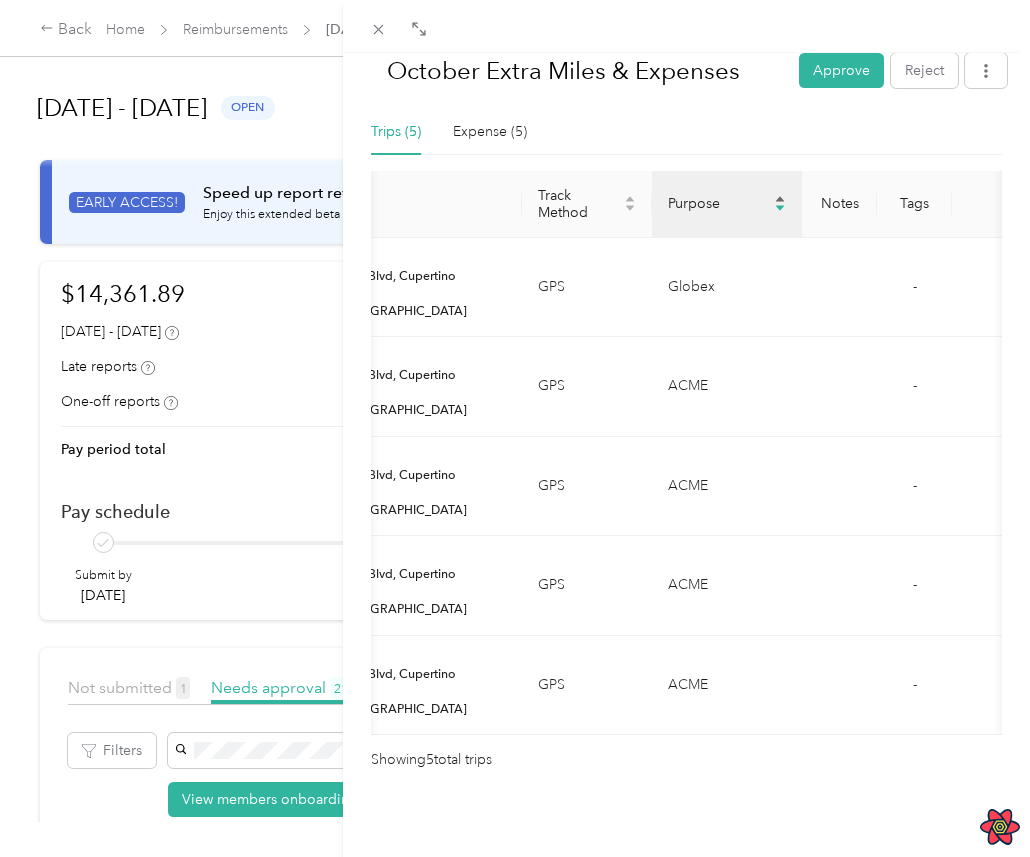 click on "Purpose" at bounding box center [719, 203] 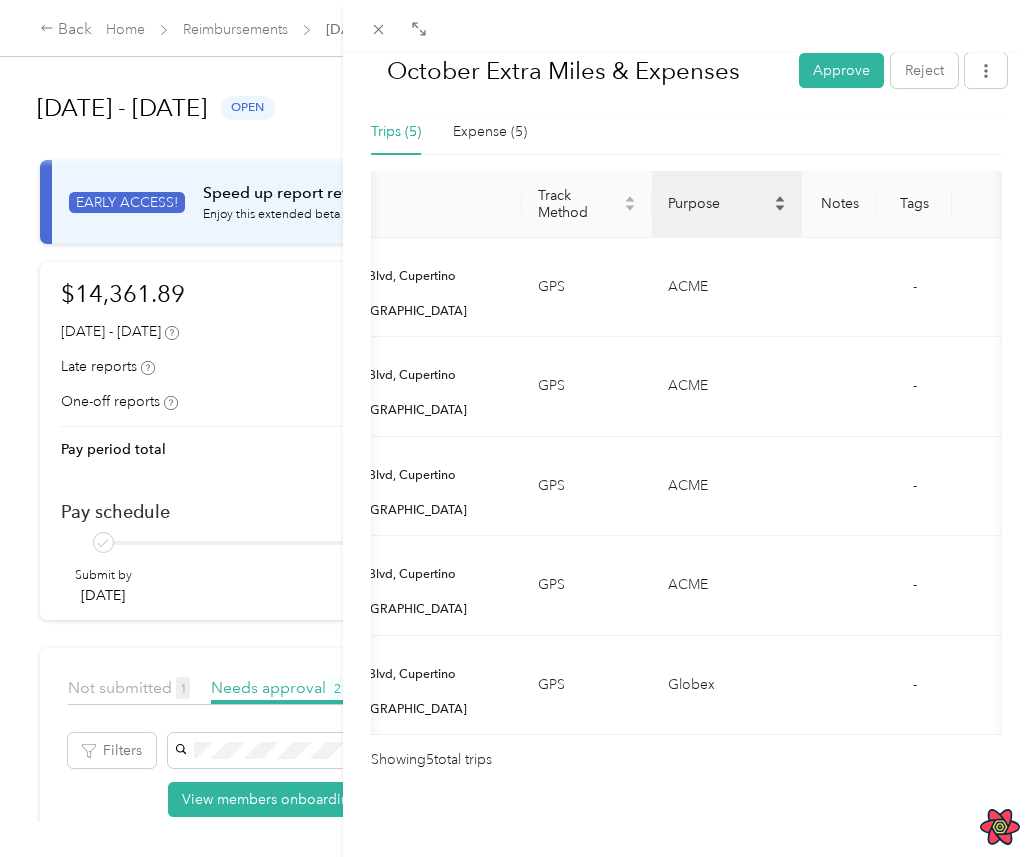 click on "Purpose" at bounding box center (719, 203) 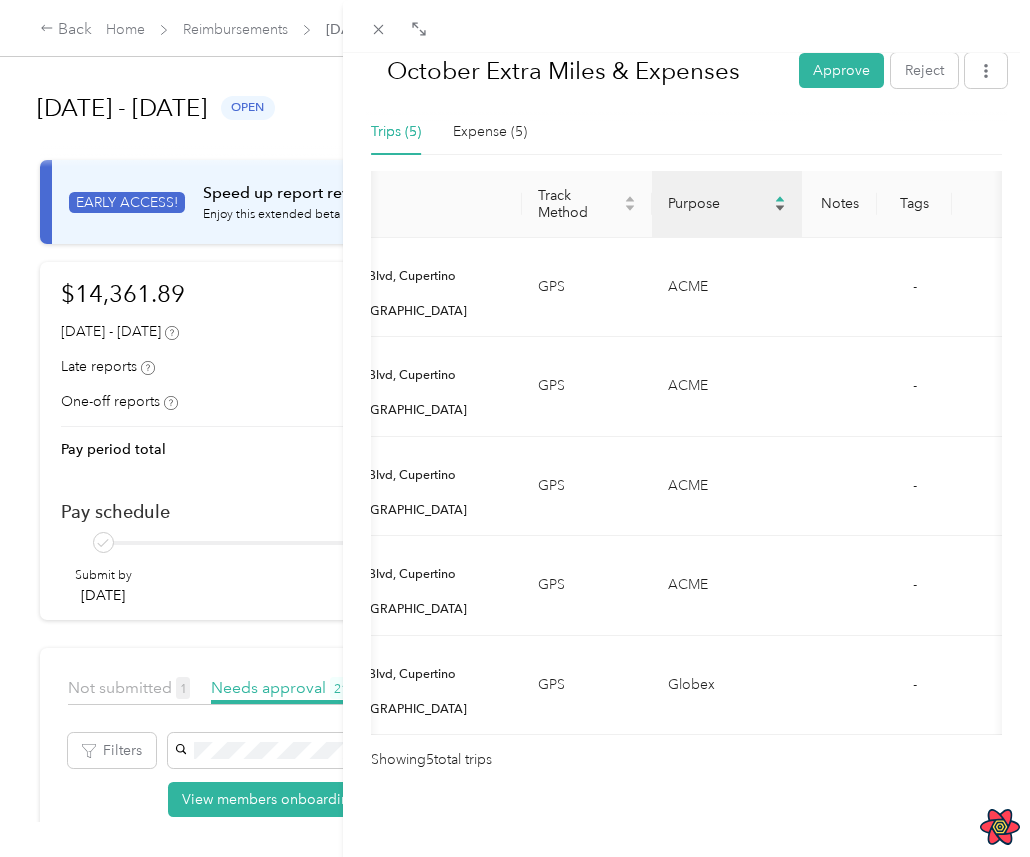 click on "Purpose" at bounding box center (719, 203) 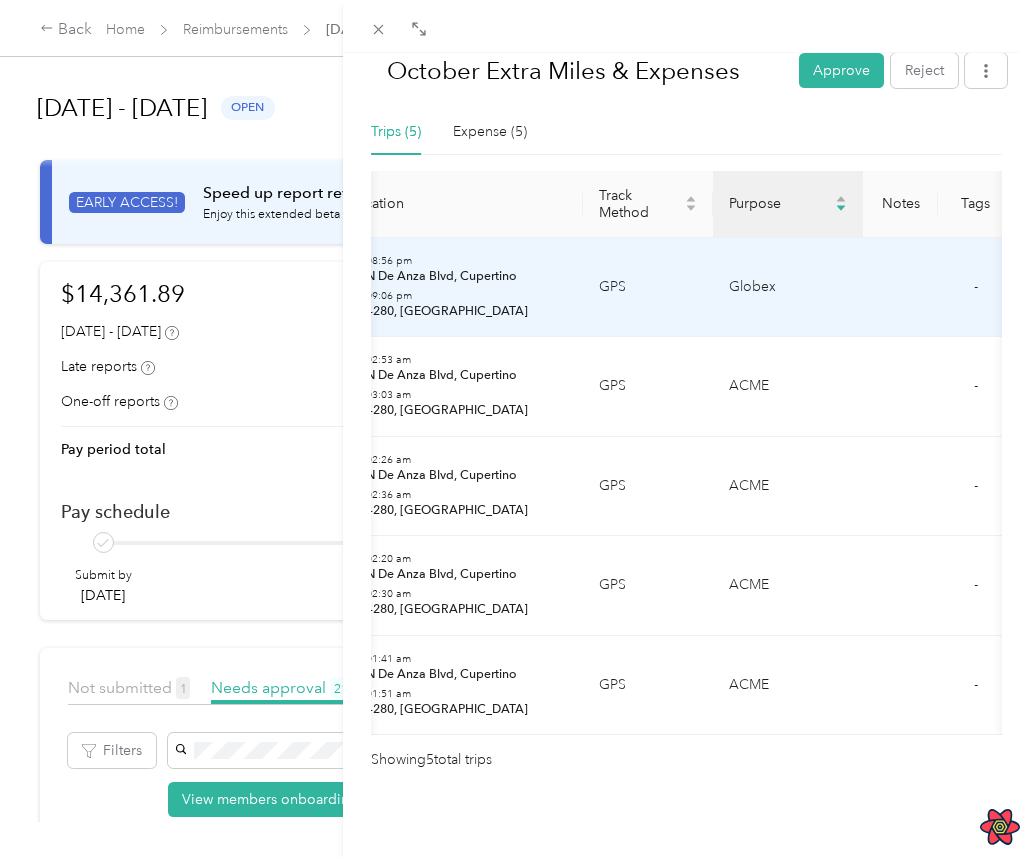 scroll, scrollTop: 0, scrollLeft: 467, axis: horizontal 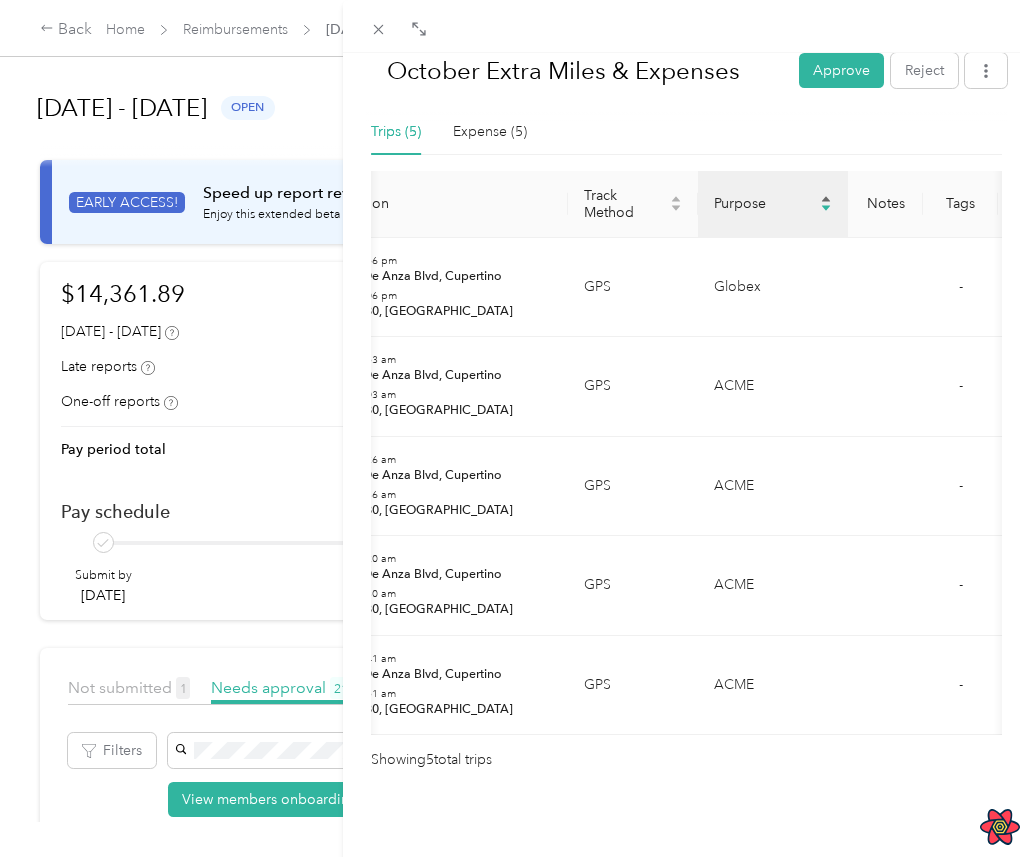 click on "Purpose" at bounding box center [765, 203] 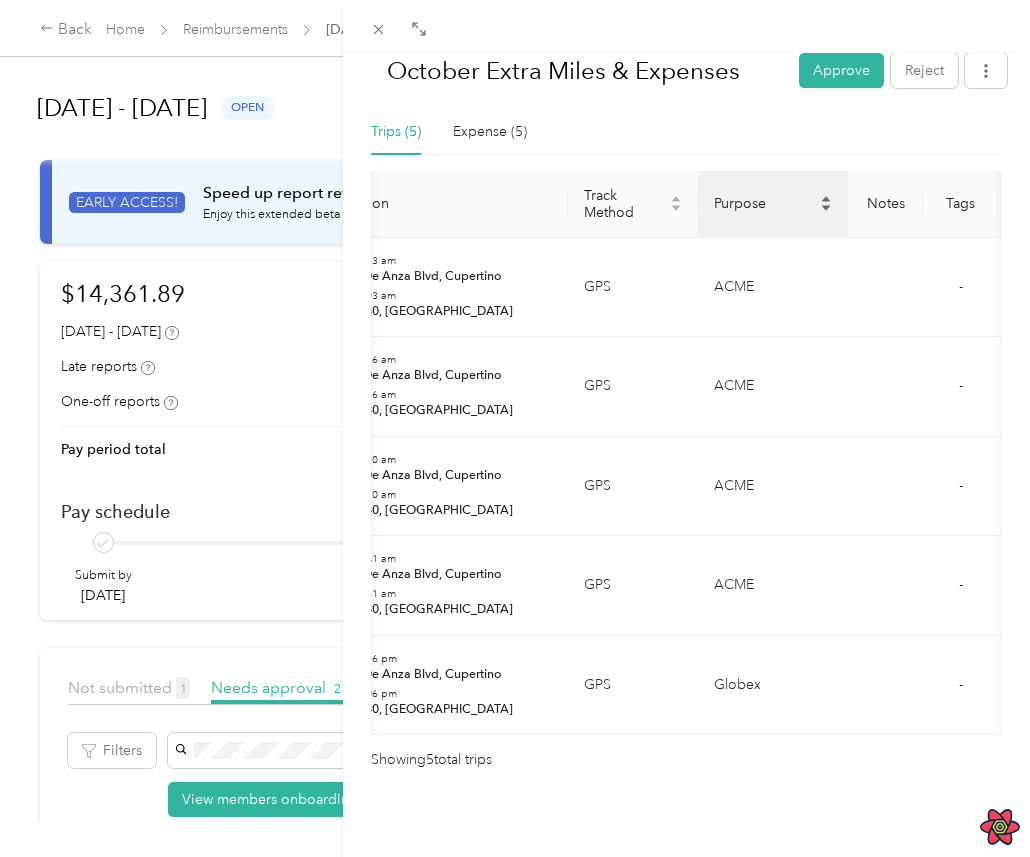 click on "Purpose" at bounding box center (765, 203) 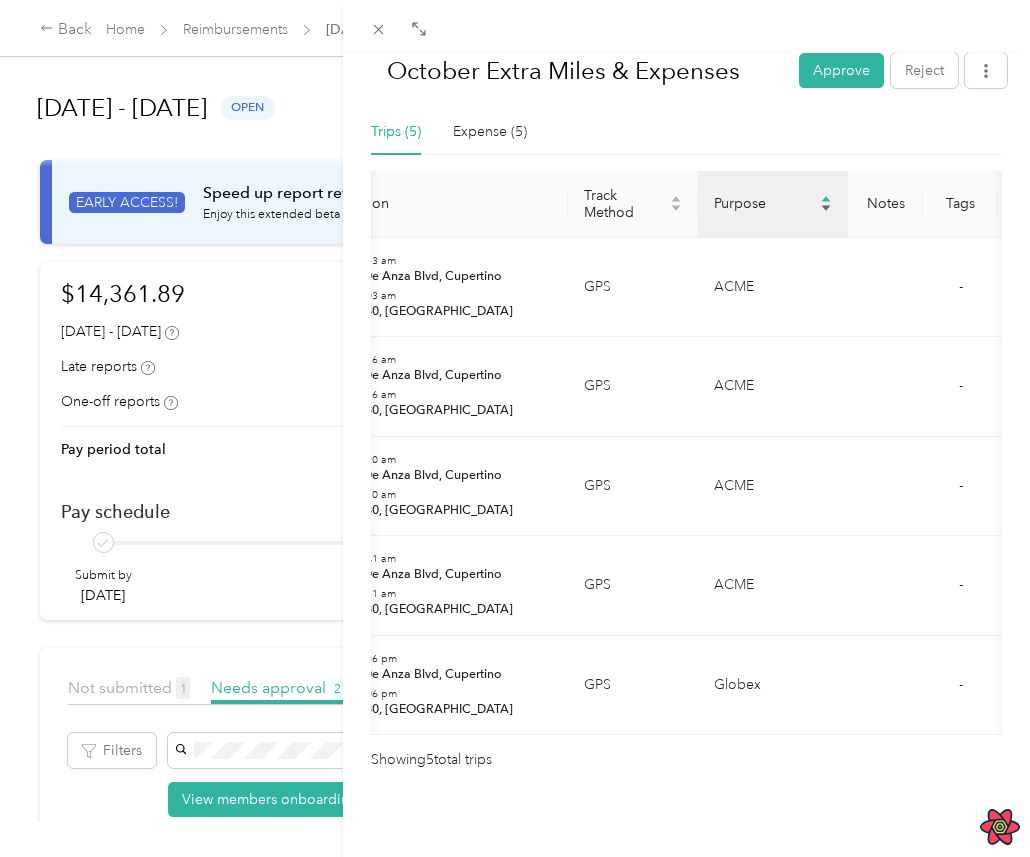 click on "Purpose" at bounding box center [765, 203] 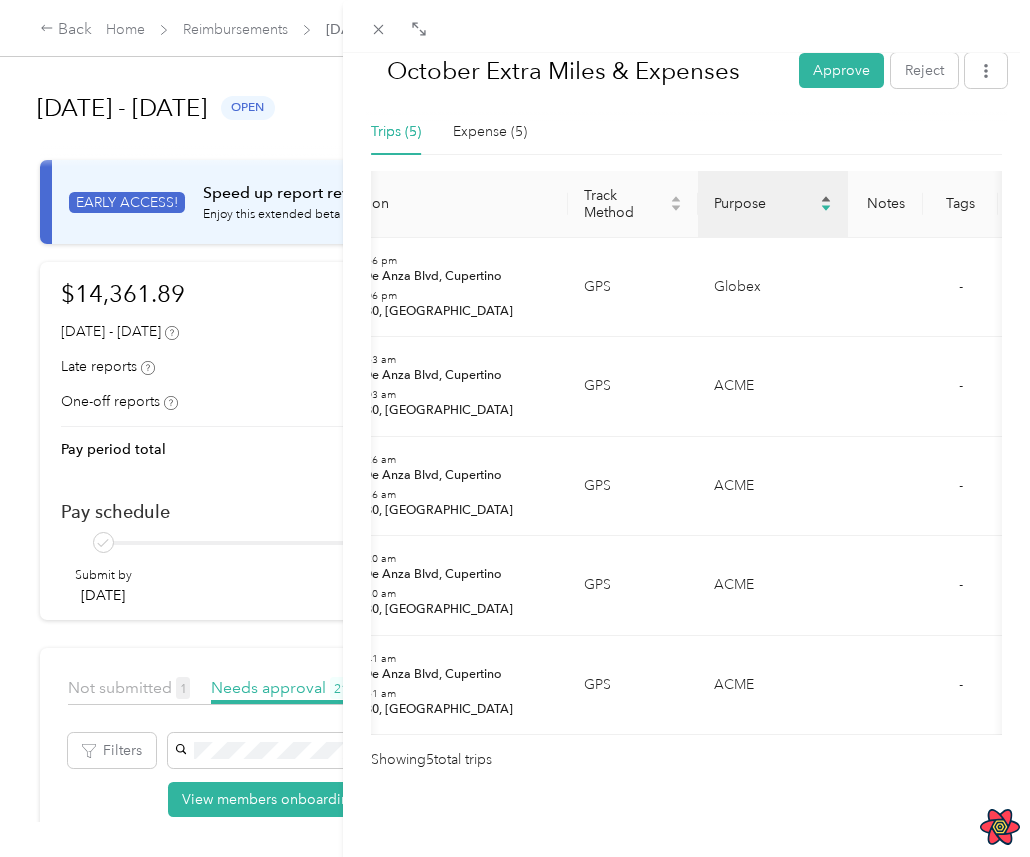 click on "Purpose" at bounding box center [765, 203] 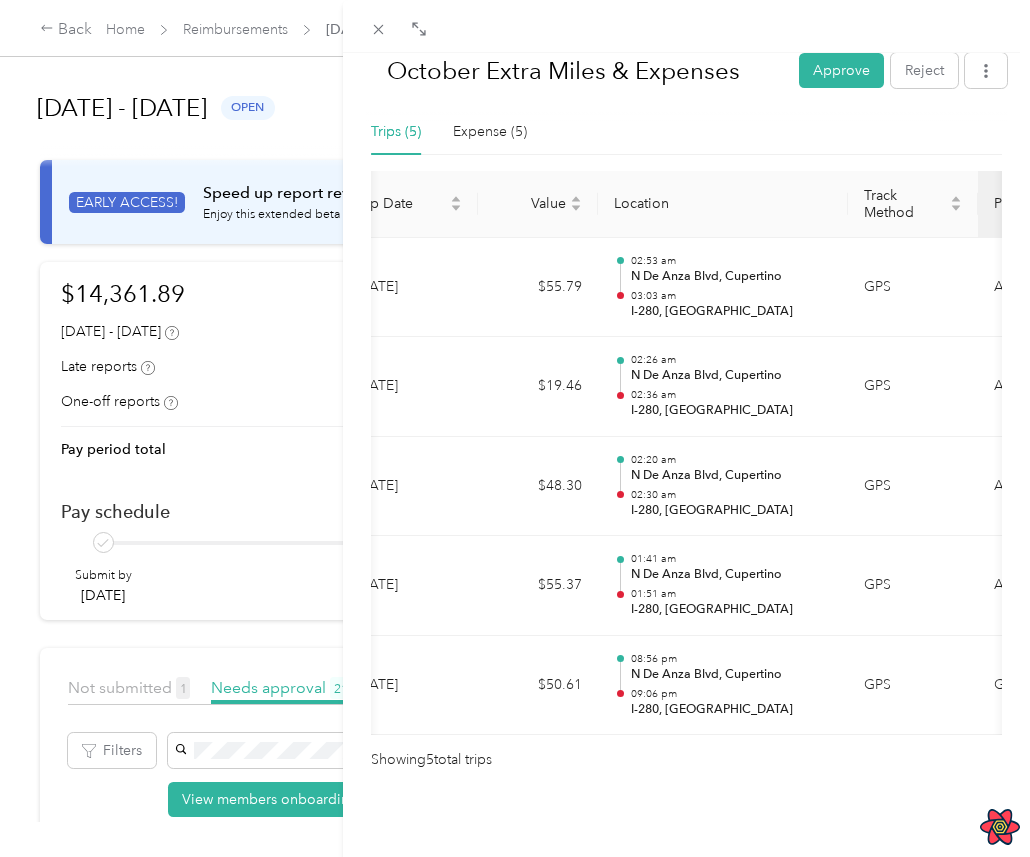 scroll, scrollTop: 0, scrollLeft: 0, axis: both 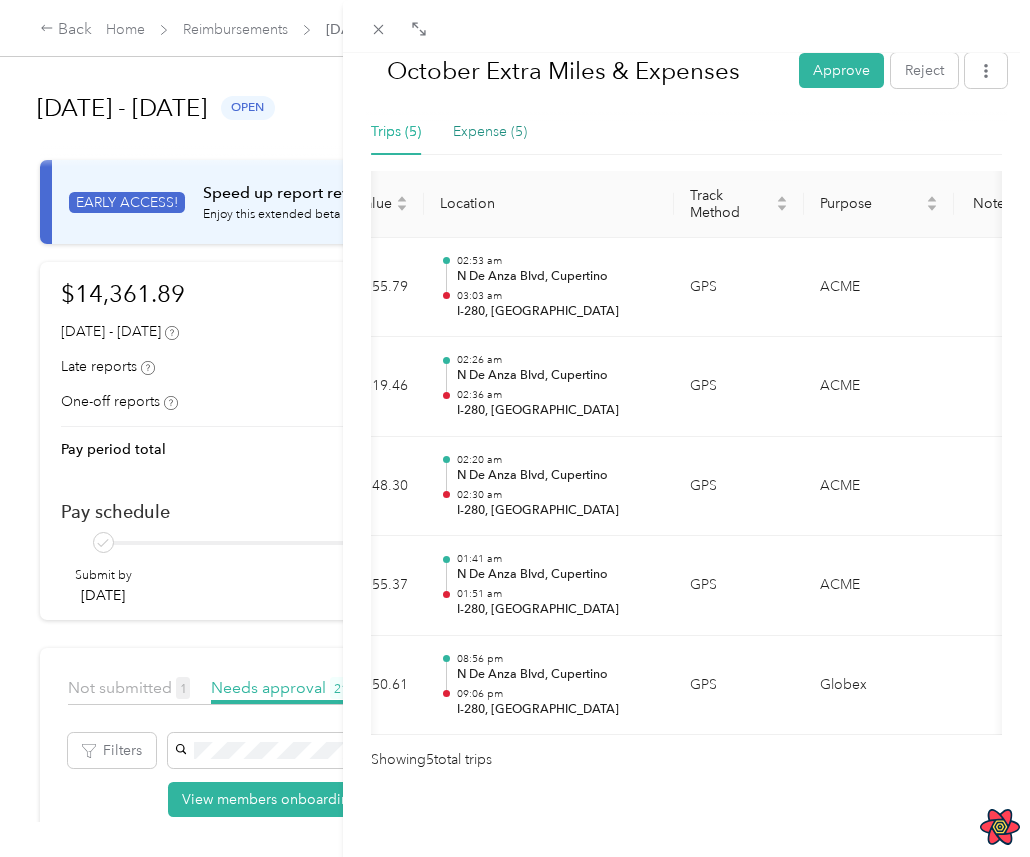 click on "Expense (5)" at bounding box center [490, 132] 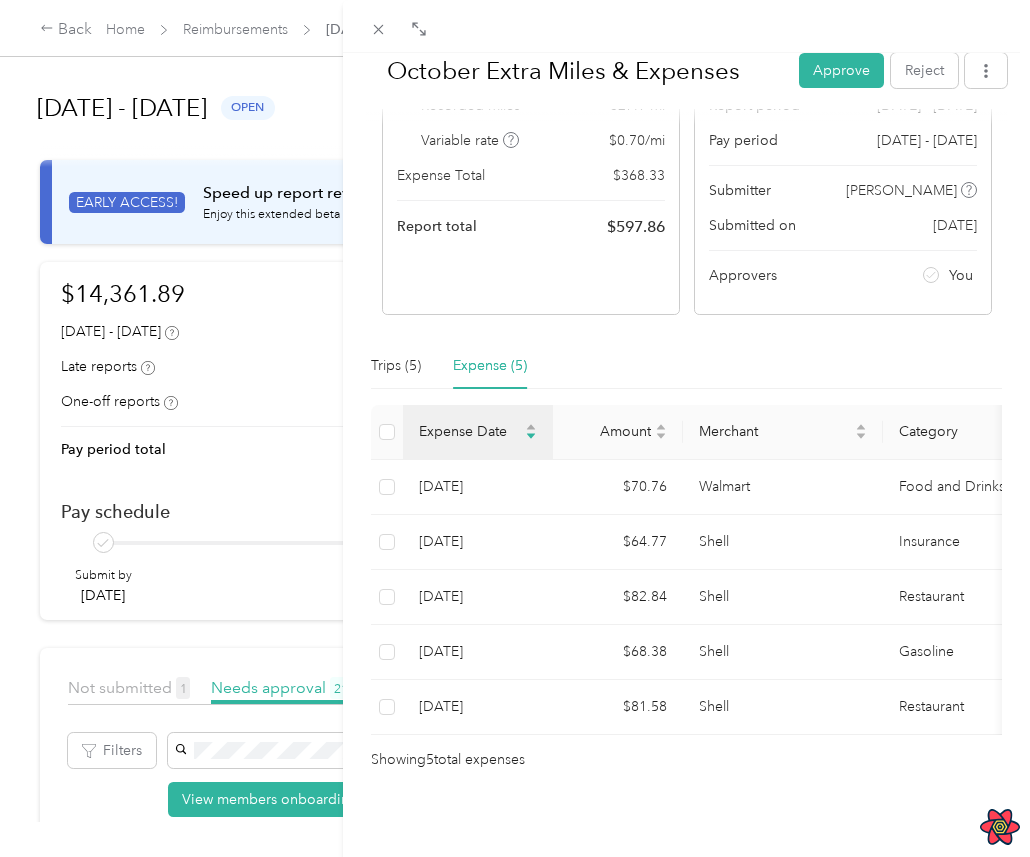 click on "Mileage Total $ 229.53 Recorded miles 327.9   mi Variable rate   $ 0.70 / mi Expense Total $ 368.33 Report total $ 597.86" at bounding box center [531, 149] 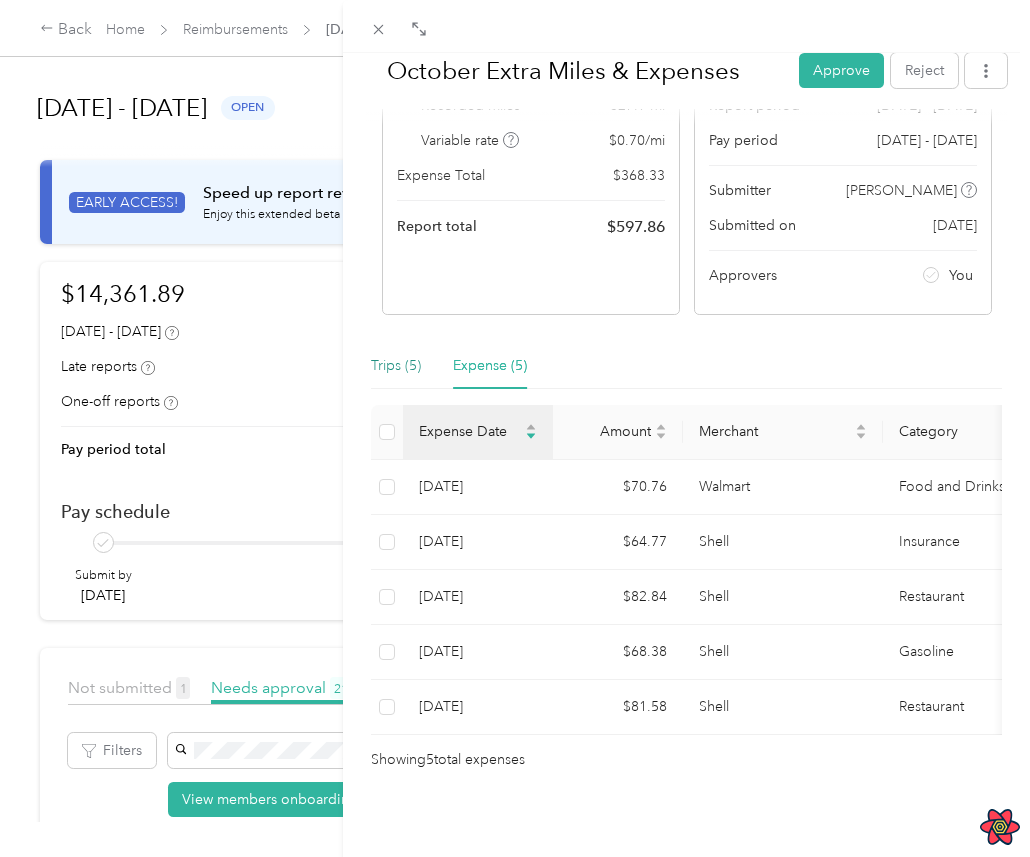 click on "Trips (5)" at bounding box center (396, 366) 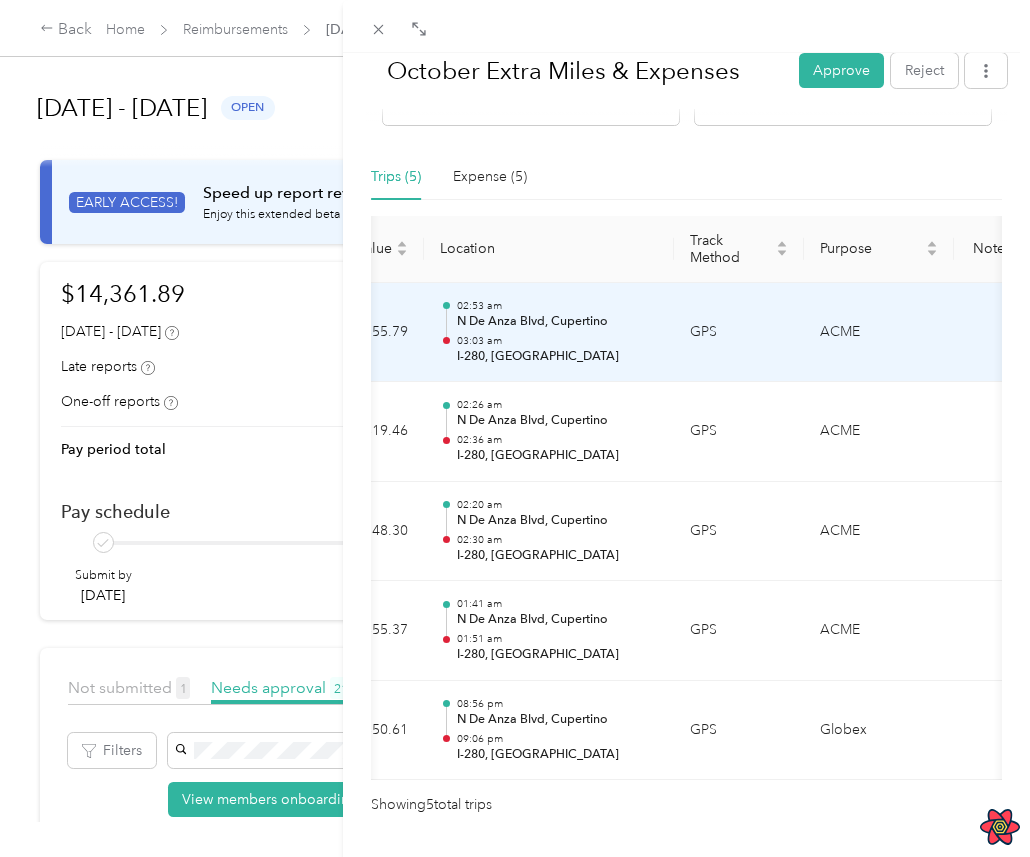 scroll, scrollTop: 421, scrollLeft: 0, axis: vertical 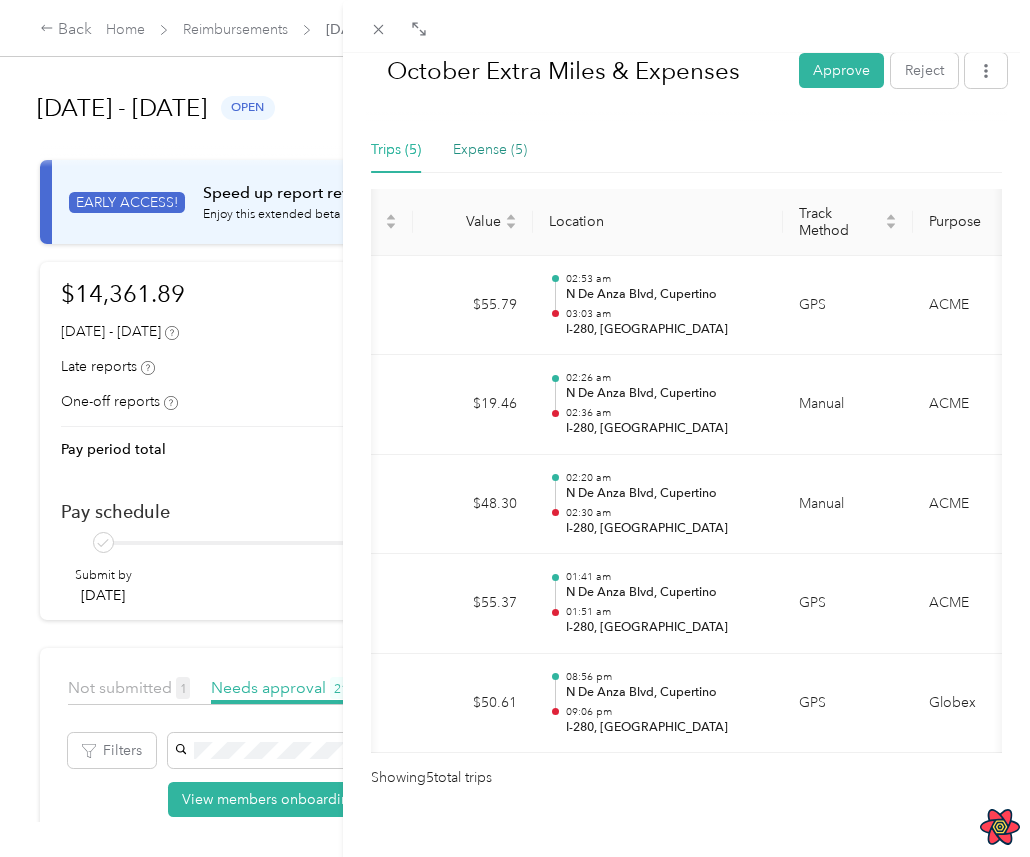 click on "Expense (5)" at bounding box center (490, 150) 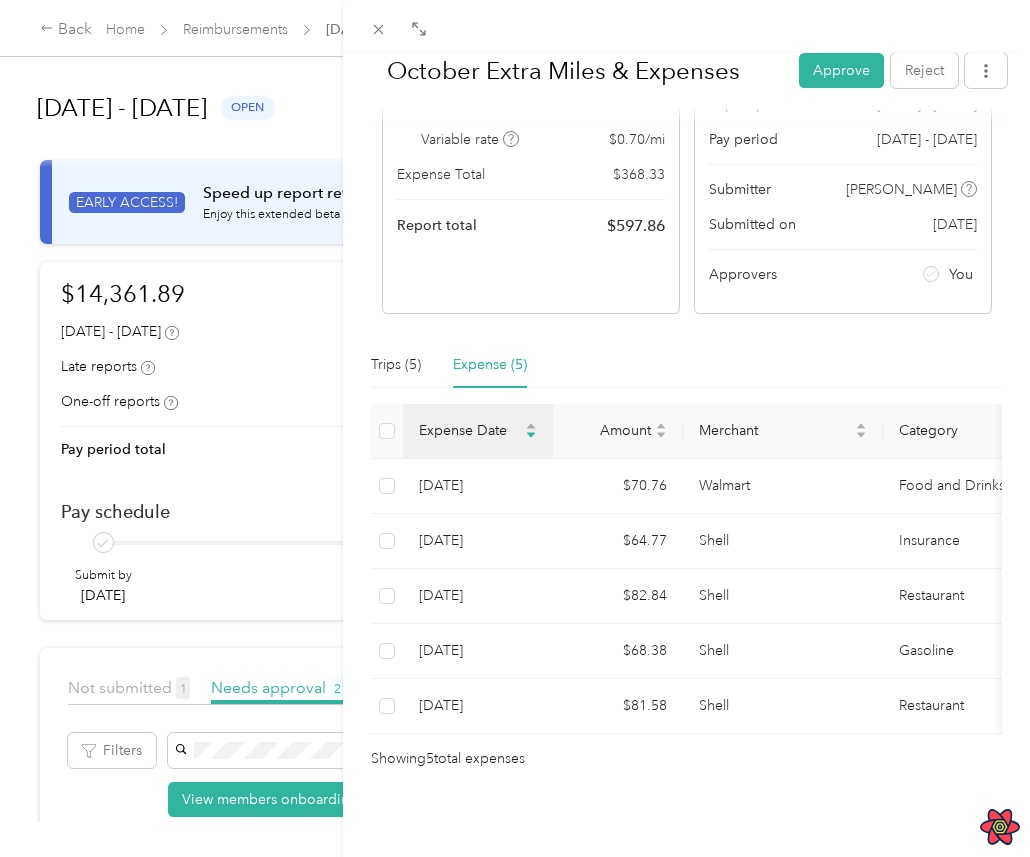 scroll, scrollTop: 205, scrollLeft: 0, axis: vertical 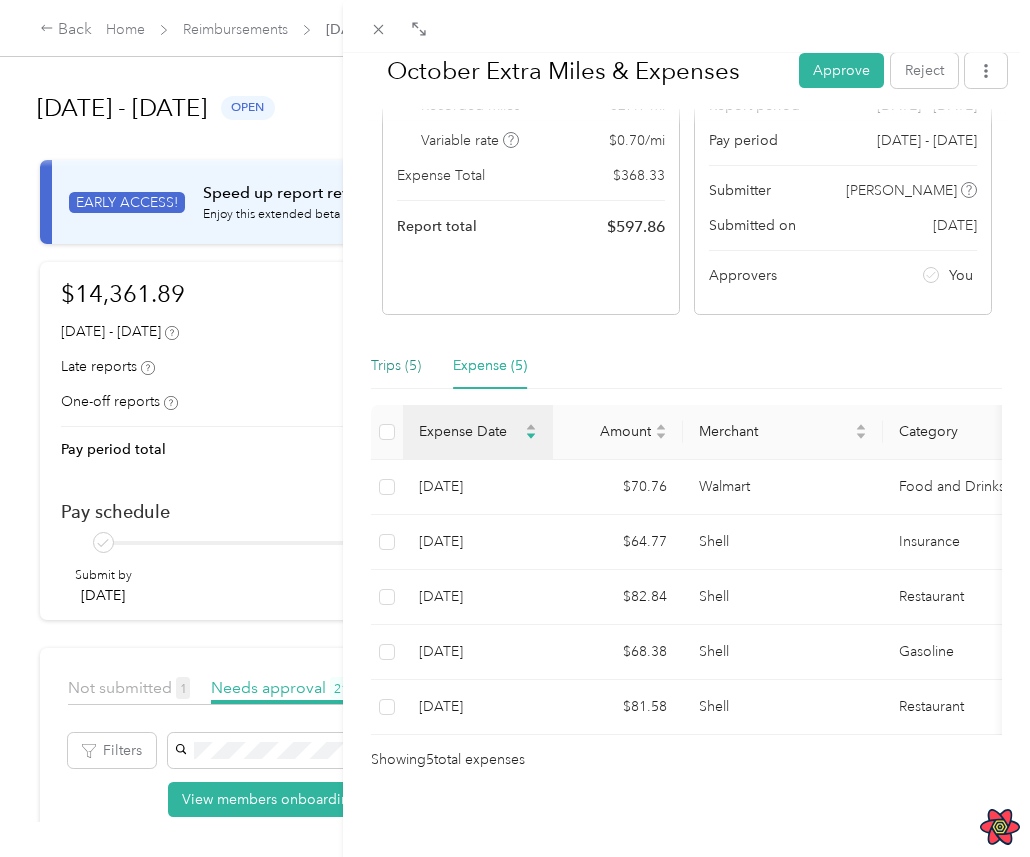 click on "Trips (5)" at bounding box center (396, 366) 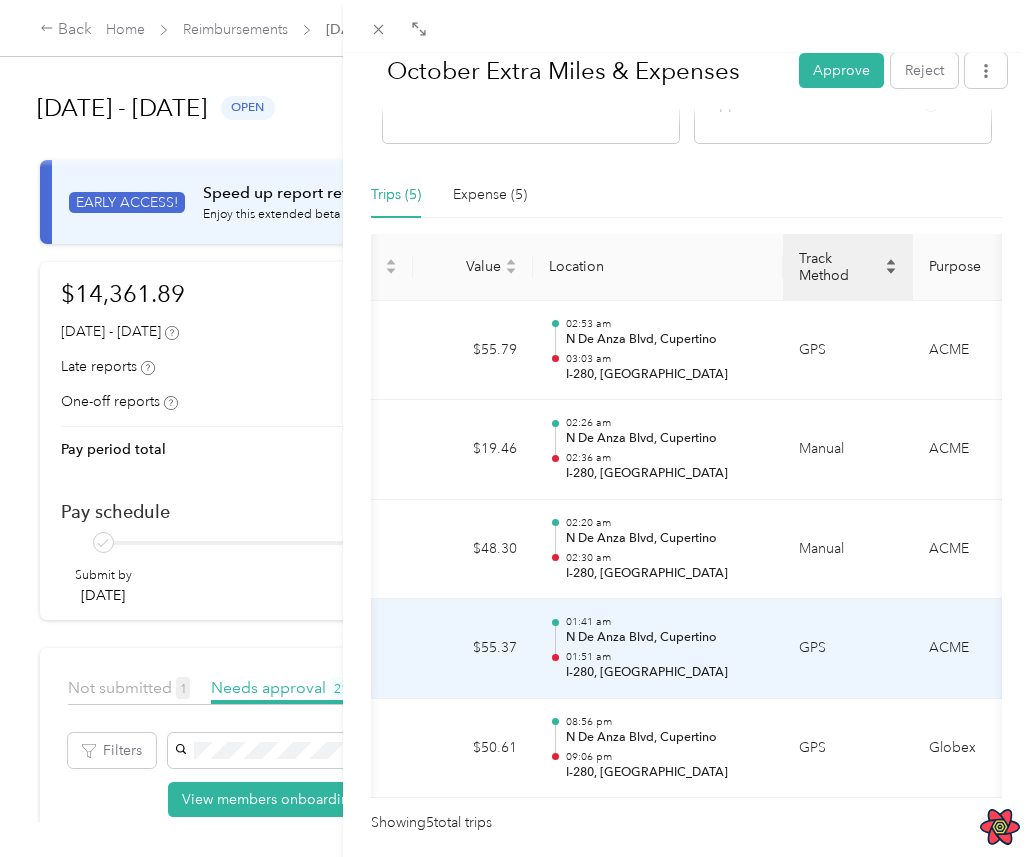 scroll, scrollTop: 370, scrollLeft: 0, axis: vertical 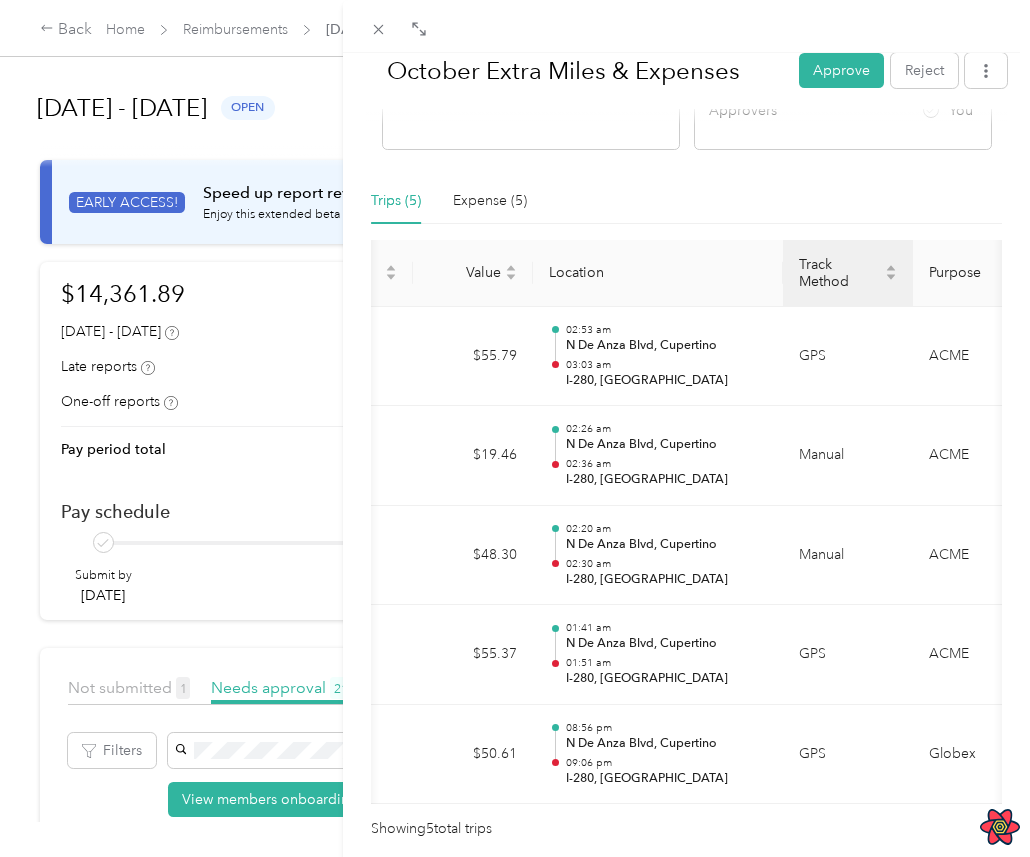 click on "Track Method" at bounding box center [848, 273] 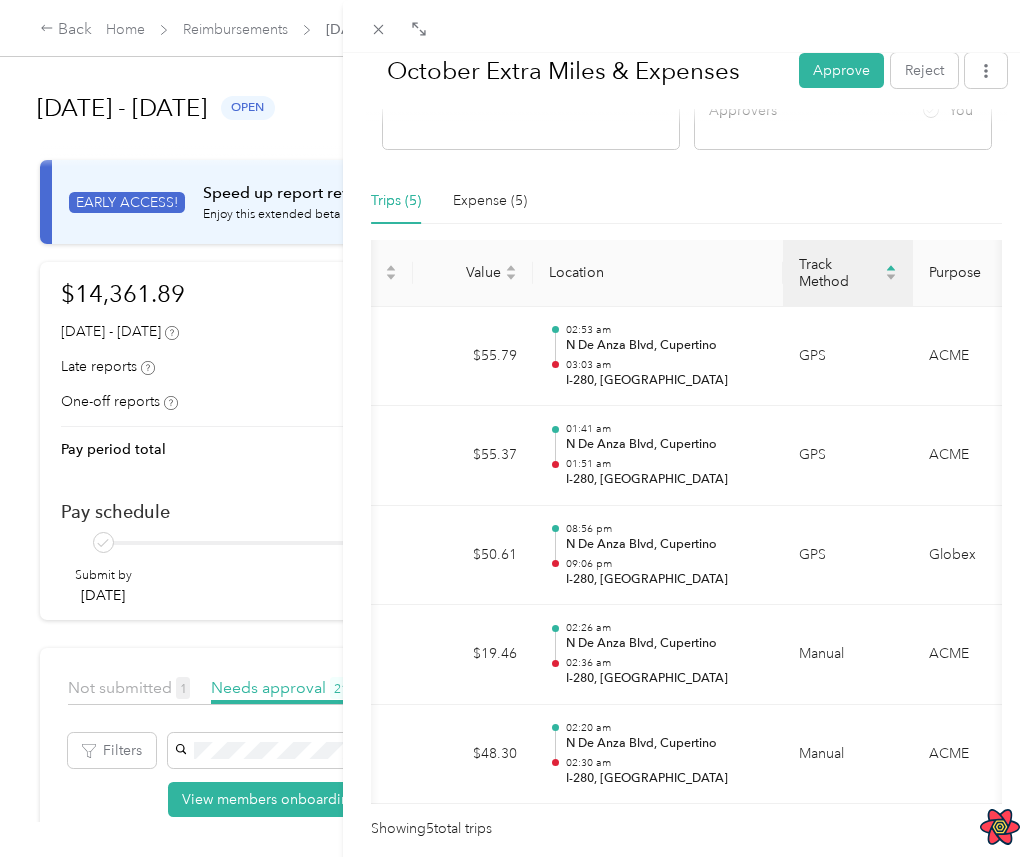 click on "Track Method" at bounding box center (848, 273) 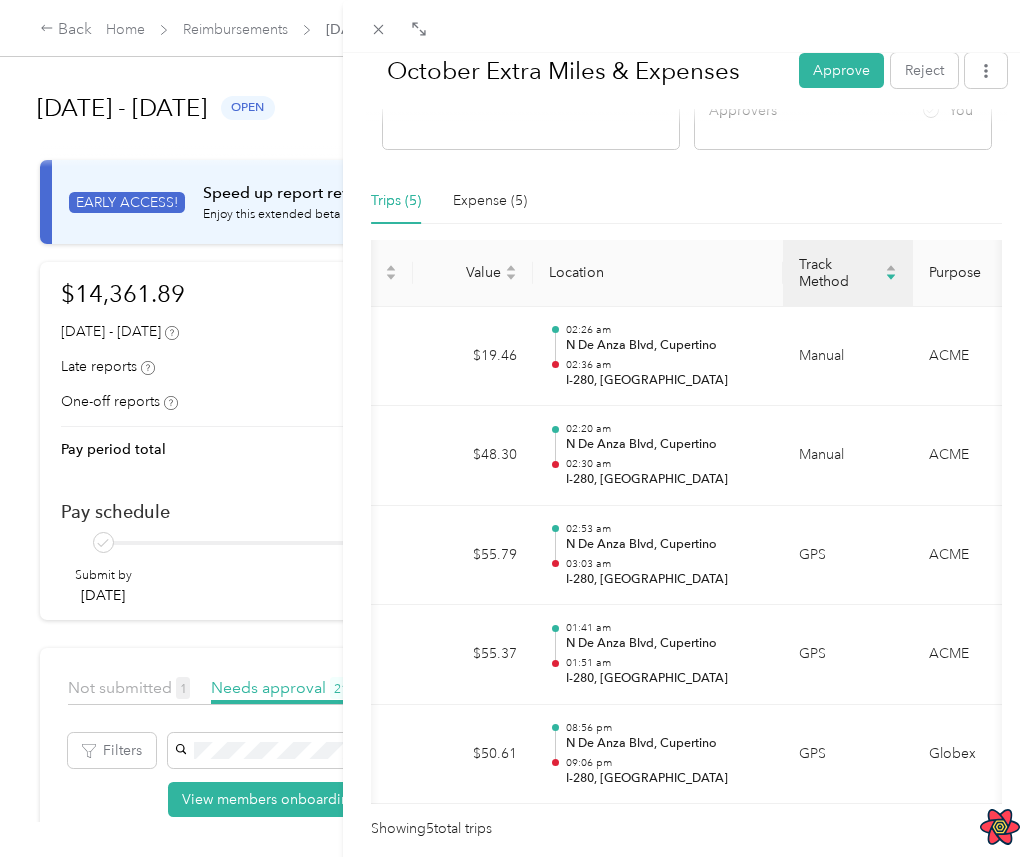click on "Track Method" at bounding box center [848, 273] 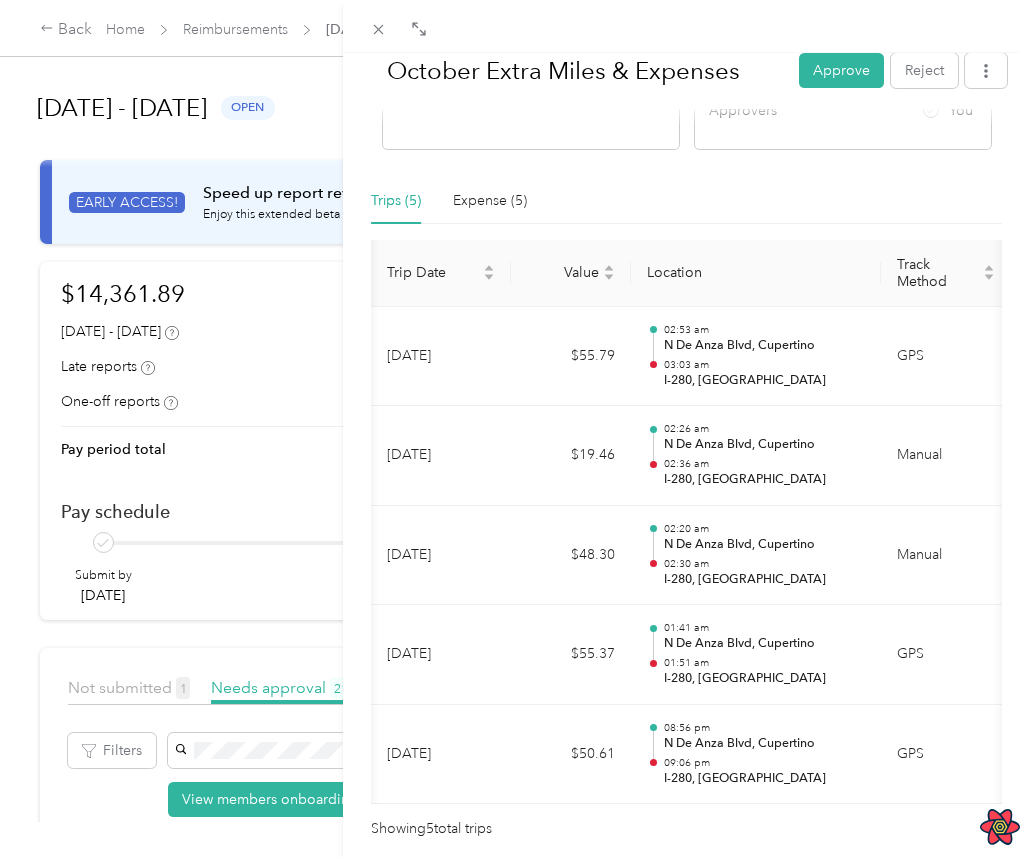 scroll, scrollTop: 0, scrollLeft: 0, axis: both 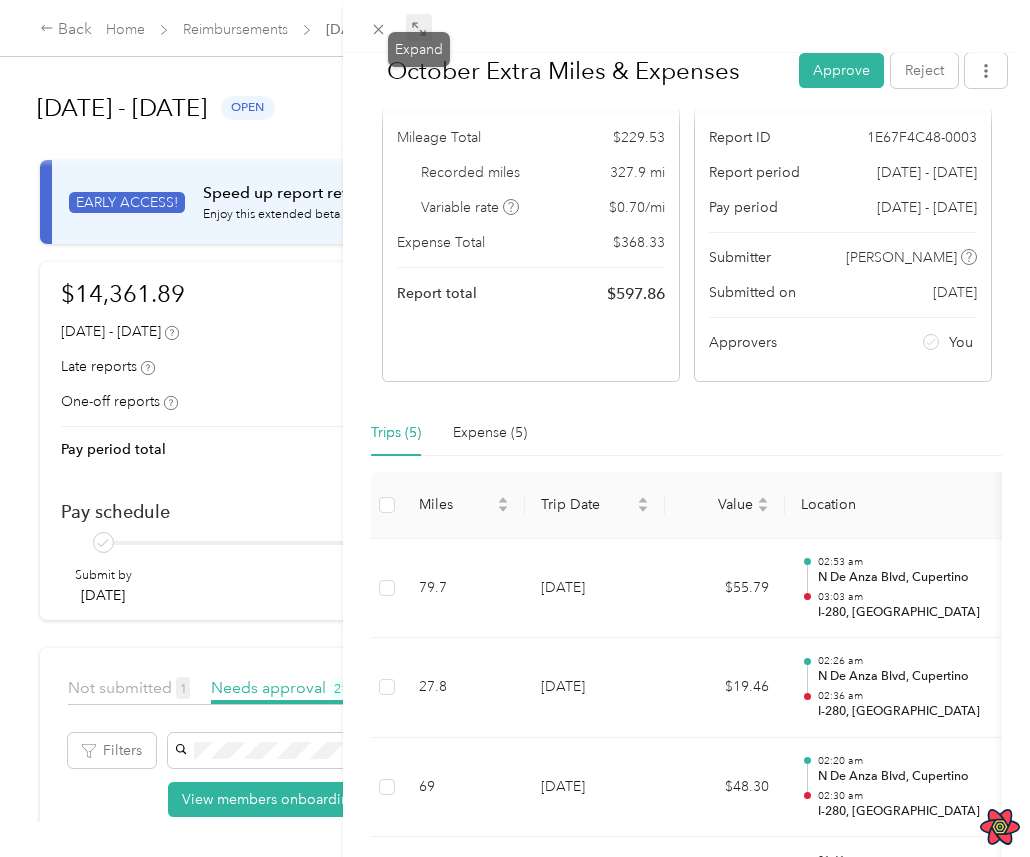 click 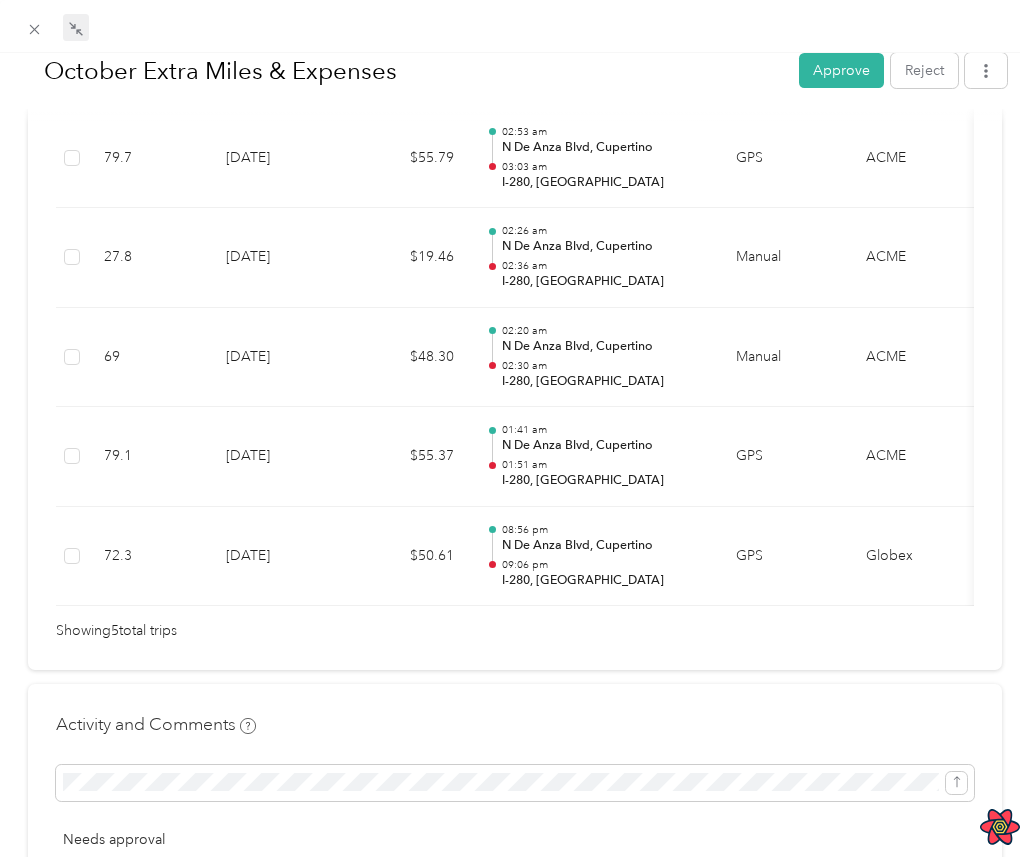 scroll, scrollTop: 474, scrollLeft: 0, axis: vertical 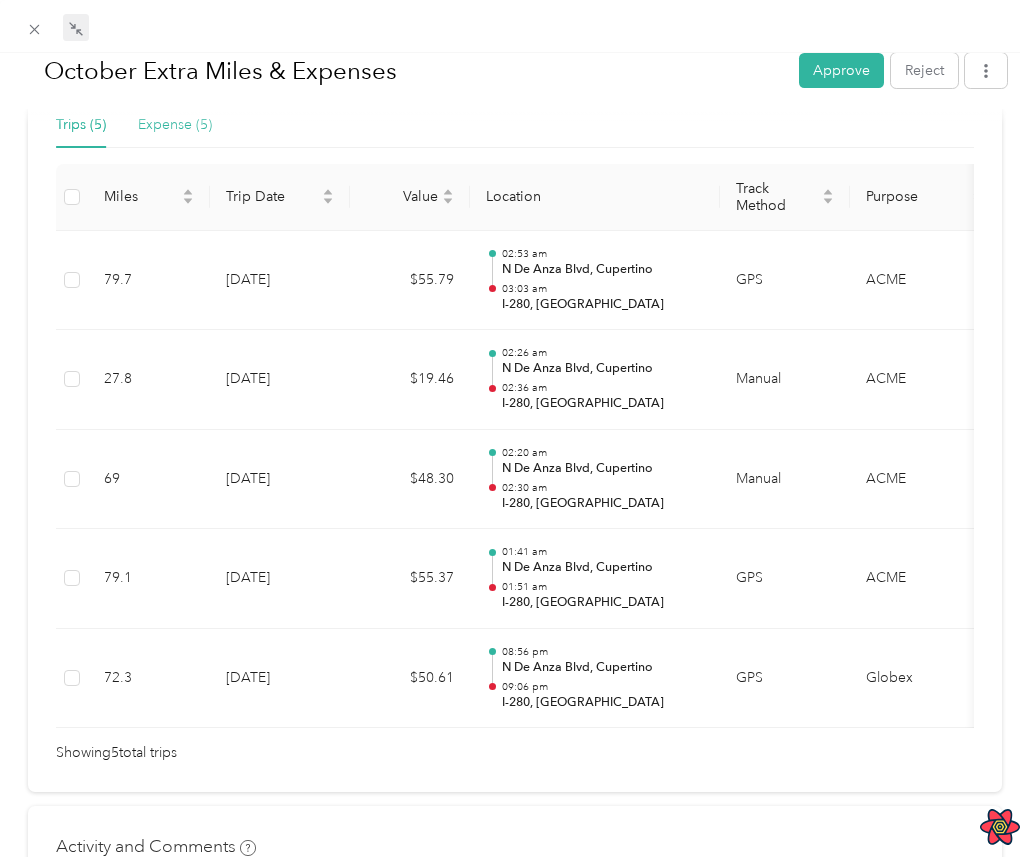 click on "Expense (5)" at bounding box center [175, 125] 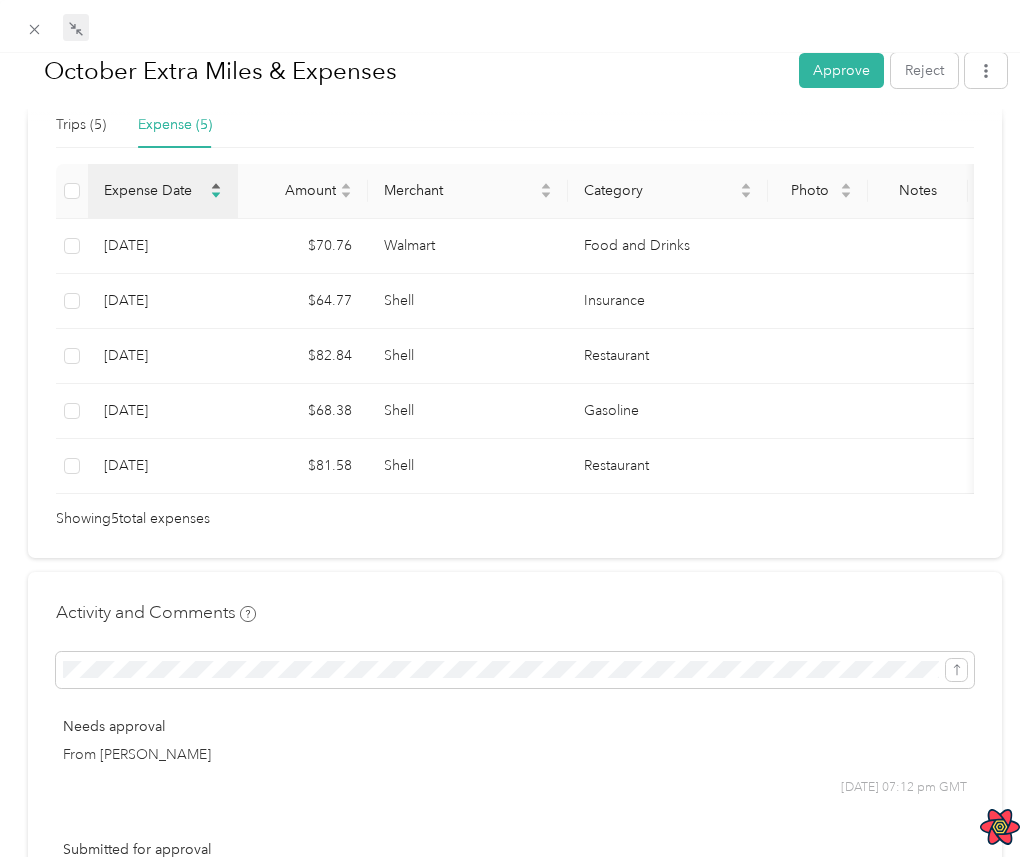 click on "Expense Date" at bounding box center [155, 190] 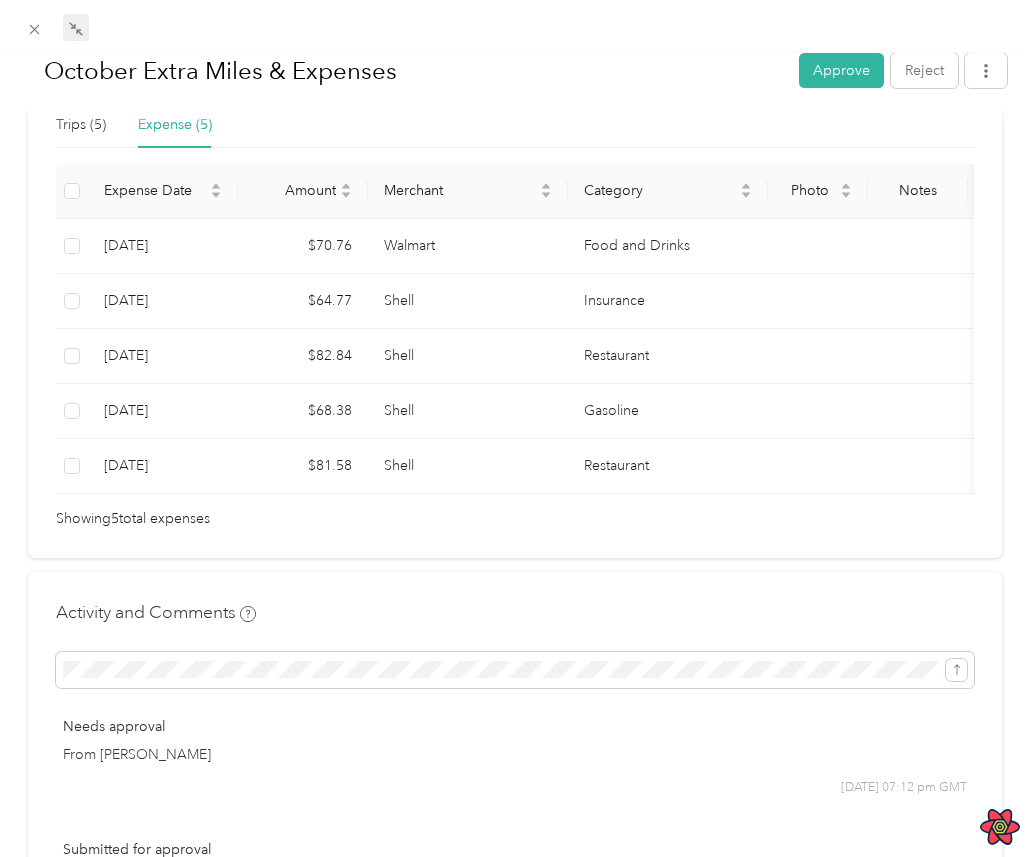 click at bounding box center [515, 114] 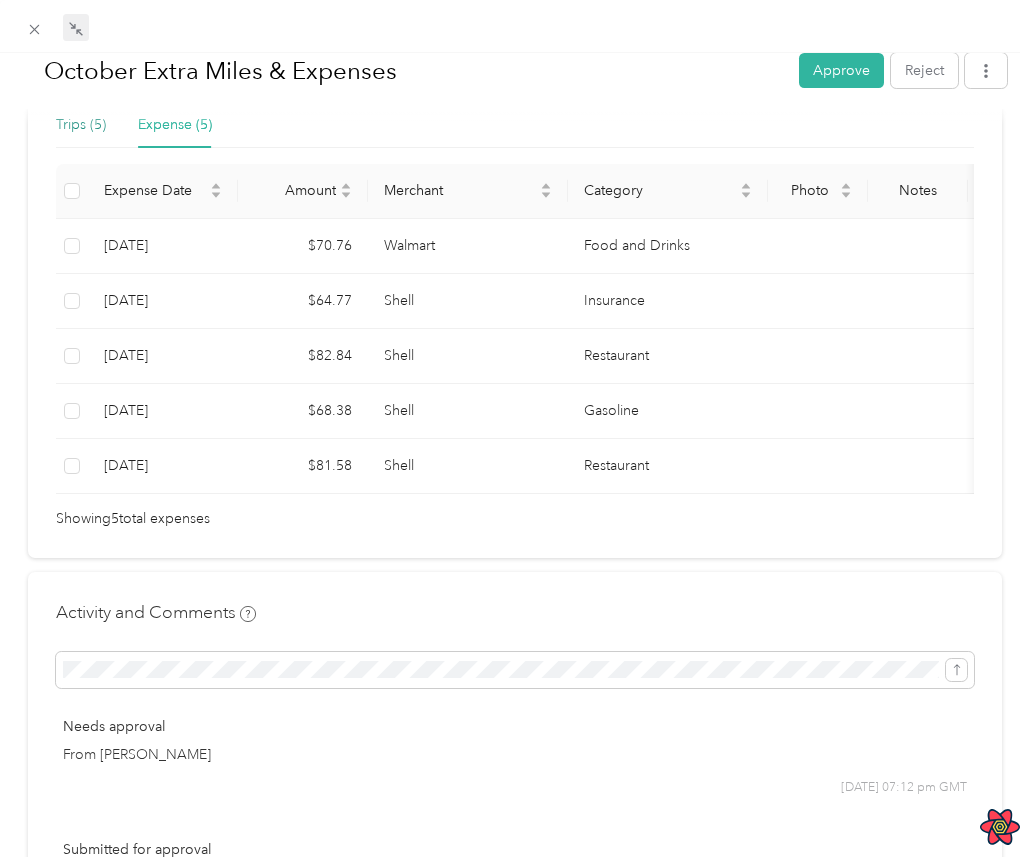 click on "Trips (5)" at bounding box center (81, 125) 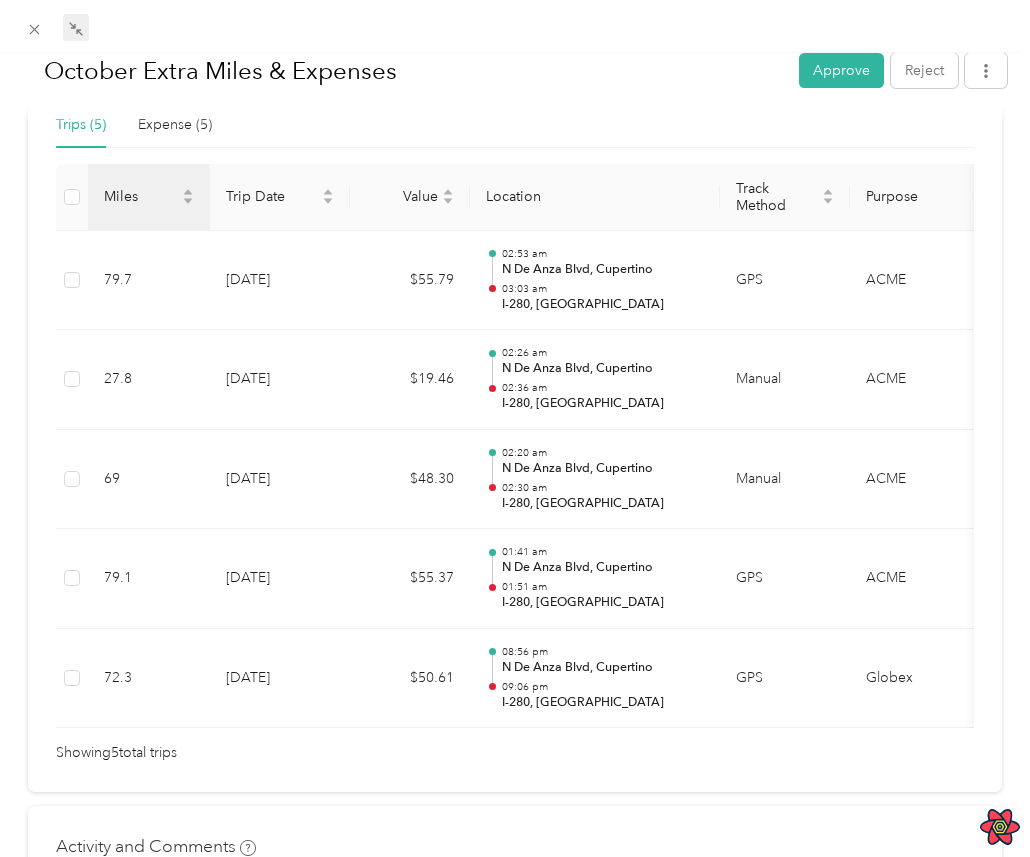 click on "Miles" at bounding box center (149, 197) 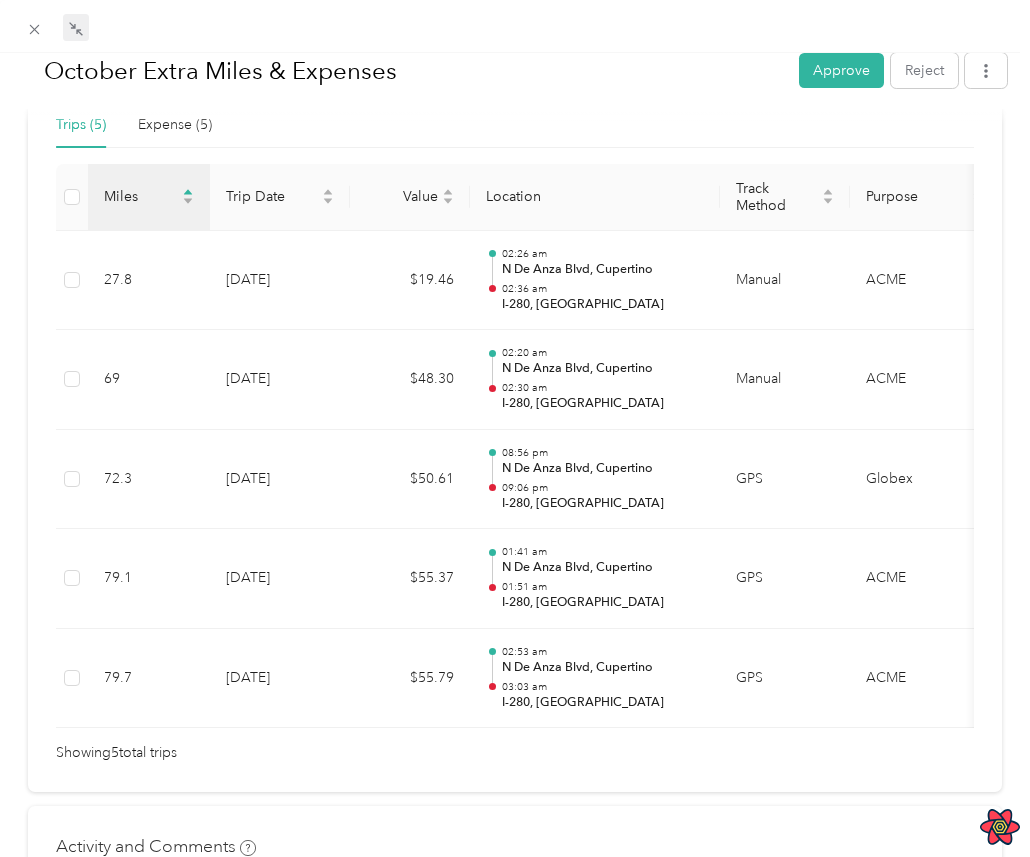 click on "Miles" at bounding box center [149, 197] 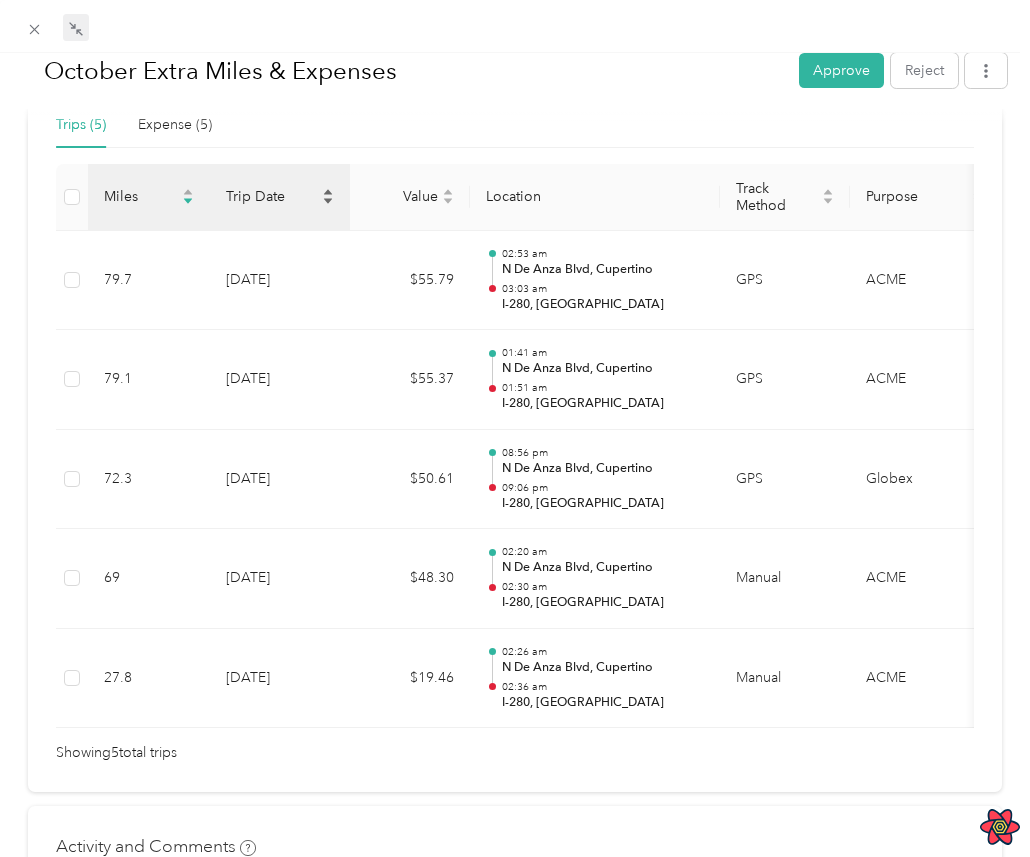 click on "Trip Date" at bounding box center [272, 196] 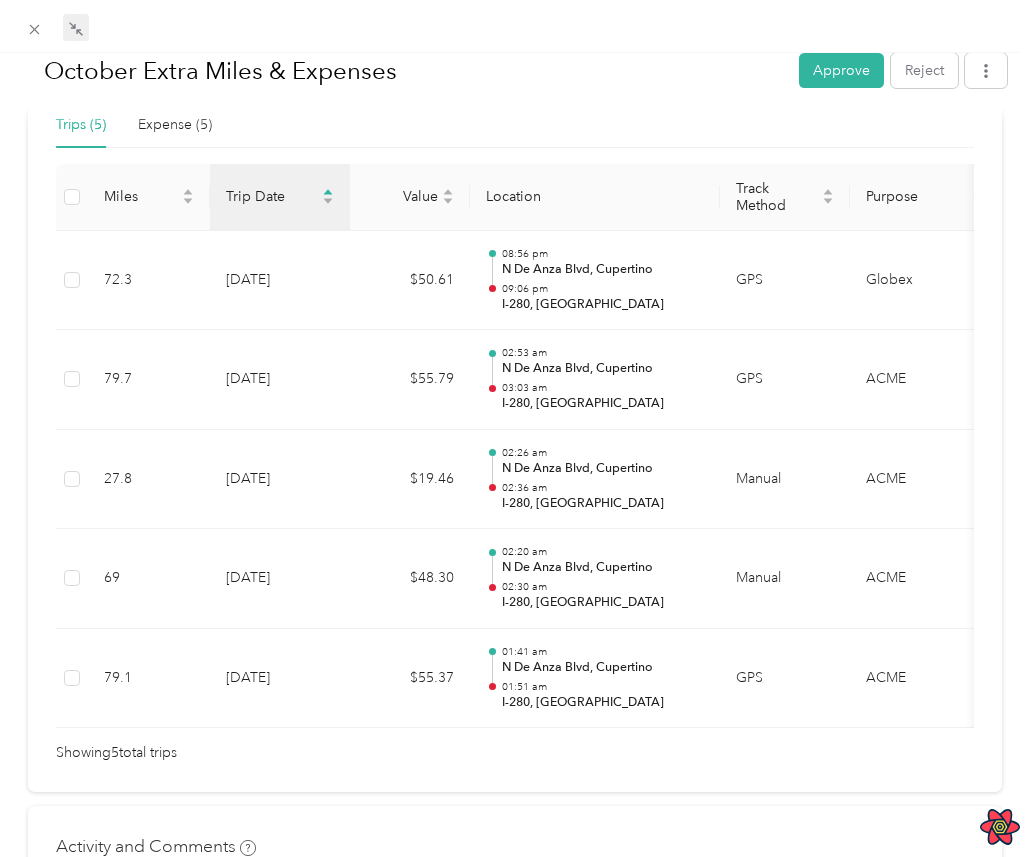 click on "Trip Date" at bounding box center [280, 197] 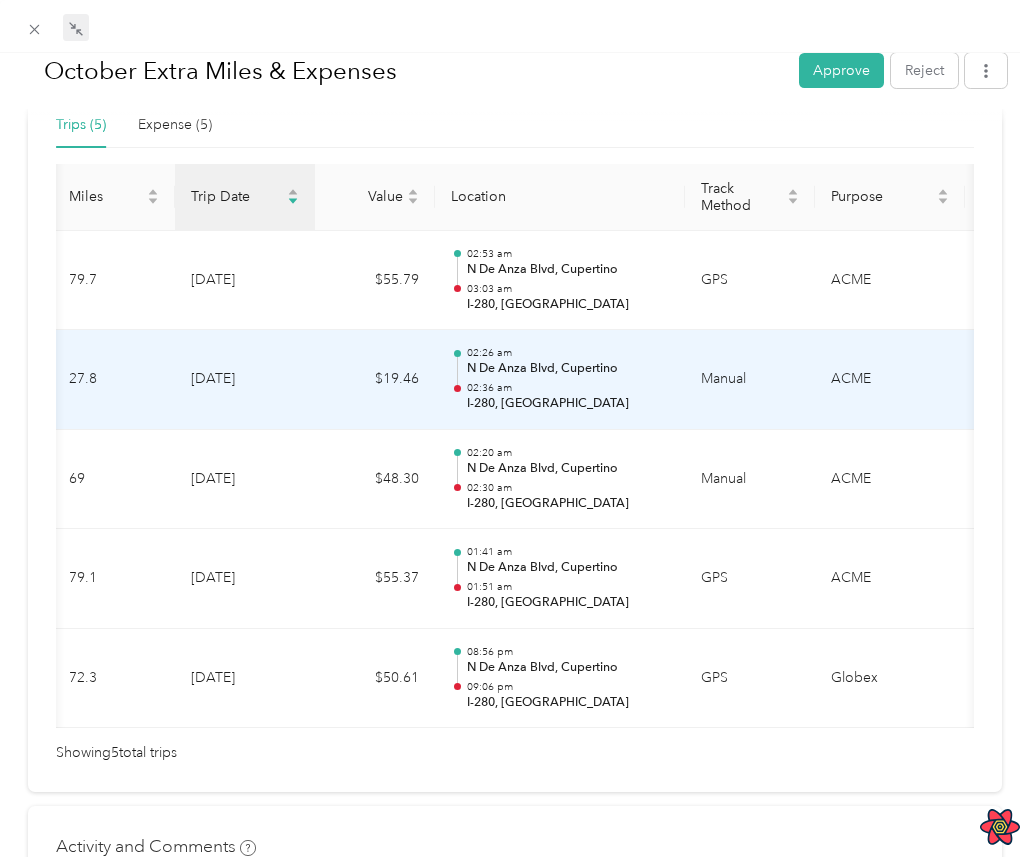 scroll, scrollTop: 0, scrollLeft: 0, axis: both 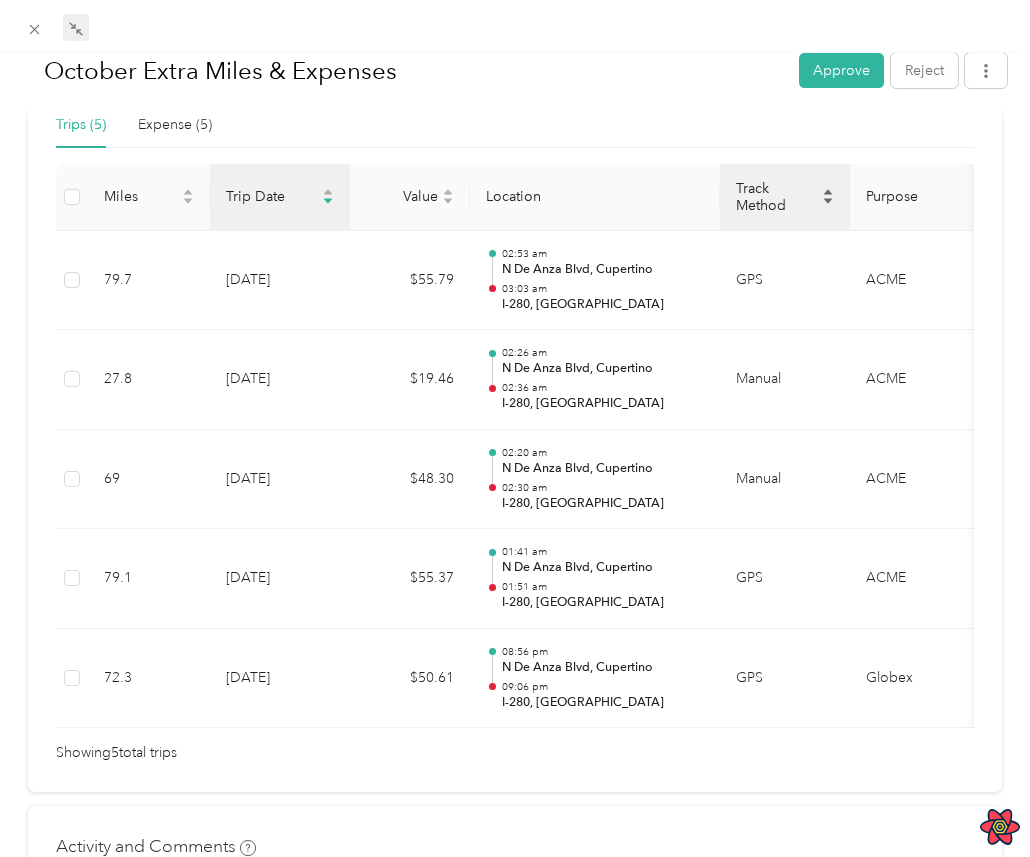 click on "Track Method" at bounding box center (777, 197) 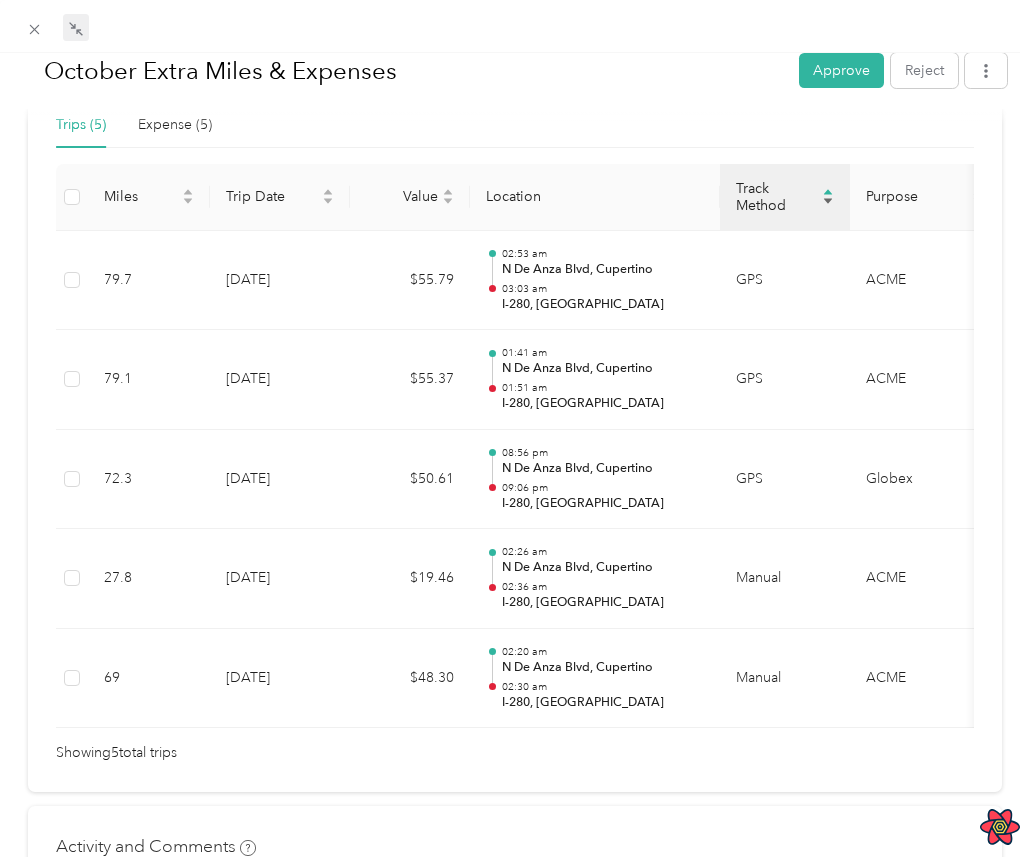 click on "Track Method" at bounding box center (777, 197) 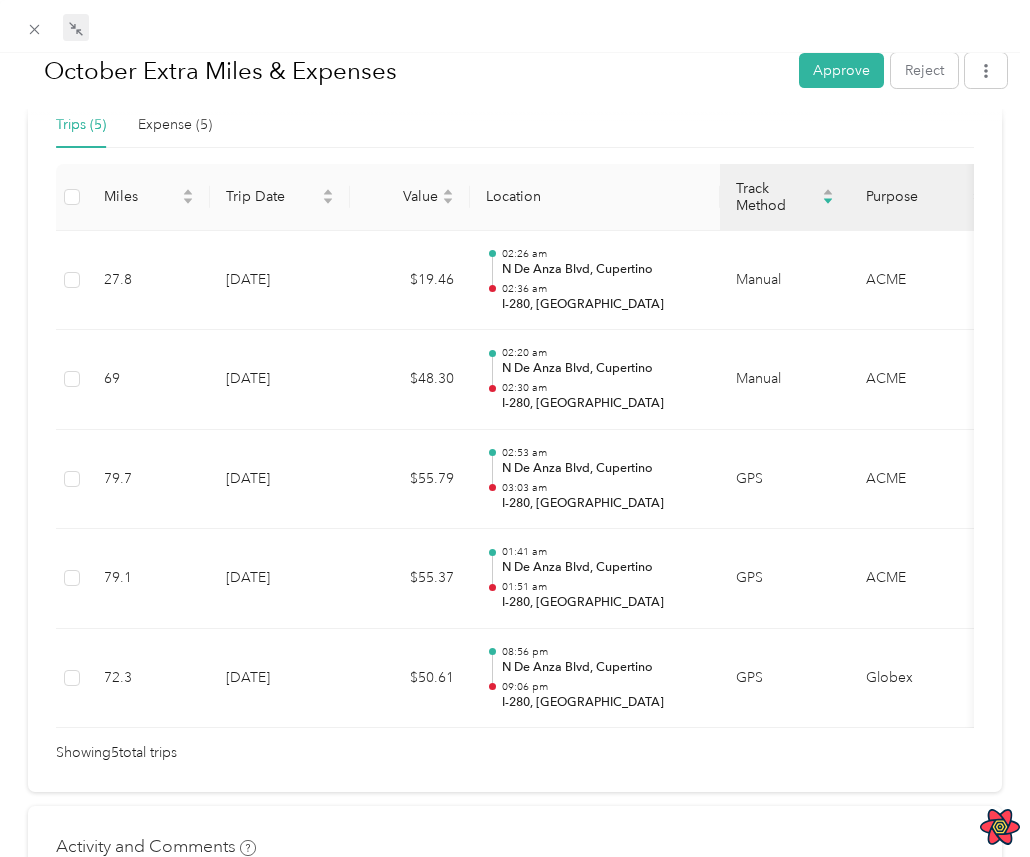click on "Purpose" at bounding box center [925, 196] 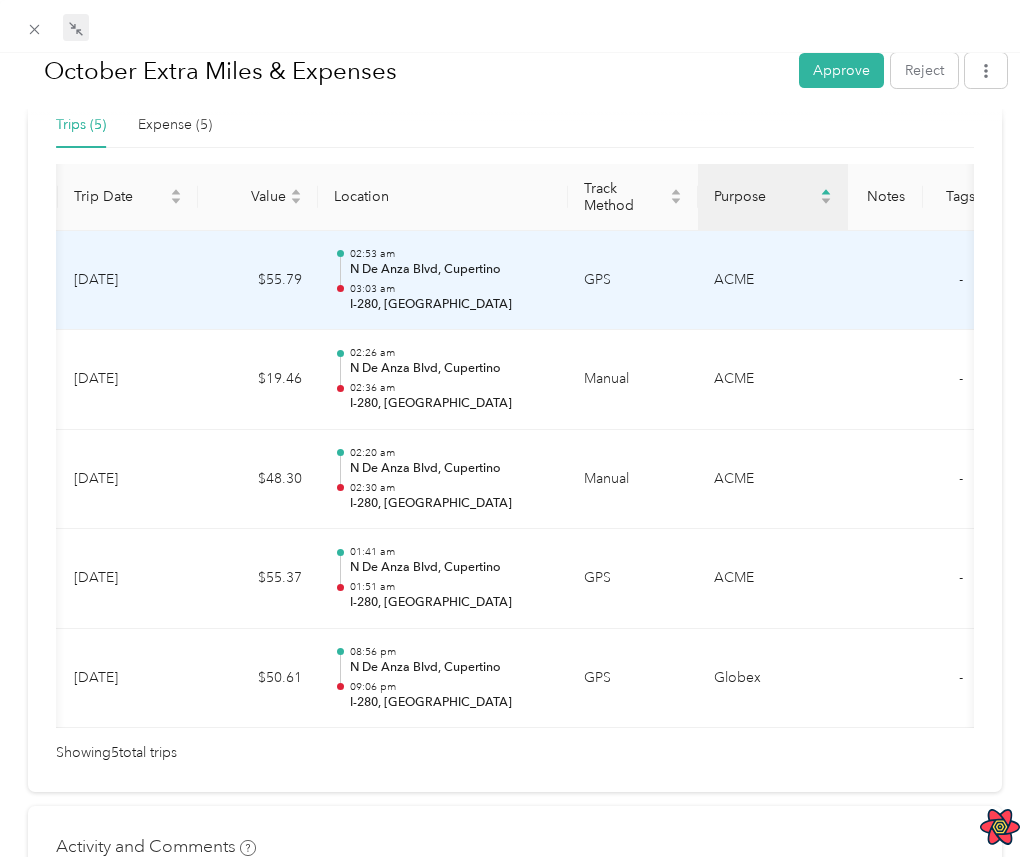 scroll, scrollTop: 0, scrollLeft: 154, axis: horizontal 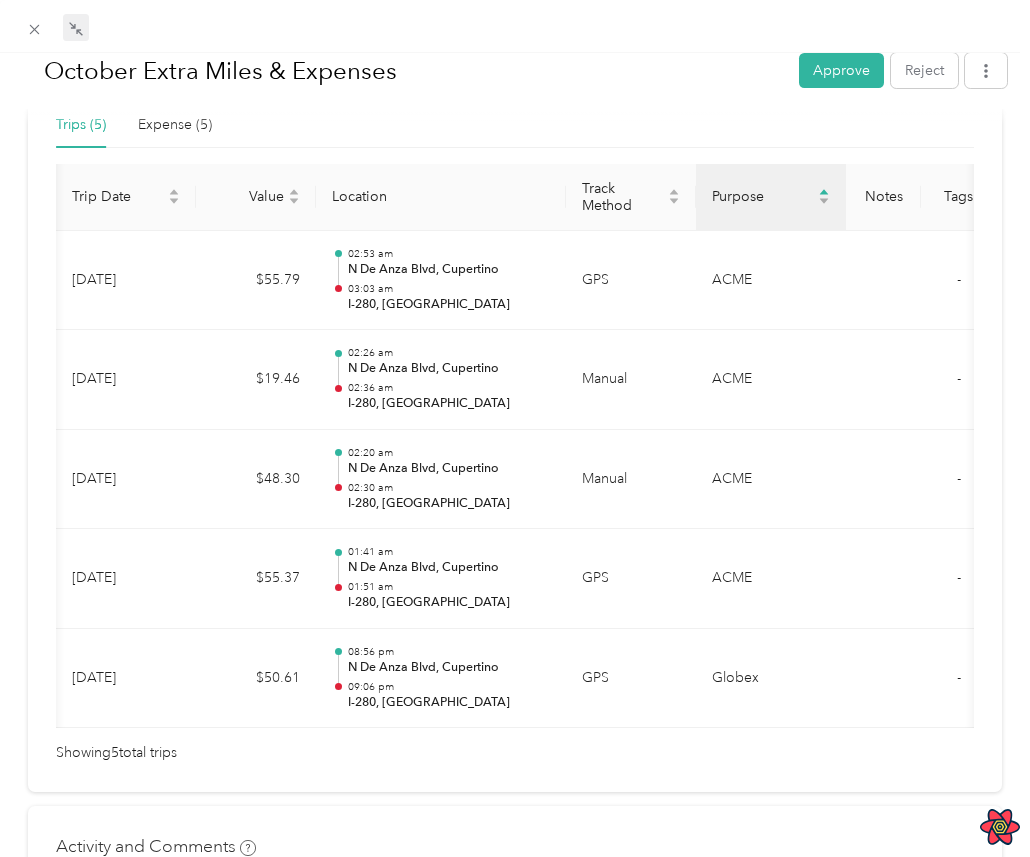 click on "Purpose" at bounding box center (771, 197) 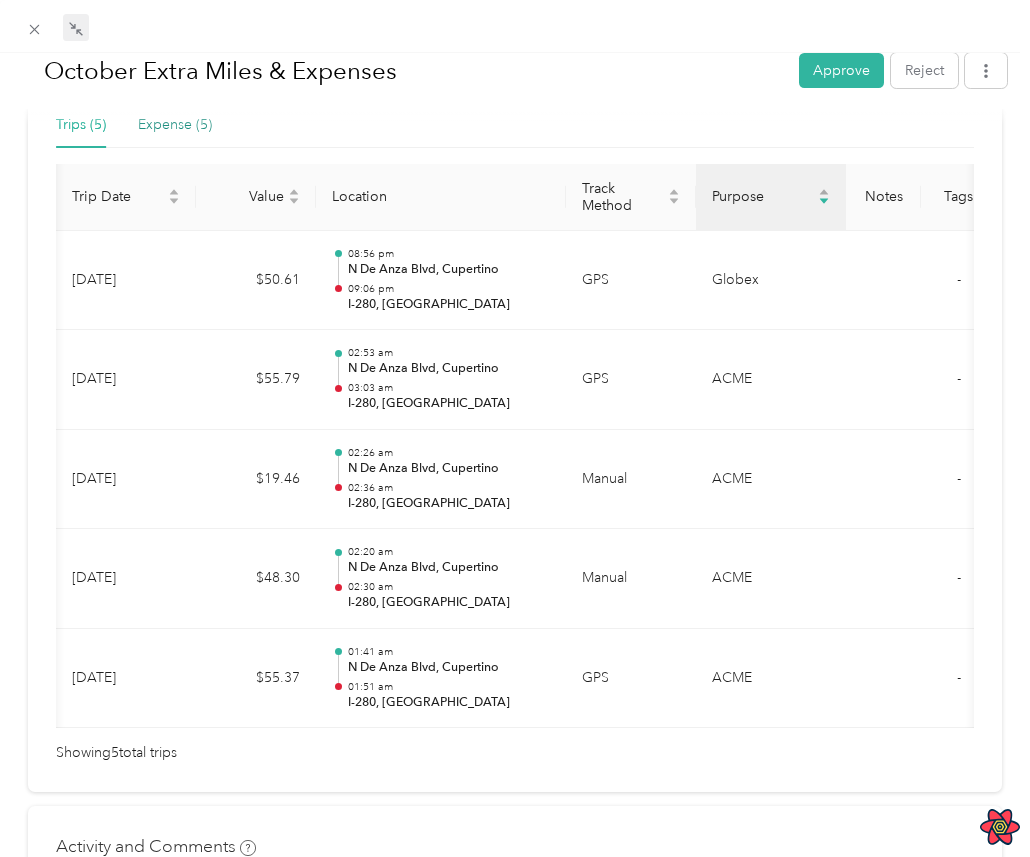 click on "Expense (5)" at bounding box center (175, 125) 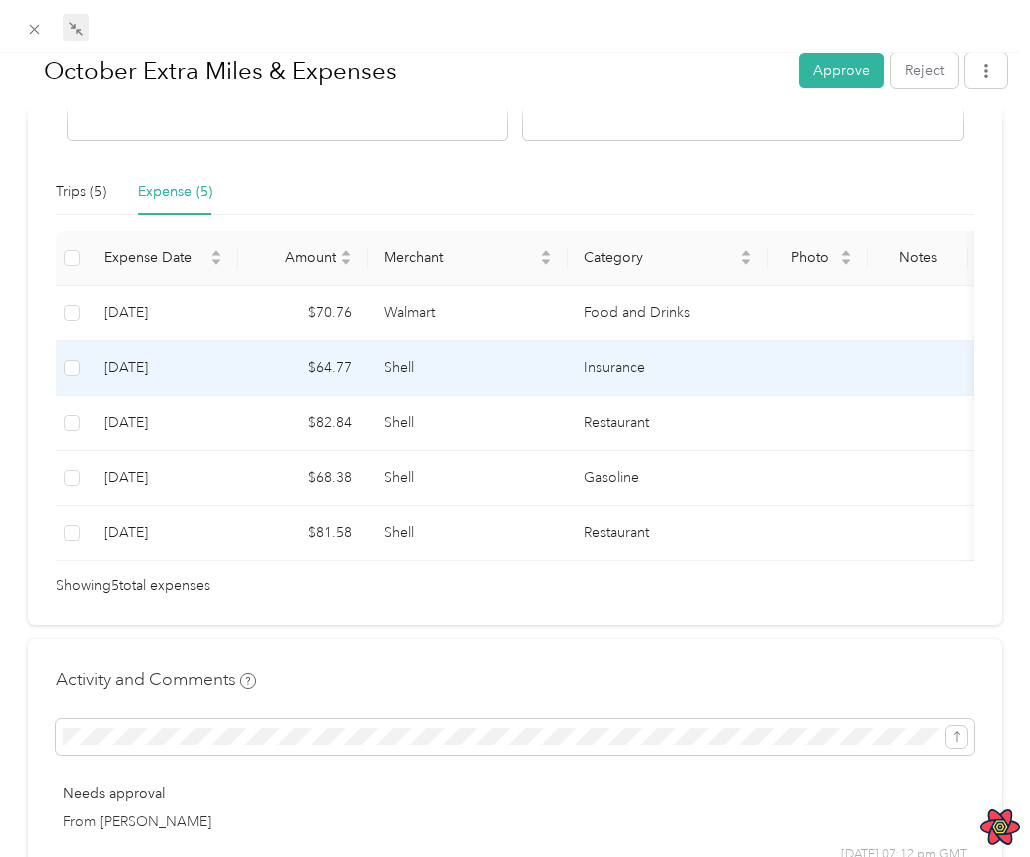 scroll, scrollTop: 396, scrollLeft: 0, axis: vertical 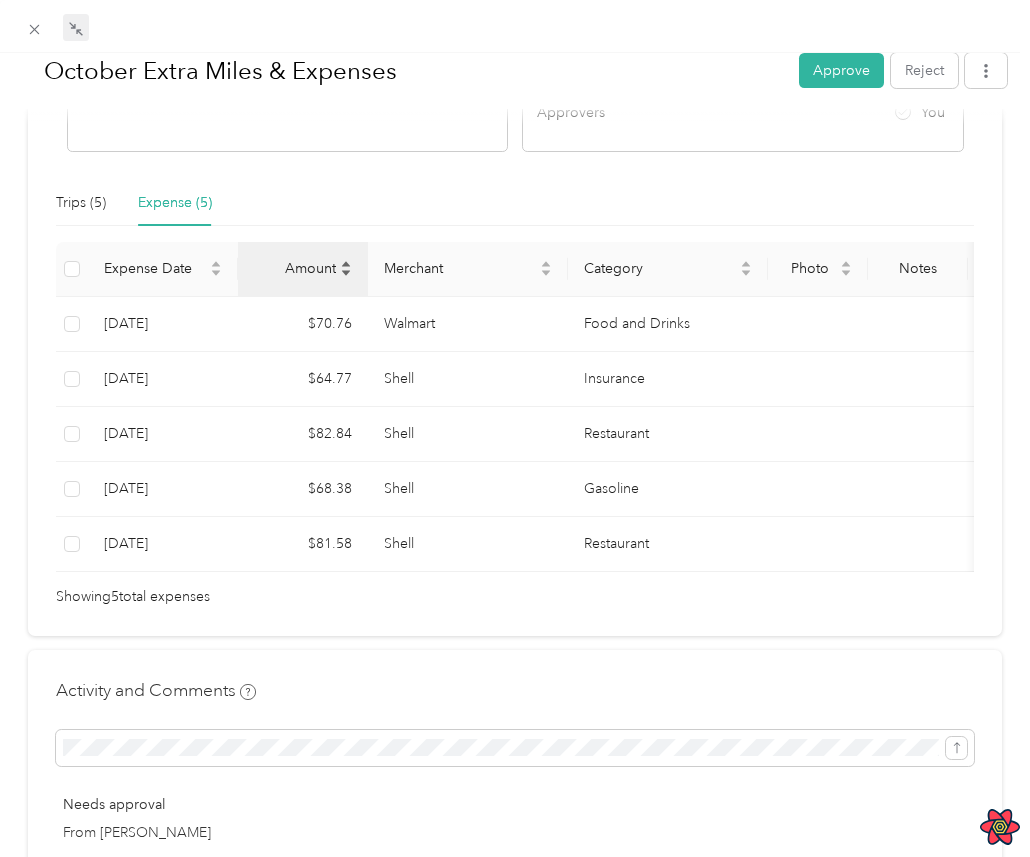 click on "Amount" at bounding box center [295, 268] 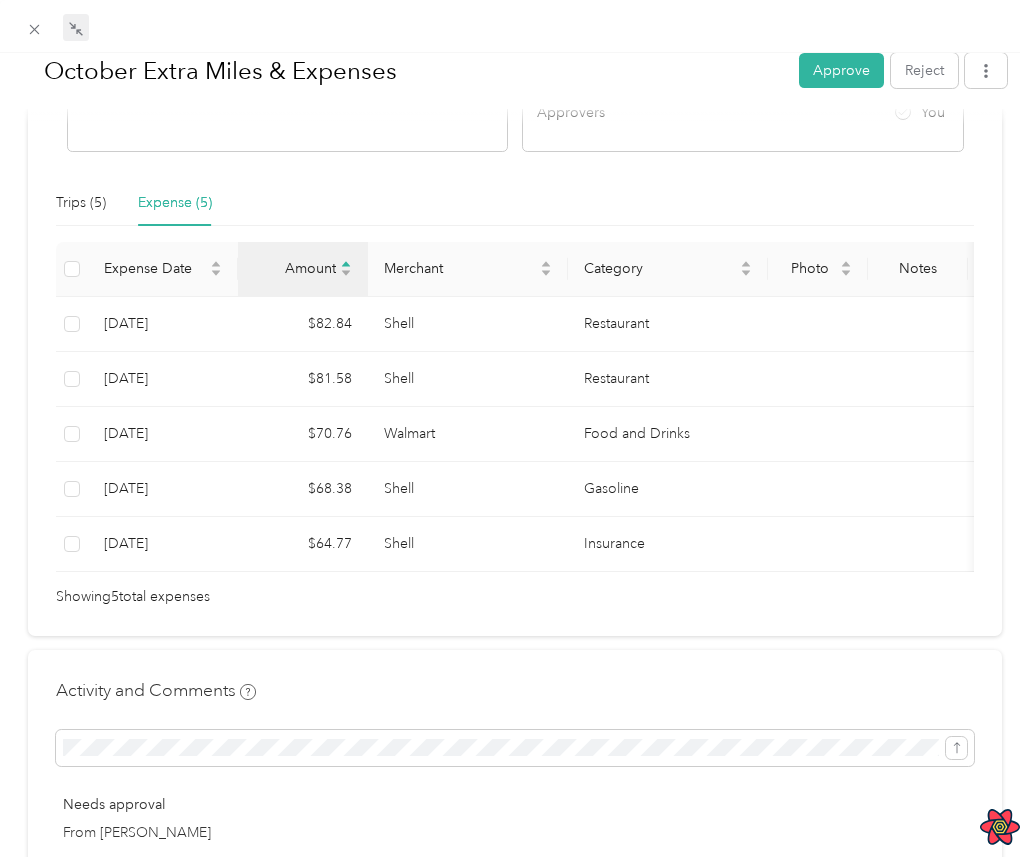 click on "Amount" at bounding box center (303, 269) 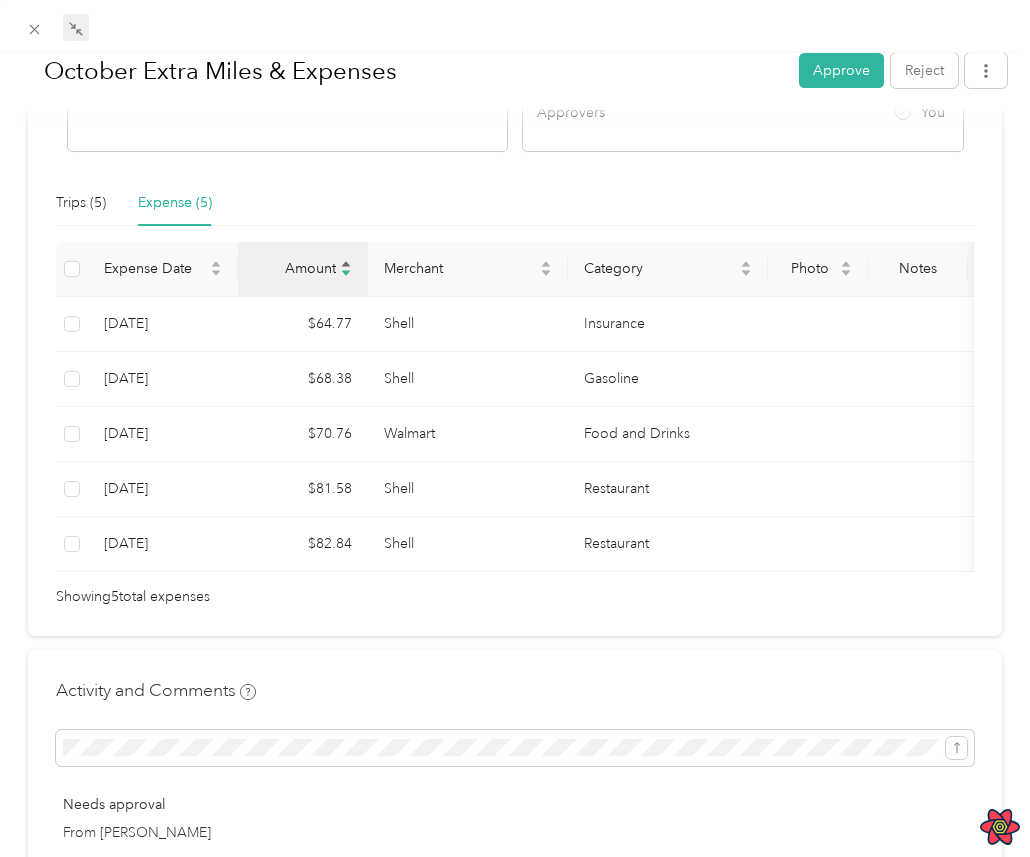 click on "Amount" at bounding box center [295, 268] 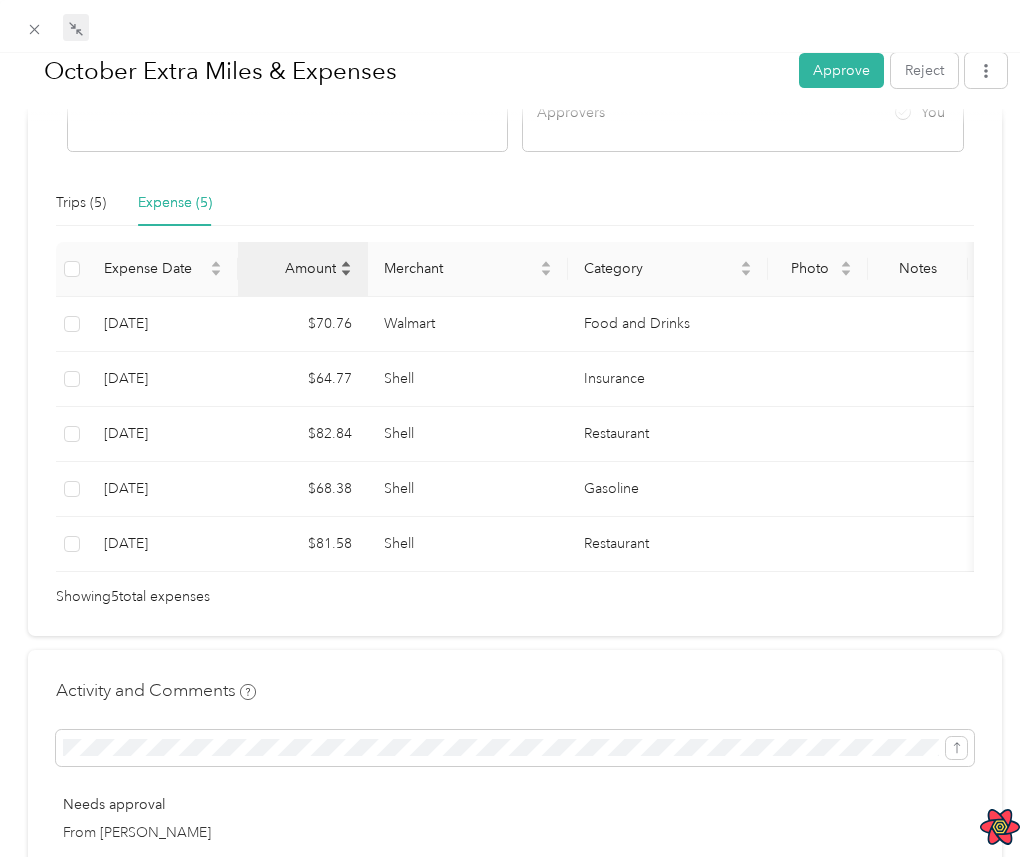 click on "Amount" at bounding box center [295, 268] 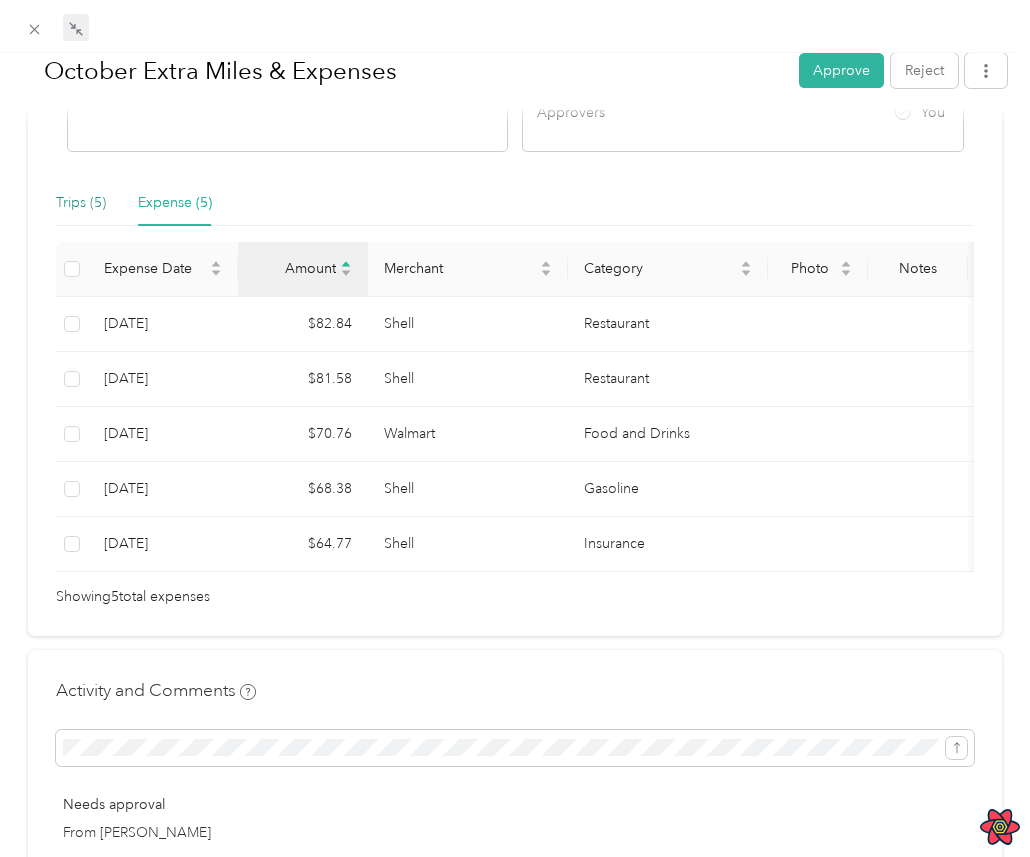 click on "Trips (5)" at bounding box center (81, 203) 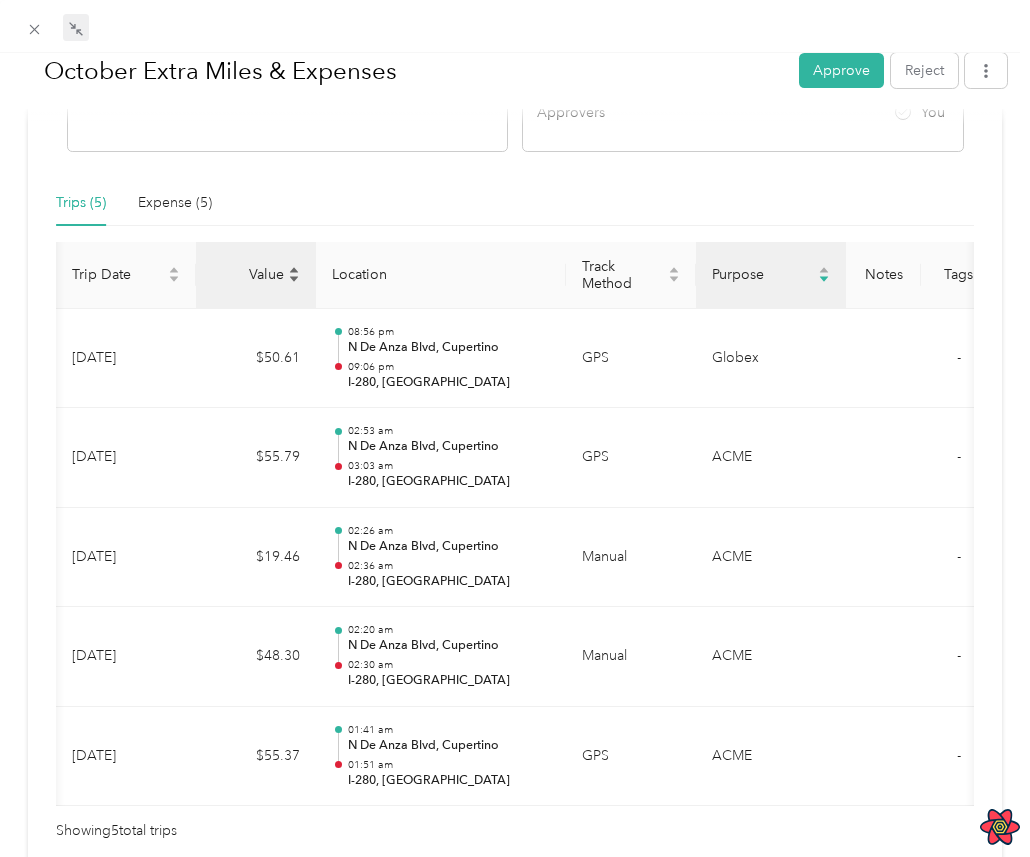 click on "Value" at bounding box center [256, 274] 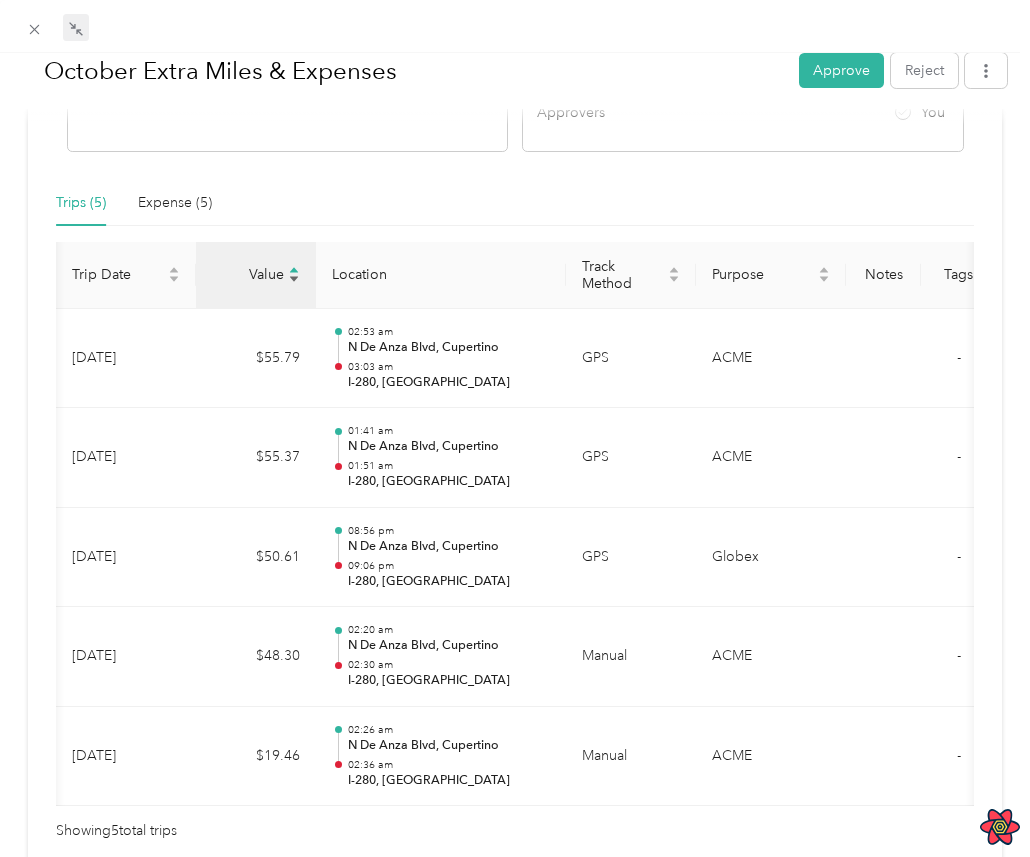 click on "Value" at bounding box center (256, 274) 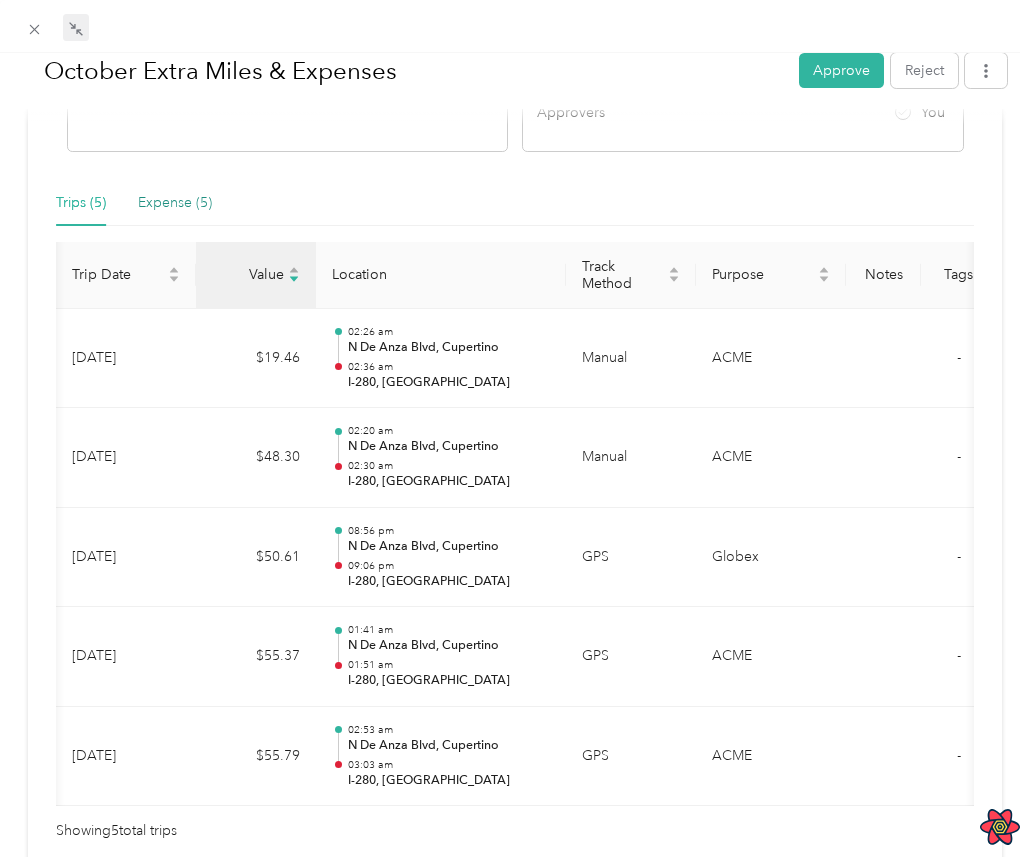 click on "Expense (5)" at bounding box center (175, 203) 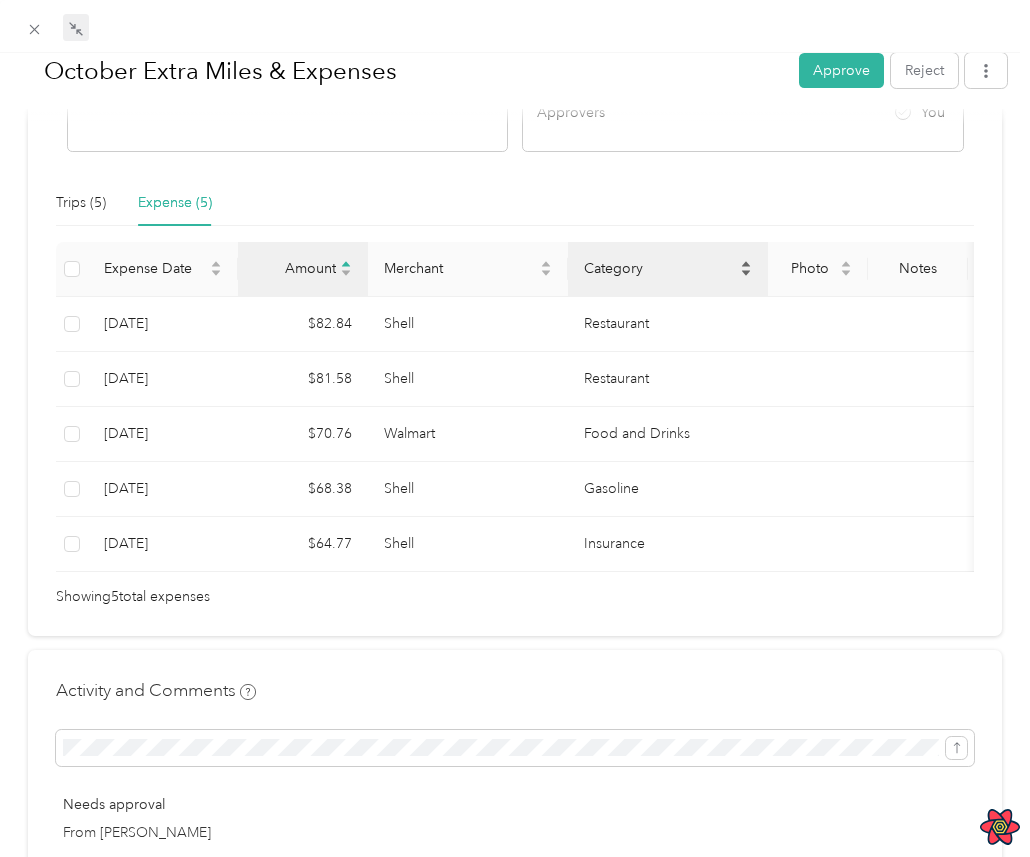 click on "Category" at bounding box center [660, 268] 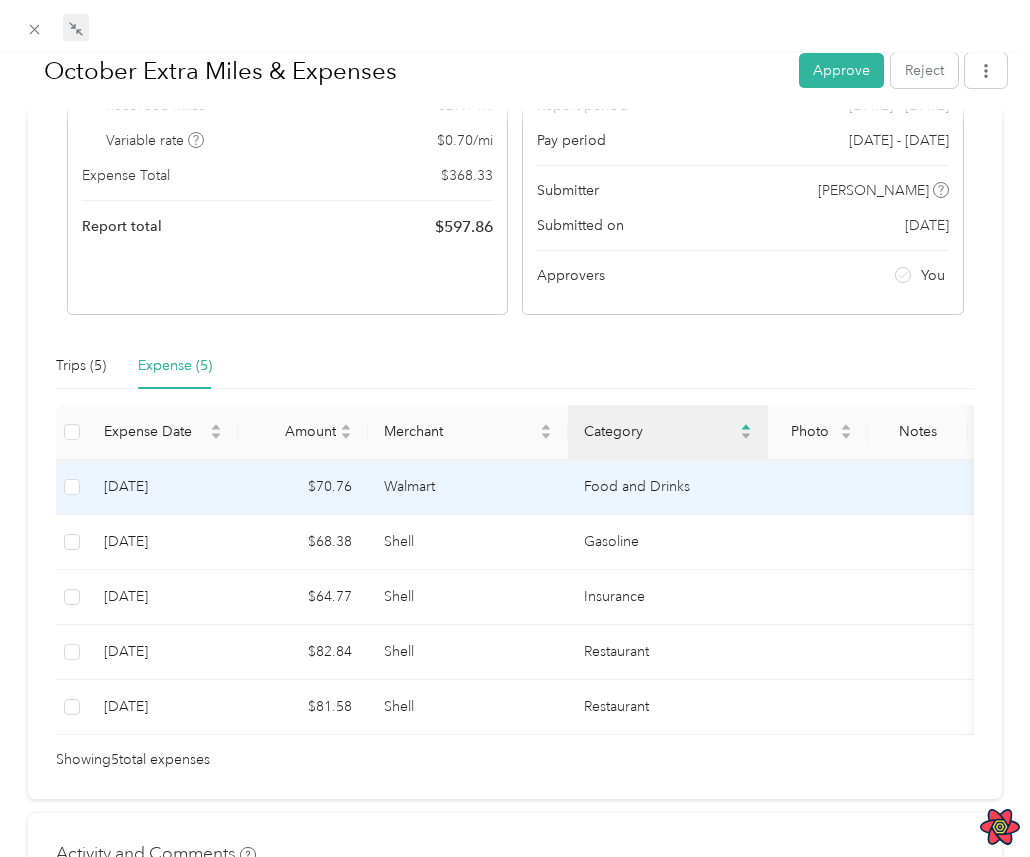 scroll, scrollTop: 282, scrollLeft: 0, axis: vertical 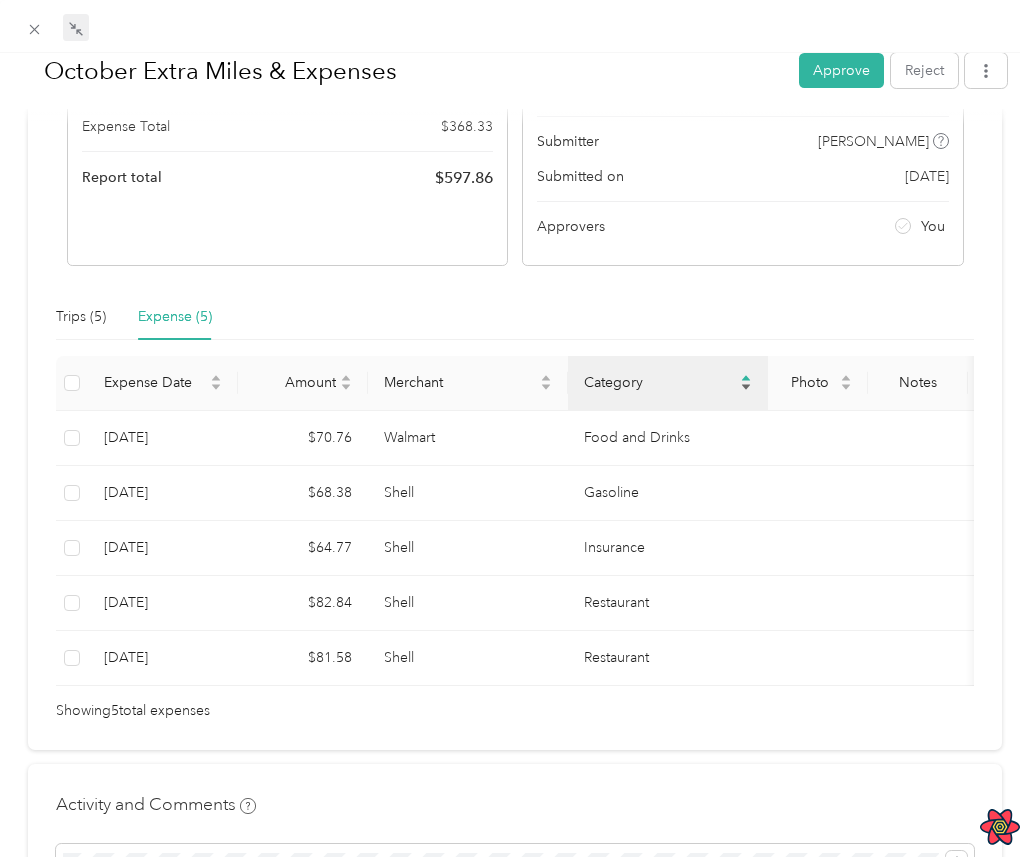 click on "Category" at bounding box center (660, 382) 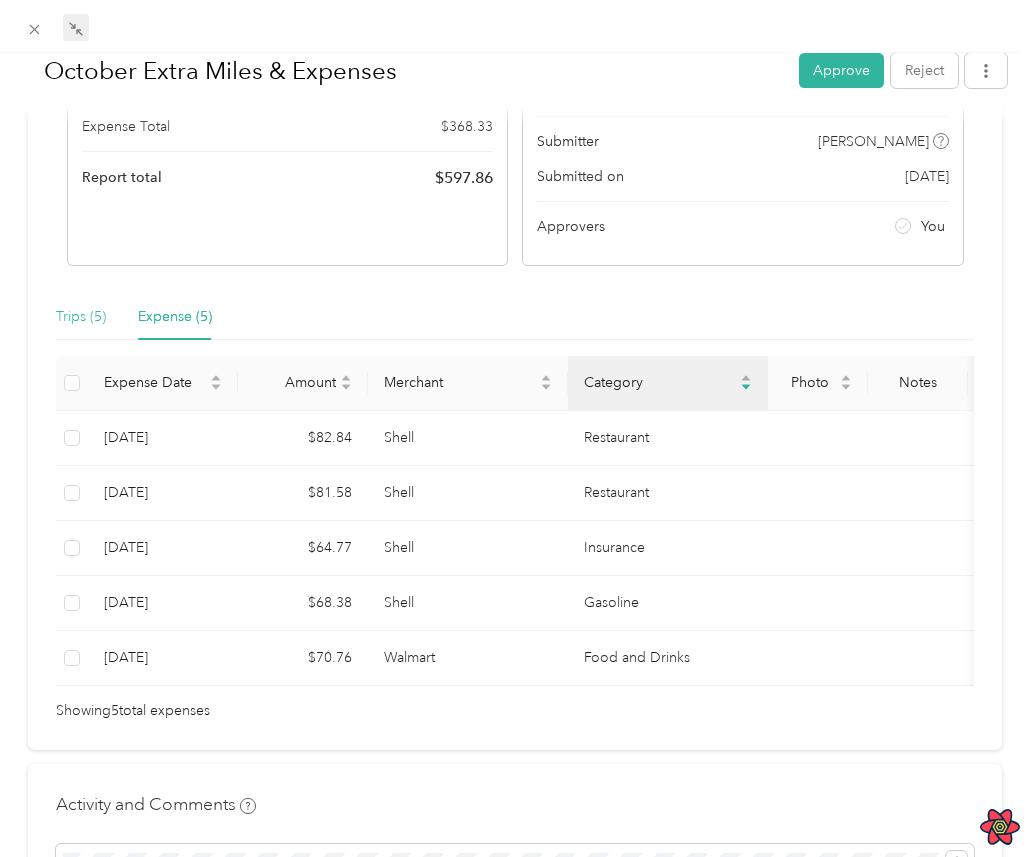 click on "Trips (5)" at bounding box center (81, 317) 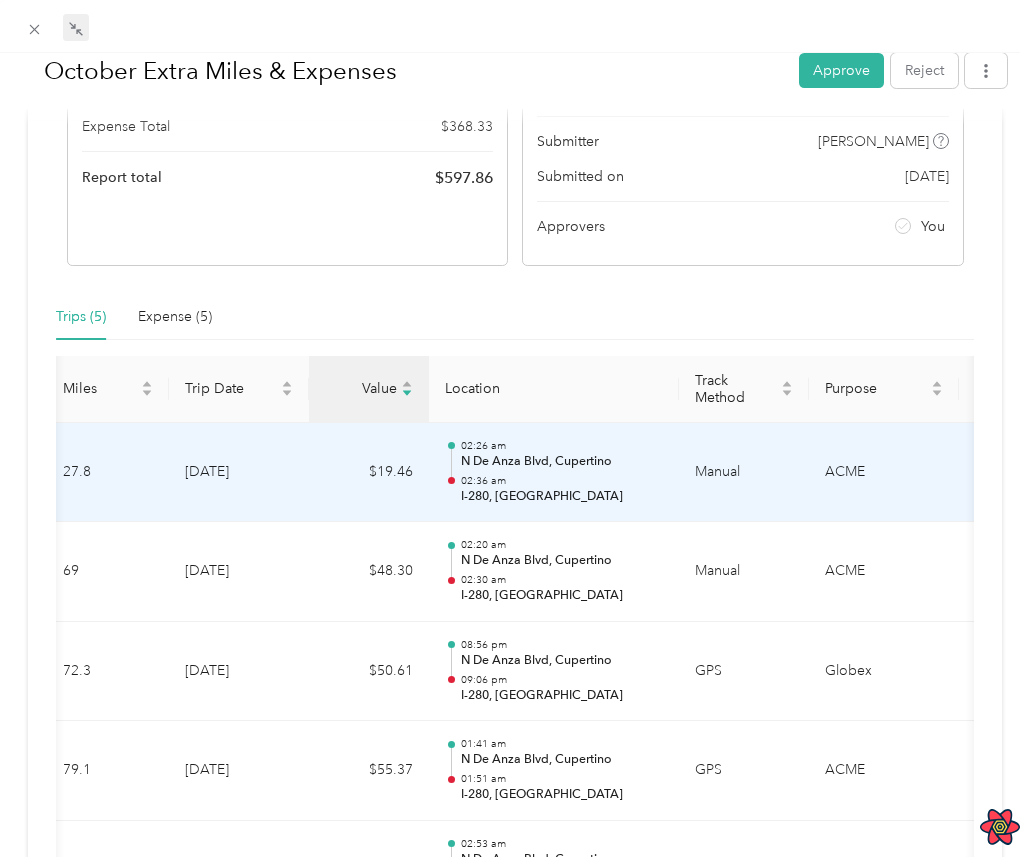 scroll, scrollTop: 0, scrollLeft: 0, axis: both 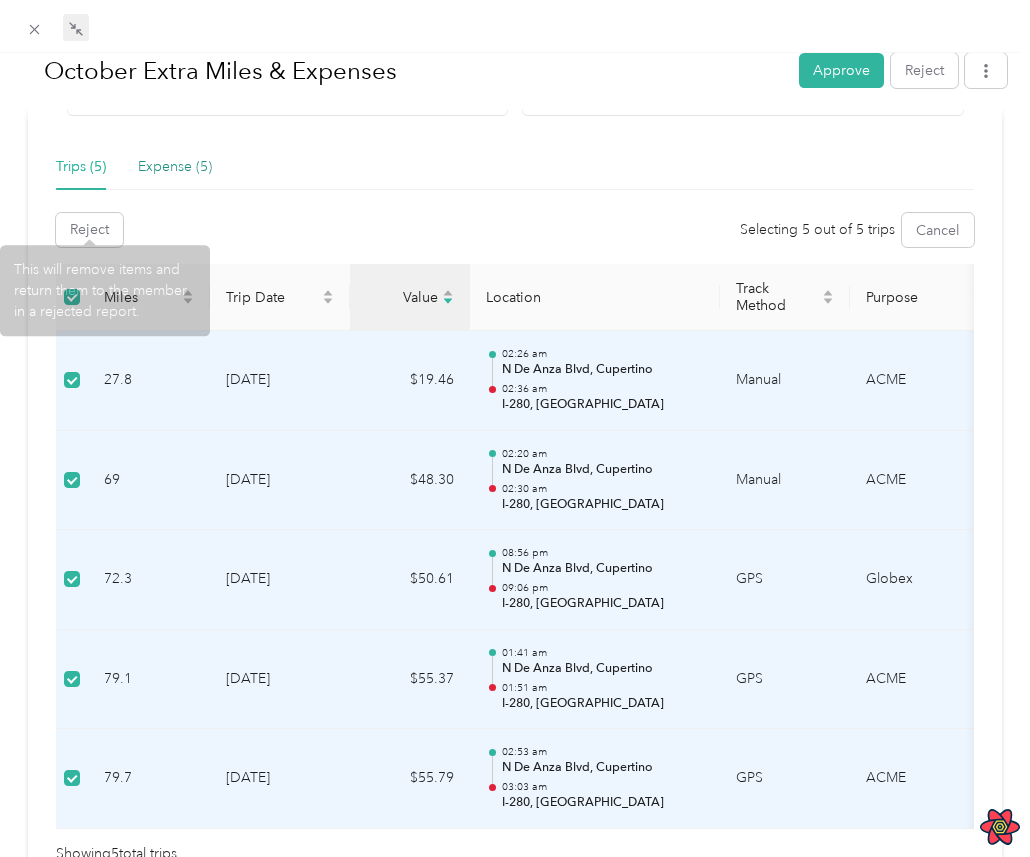 click on "Expense (5)" at bounding box center [175, 167] 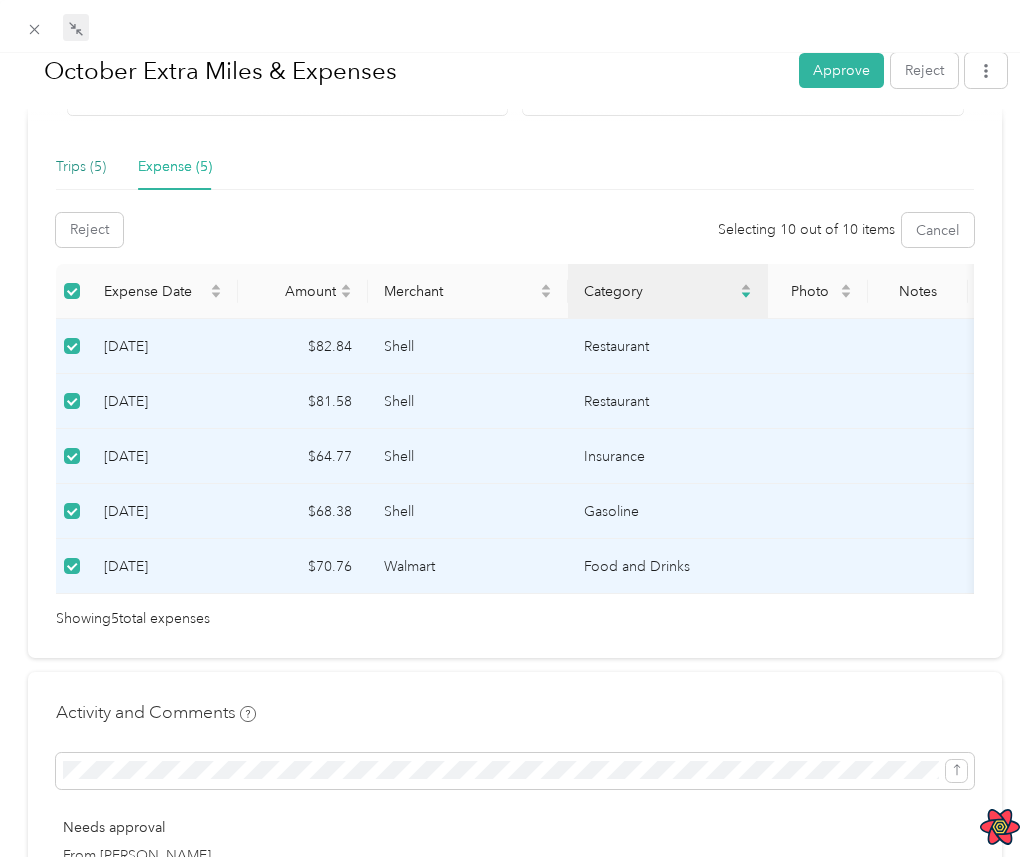 click on "Trips (5)" at bounding box center (81, 167) 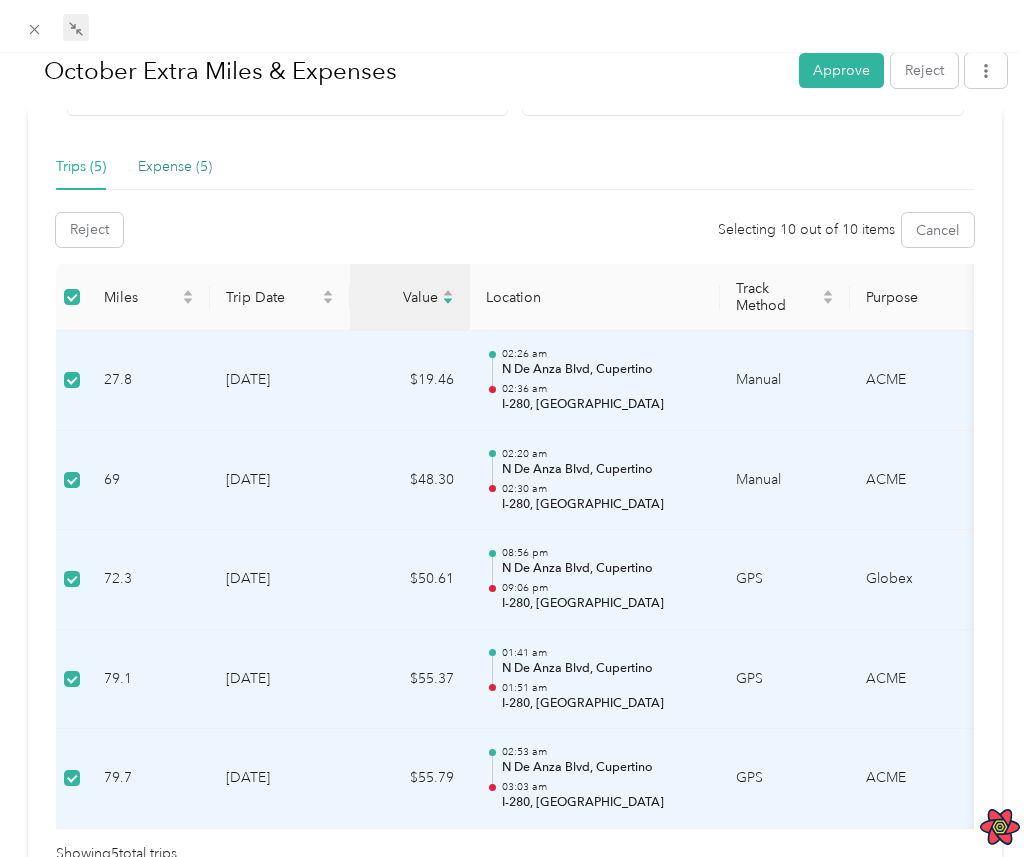 click on "Expense (5)" at bounding box center [175, 167] 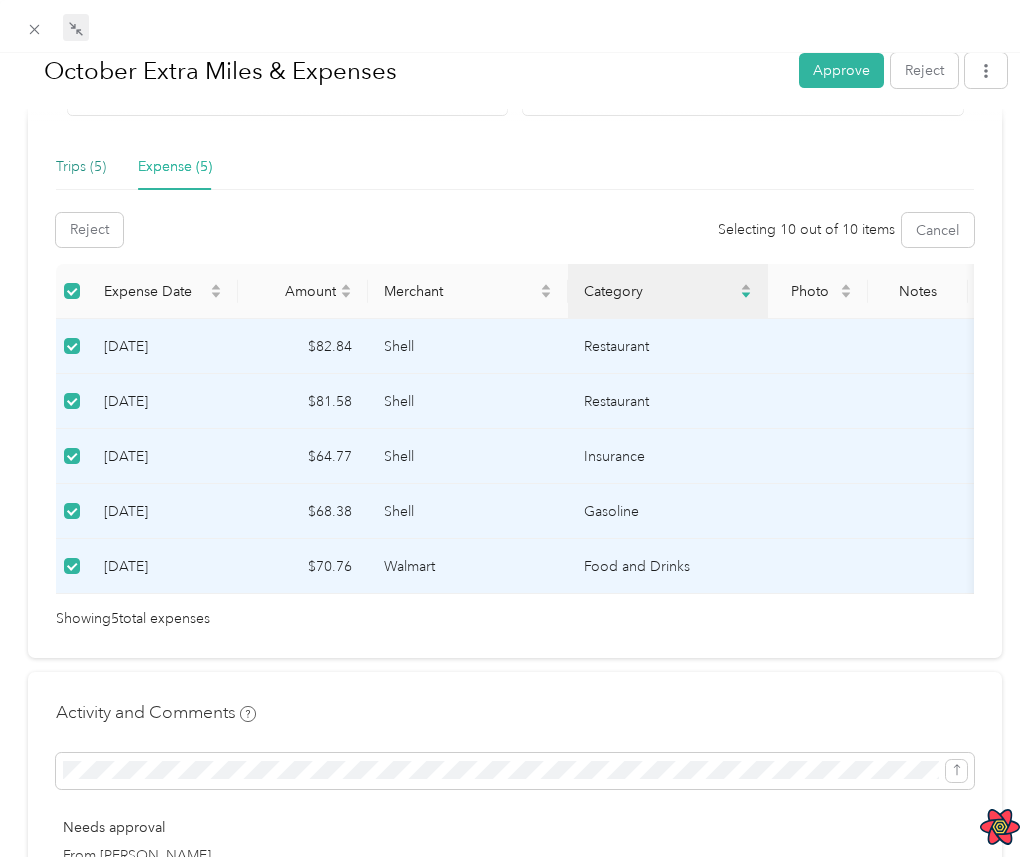 click on "Trips (5)" at bounding box center (81, 167) 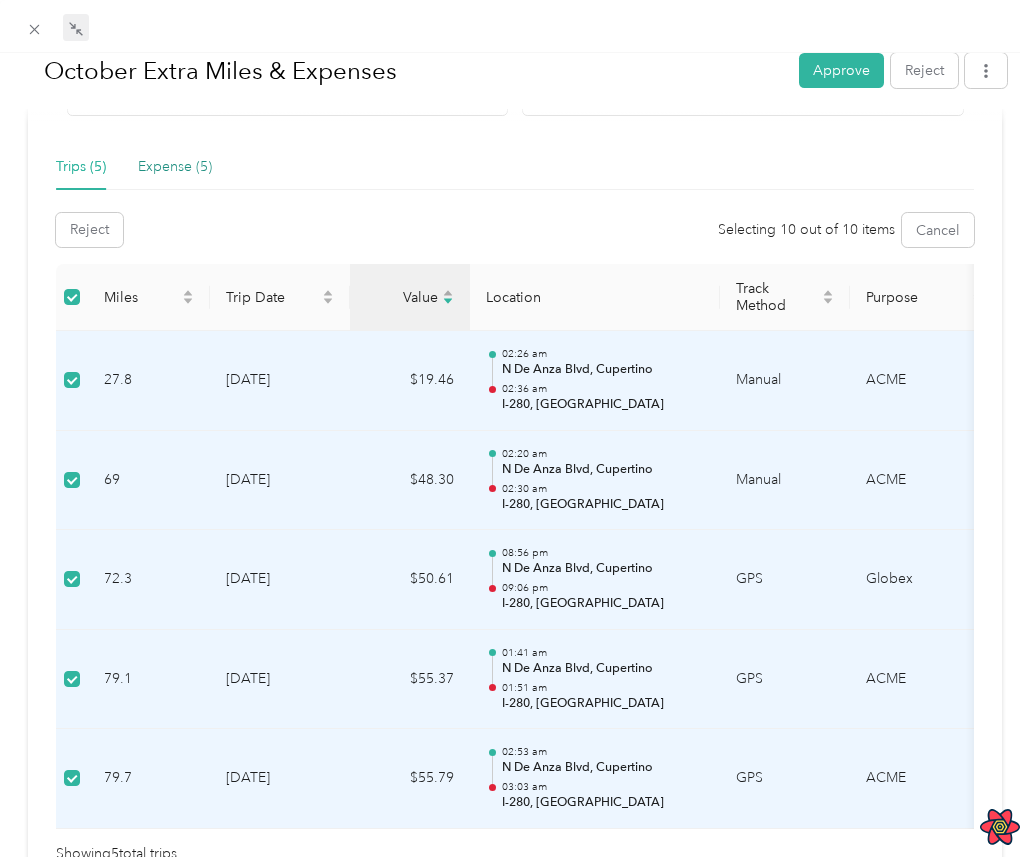 click on "Expense (5)" at bounding box center (175, 167) 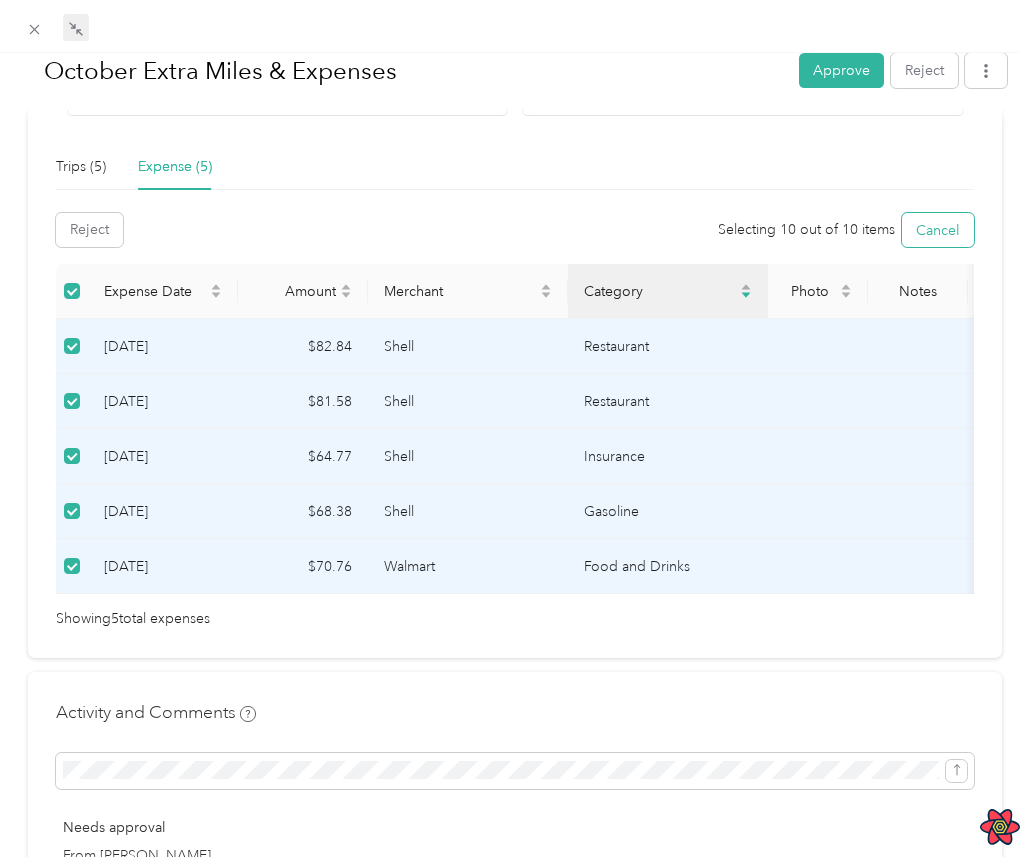 click on "Cancel" at bounding box center (938, 230) 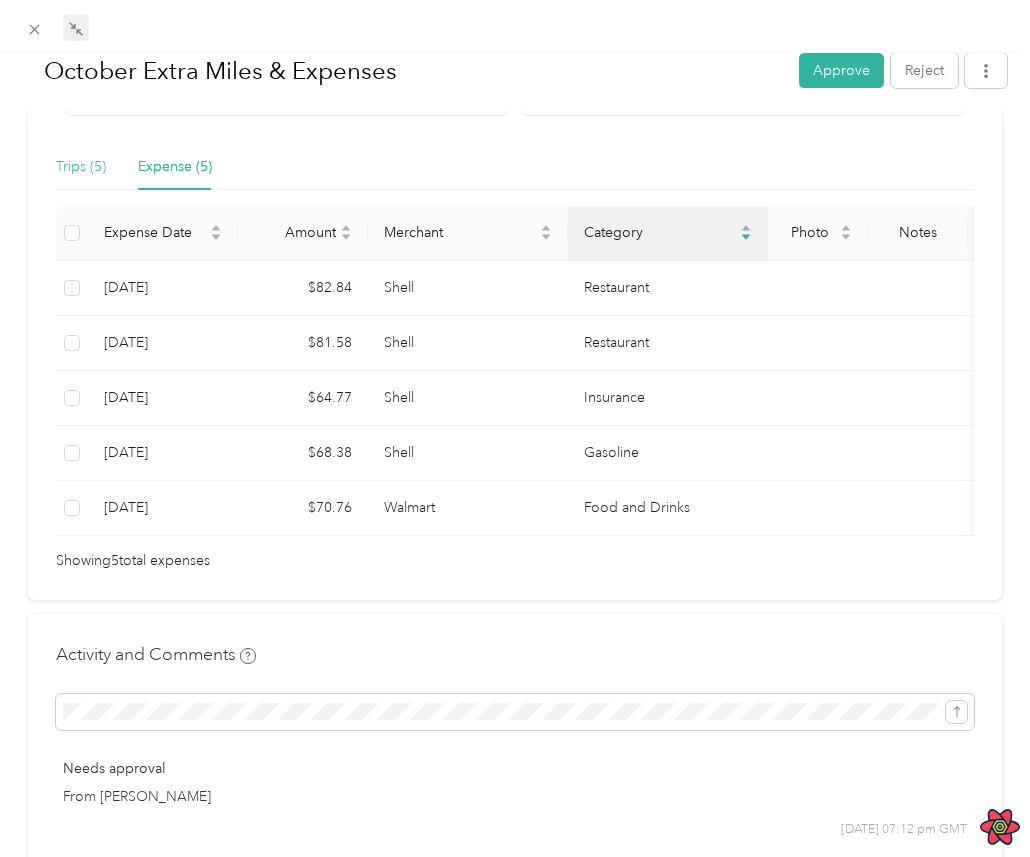 click on "Trips (5)" at bounding box center (81, 167) 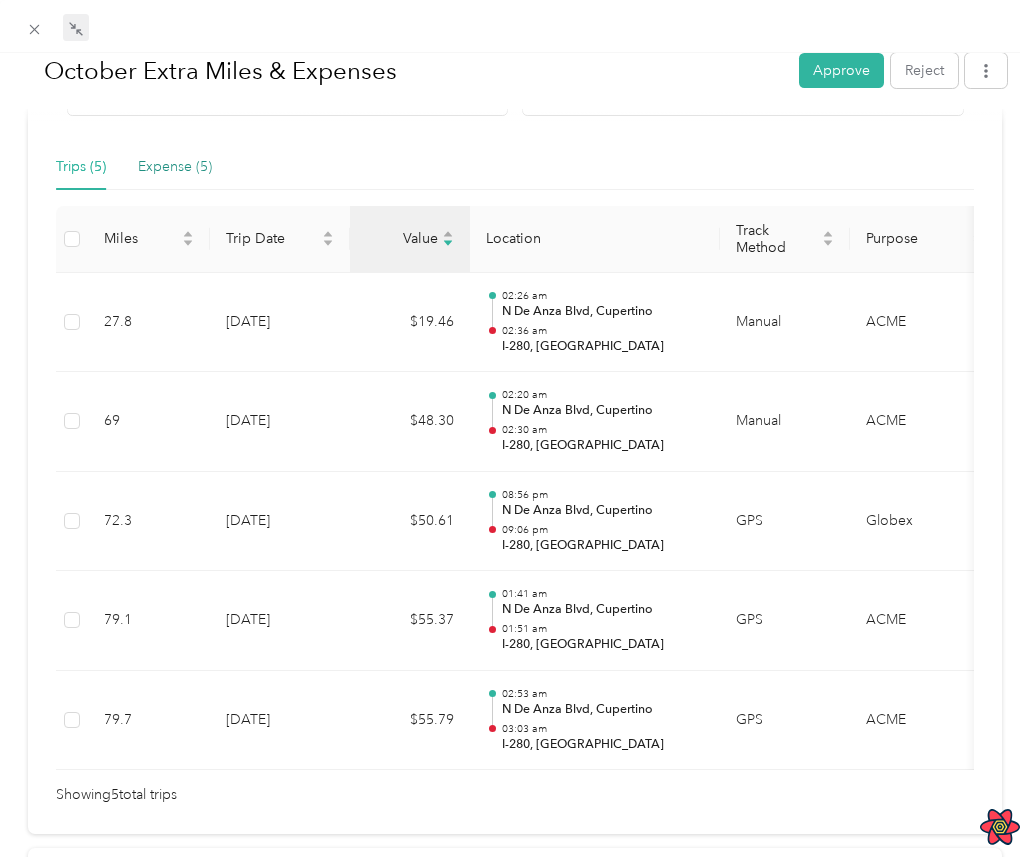 click on "Expense (5)" at bounding box center (175, 167) 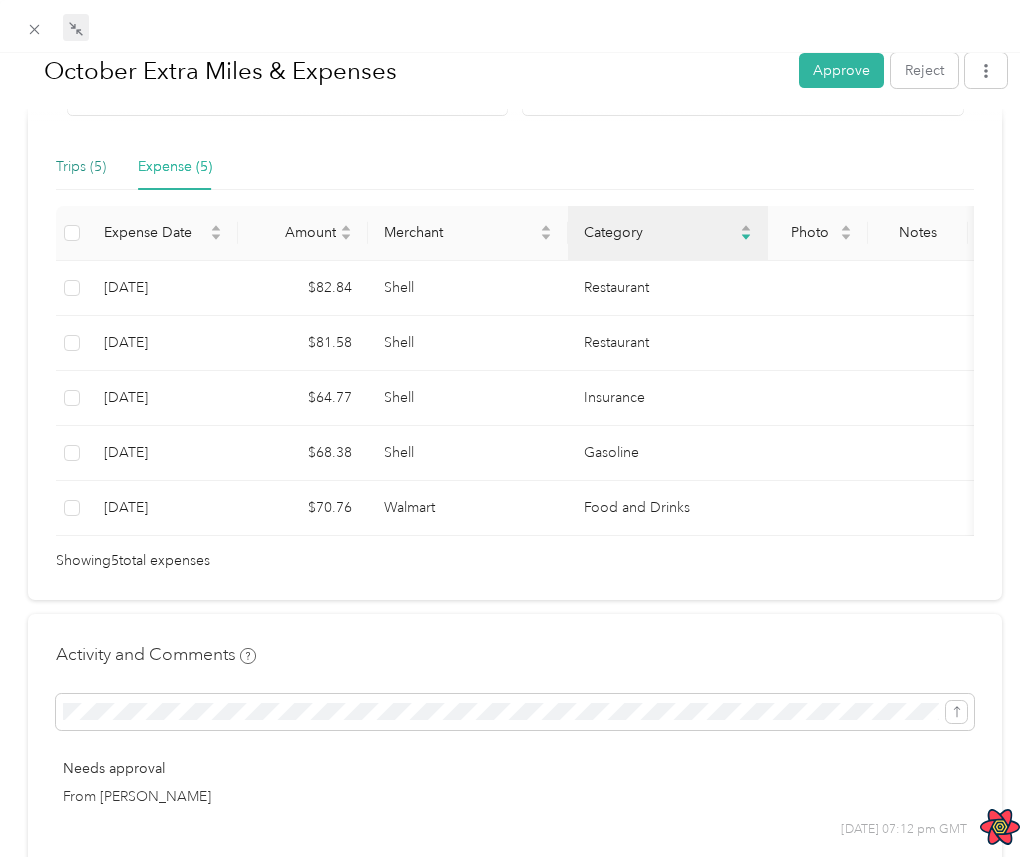 click on "Trips (5)" at bounding box center [81, 167] 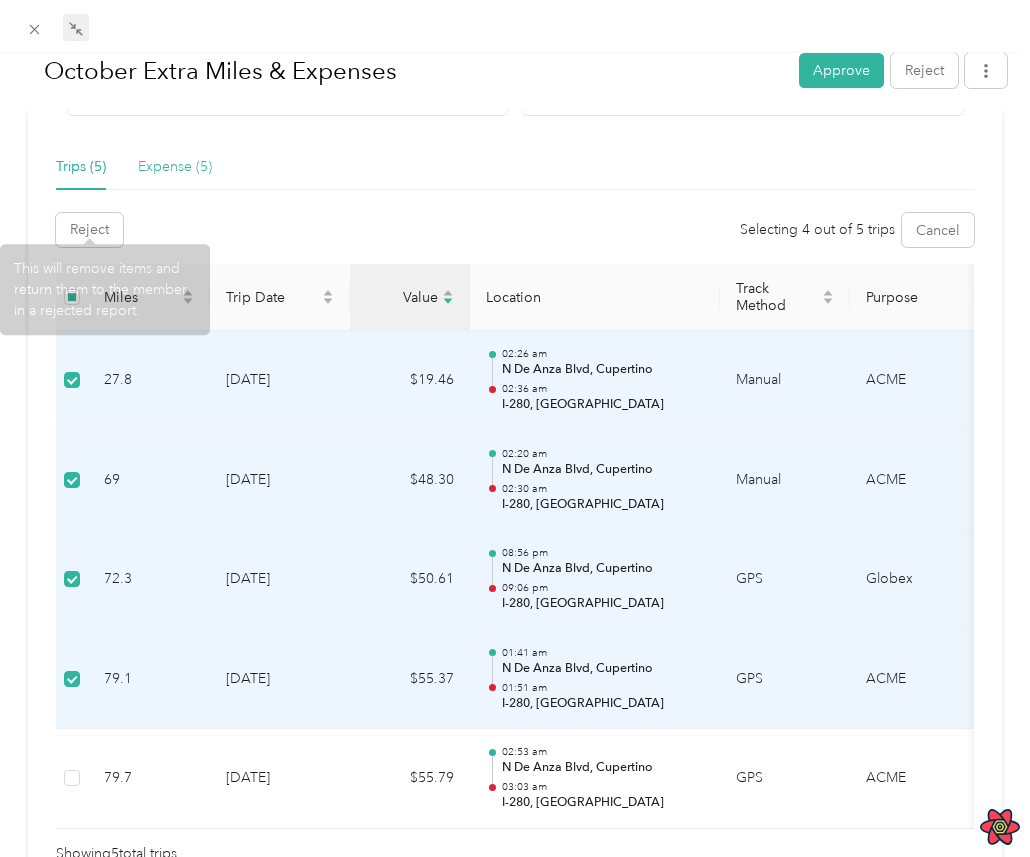 click on "Expense (5)" at bounding box center [175, 167] 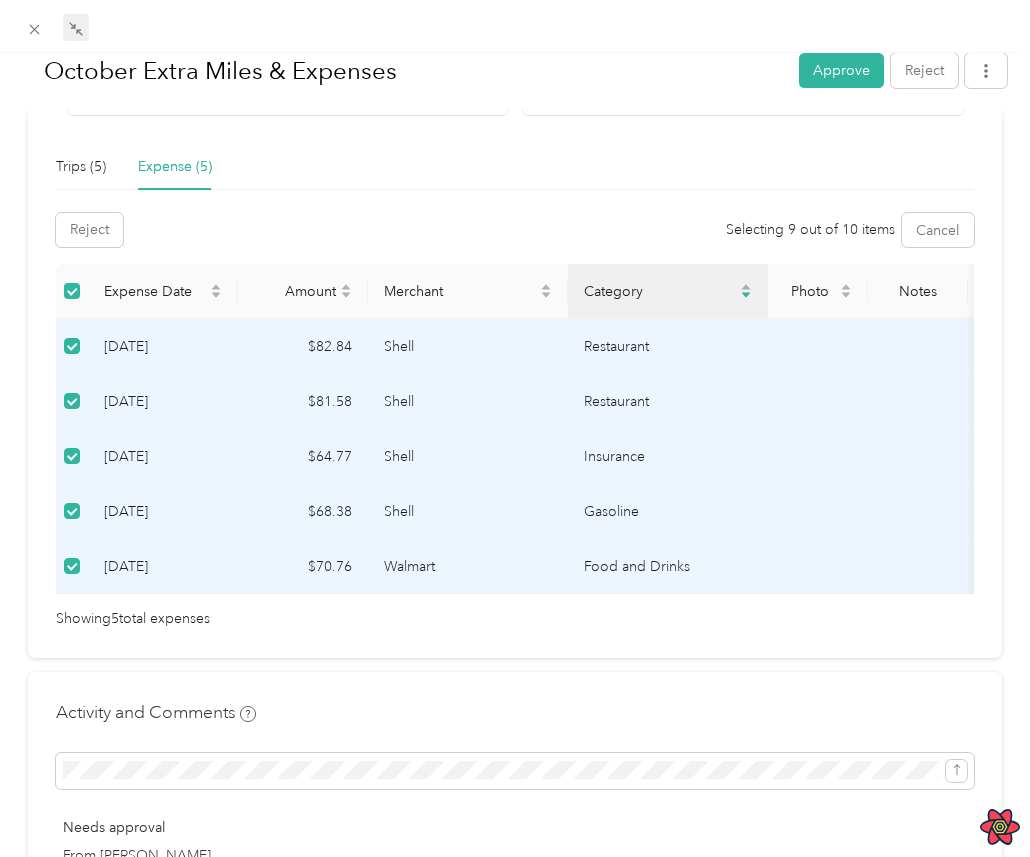 click at bounding box center [72, 291] 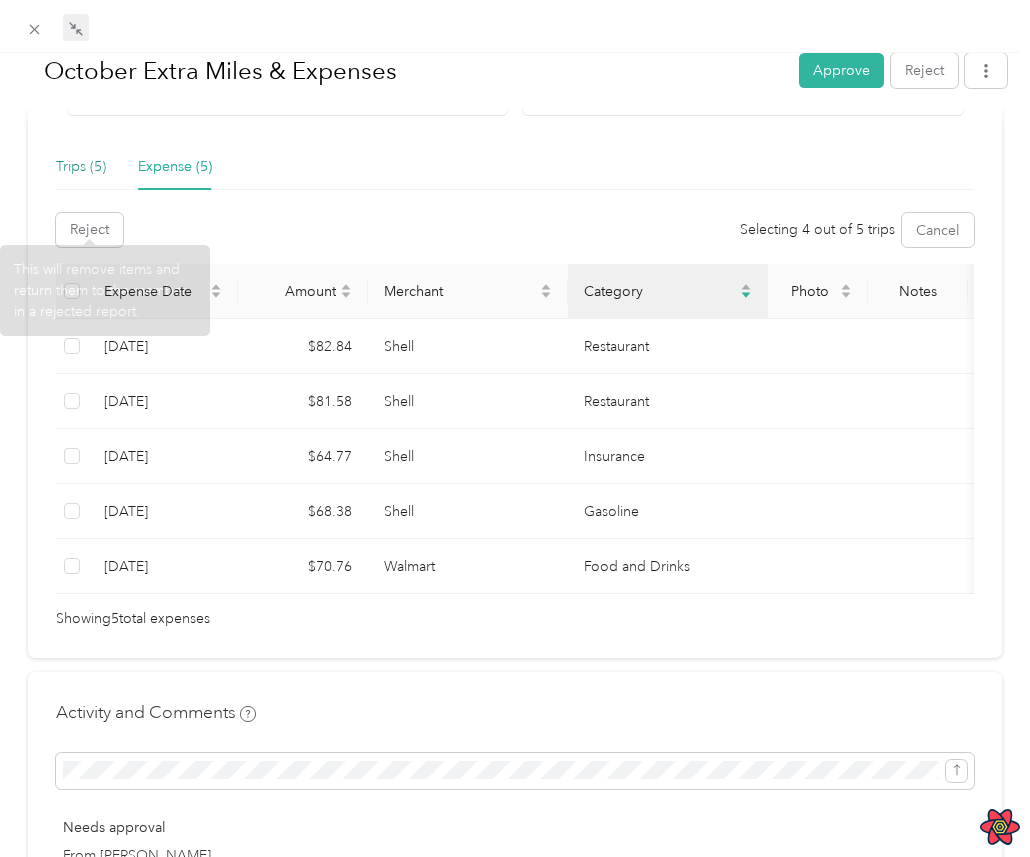 click on "Trips (5)" at bounding box center (81, 167) 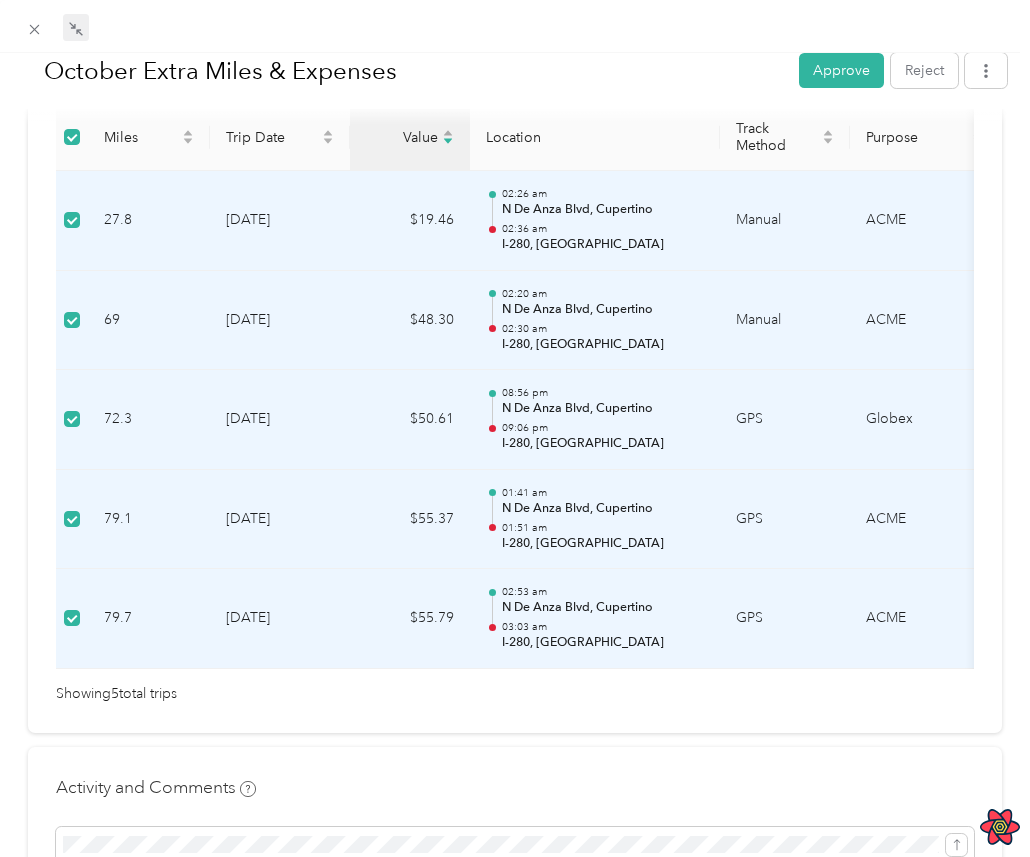 scroll, scrollTop: 597, scrollLeft: 0, axis: vertical 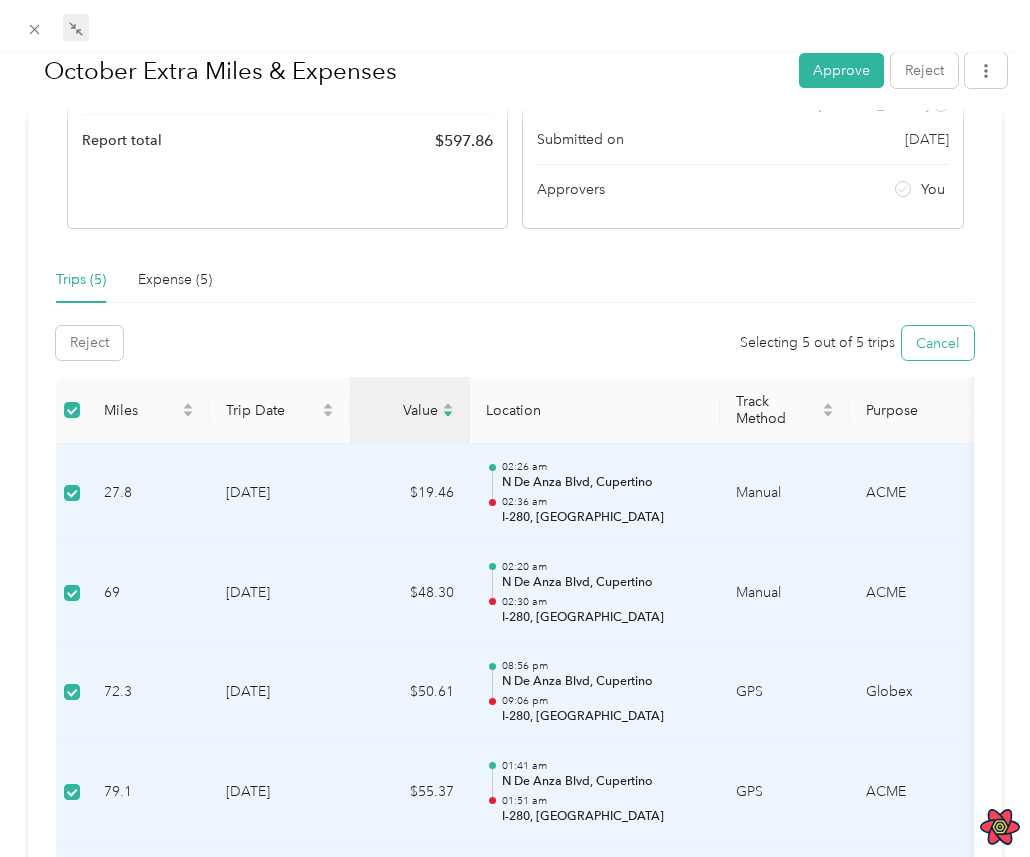 click on "Cancel" at bounding box center [938, 343] 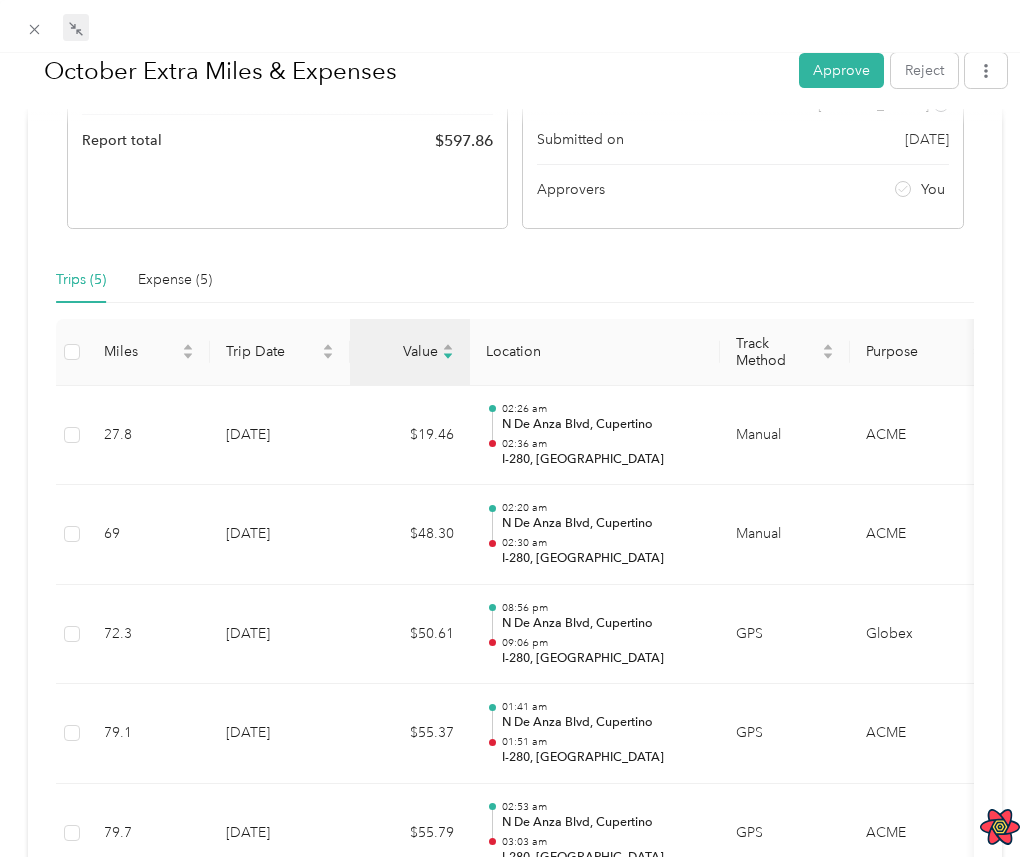 click on "Value" at bounding box center [410, 352] 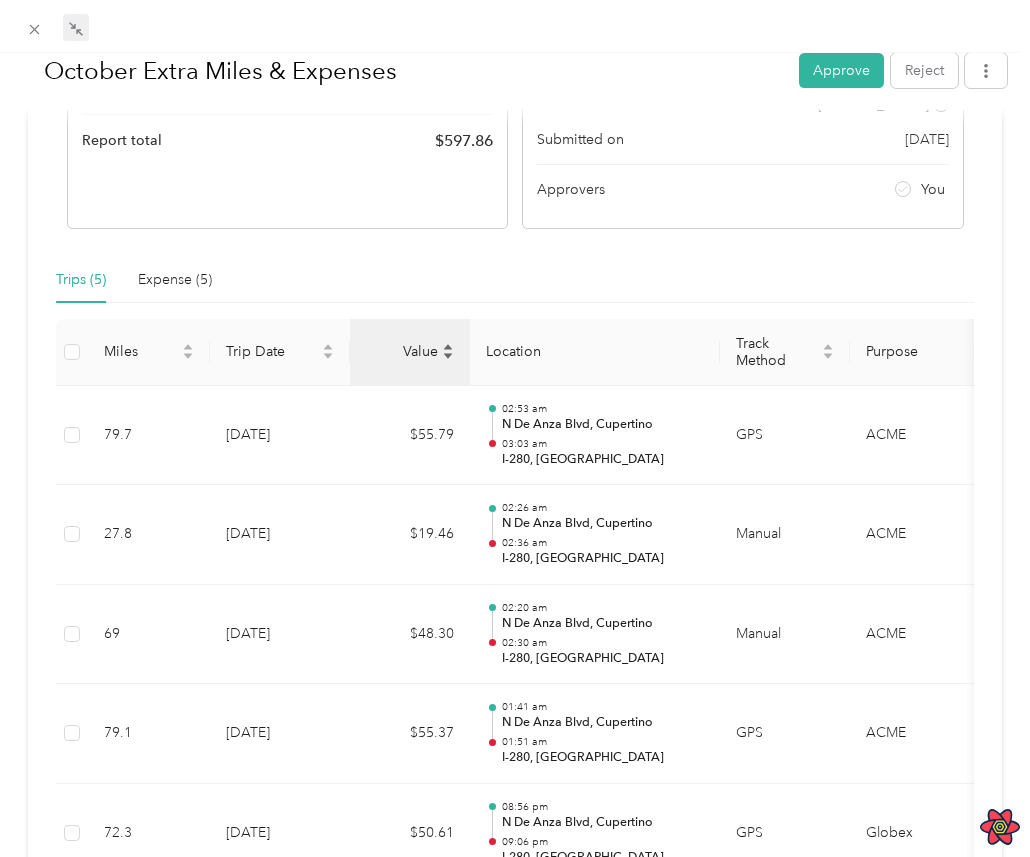 click on "Value" at bounding box center (402, 351) 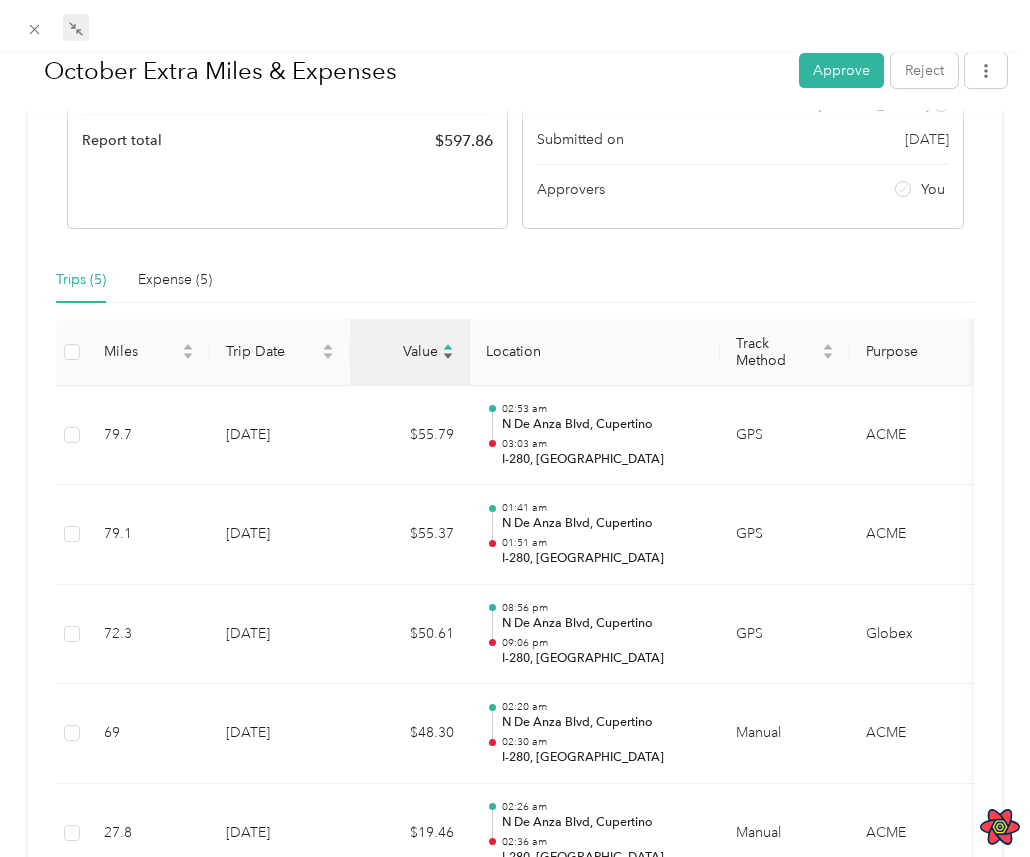 click on "Value" at bounding box center [402, 351] 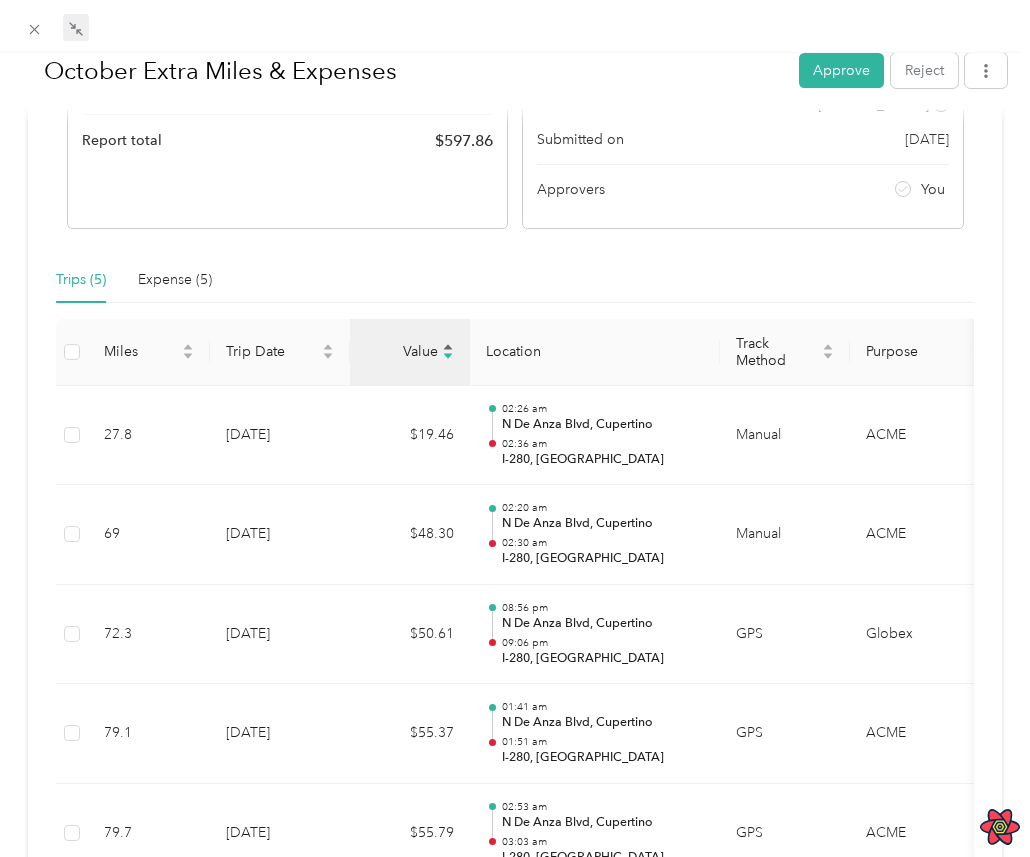 click on "Value" at bounding box center [402, 351] 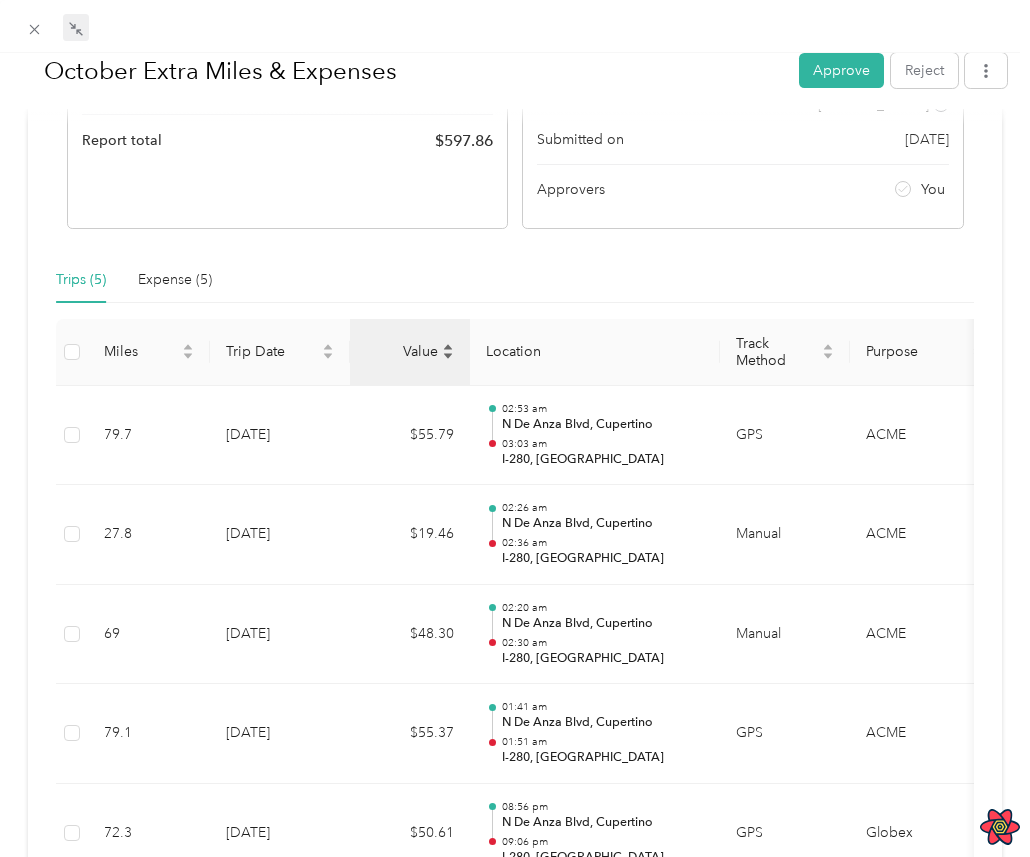click on "Value" at bounding box center [402, 351] 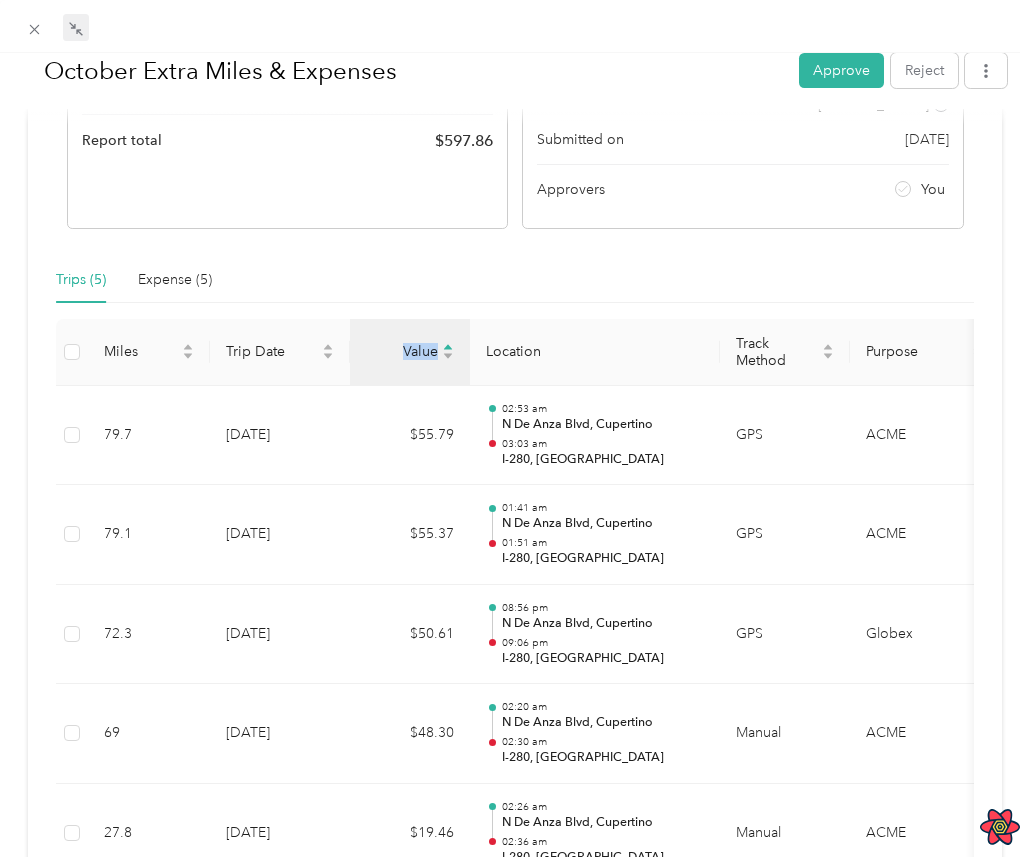 click on "Trips (5) Expense (5)" at bounding box center [515, 280] 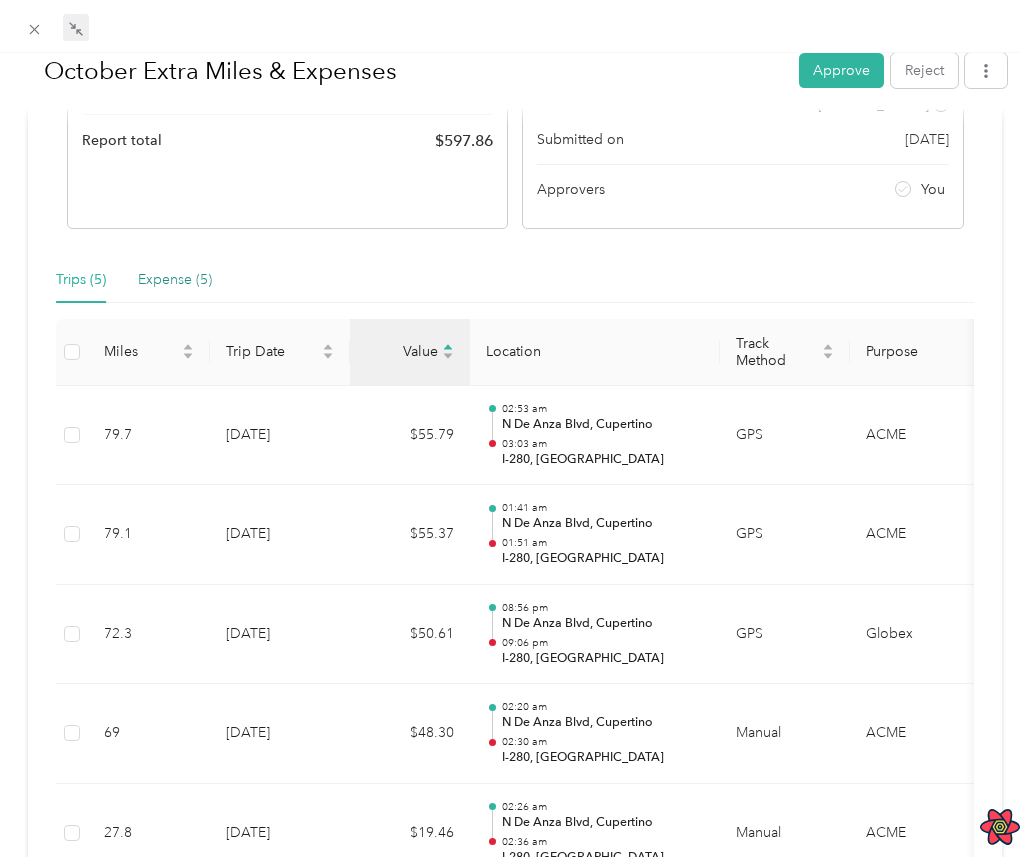 click on "Expense (5)" at bounding box center [175, 280] 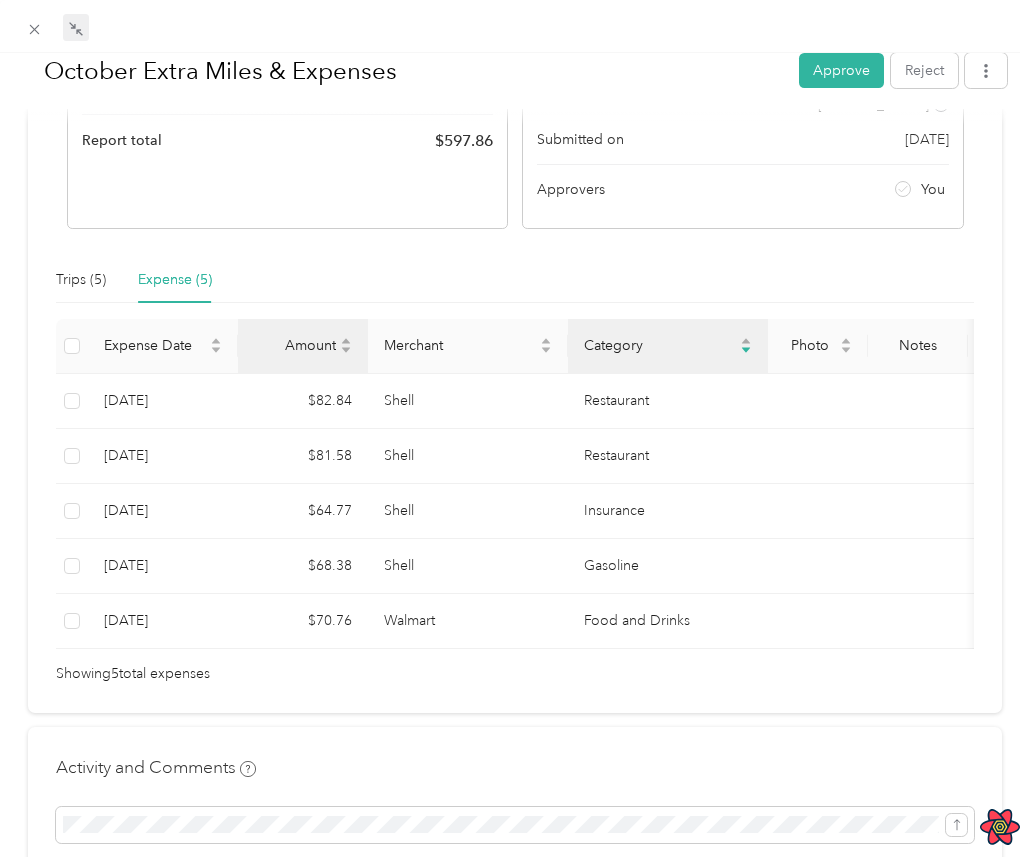 click on "Amount" at bounding box center (303, 346) 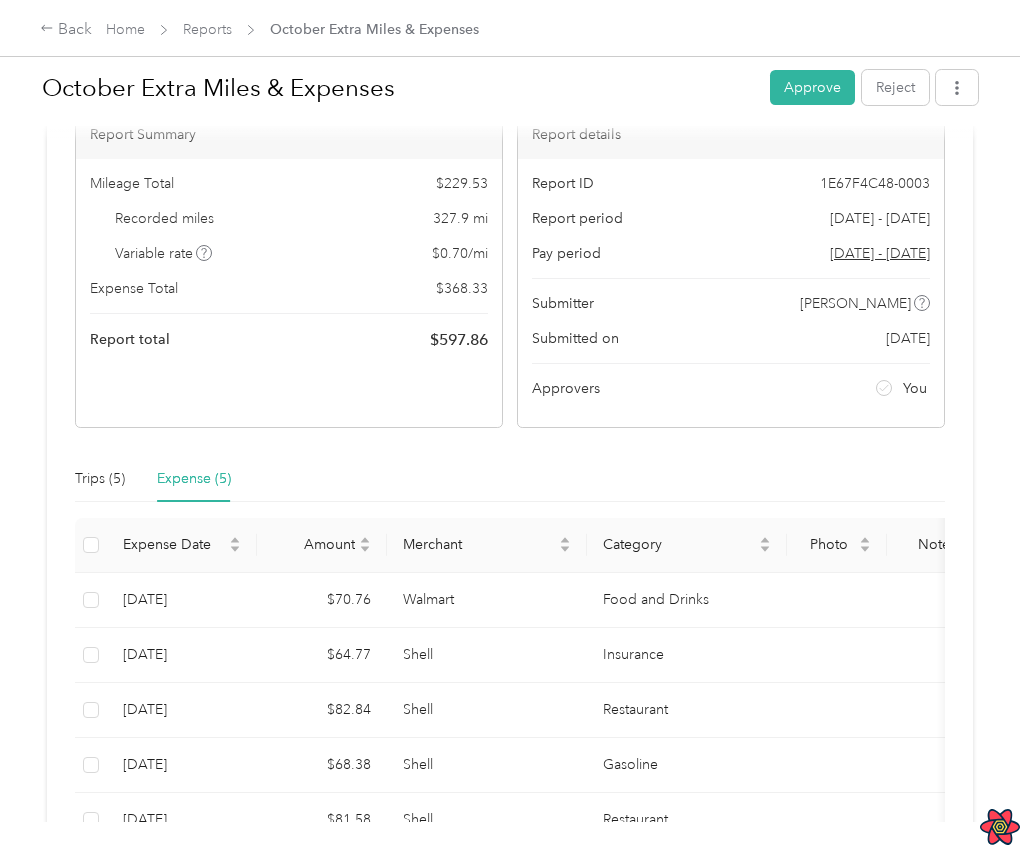 scroll, scrollTop: 156, scrollLeft: 0, axis: vertical 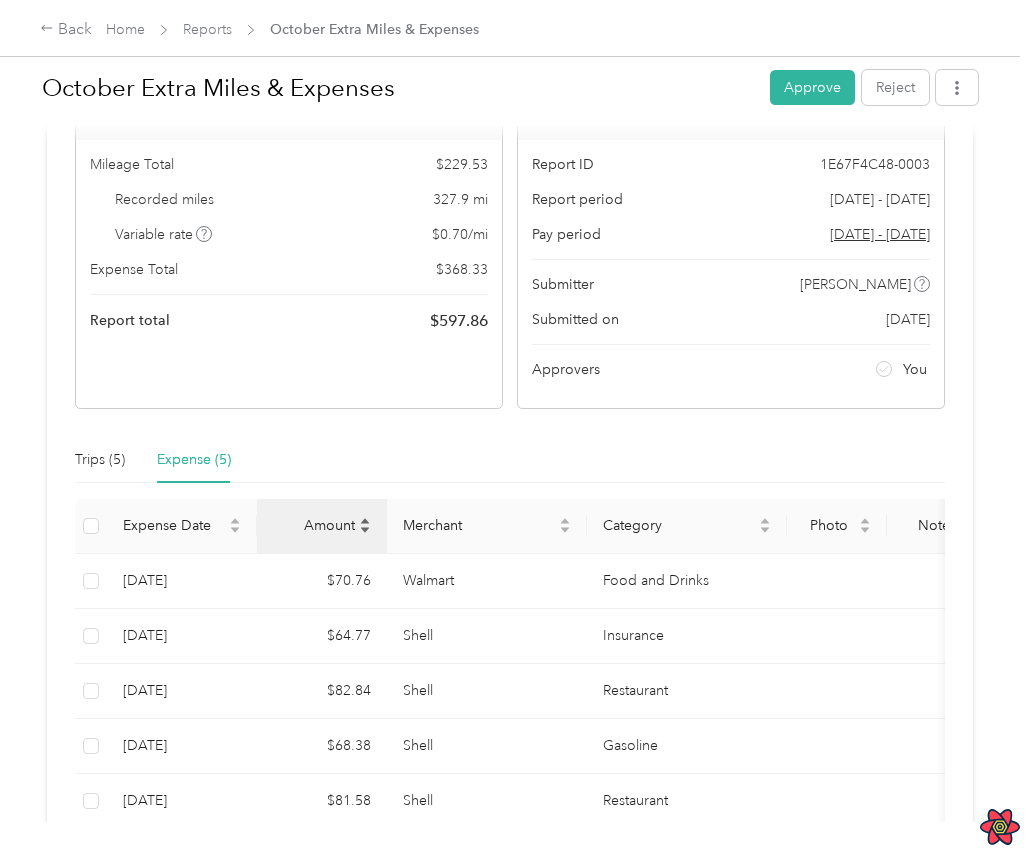 click on "Amount" at bounding box center [314, 525] 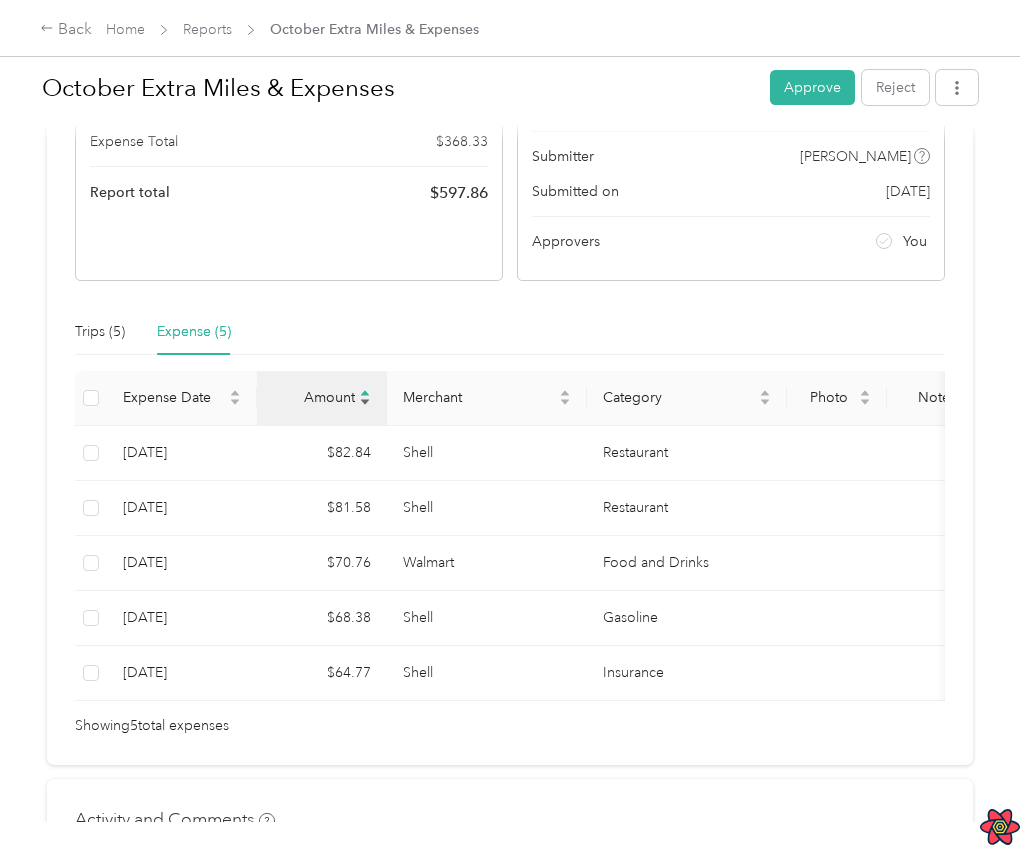 scroll, scrollTop: 289, scrollLeft: 0, axis: vertical 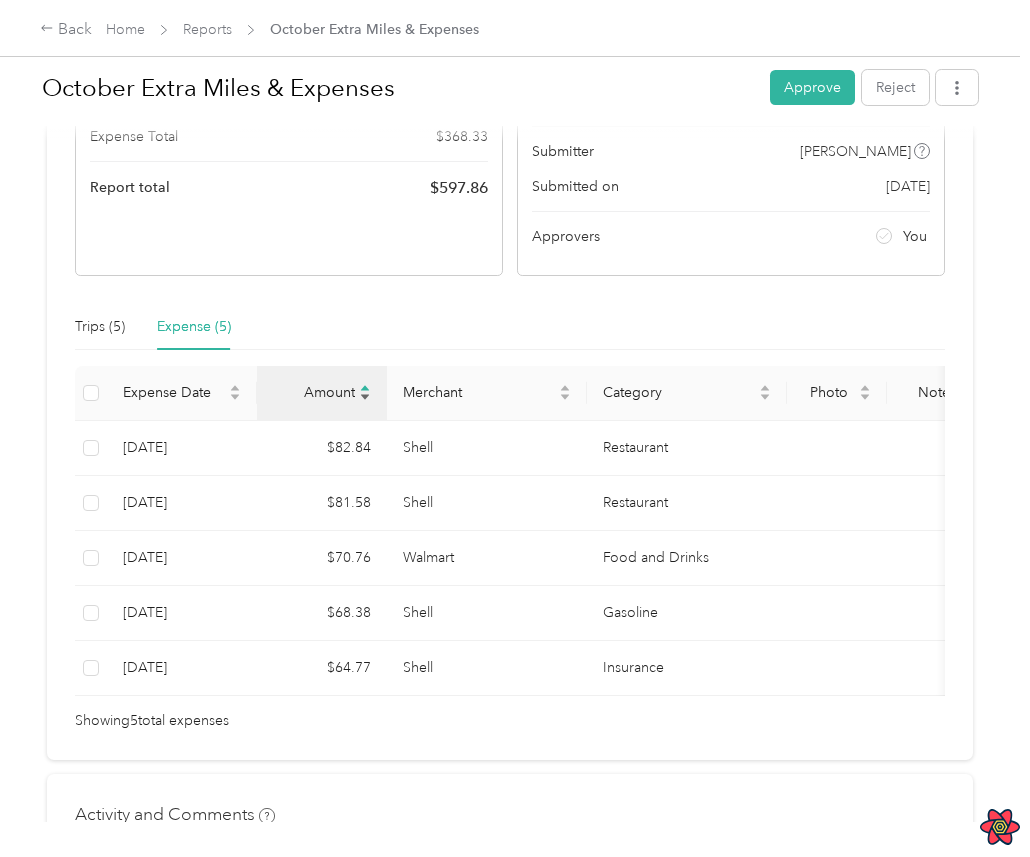 click on "Amount" at bounding box center (322, 392) 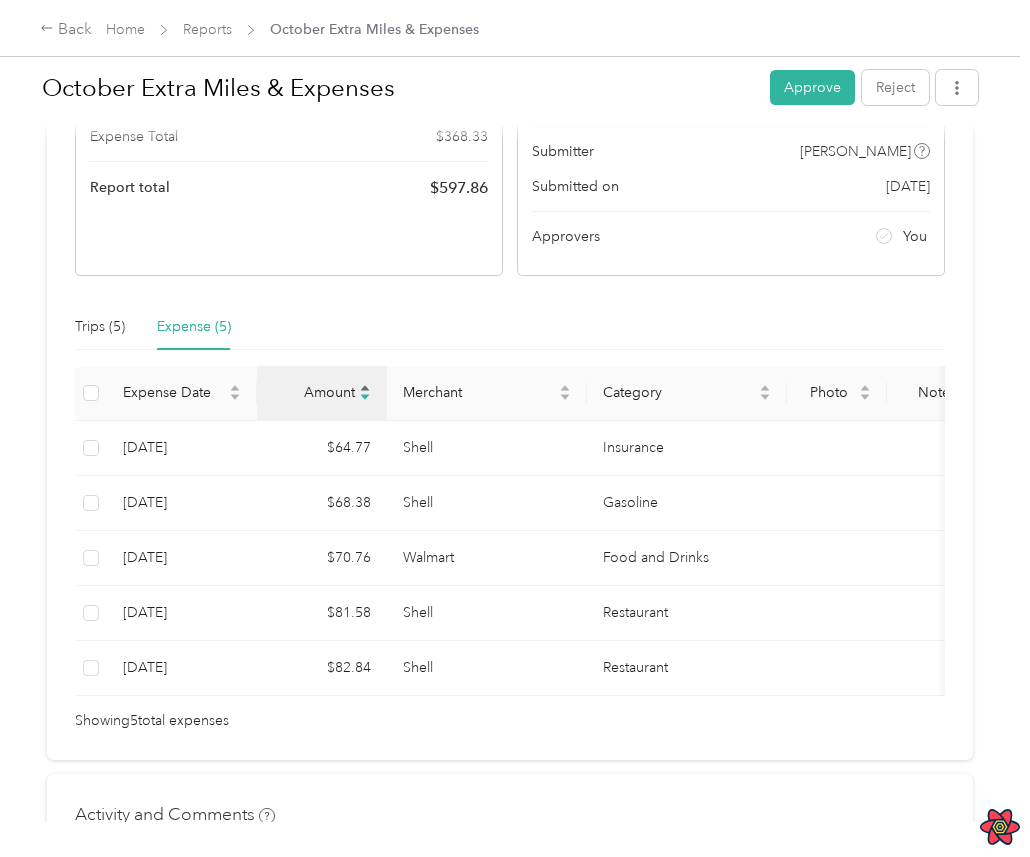 click on "Amount" at bounding box center [322, 392] 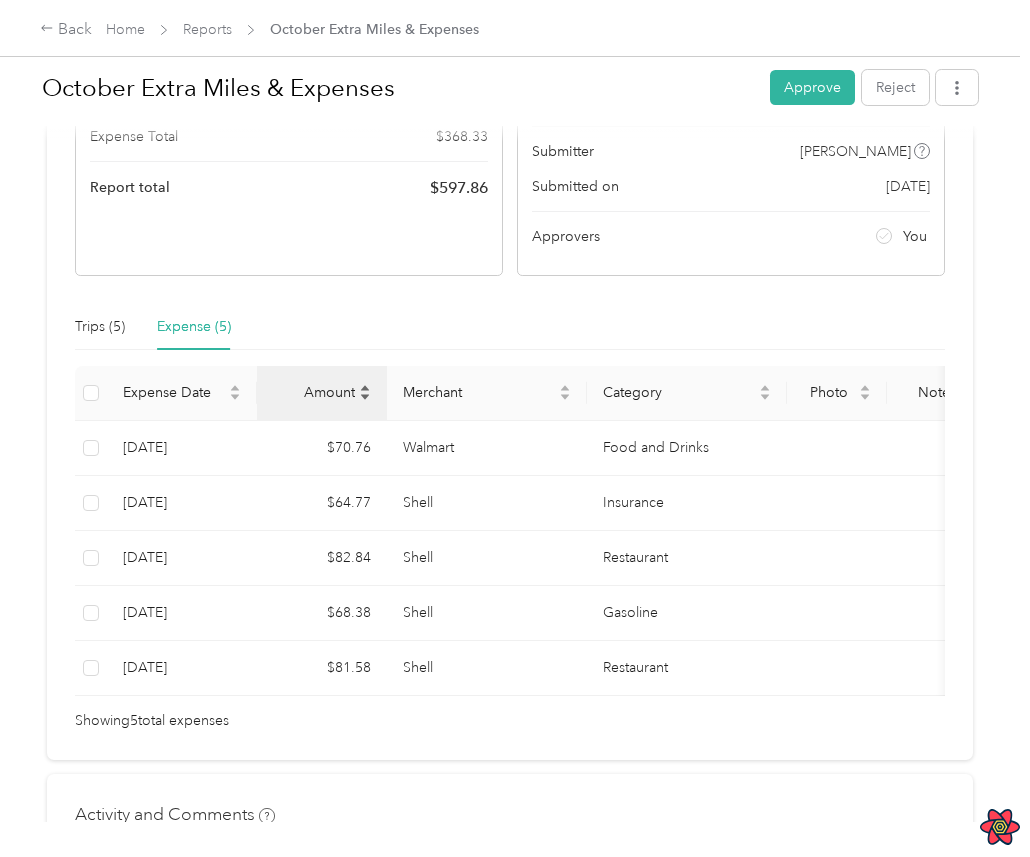 click on "Amount" at bounding box center (322, 392) 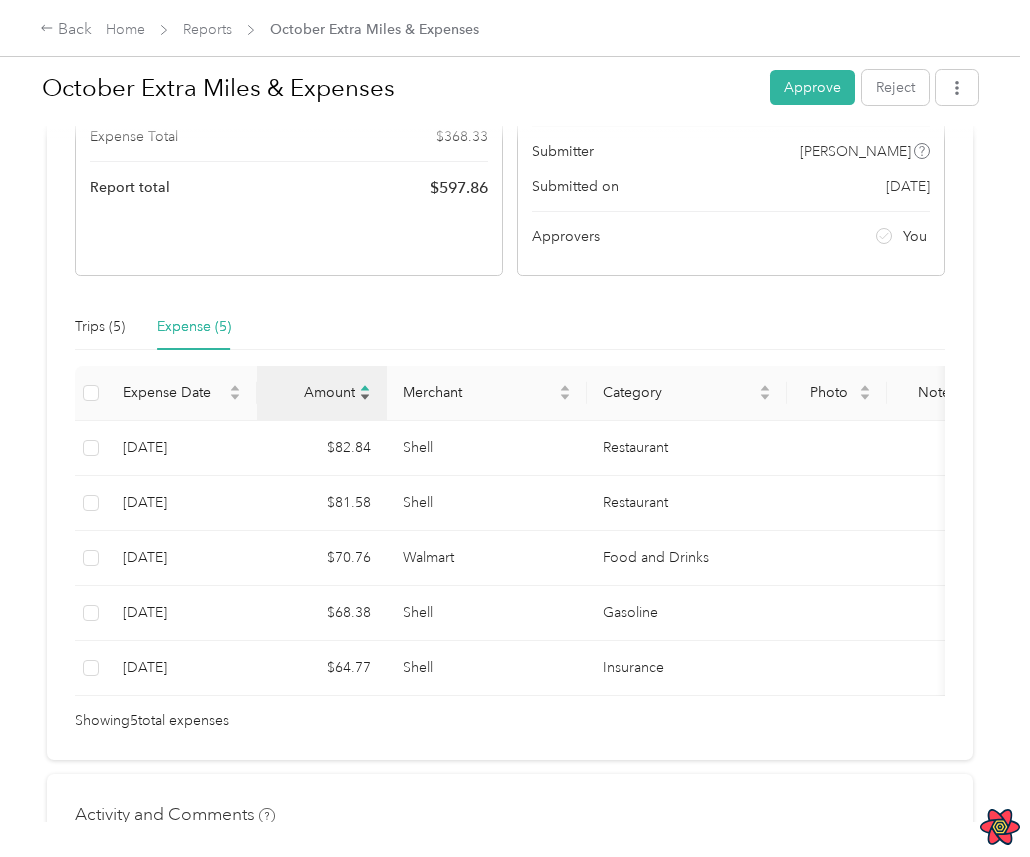 click on "Amount" at bounding box center [322, 392] 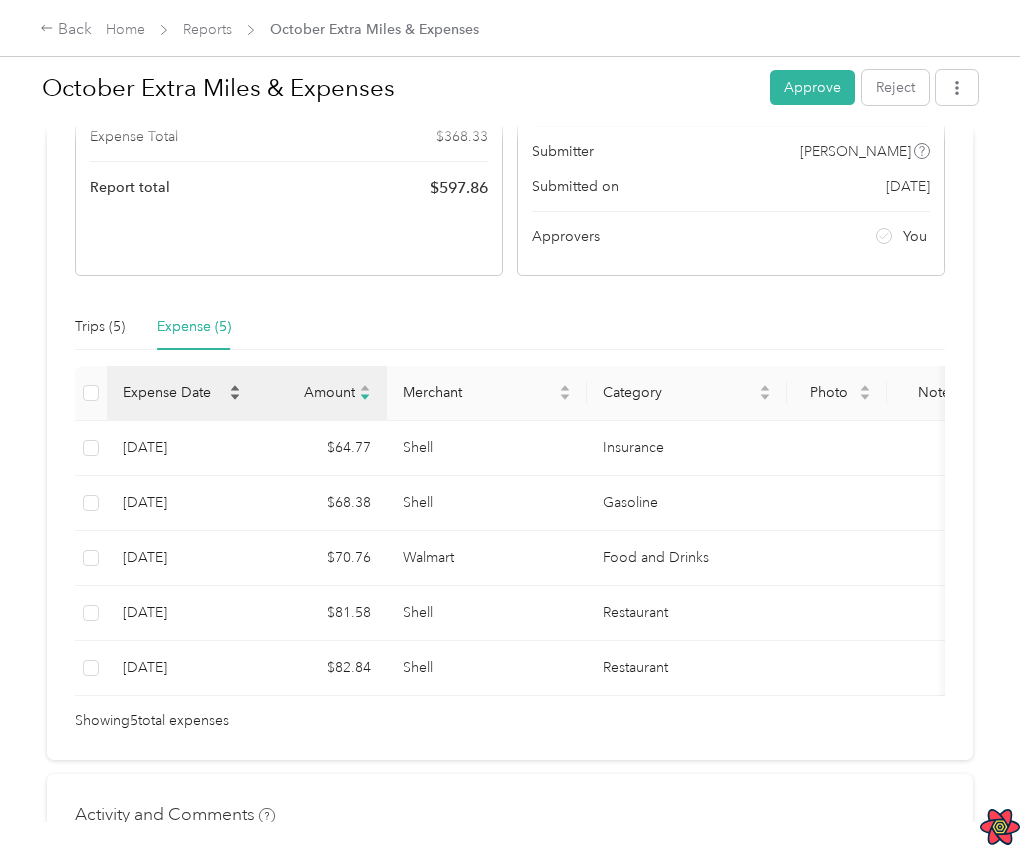 click on "Expense Date" at bounding box center [174, 392] 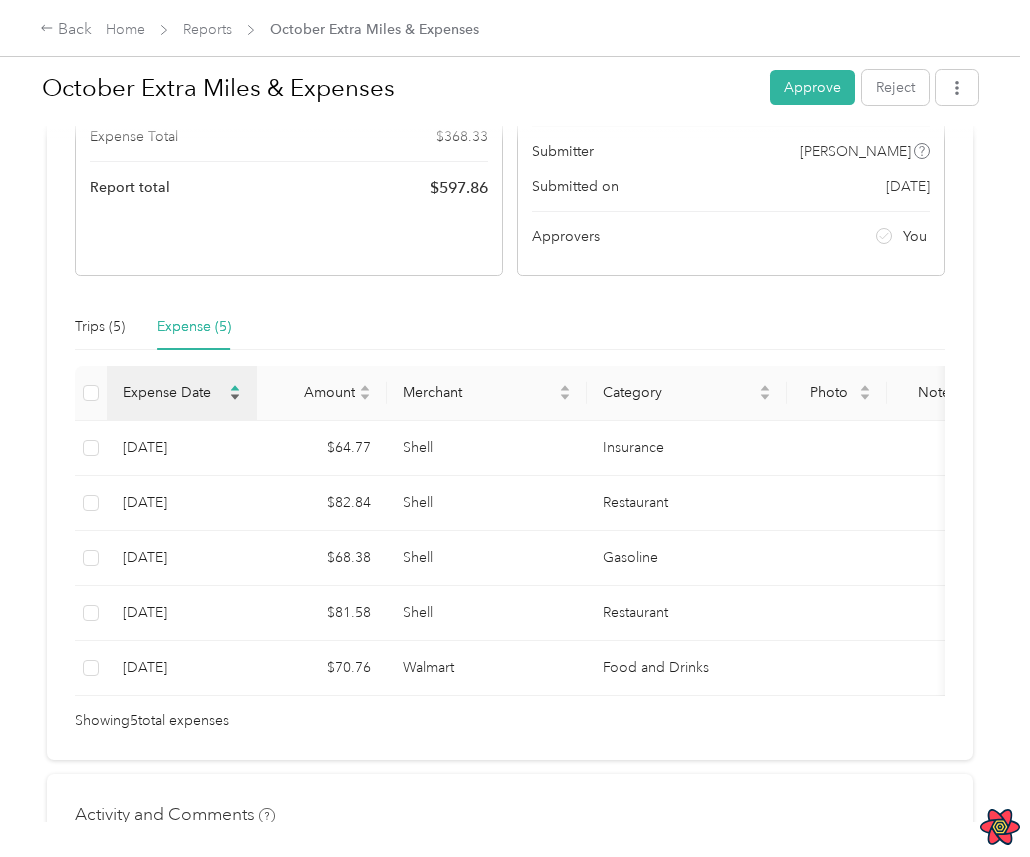 click on "Expense Date" at bounding box center [174, 392] 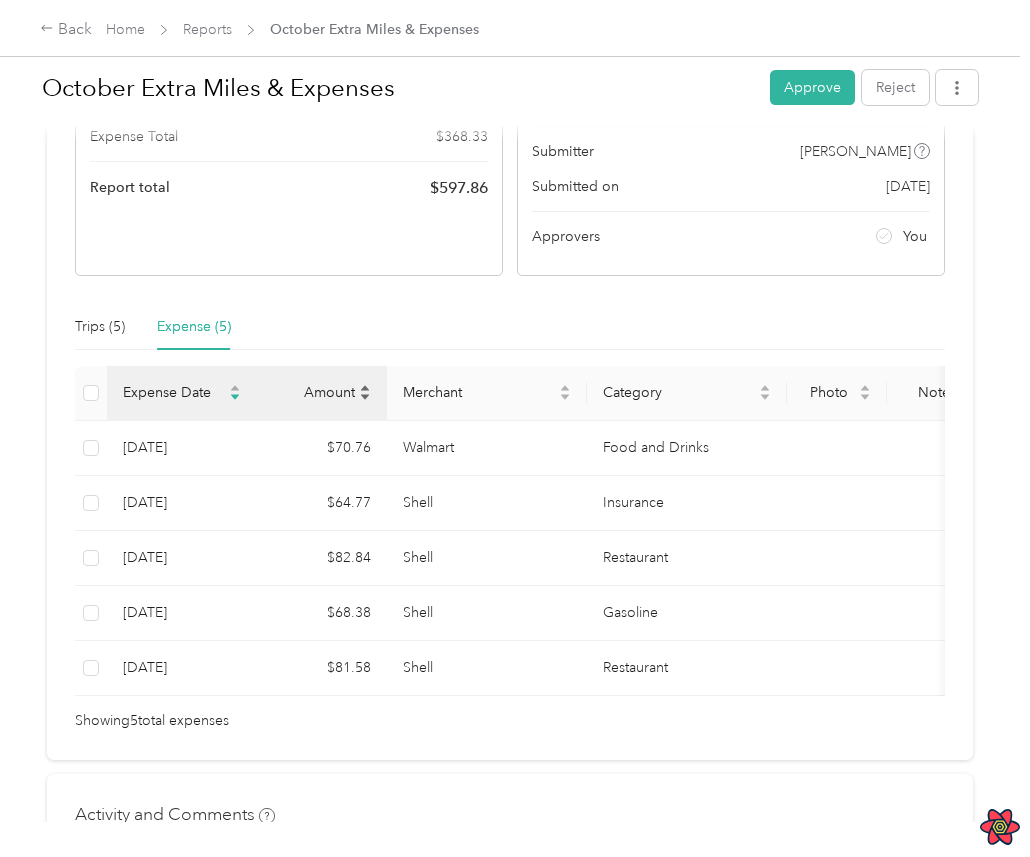 click on "Amount" at bounding box center (314, 392) 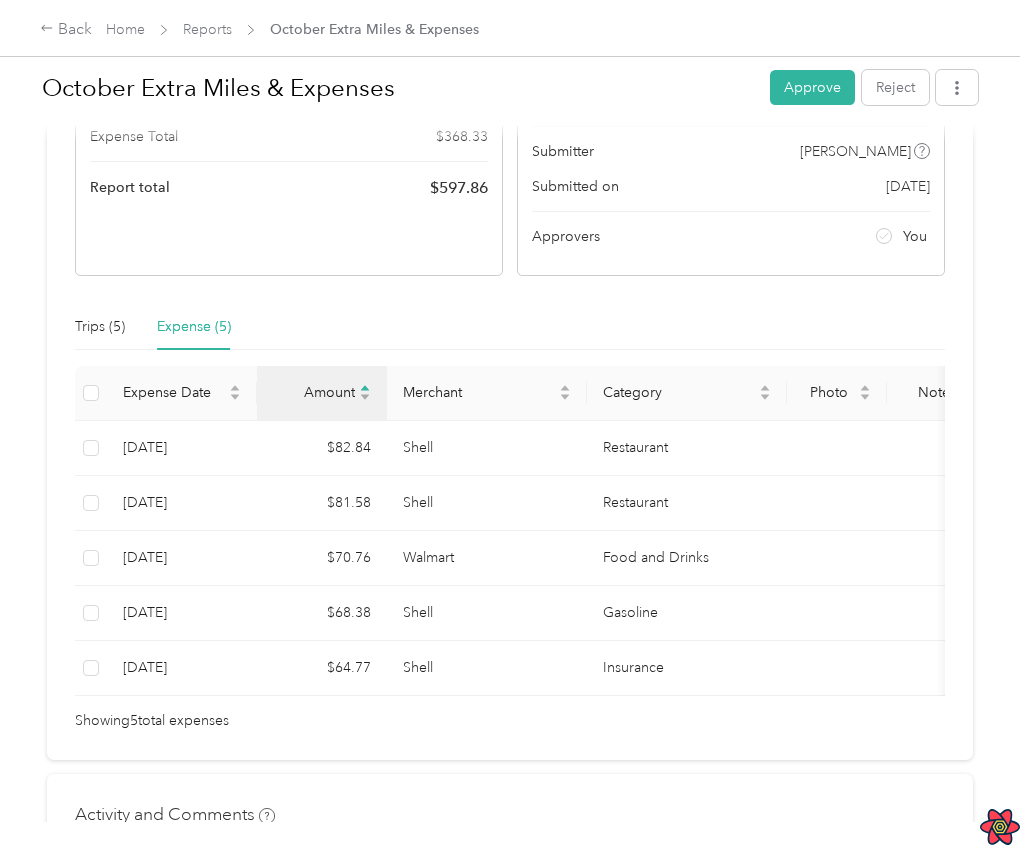 click on "Amount" at bounding box center (322, 393) 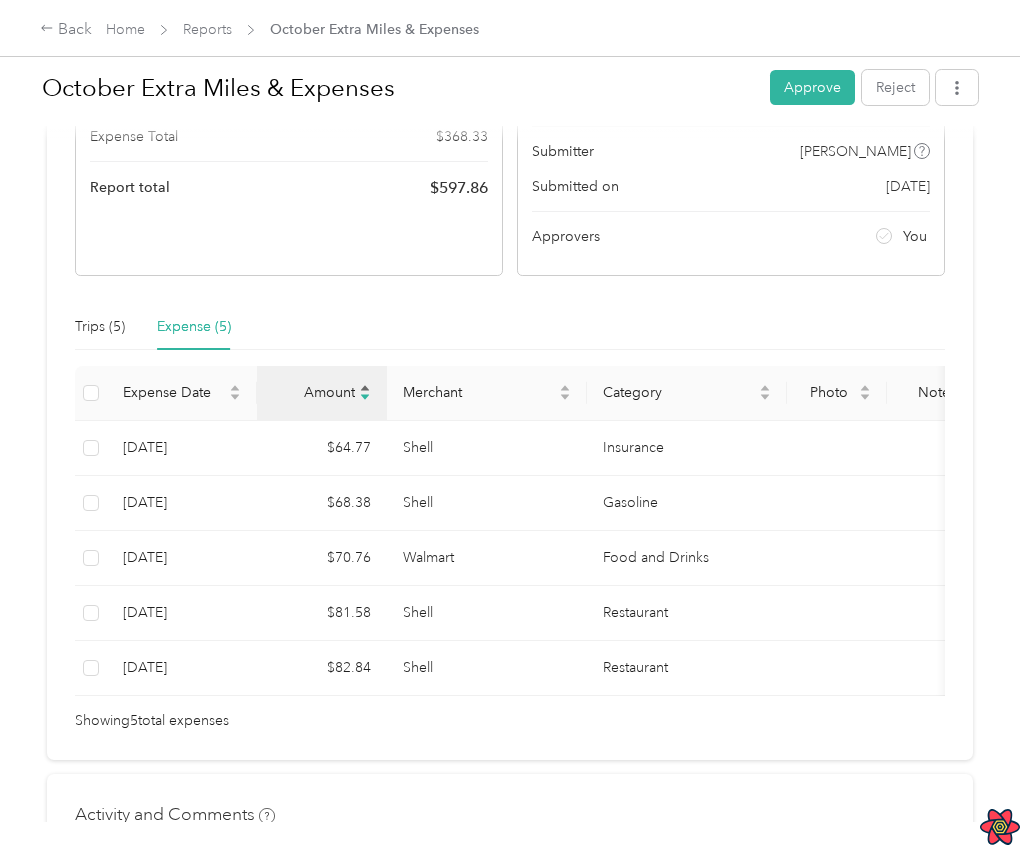 click on "Amount" at bounding box center [314, 392] 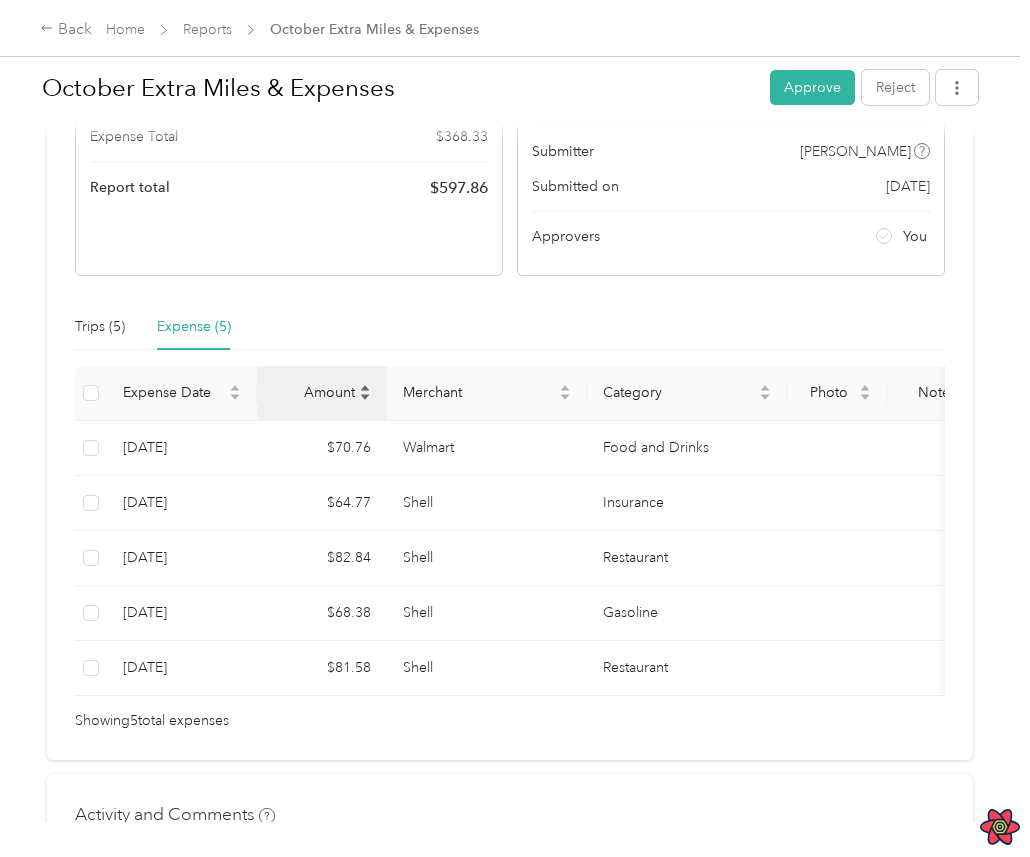 click on "Amount" at bounding box center [314, 392] 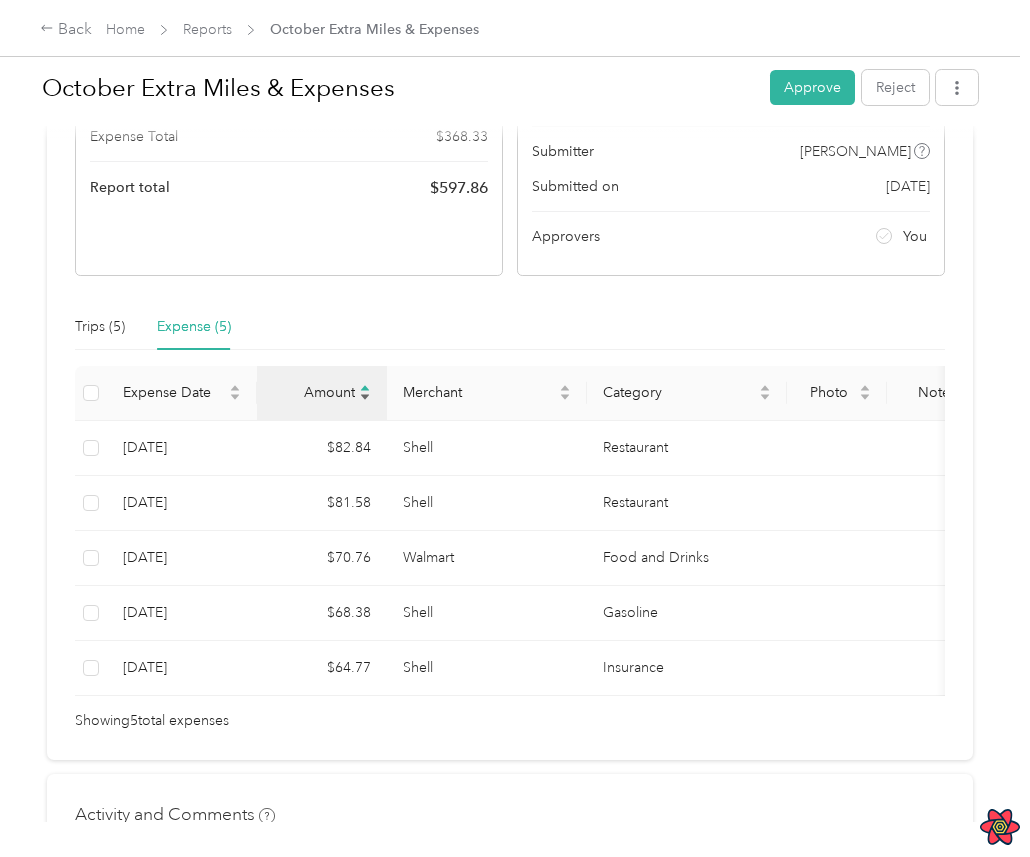 click on "Amount" at bounding box center (314, 392) 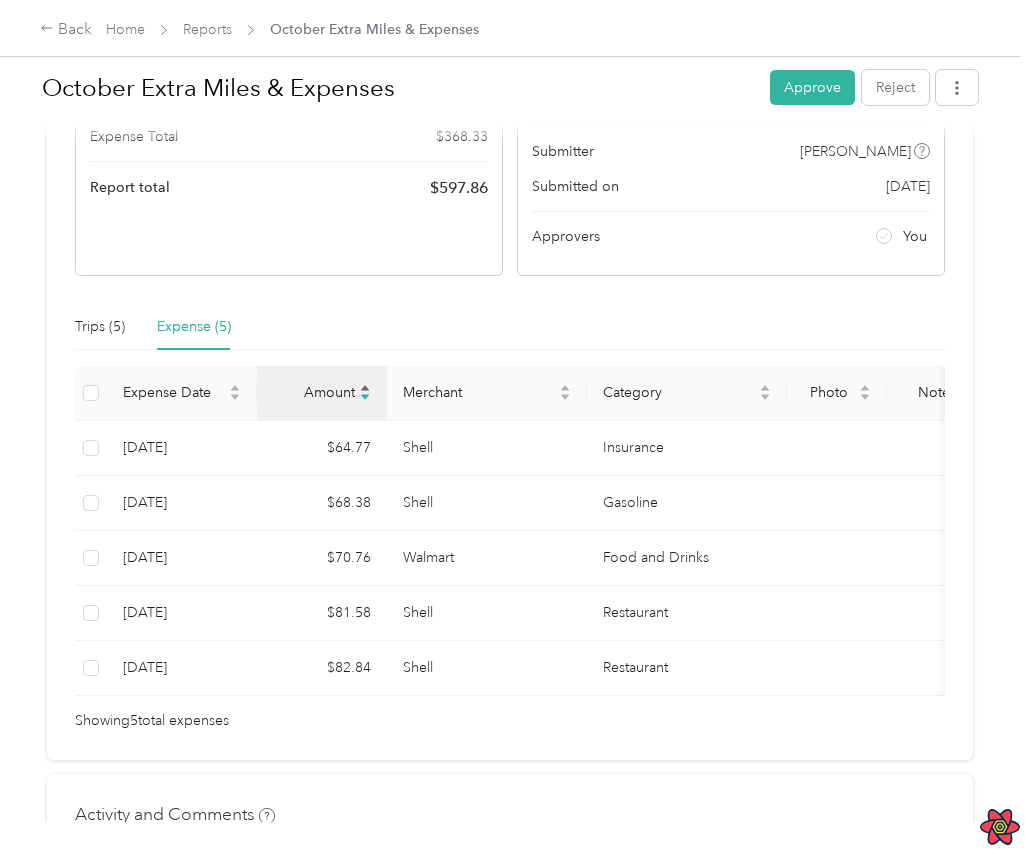 click on "Amount" at bounding box center (314, 392) 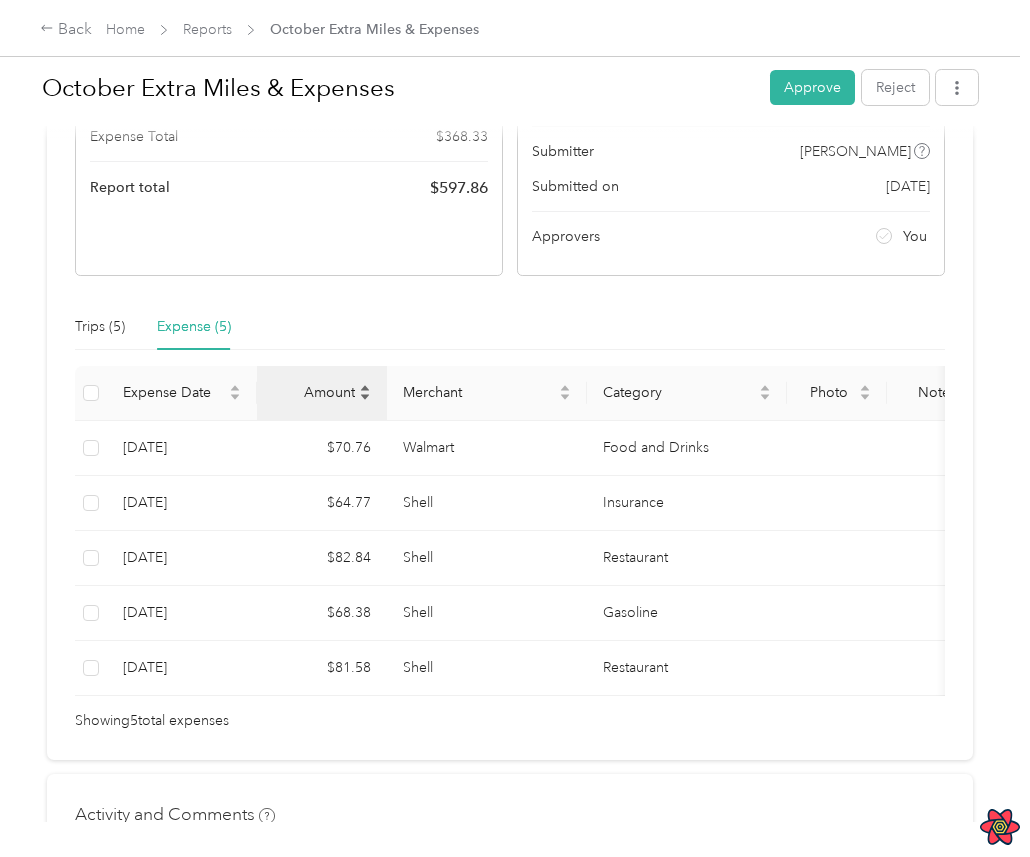 click on "Amount" at bounding box center [314, 392] 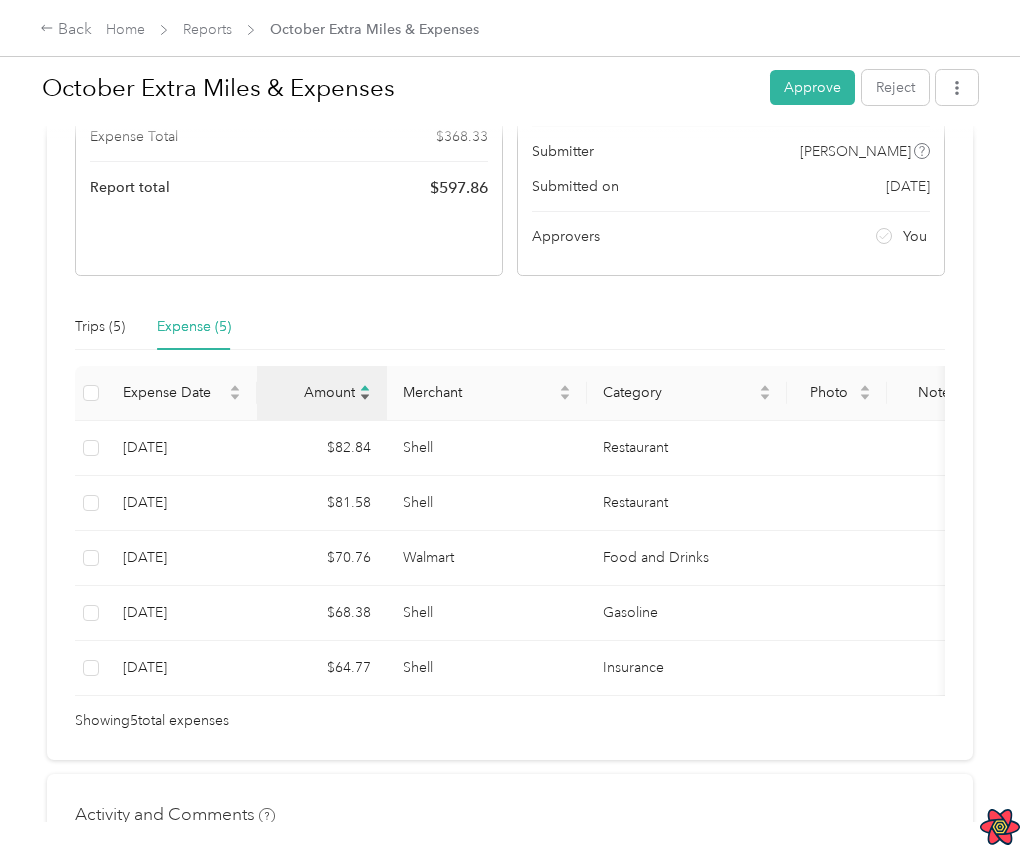 click on "Amount" at bounding box center [314, 392] 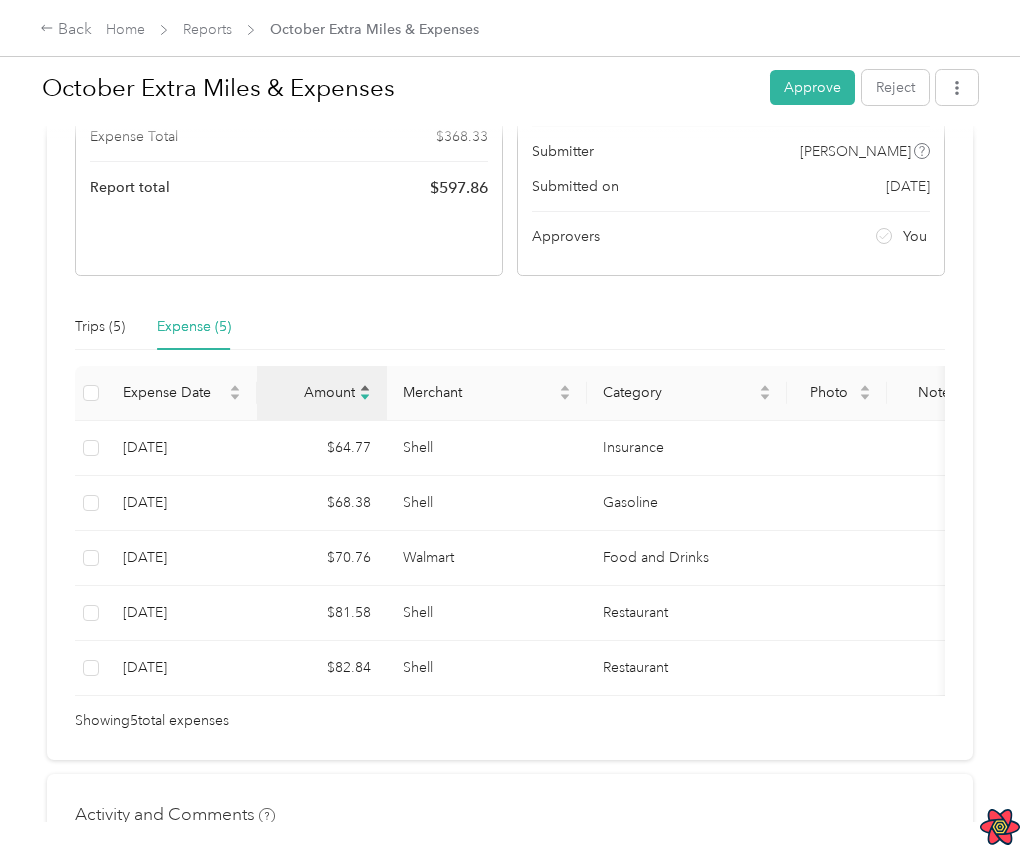 click on "Amount" at bounding box center [314, 392] 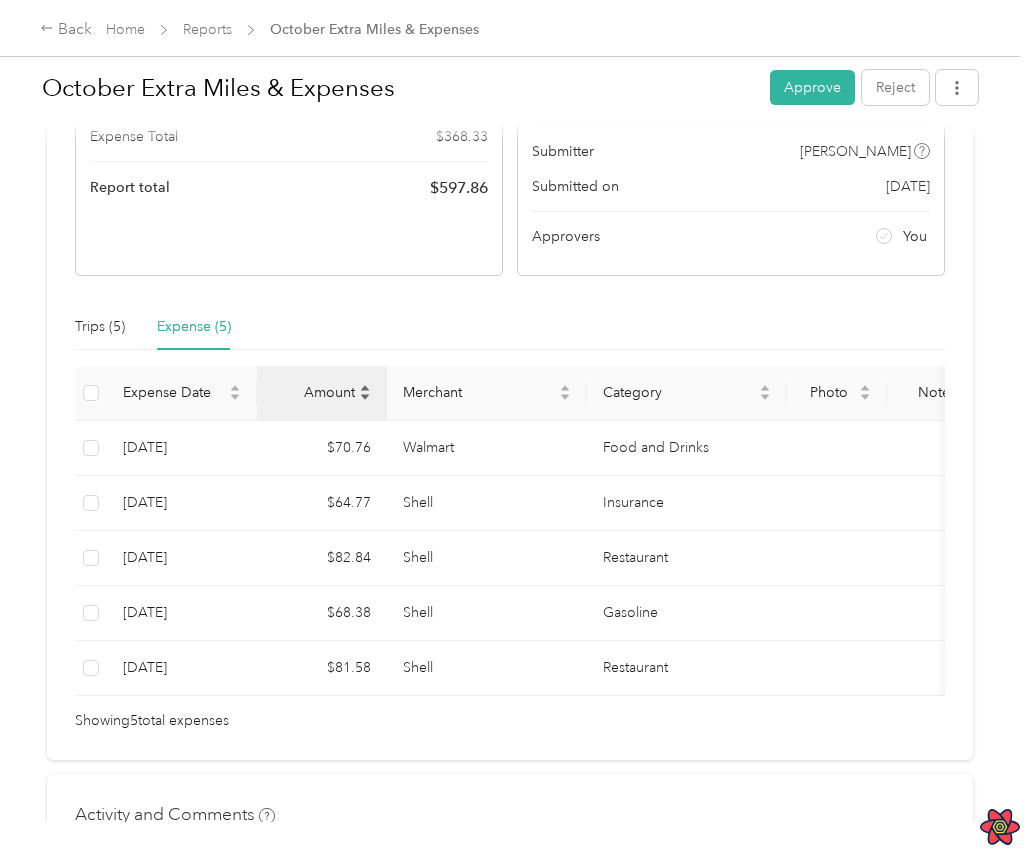 click on "Amount" at bounding box center [314, 392] 